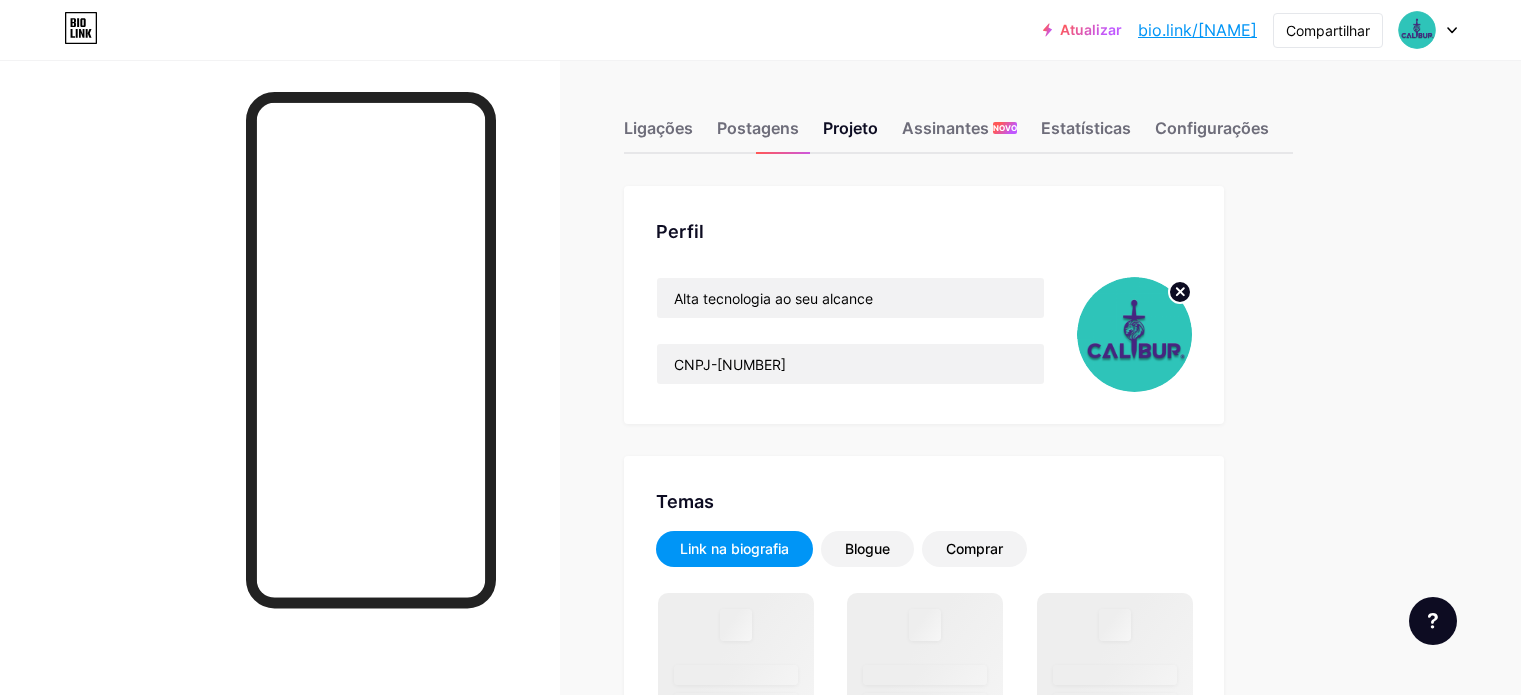 scroll, scrollTop: 0, scrollLeft: 0, axis: both 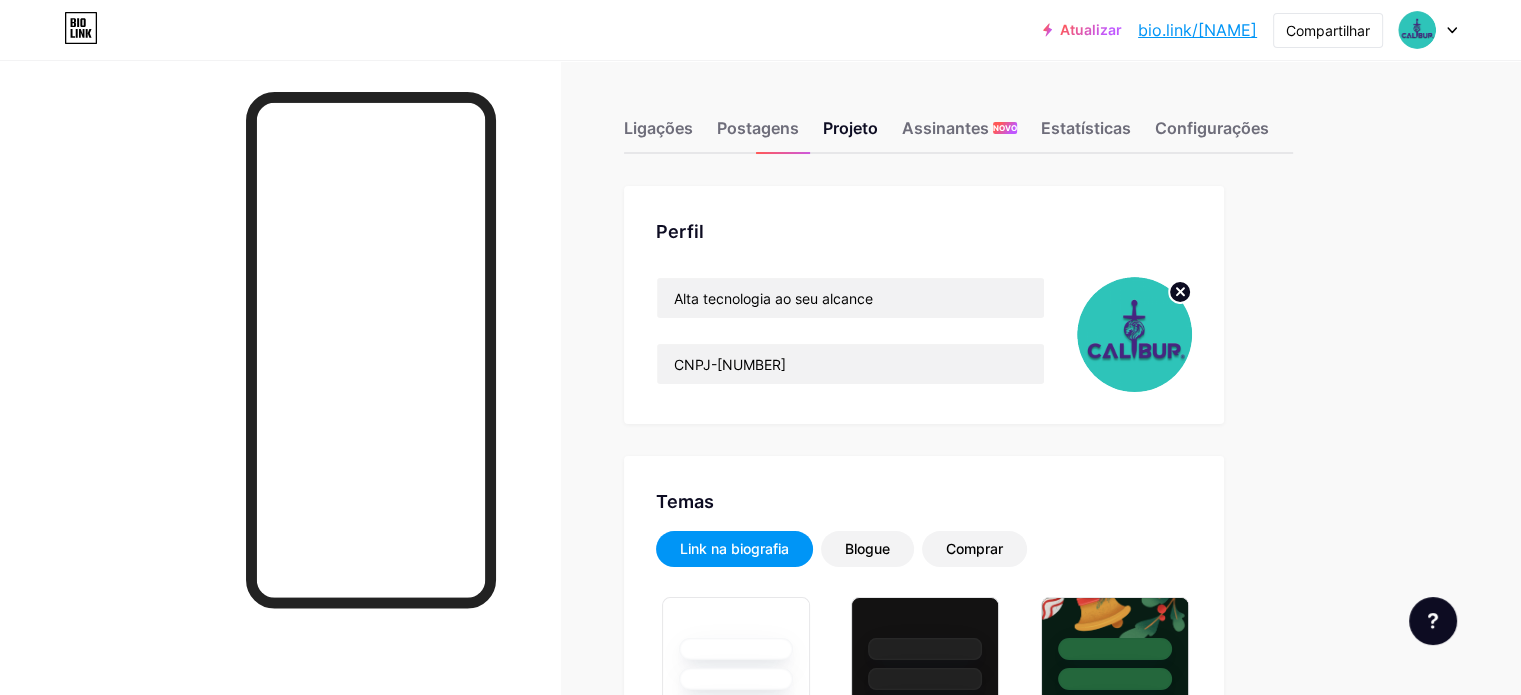 type on "#000000" 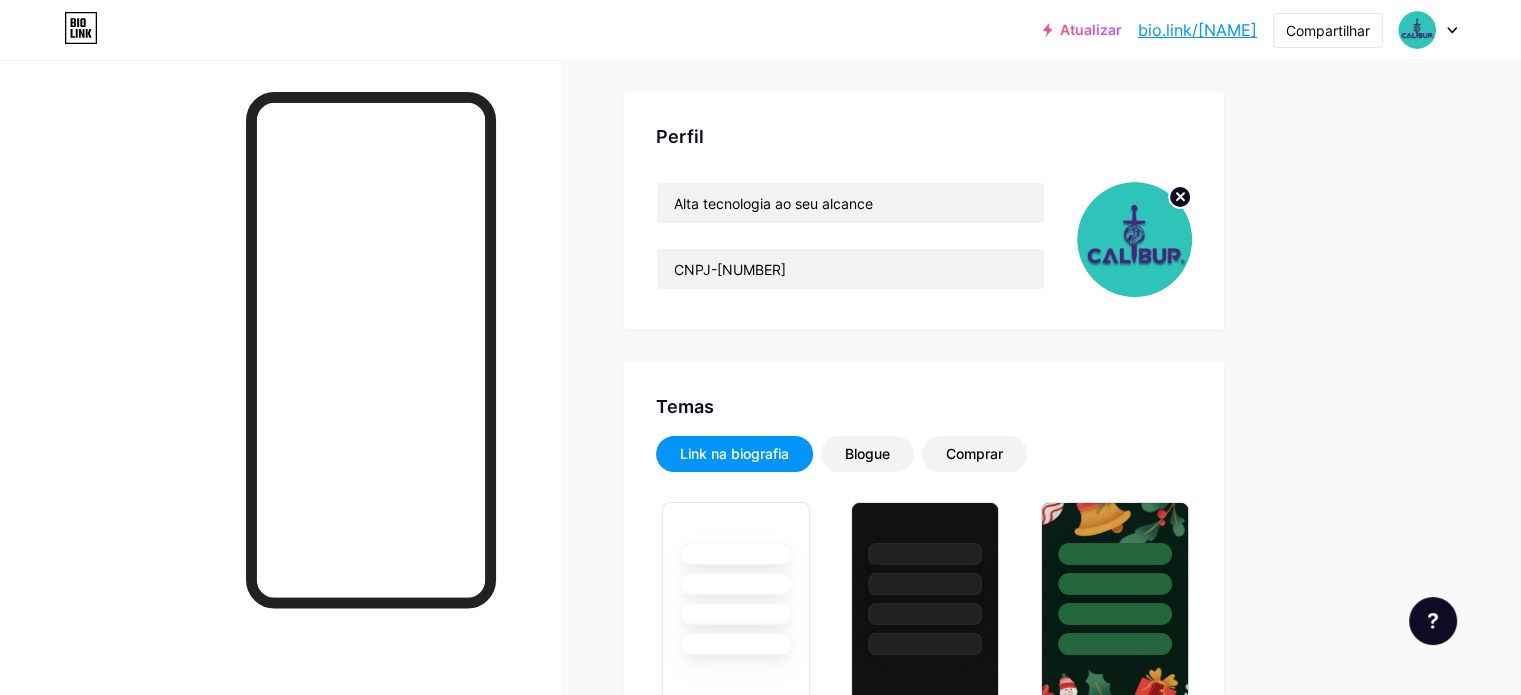 scroll, scrollTop: 100, scrollLeft: 0, axis: vertical 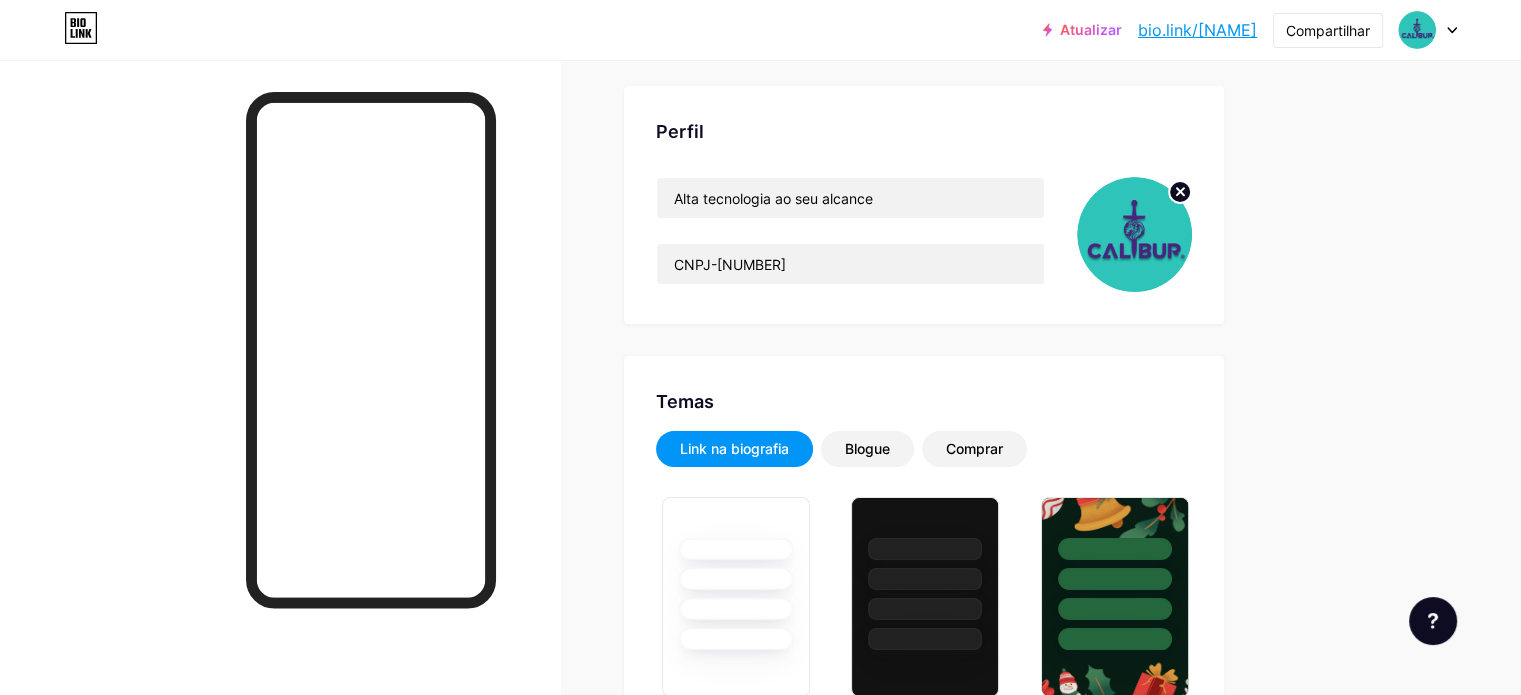 click 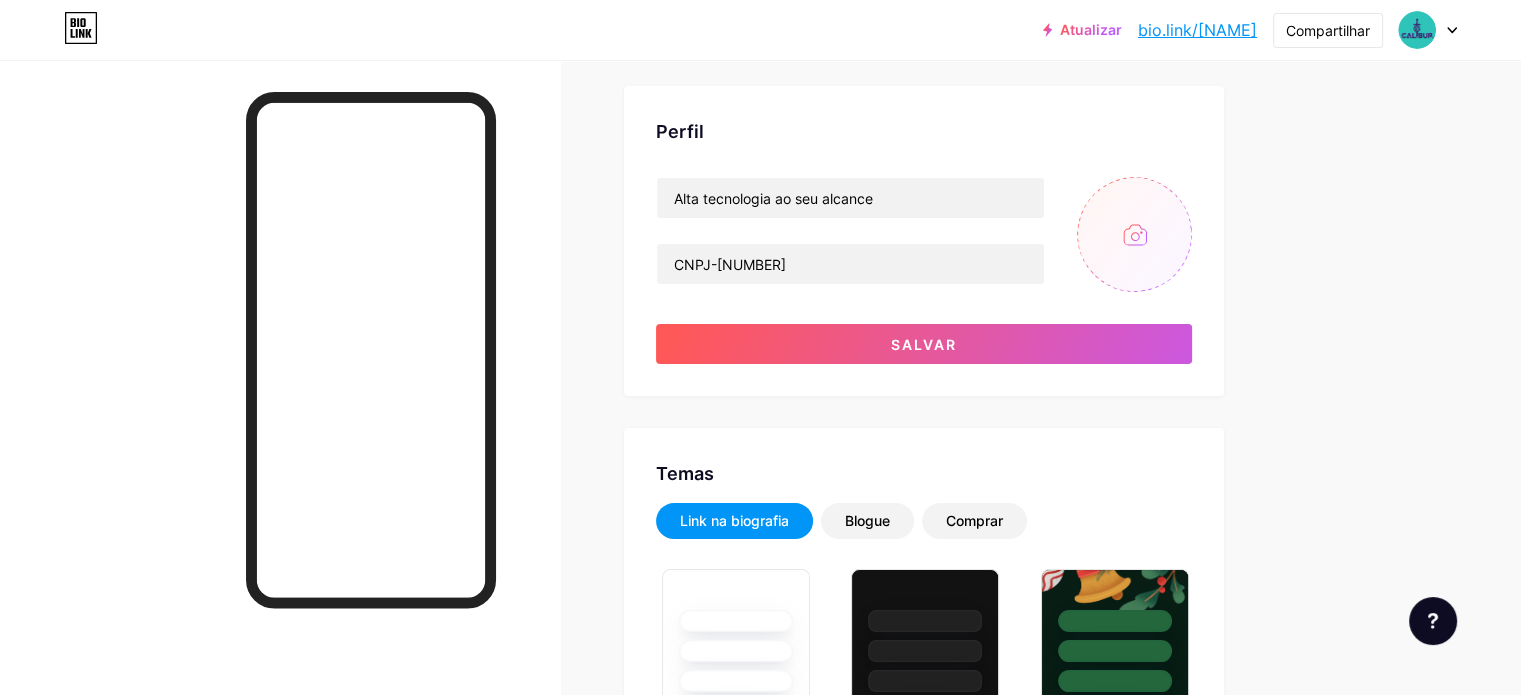 click at bounding box center (1134, 234) 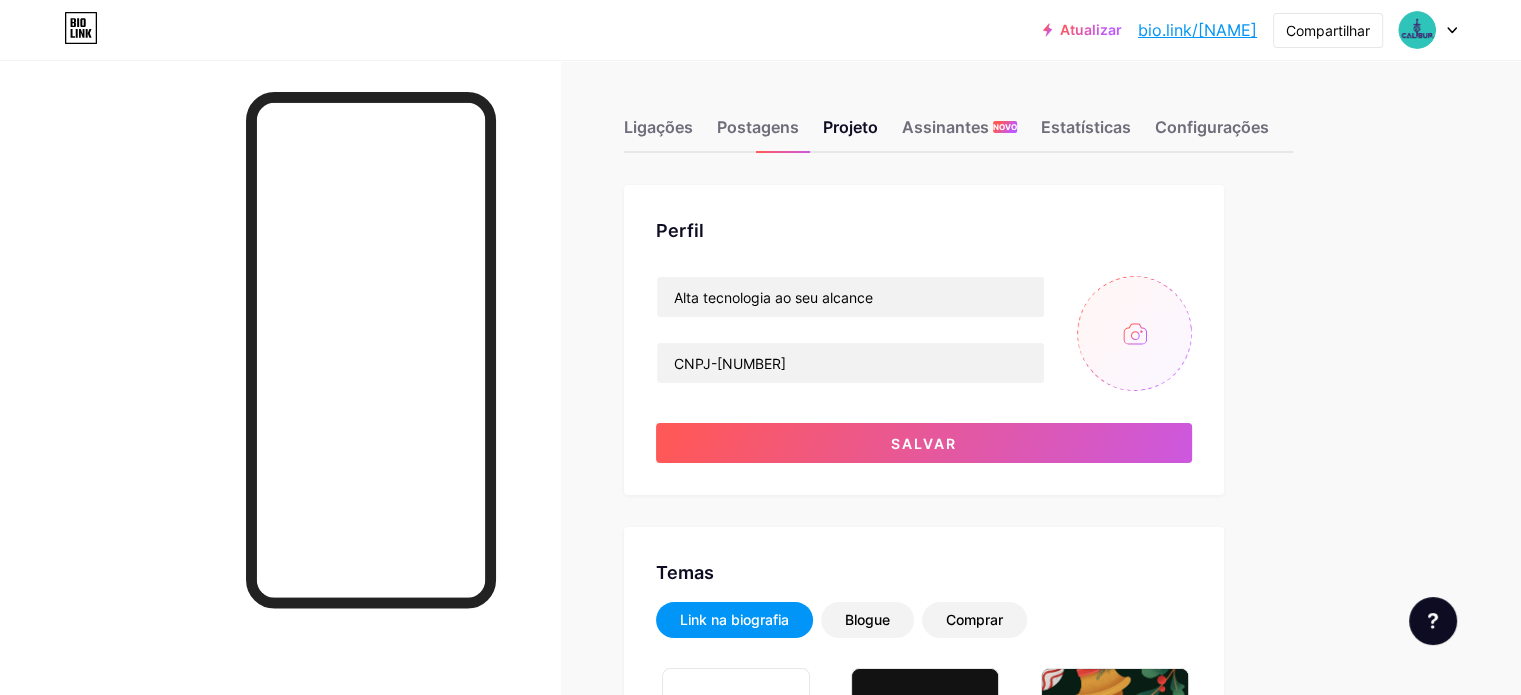 scroll, scrollTop: 0, scrollLeft: 0, axis: both 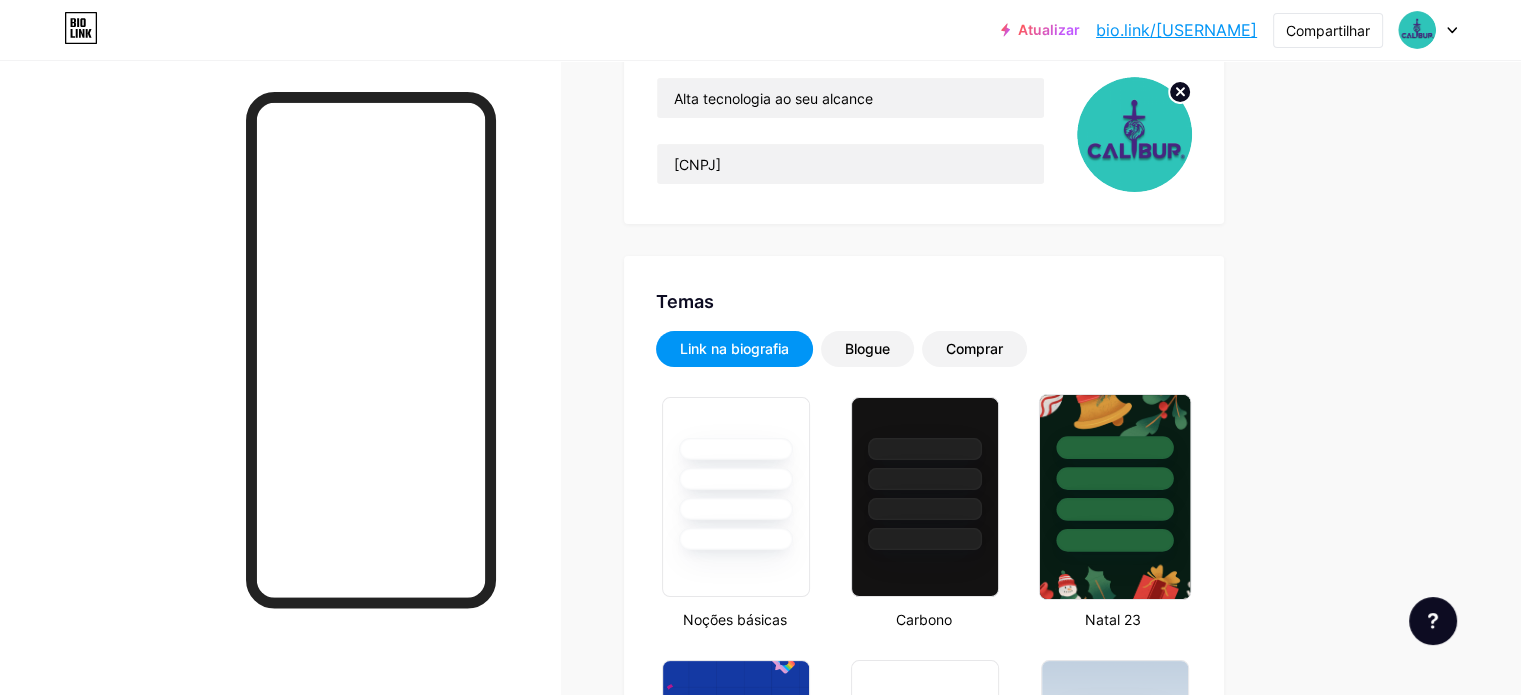type on "#000000" 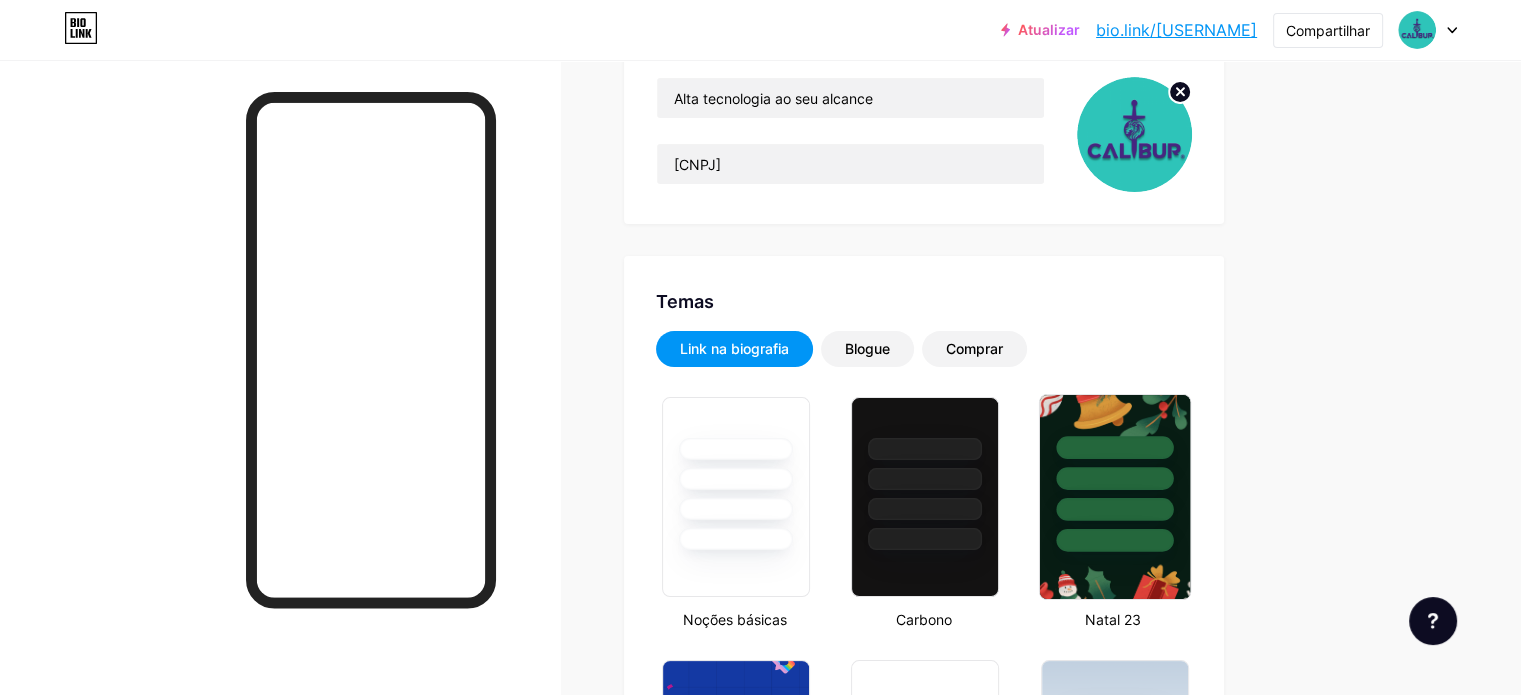 type on "#000000" 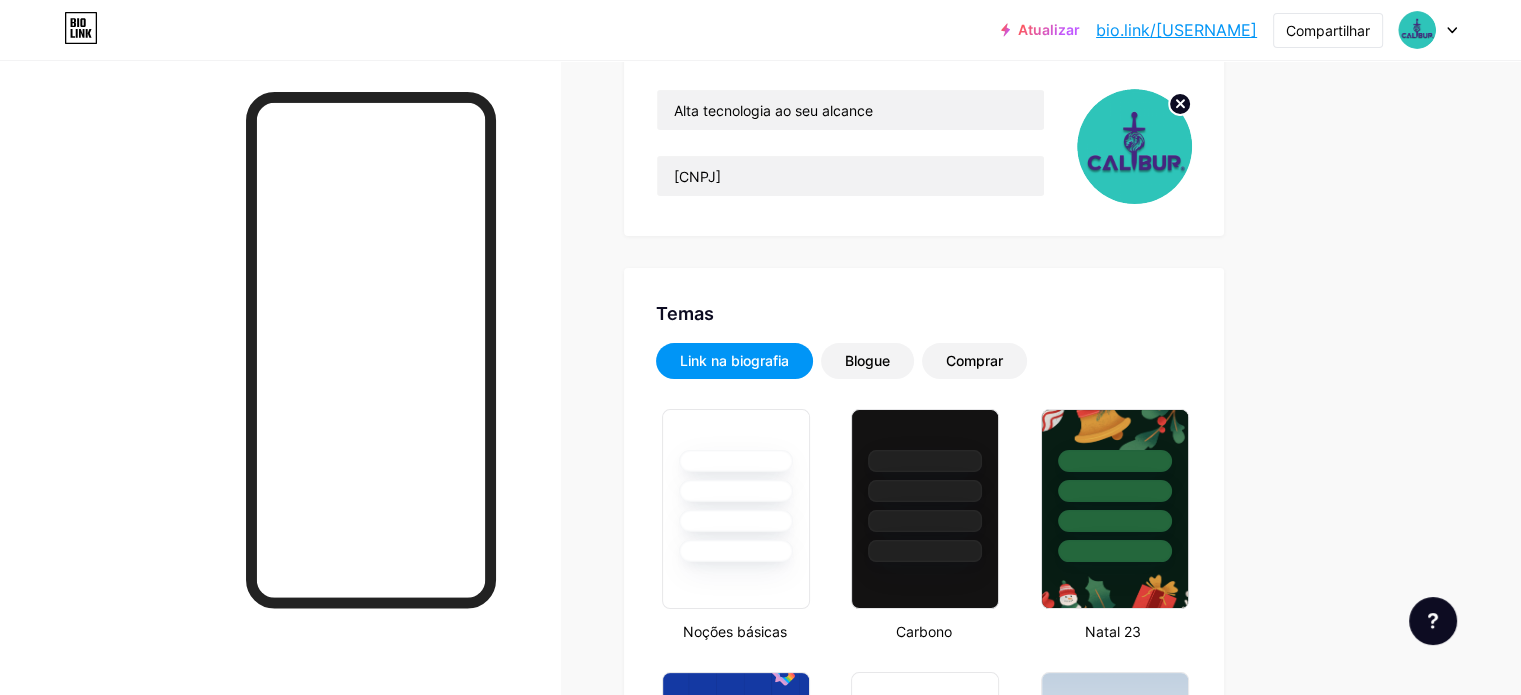scroll, scrollTop: 0, scrollLeft: 0, axis: both 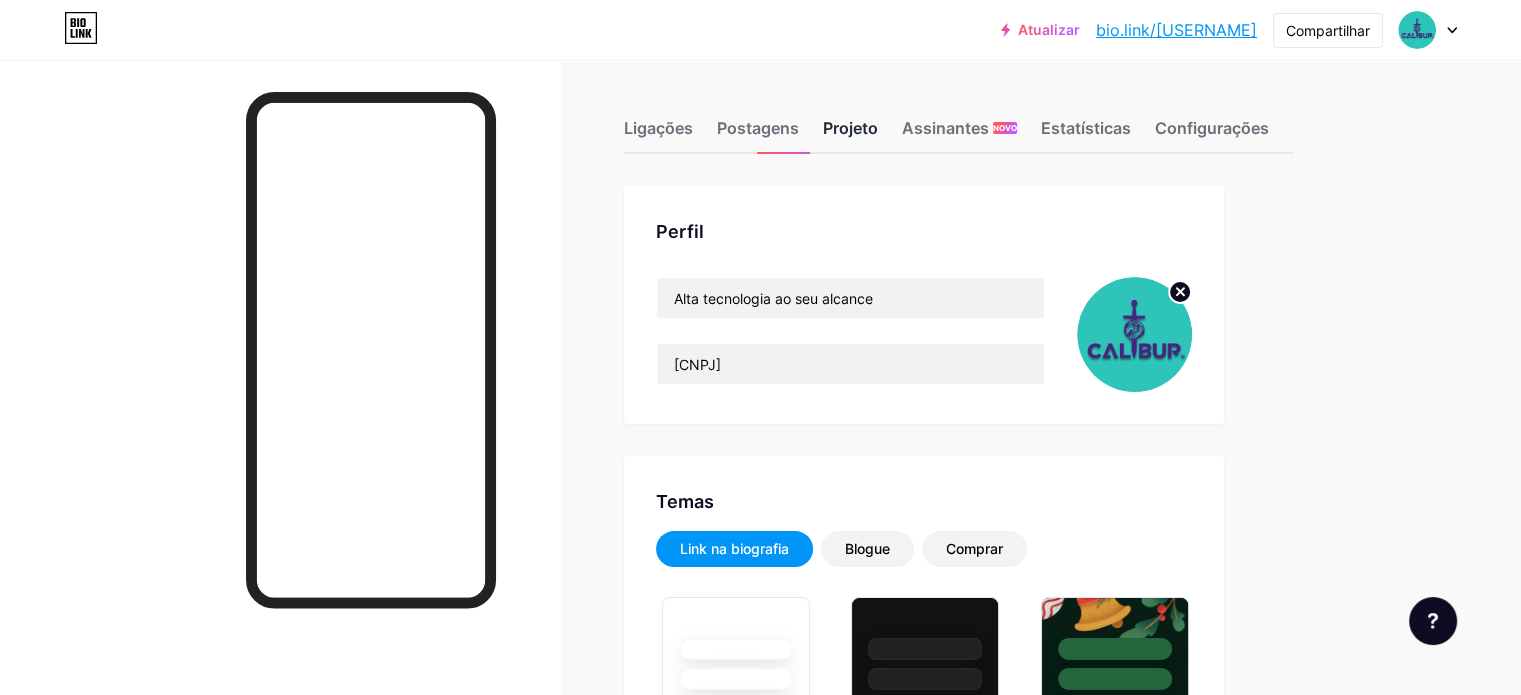 click on "Projeto" at bounding box center [850, 128] 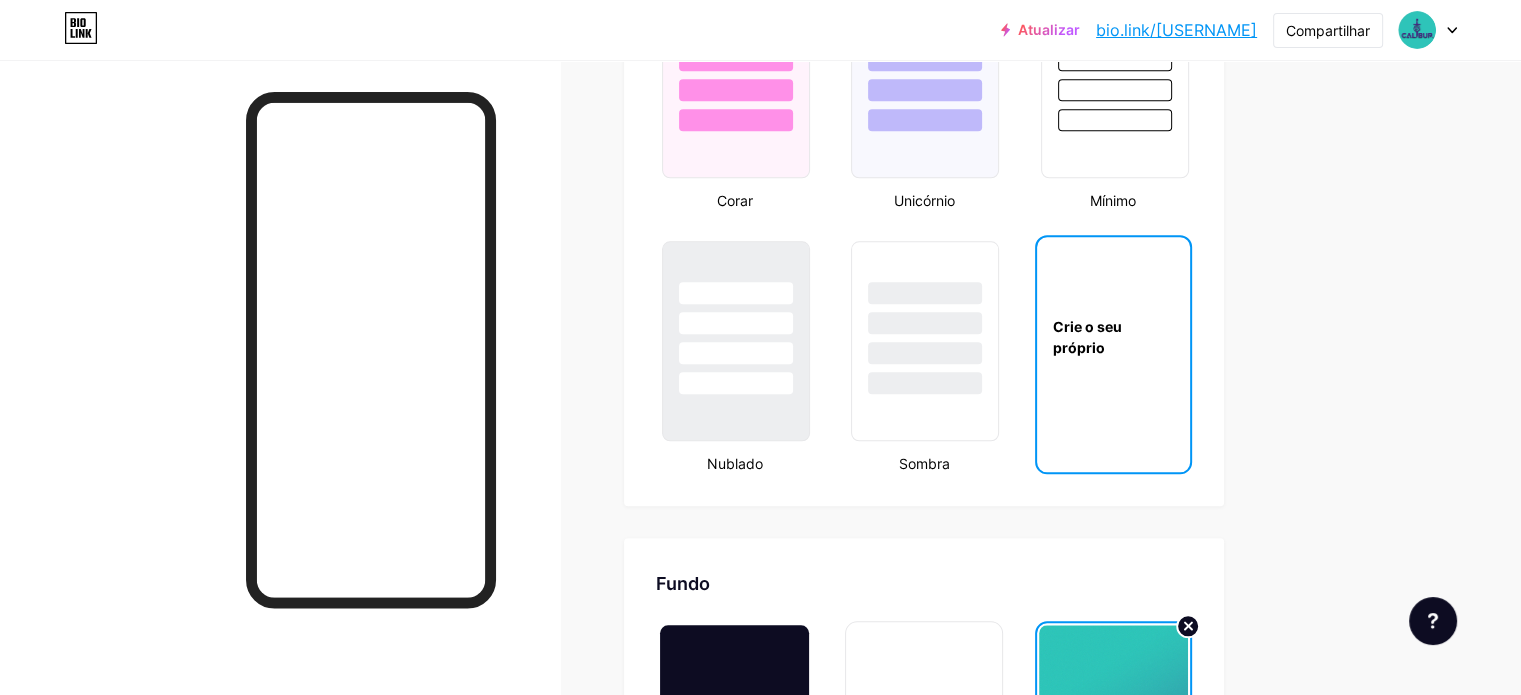 scroll, scrollTop: 2200, scrollLeft: 0, axis: vertical 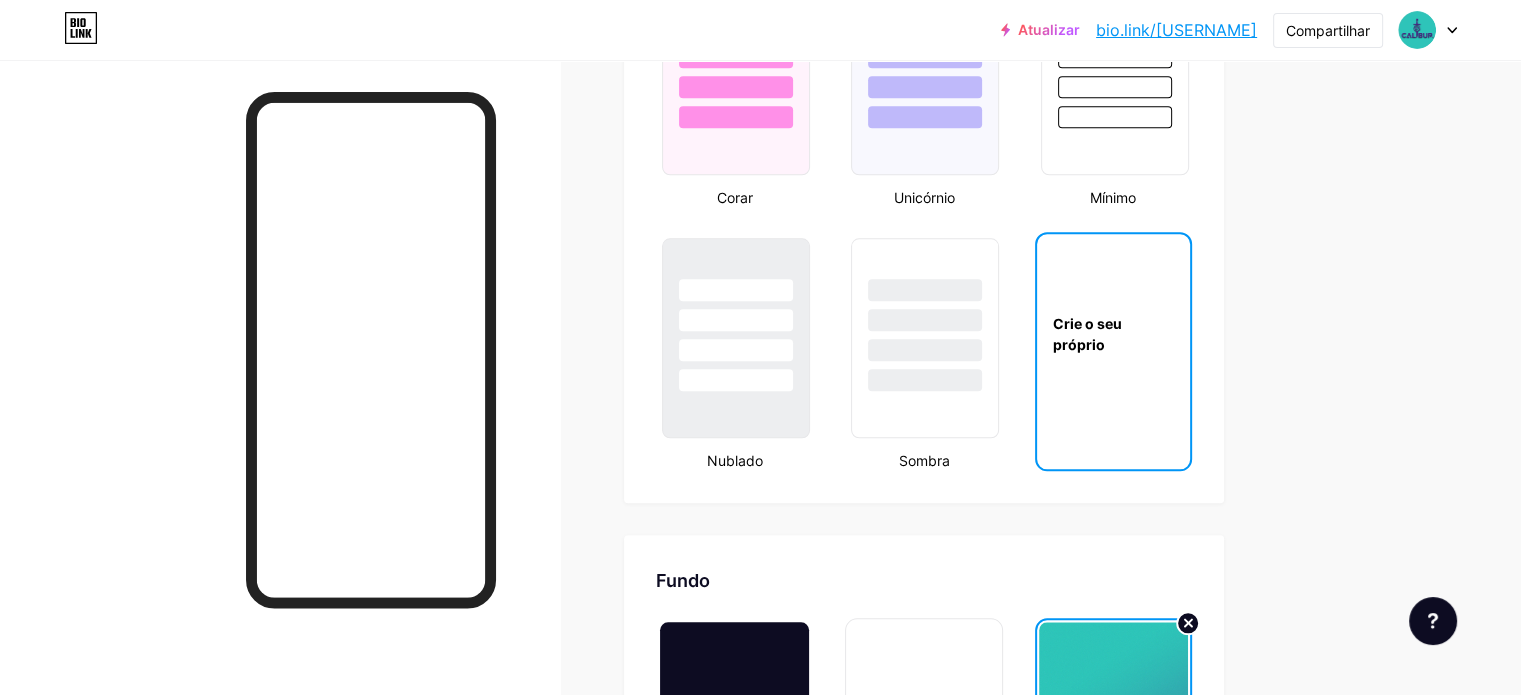 click on "Crie o seu próprio" at bounding box center [1113, 334] 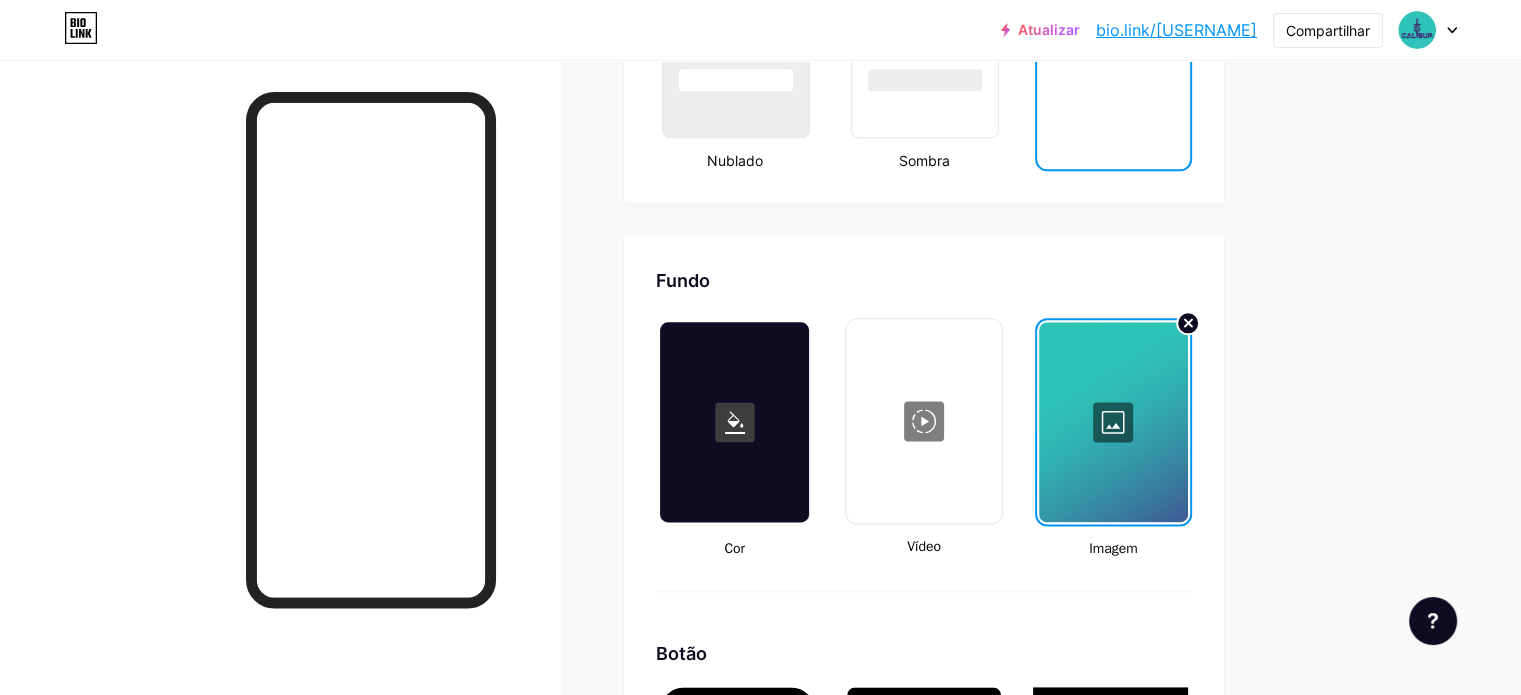 click on "Imagem" at bounding box center [1113, 438] 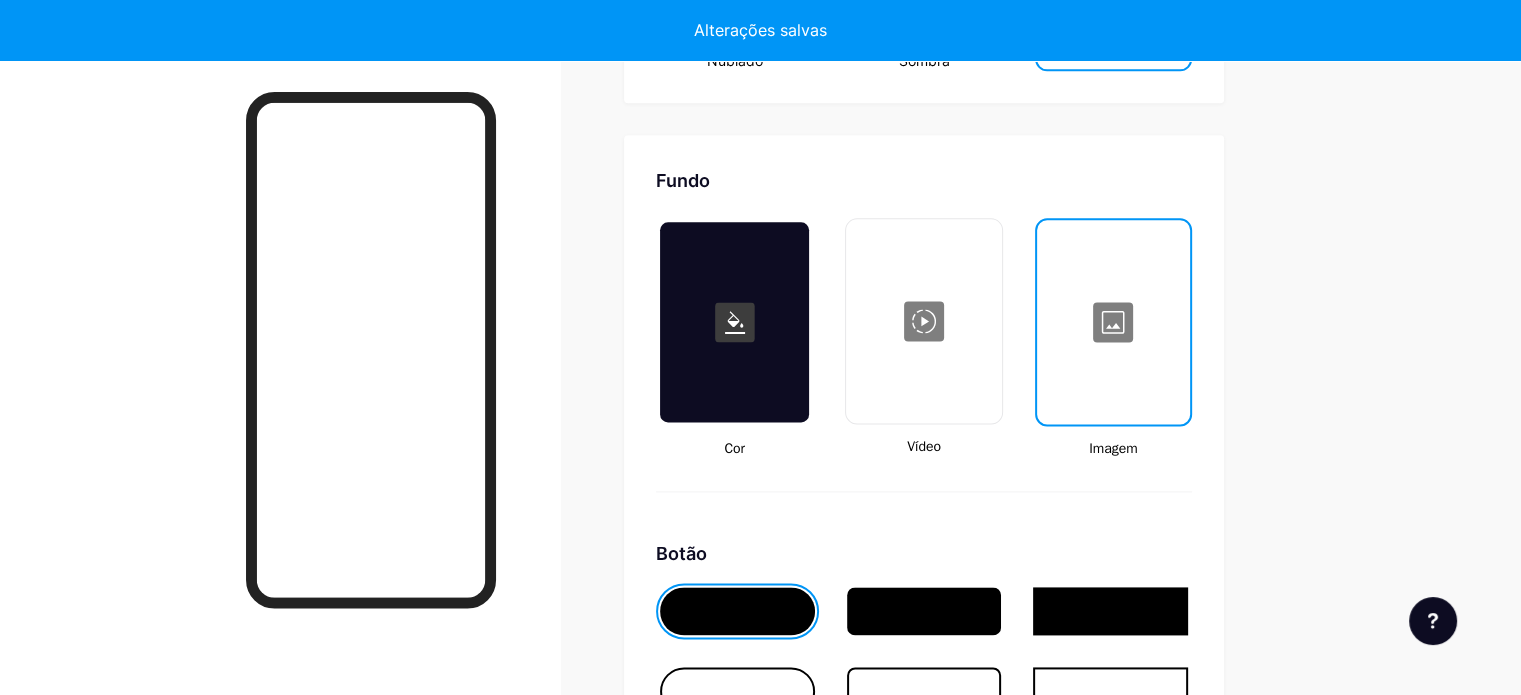 scroll, scrollTop: 2668, scrollLeft: 0, axis: vertical 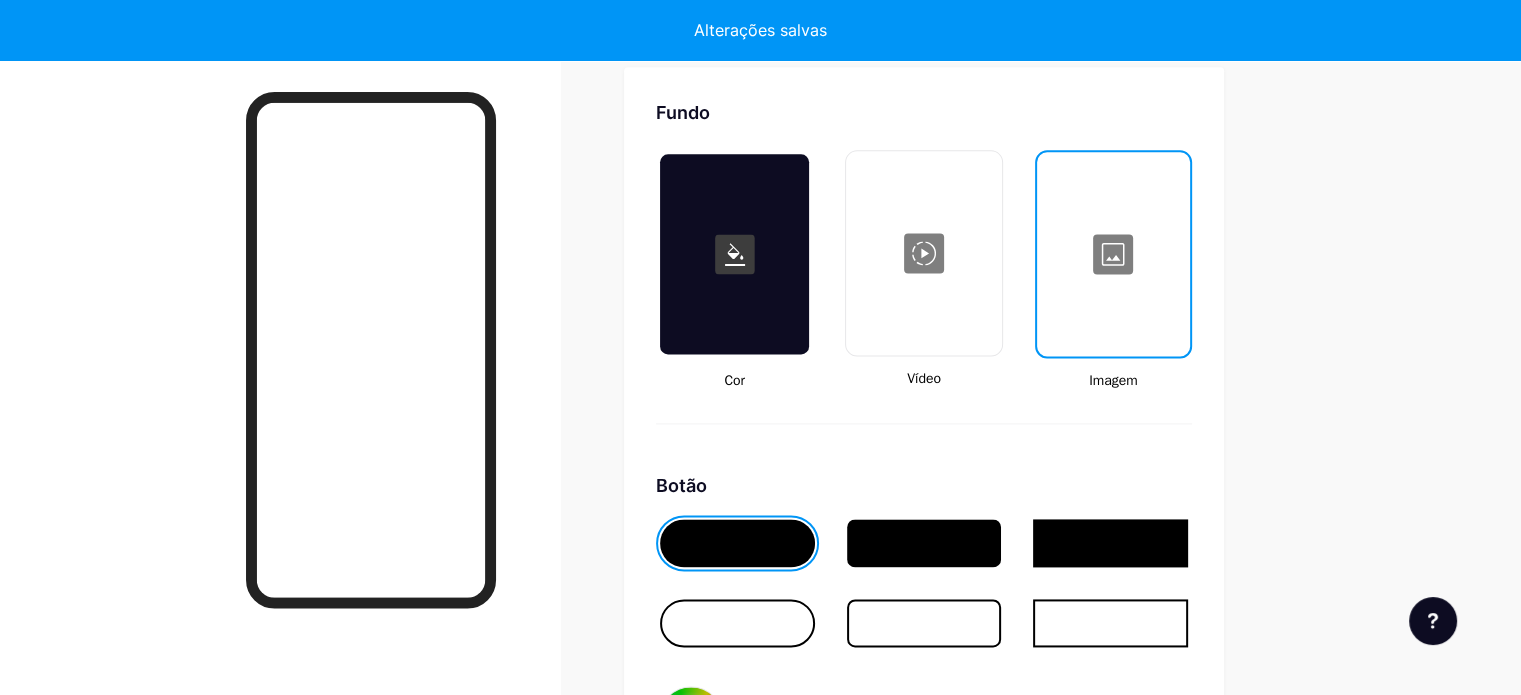 click at bounding box center (1113, 254) 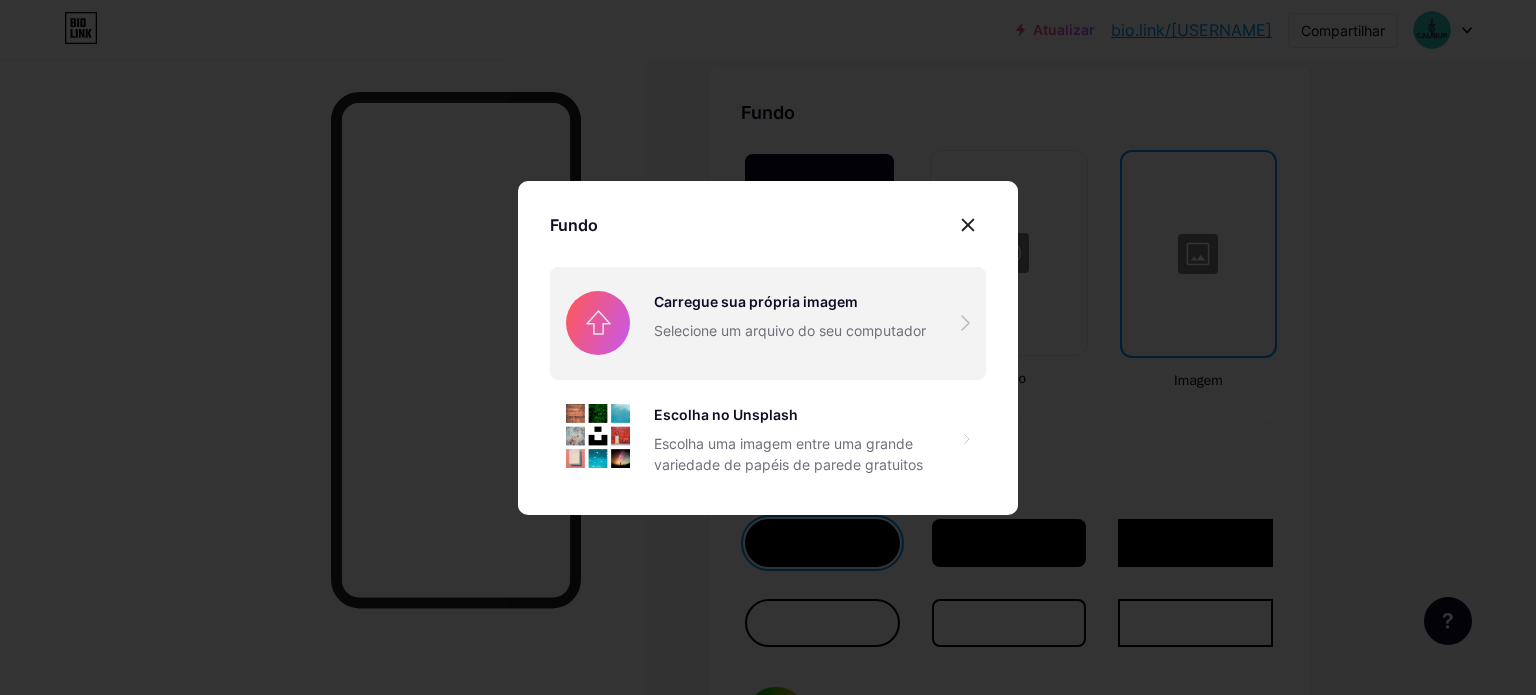 click at bounding box center [768, 323] 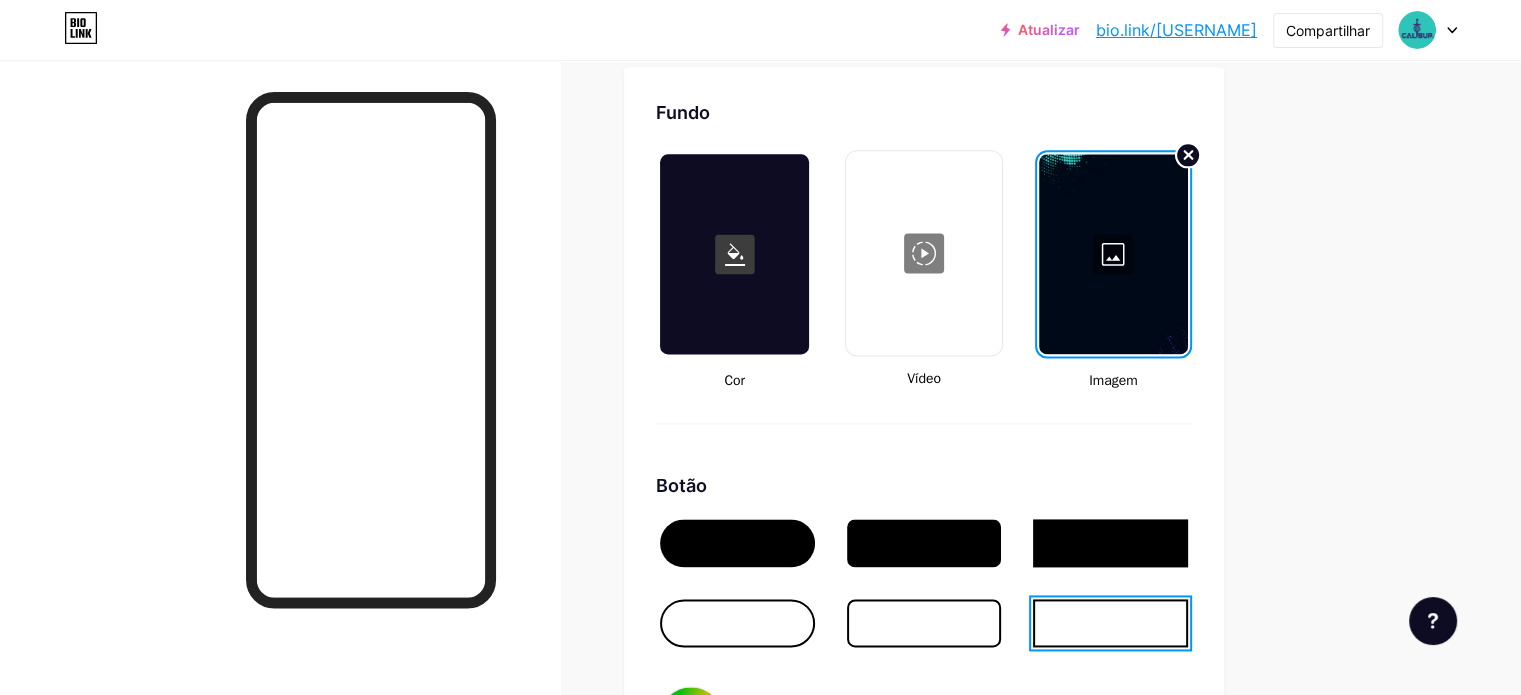 click 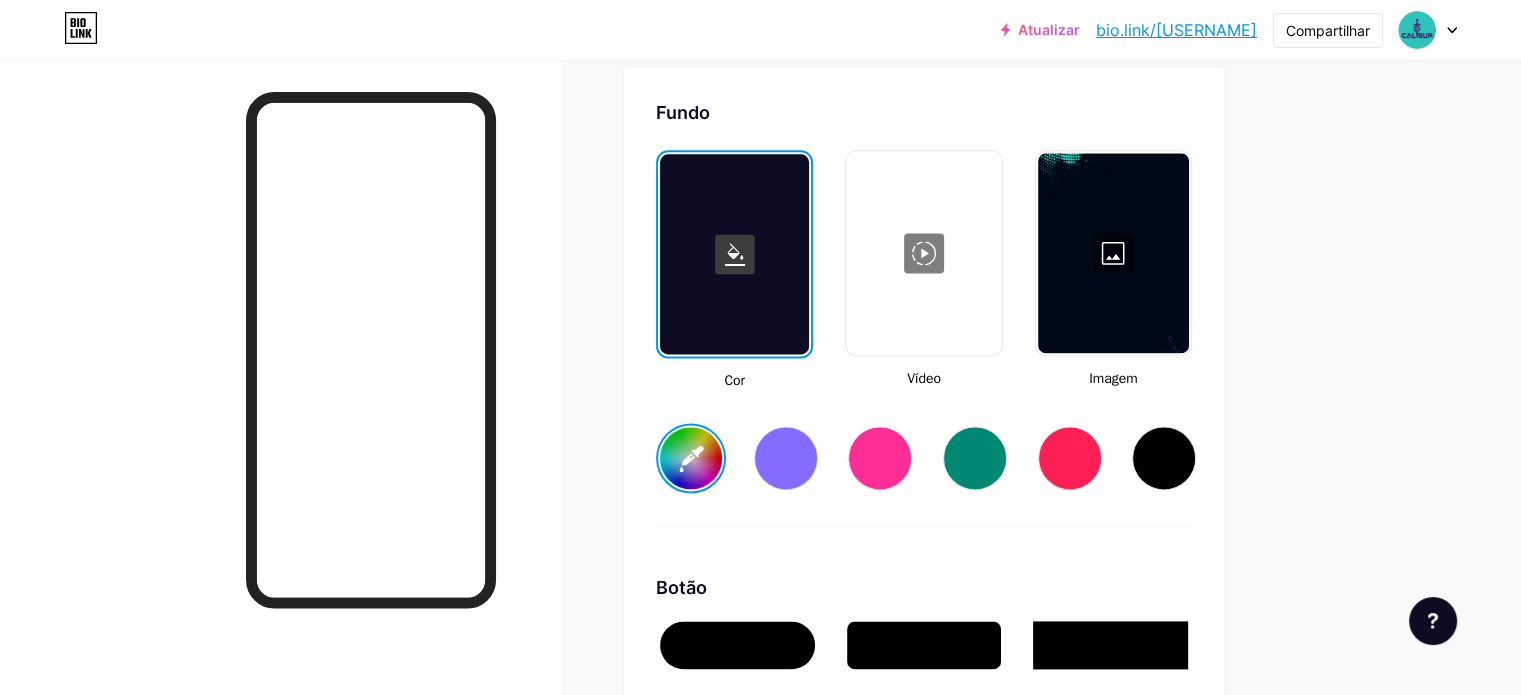 click at bounding box center [1113, 253] 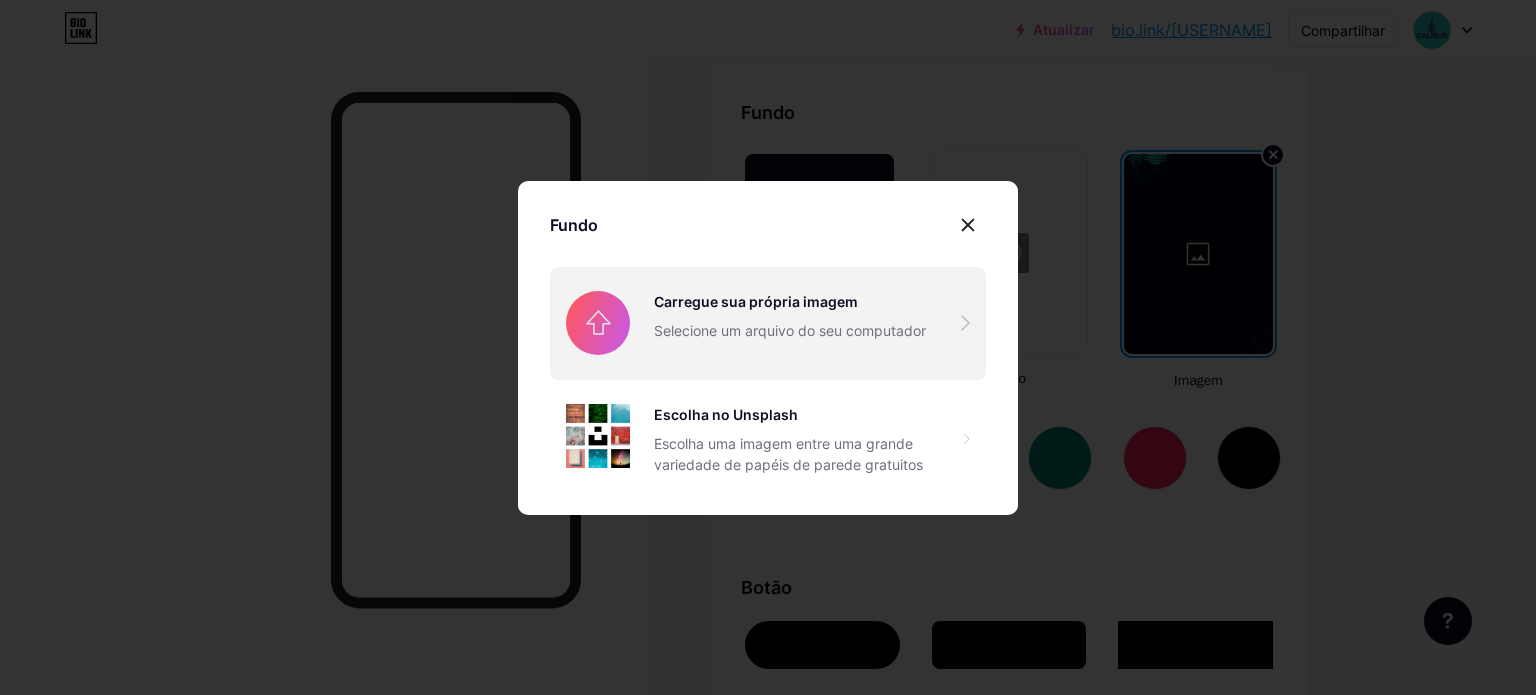 type on "#000000" 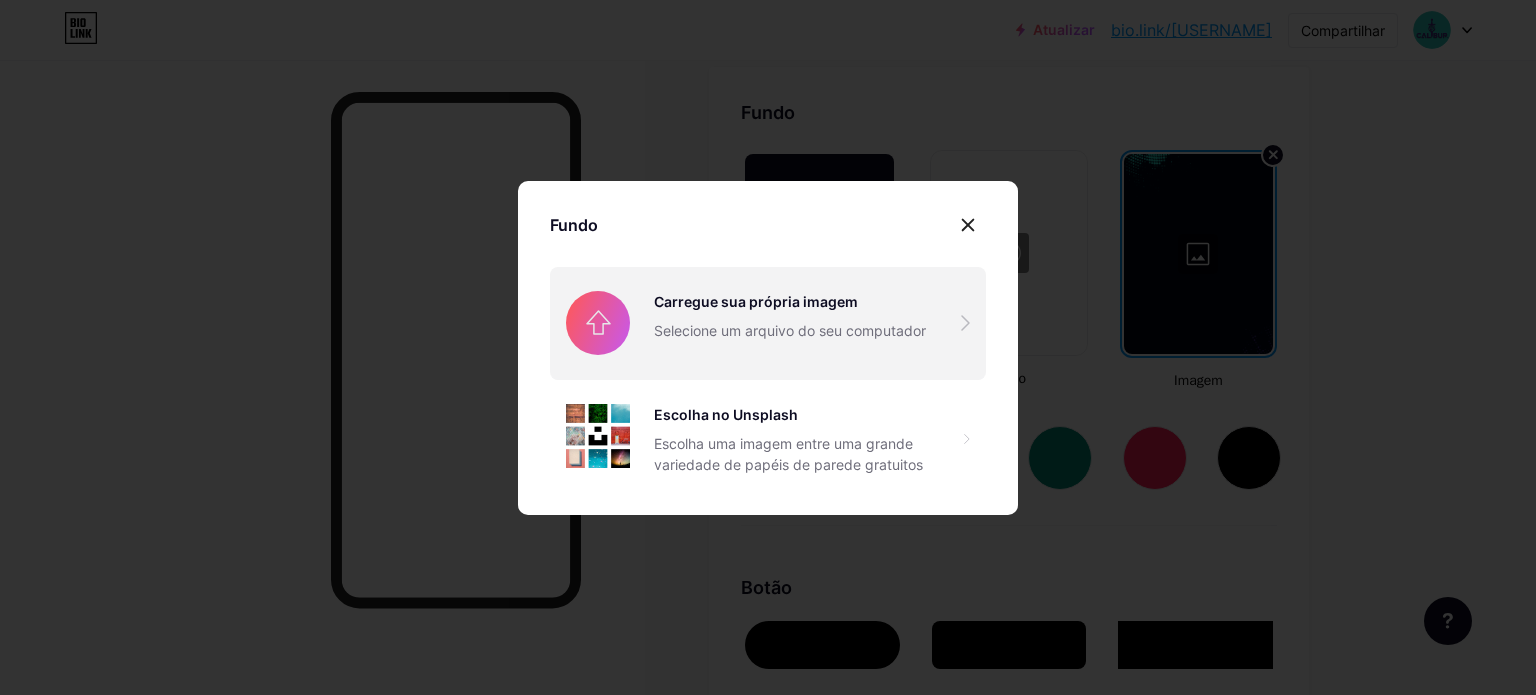 type on "#ffffff" 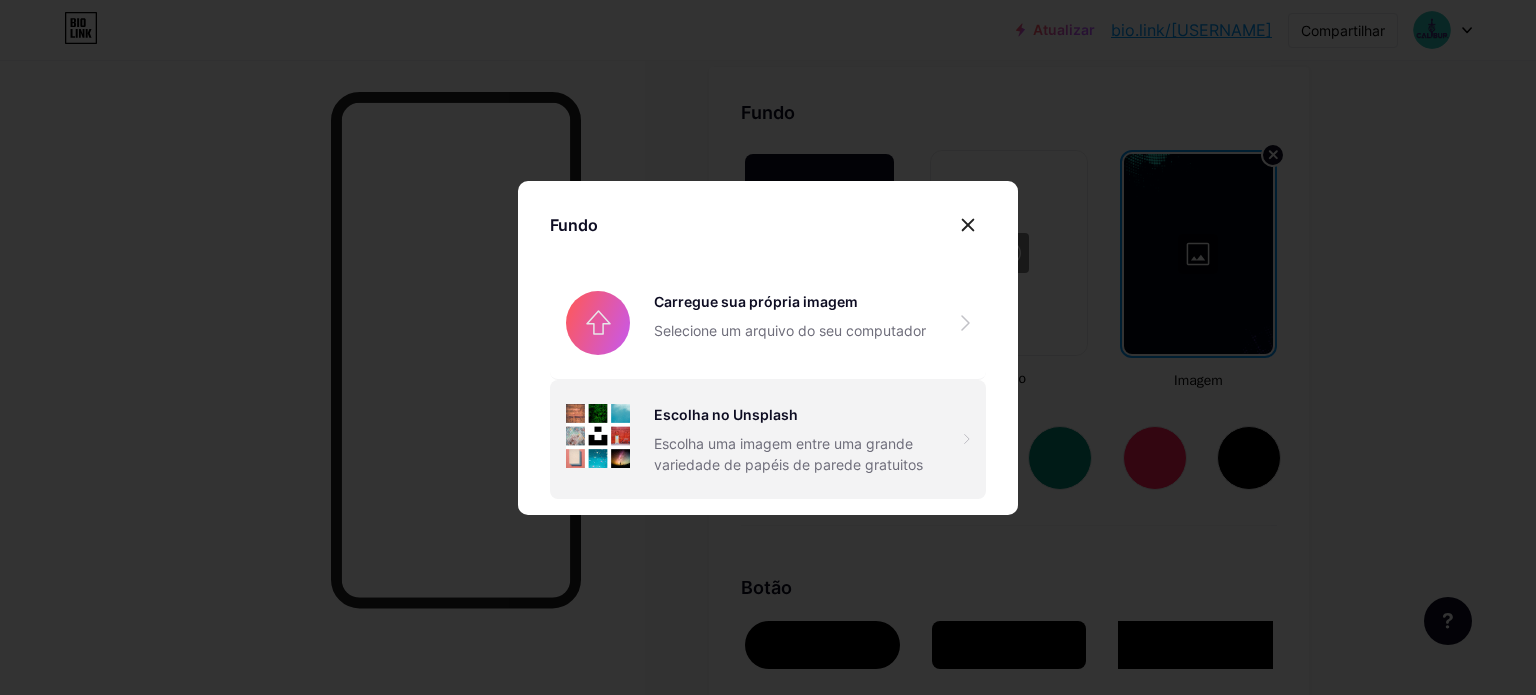 type on "#000000" 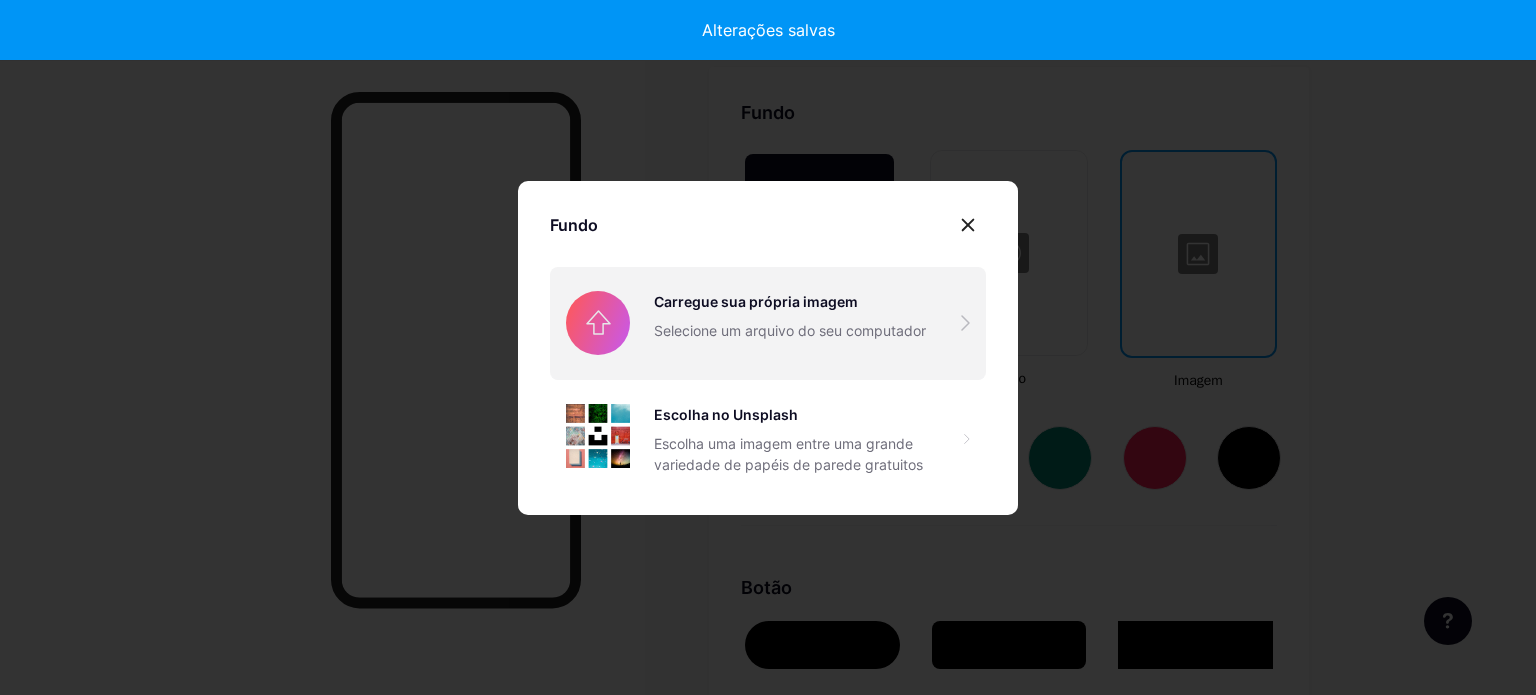 click at bounding box center [768, 323] 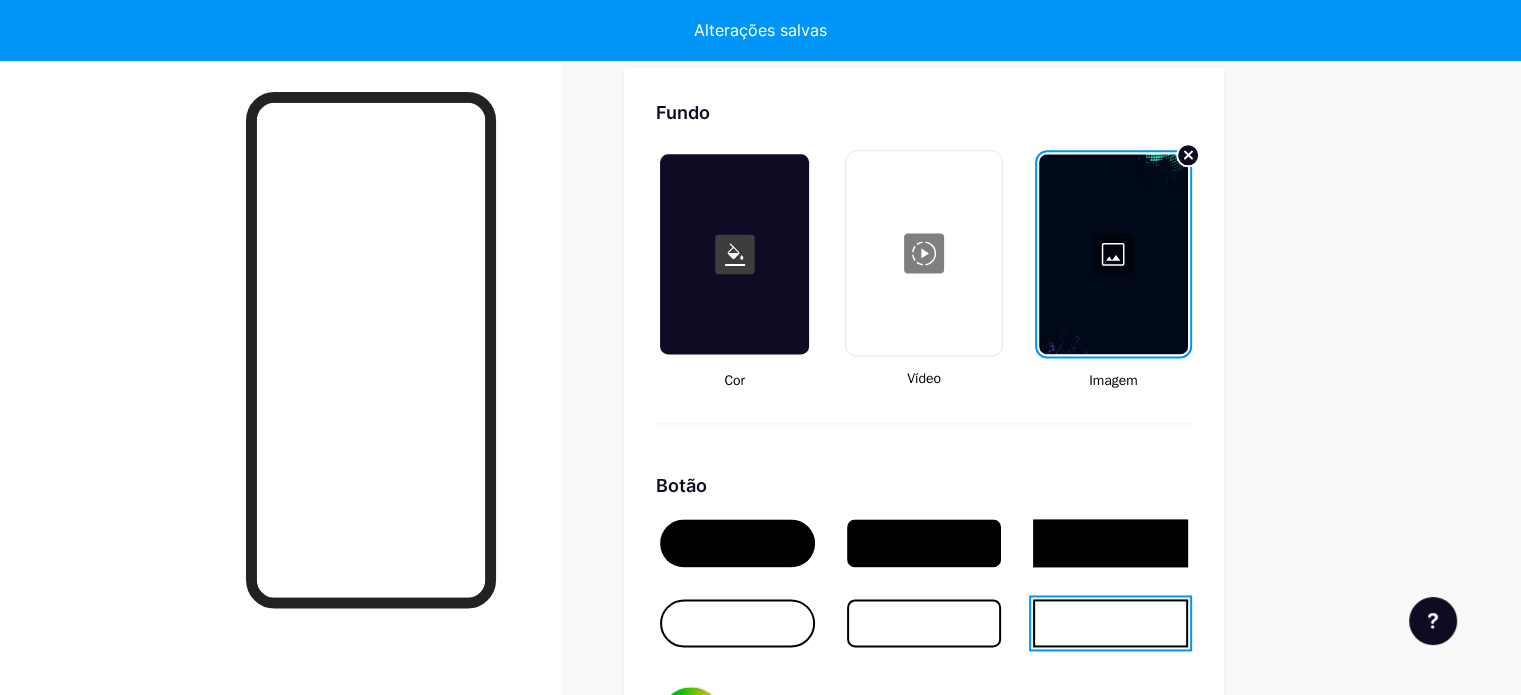 type on "#000000" 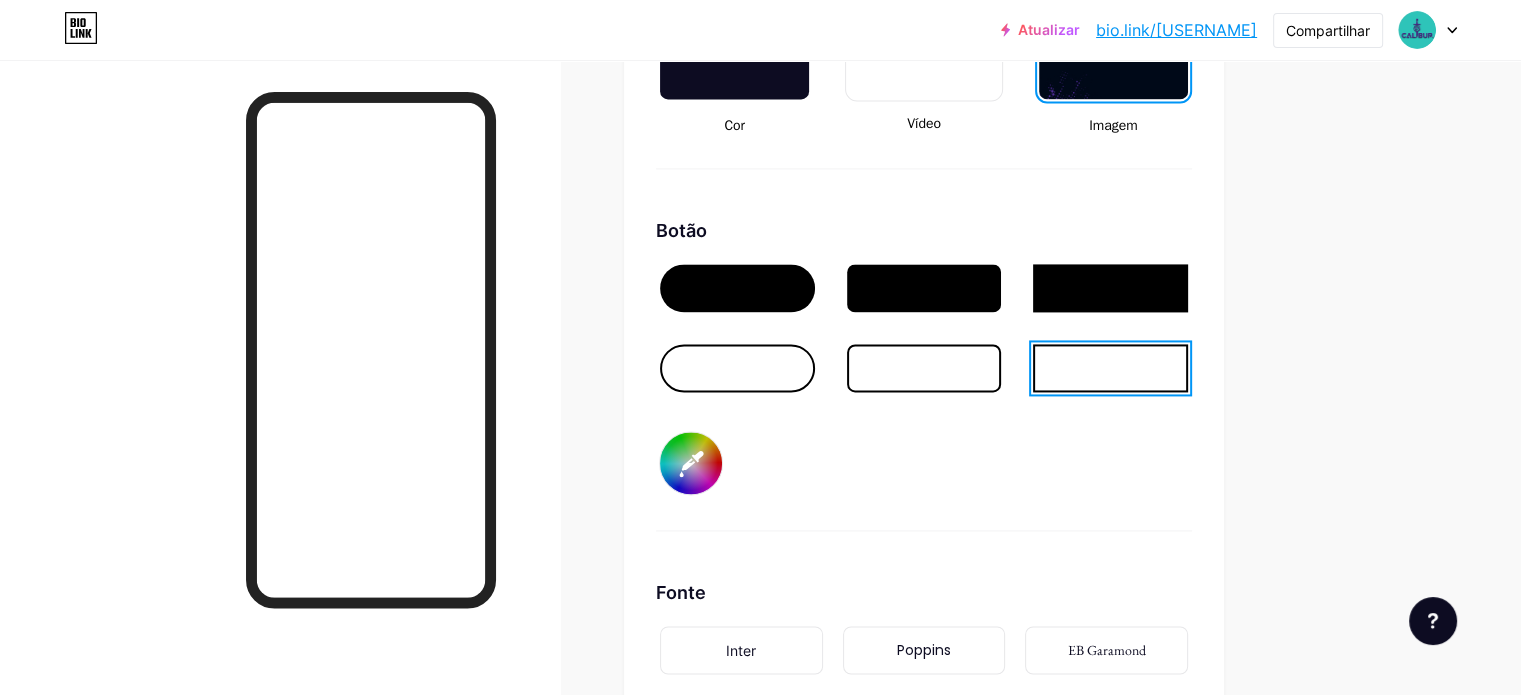 scroll, scrollTop: 2968, scrollLeft: 0, axis: vertical 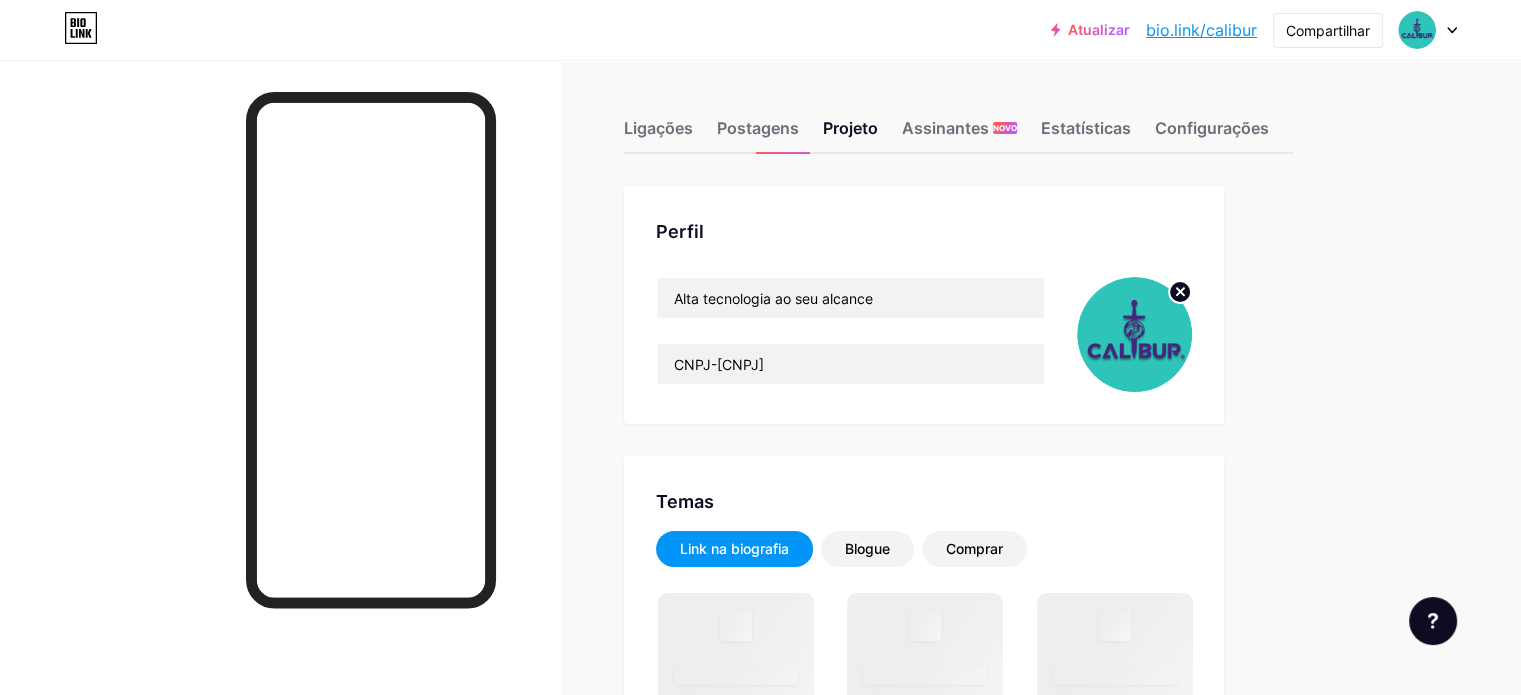 type on "#000000" 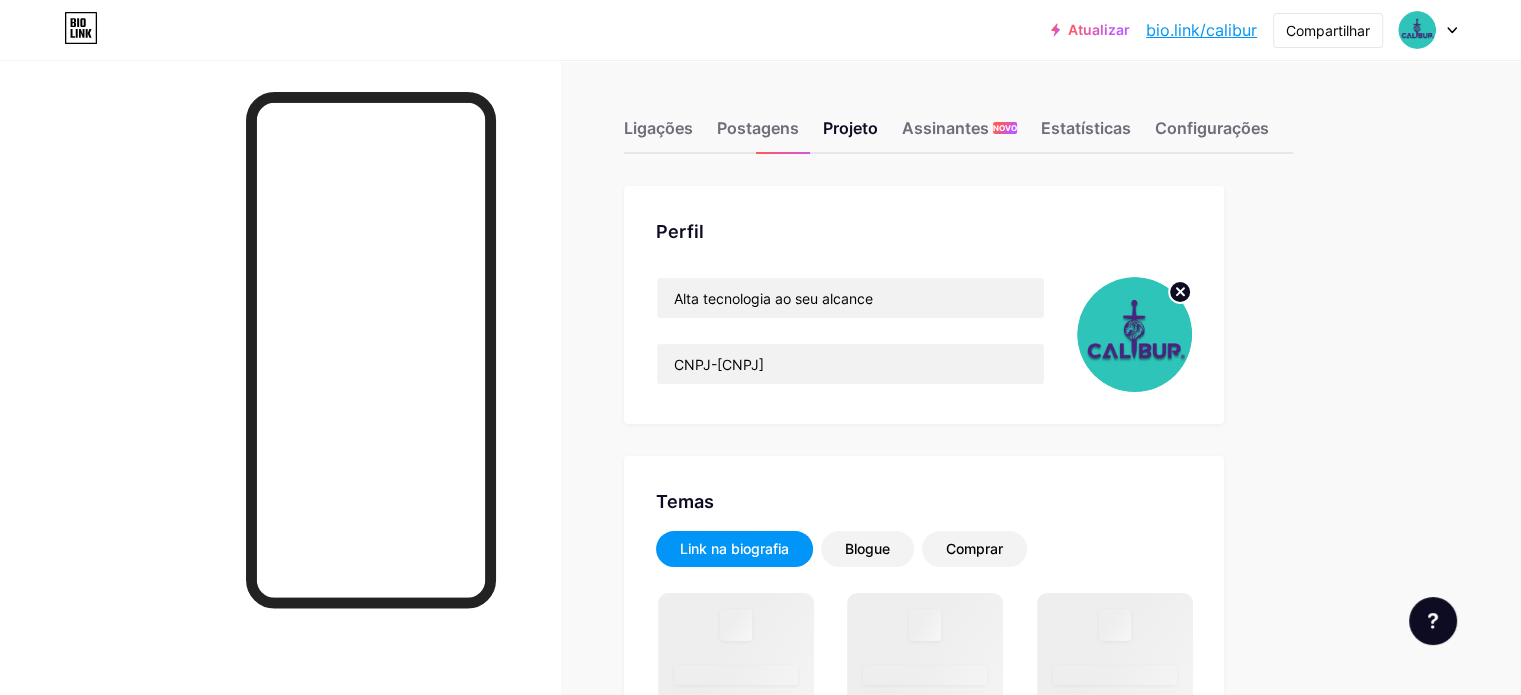 type on "#000000" 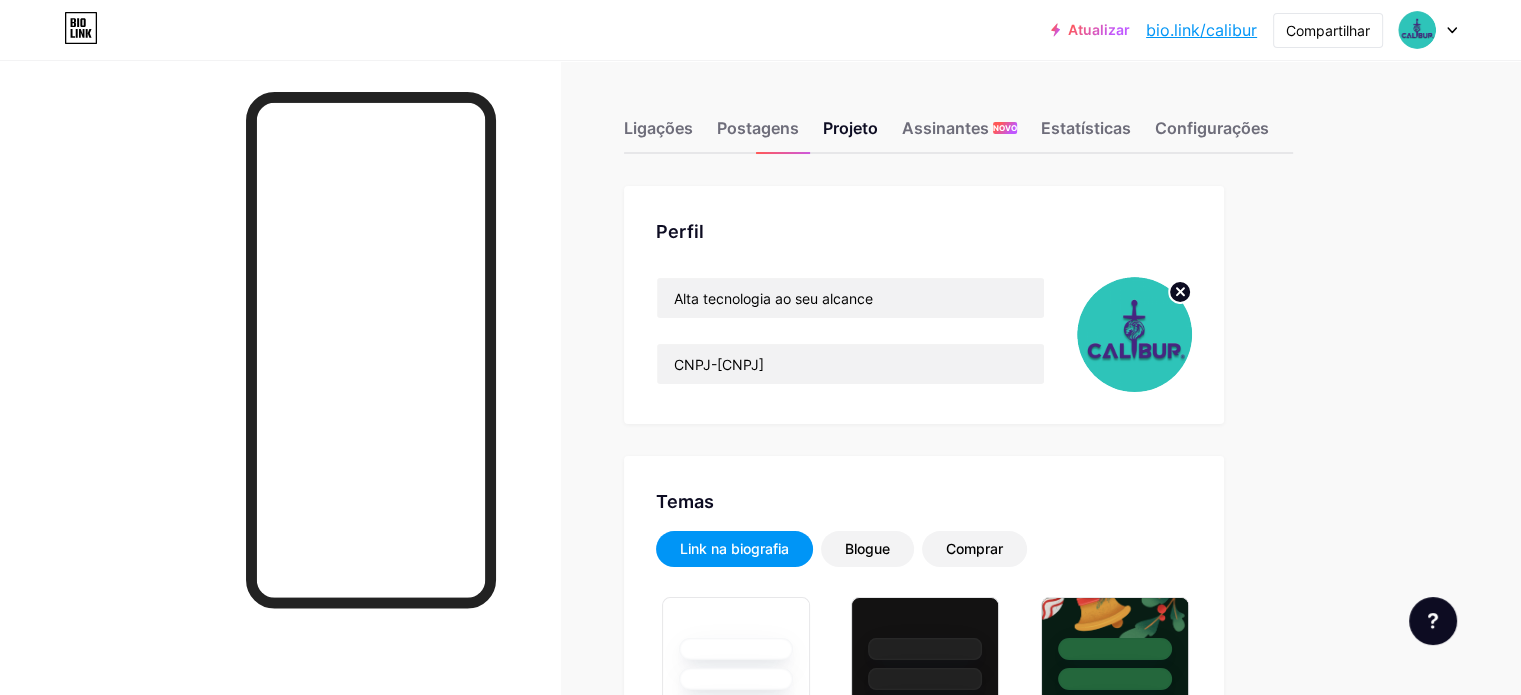 click 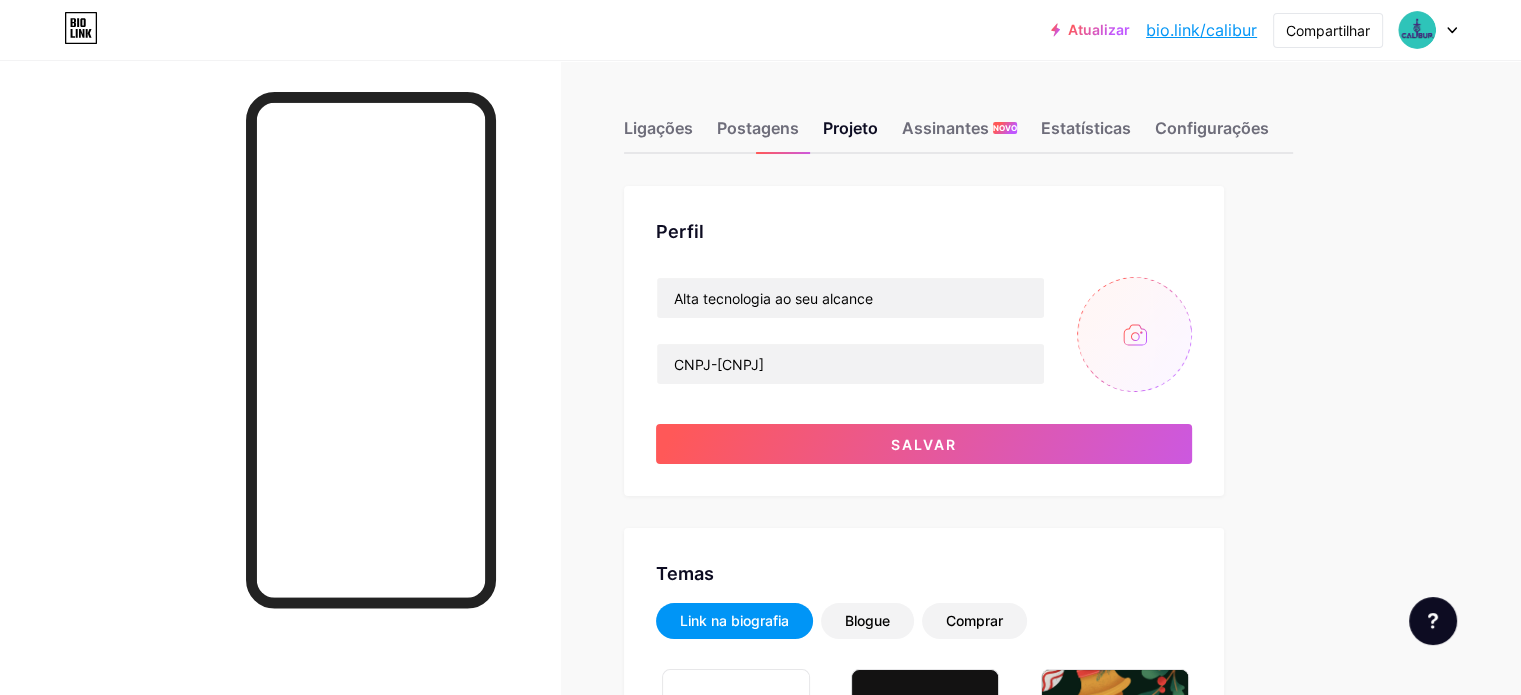 click at bounding box center [1134, 334] 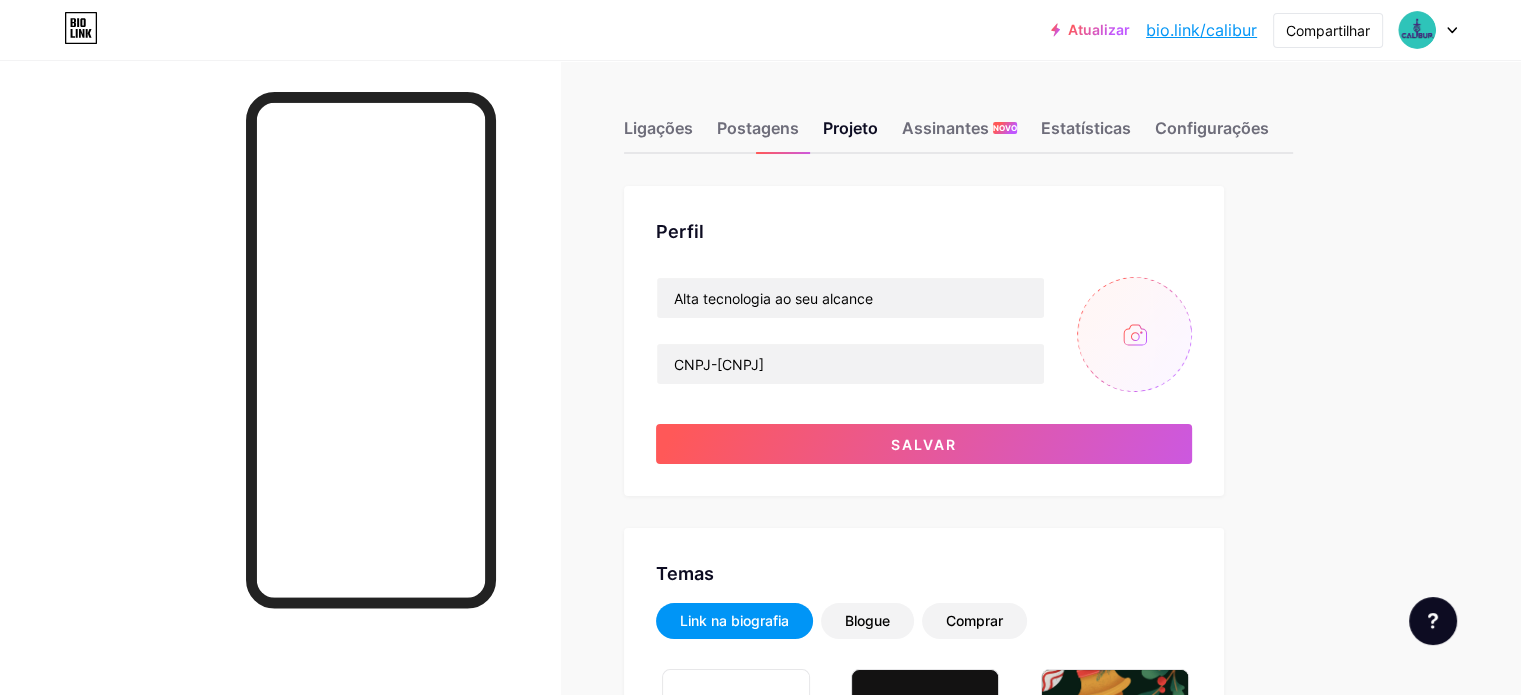 type on "C:\fakepath\Fptp de perfil bio-01.png" 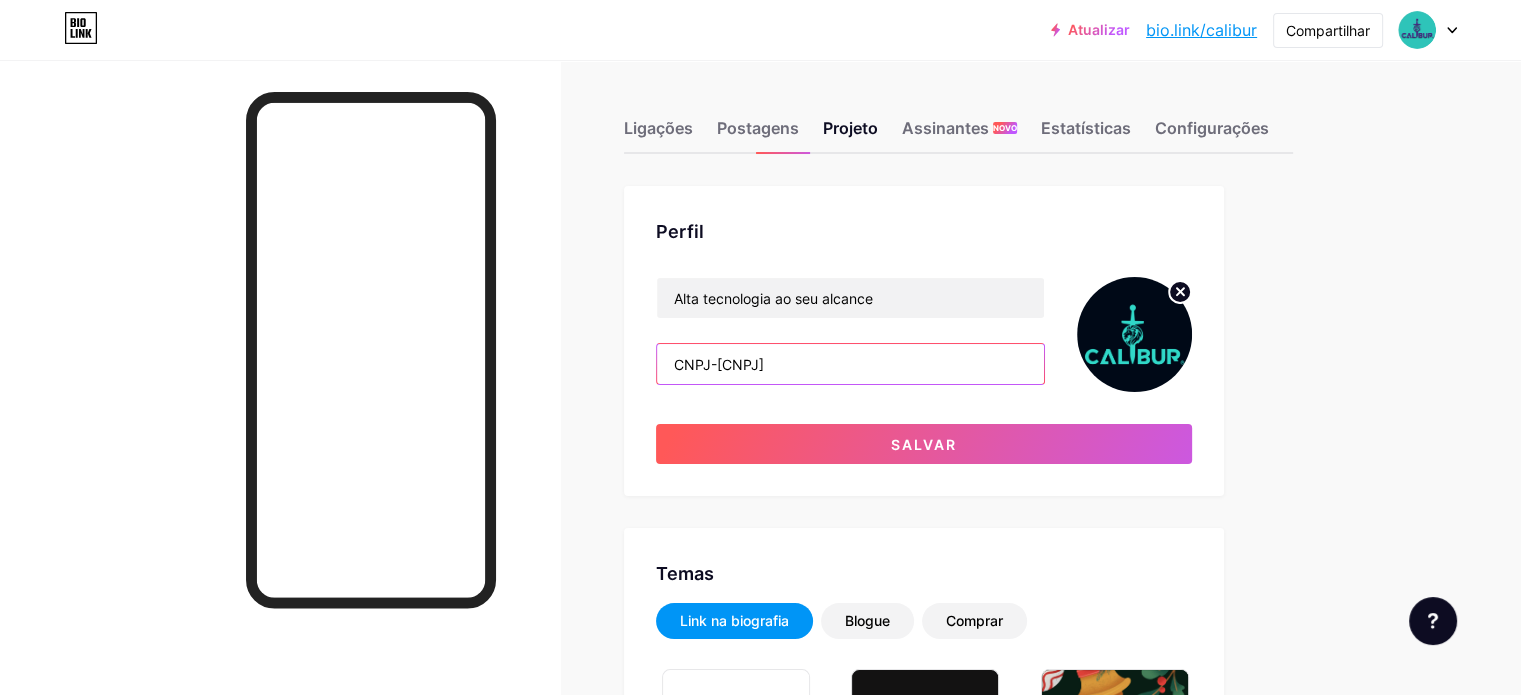 click on "CNPJ-[CNPJ]" at bounding box center (850, 364) 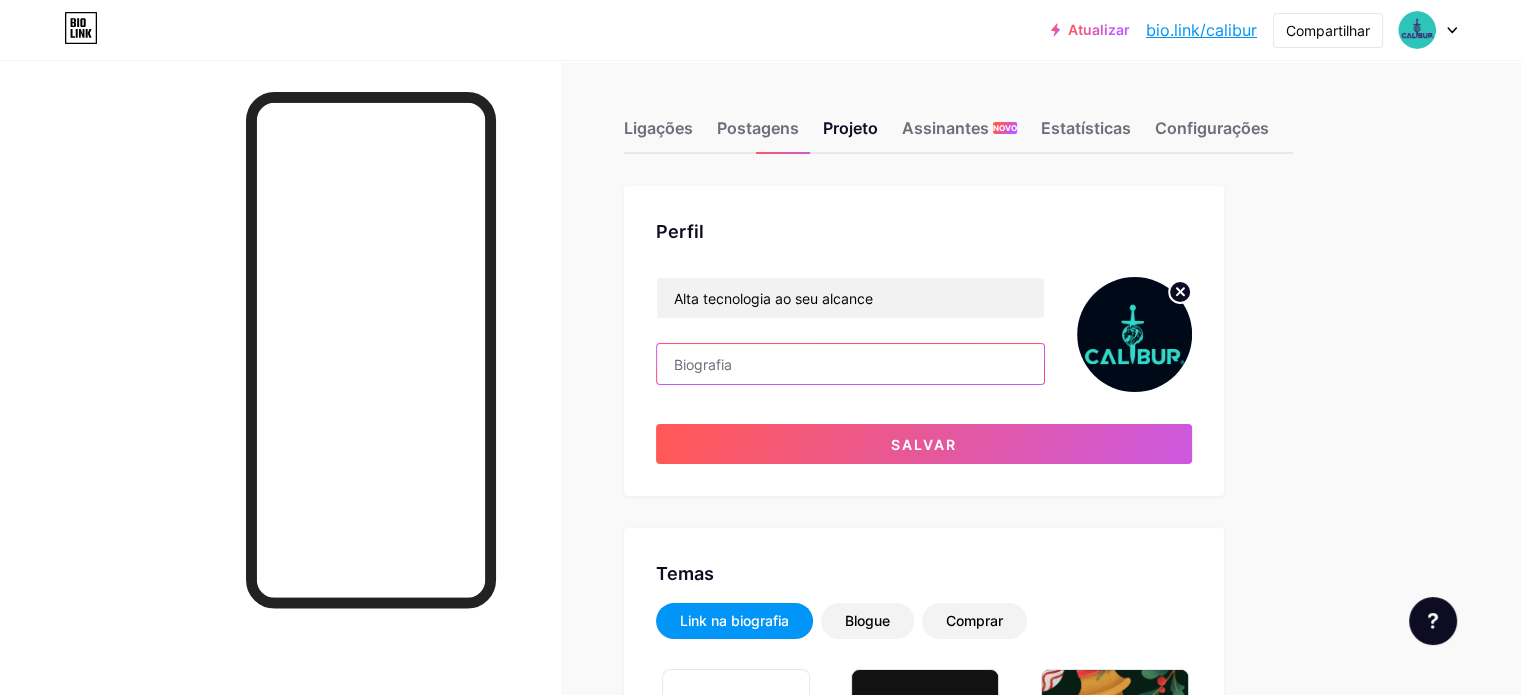type on "CNPJ-[CNPJ]" 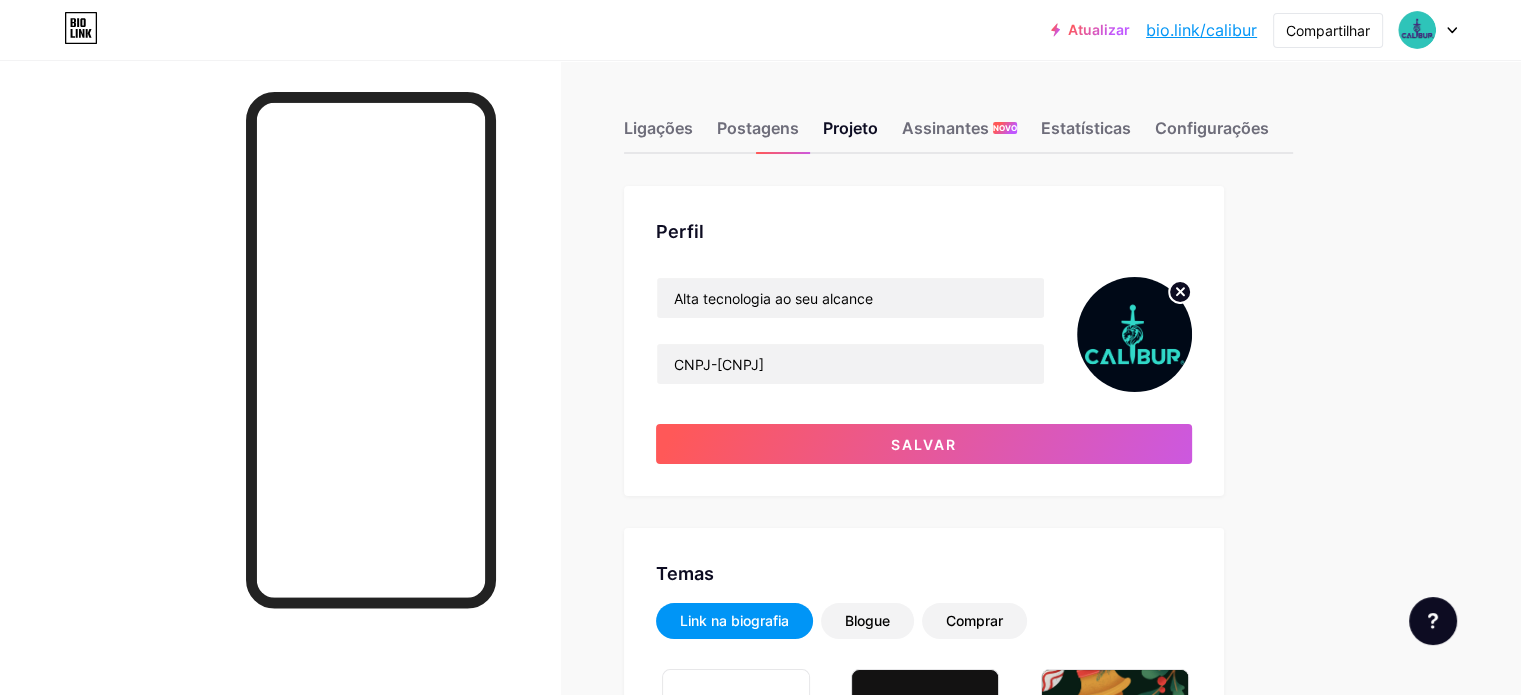 click on "Ligações
Postagens
Projeto
Assinantes
NOVO
Estatísticas
Configurações     Perfil   Alta tecnologia ao seu alcance     CNPJ-[CNPJ]                   Salvar     Temas   Link na biografia   Blogue   Comprar       Noções básicas       Carbono       Natal 23       Orgulho       Falha       Inverno · Ao Vivo       Vítreo · Ao vivo       Camaleão · Ao Vivo       Noite Chuvosa · Ao Vivo       Neon · Ao Vivo       Verão       Retrô       Morango · Ao Vivo       Deserto       Ensolarado       Outono       Folha       Céu limpo       Corar       Unicórnio       Mínimo       Nublado       Sombra     Crie o seu próprio           Alterações salvas     Fundo         Cor           Vídeo                   Imagem           Botão       #000000   Fonte   Inter Poppins EB Garamond TEKO BALSAMIQ SANS Pipa Um PT Sans Areia movediça DM Sans     #000000   Alterações salvas     Posição para exibir redes sociais" at bounding box center (688, 2362) 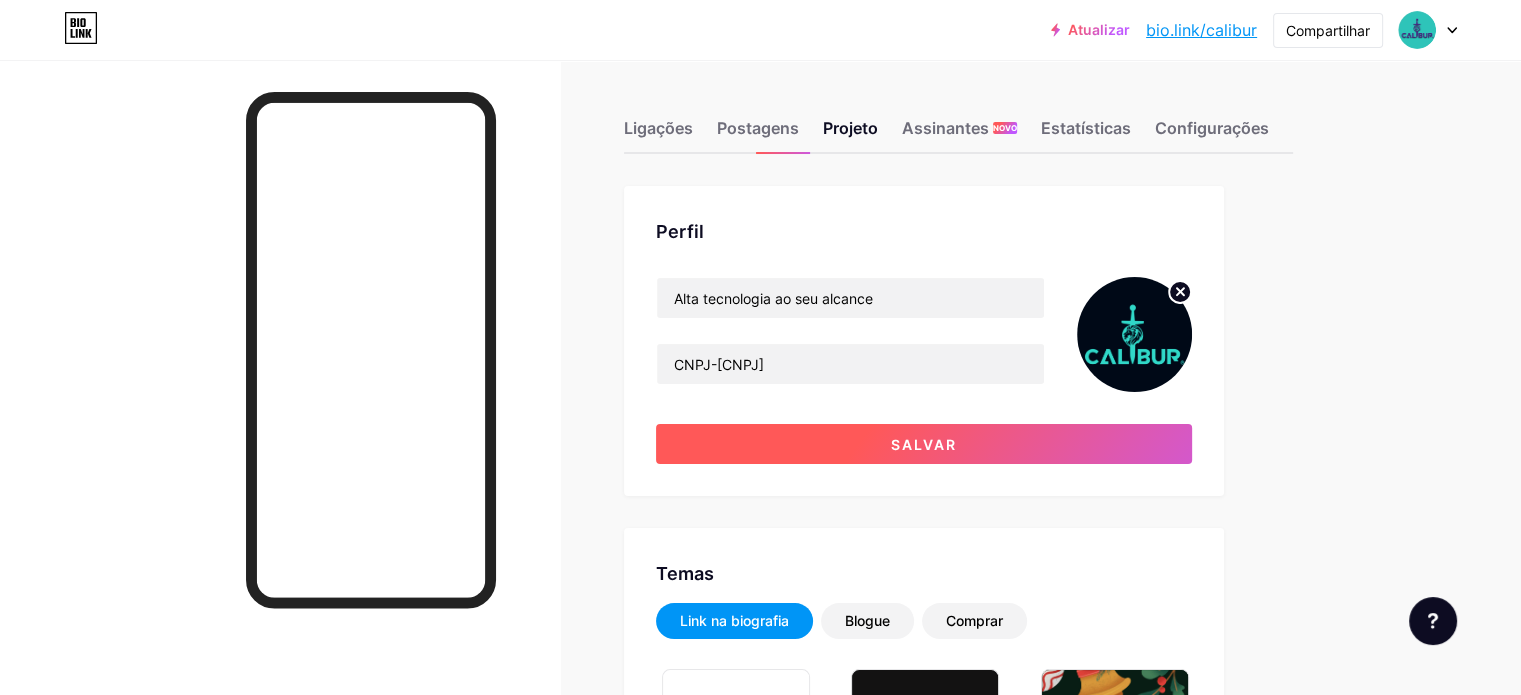 click on "Salvar" at bounding box center [924, 444] 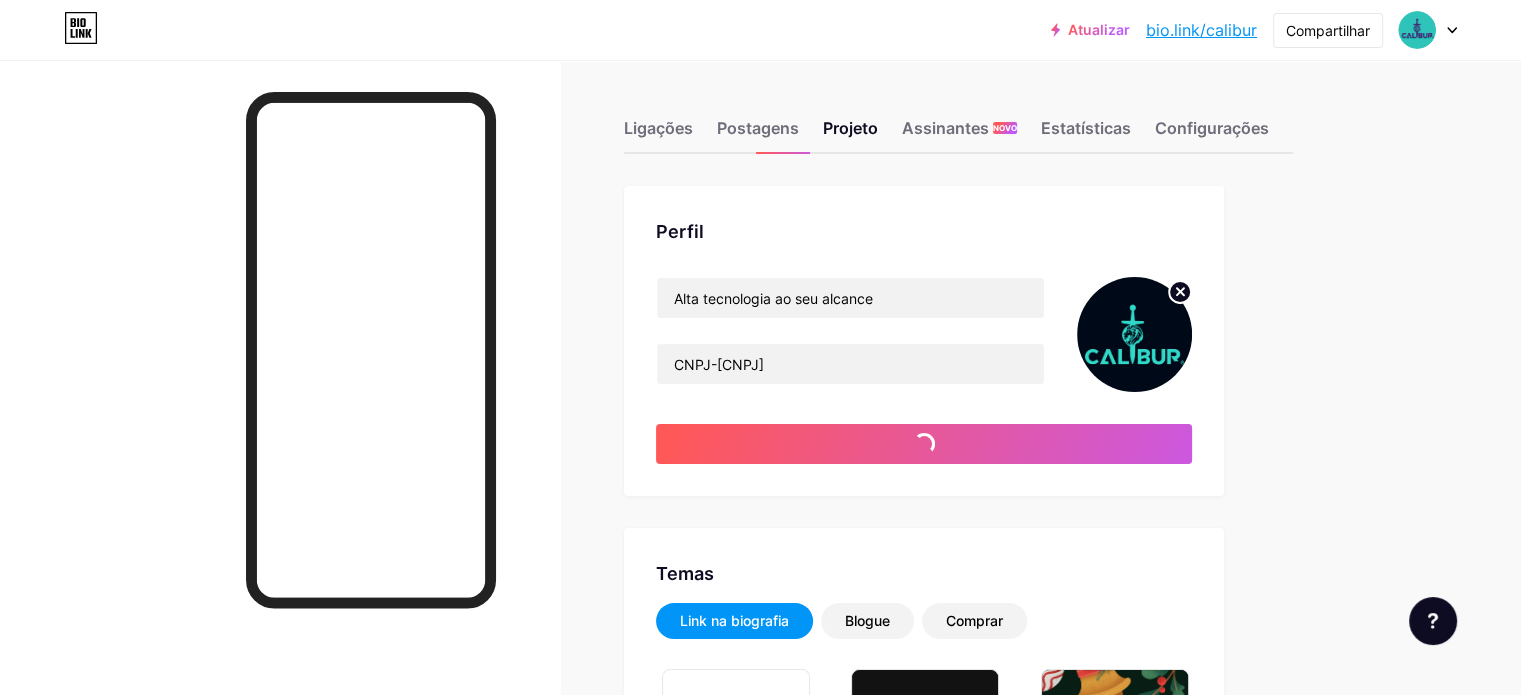 type on "#000000" 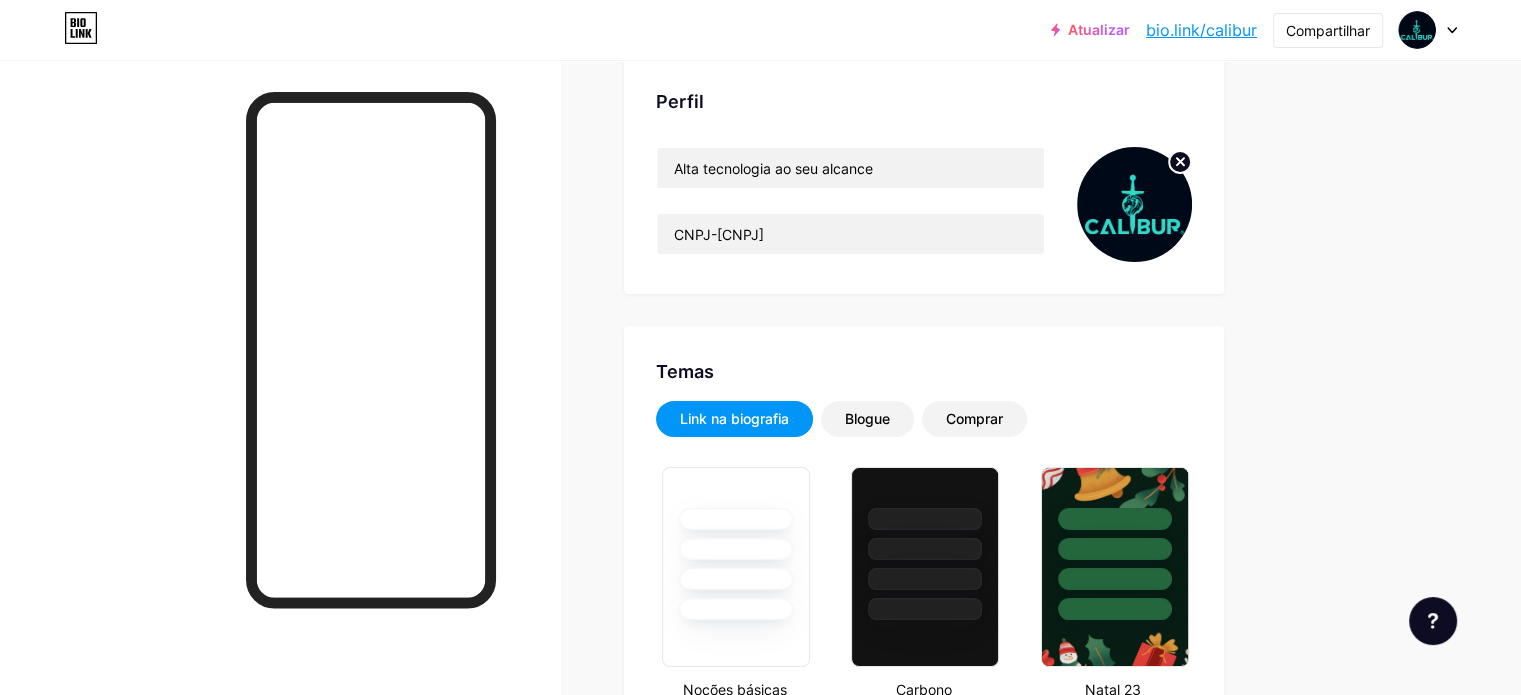 scroll, scrollTop: 0, scrollLeft: 0, axis: both 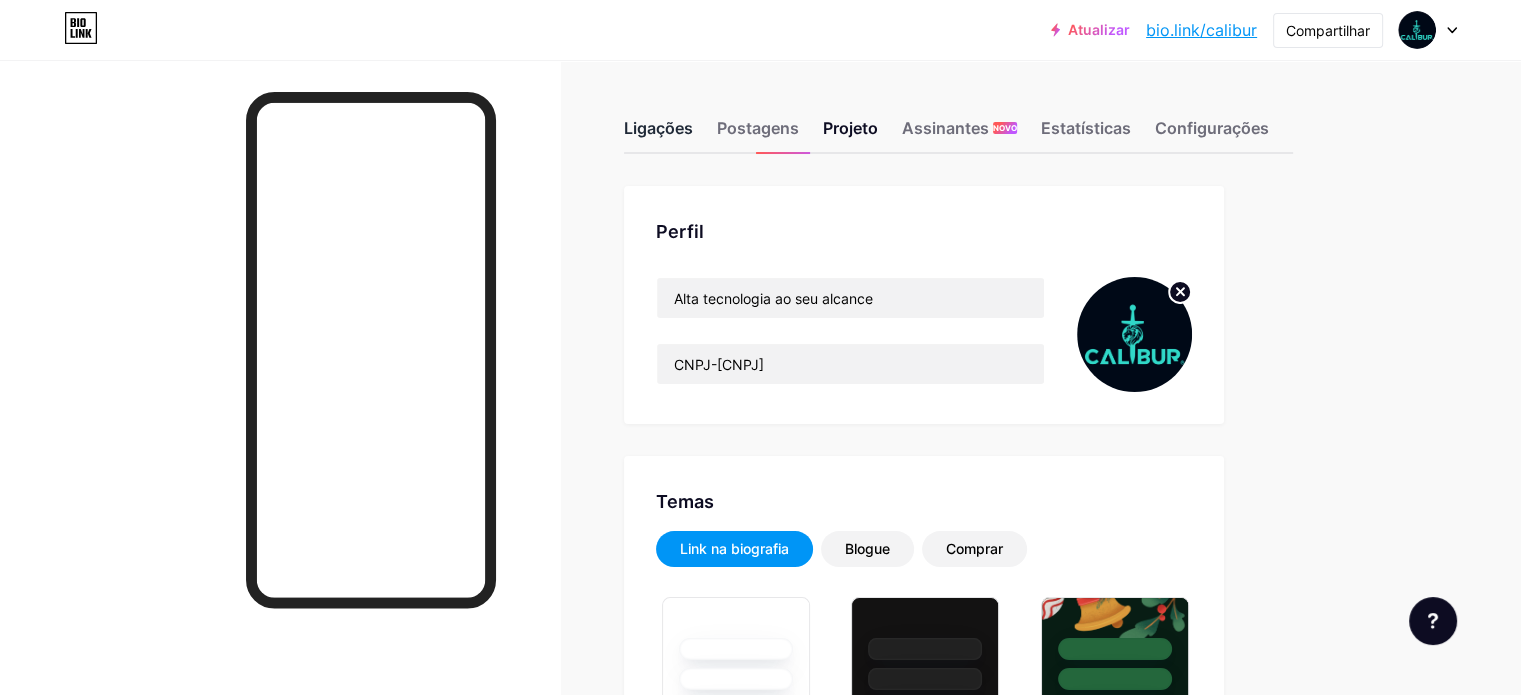 click on "Ligações" at bounding box center (658, 128) 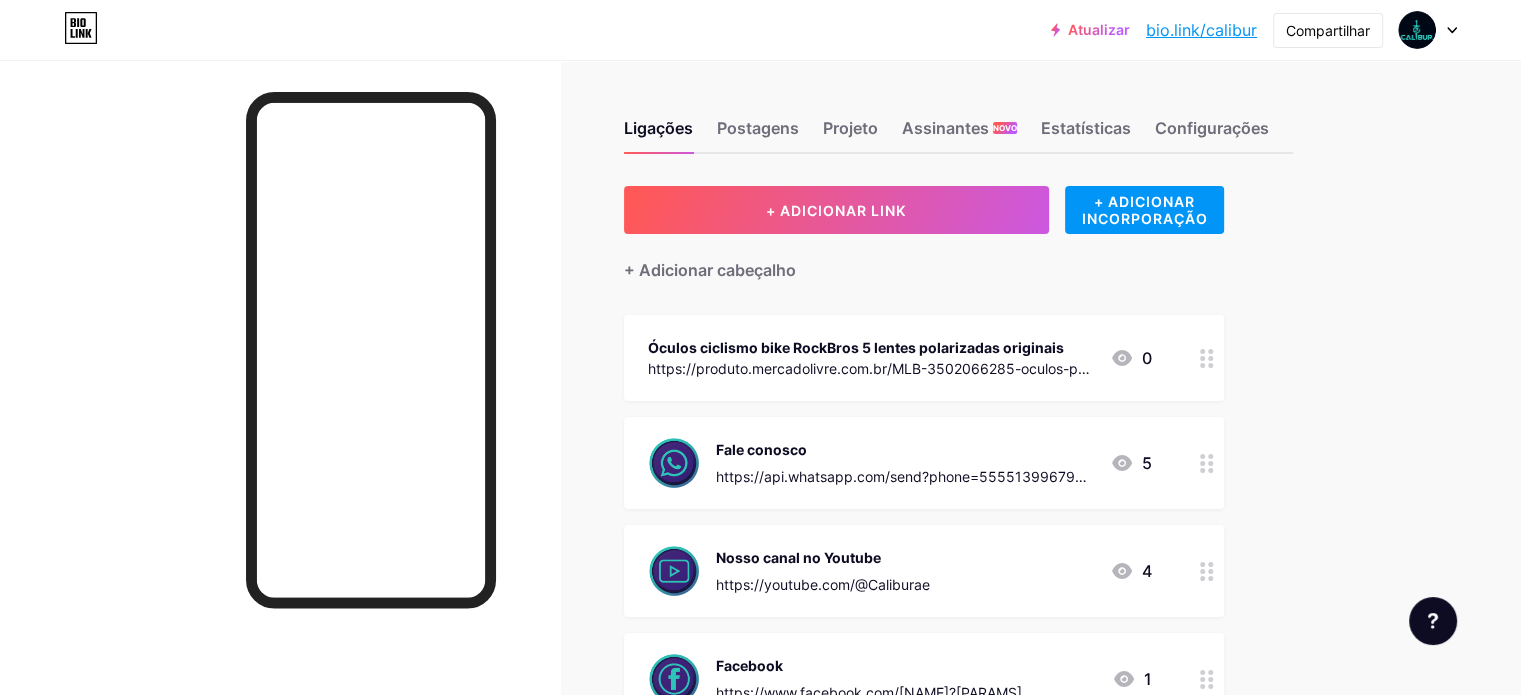 click at bounding box center [1207, 463] 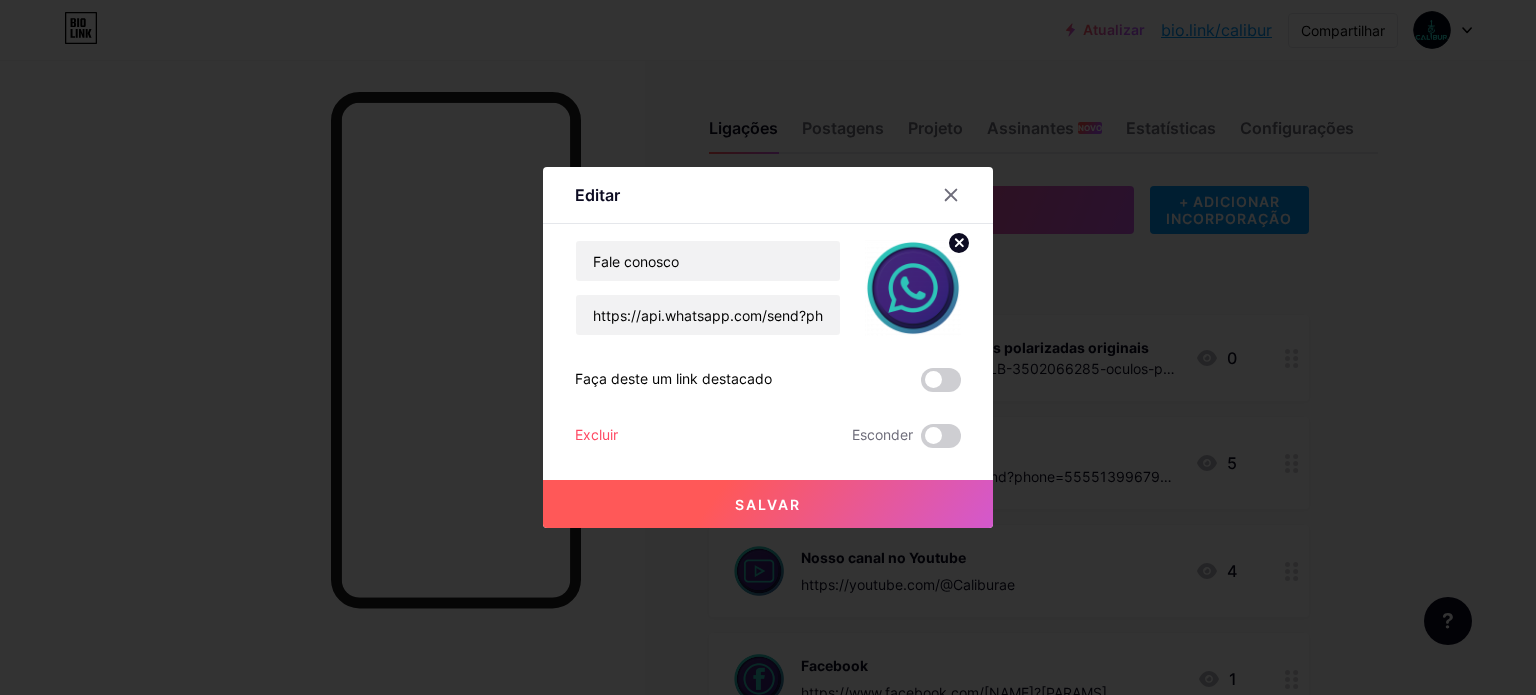 click 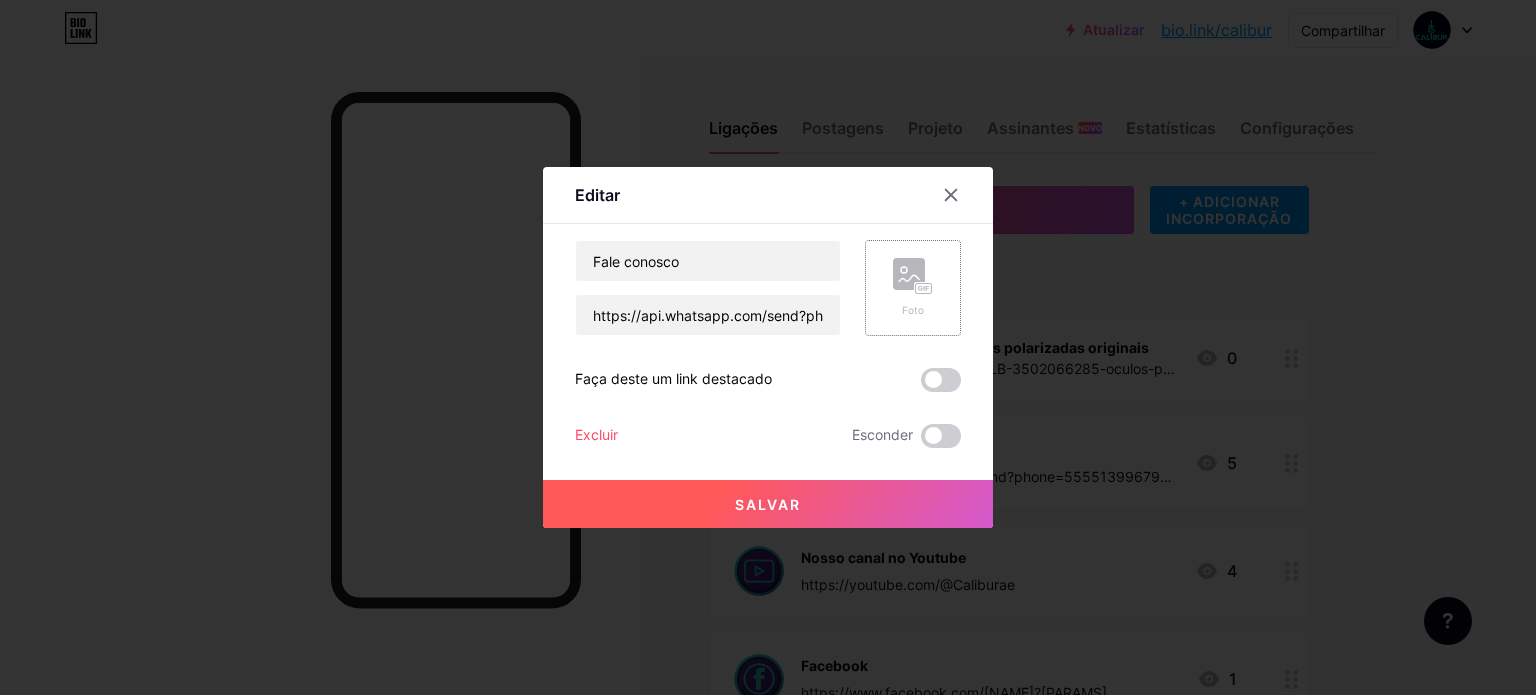 click 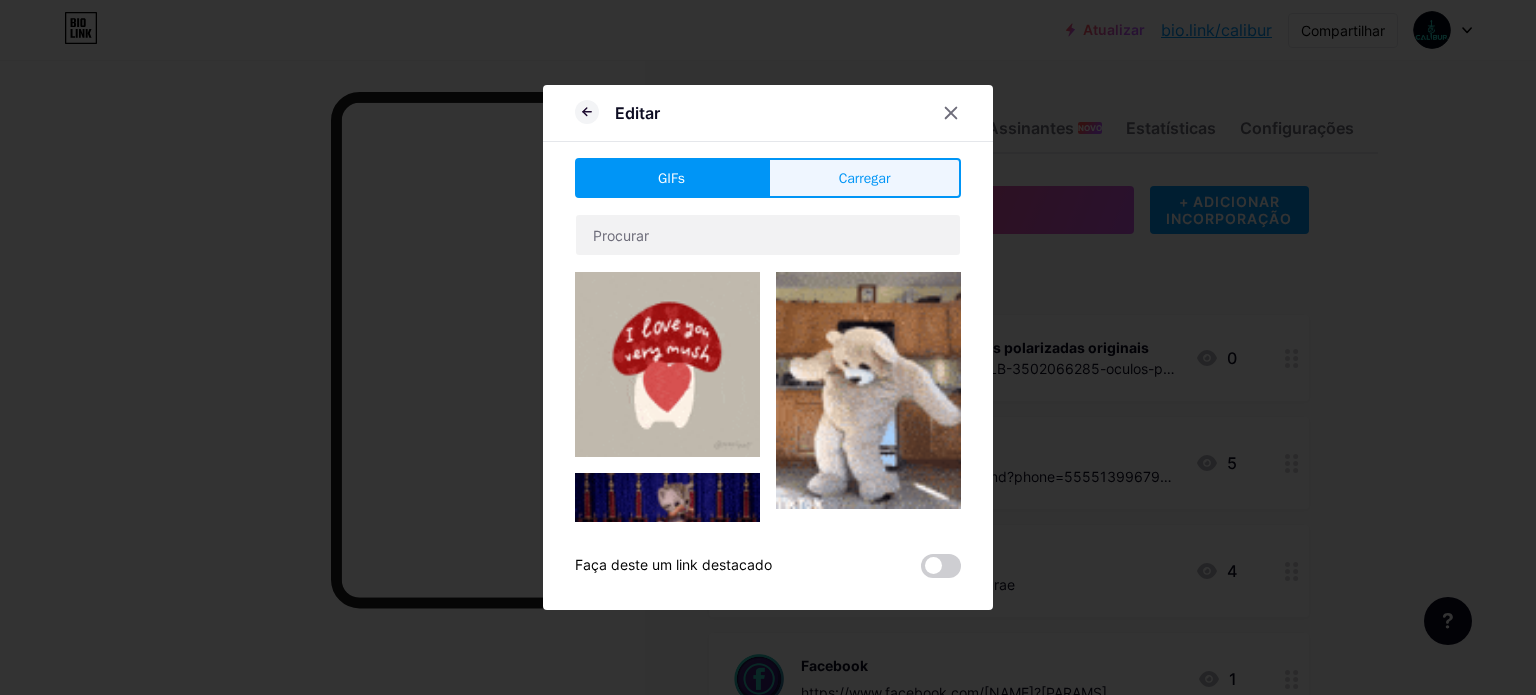 click on "Carregar" at bounding box center (865, 178) 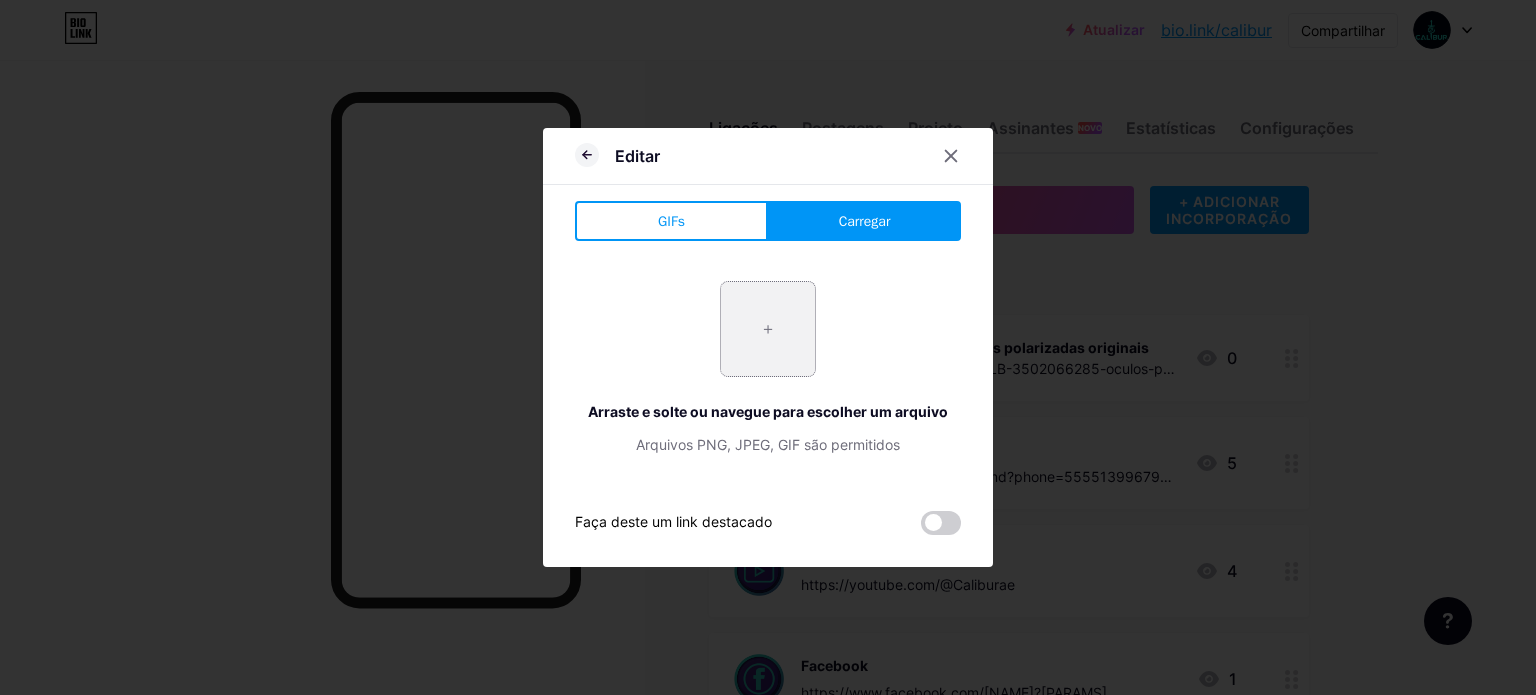 click at bounding box center (768, 329) 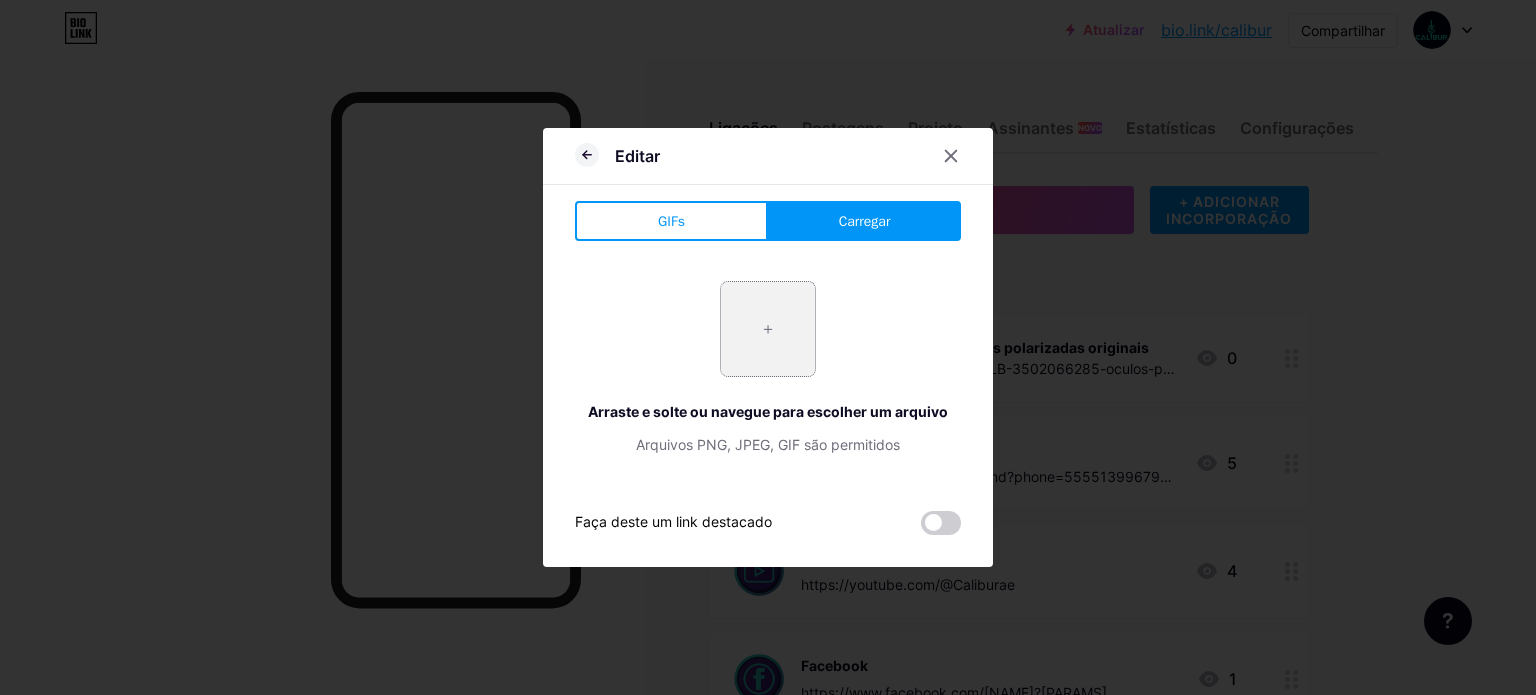 type on "C:\fakepath\Icones biolink-02.png" 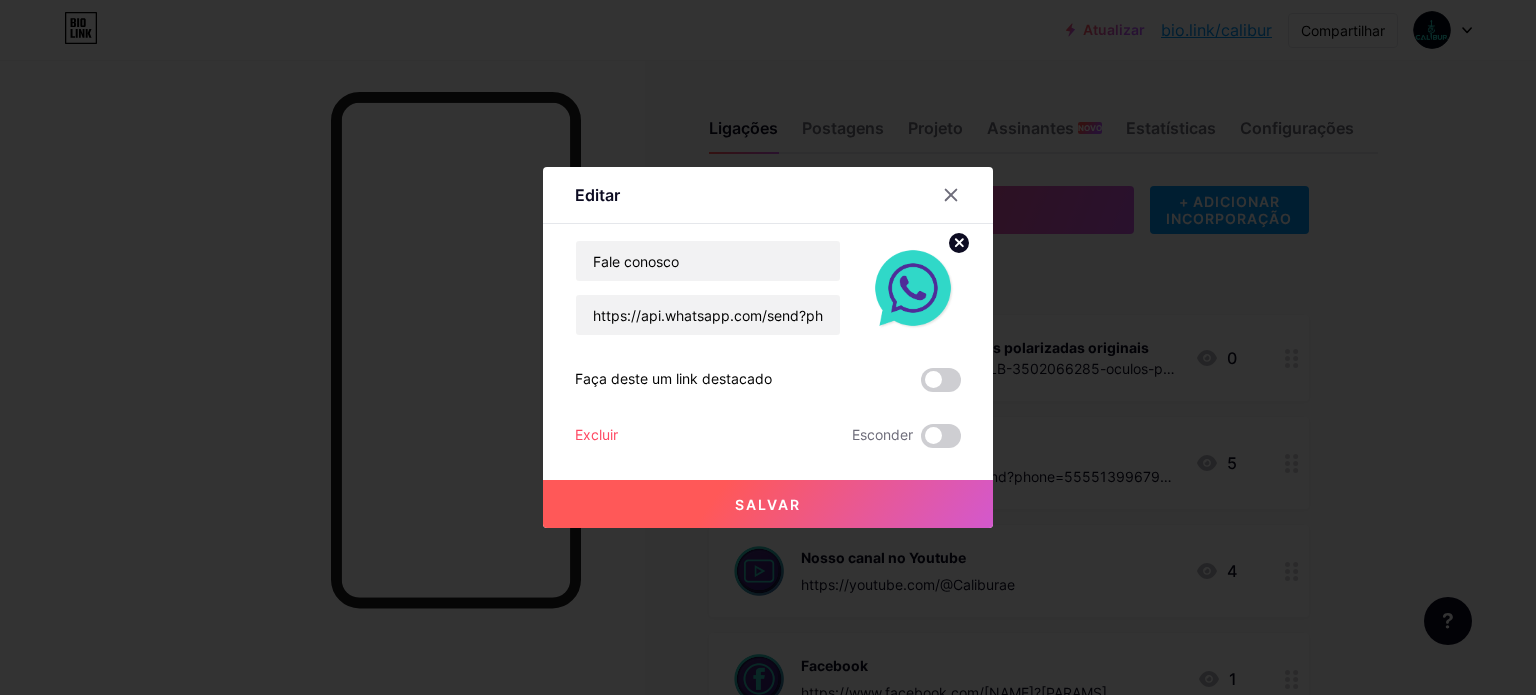 click on "Salvar" at bounding box center (768, 504) 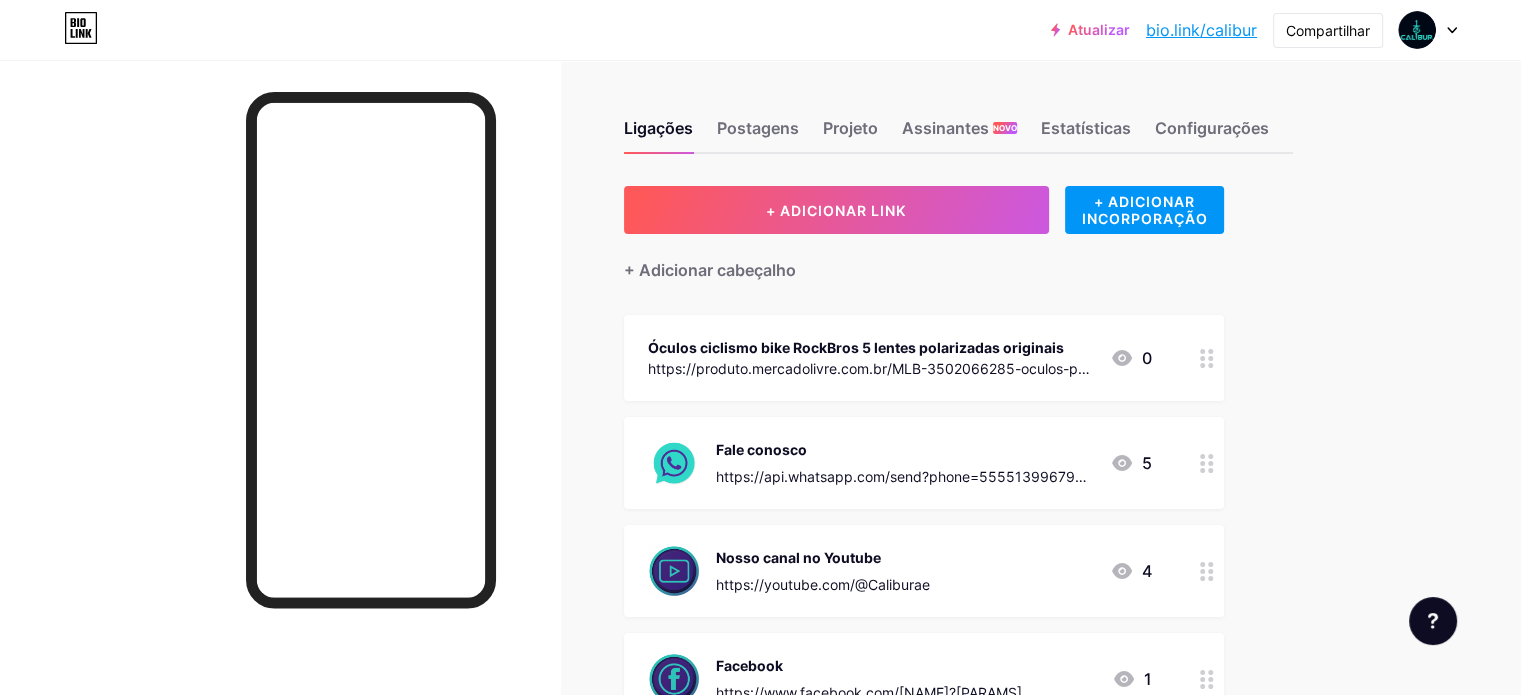 click on "Nosso canal no Youtube
https://youtube.com/@Caliburae
4" at bounding box center [900, 571] 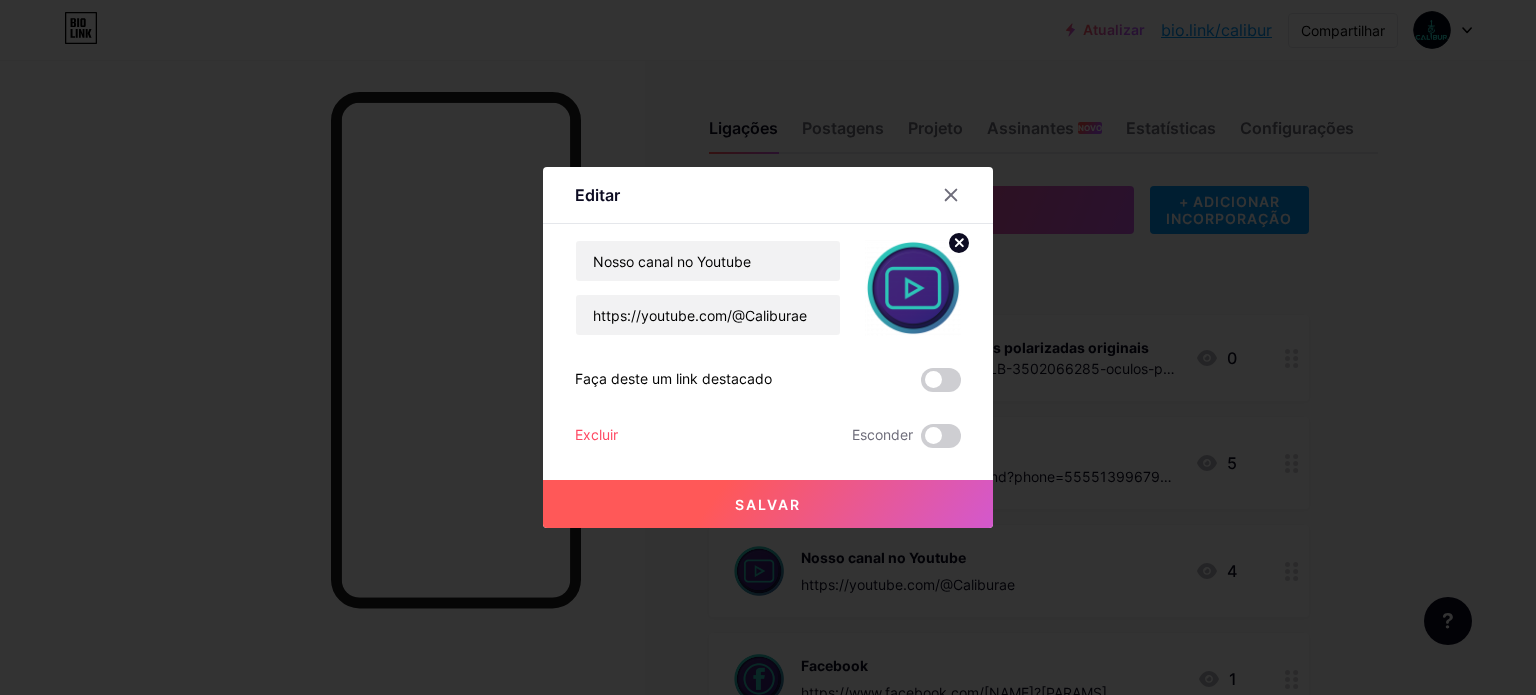 click 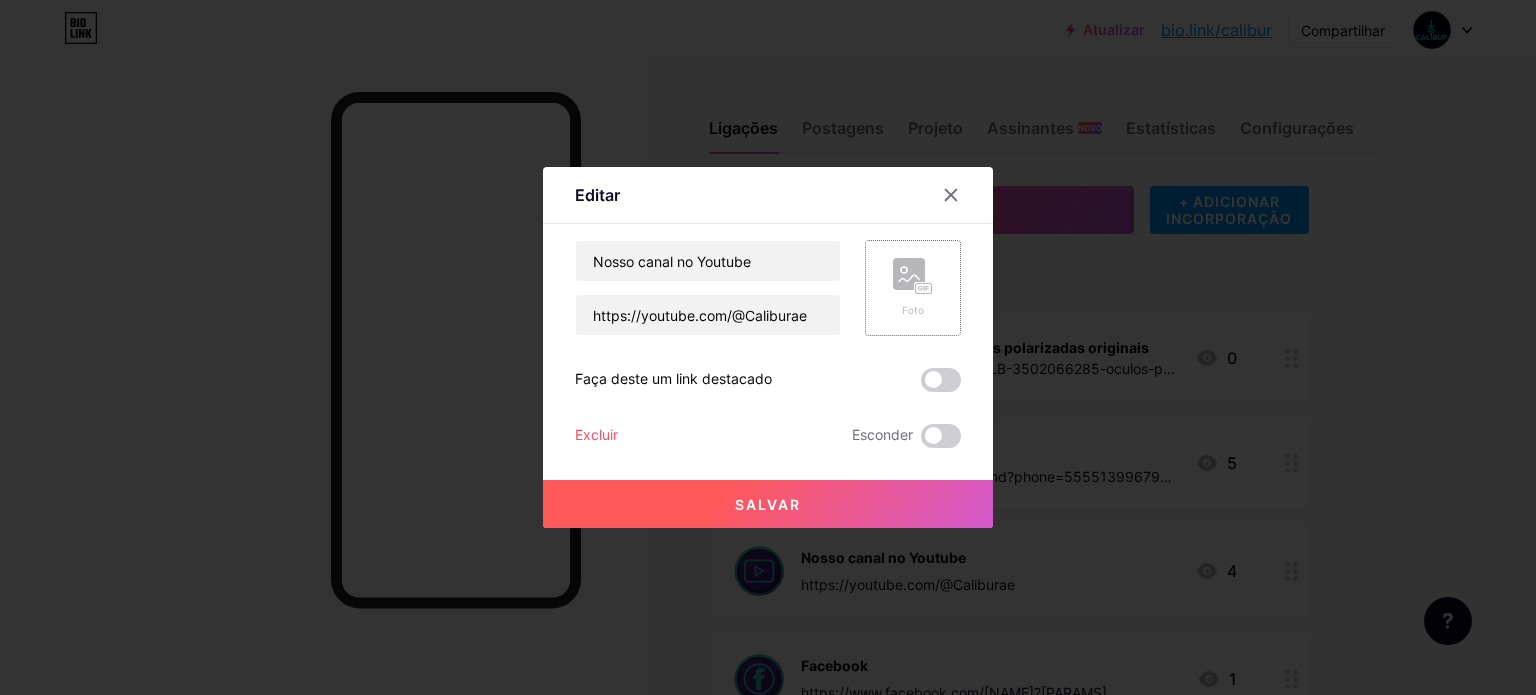 click on "Foto" at bounding box center [913, 310] 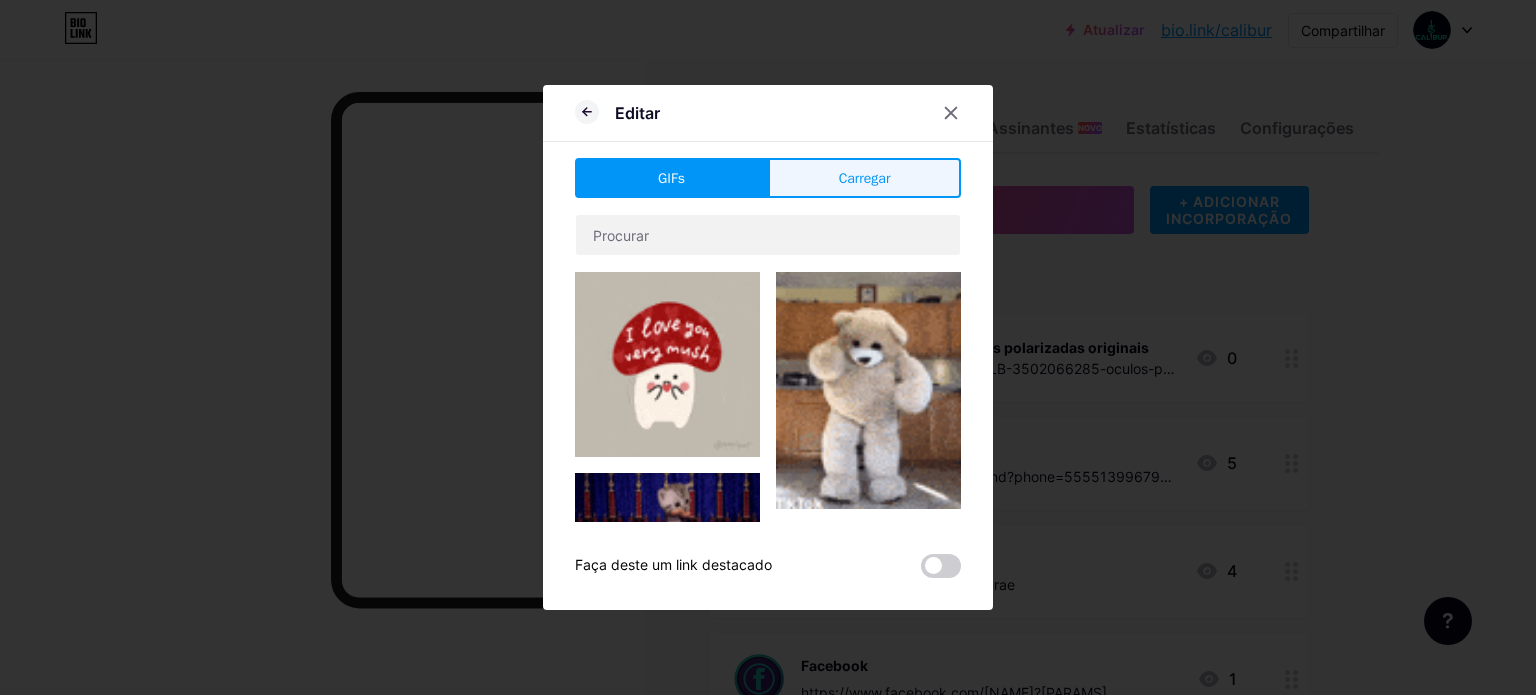drag, startPoint x: 874, startPoint y: 182, endPoint x: 891, endPoint y: 205, distance: 28.600698 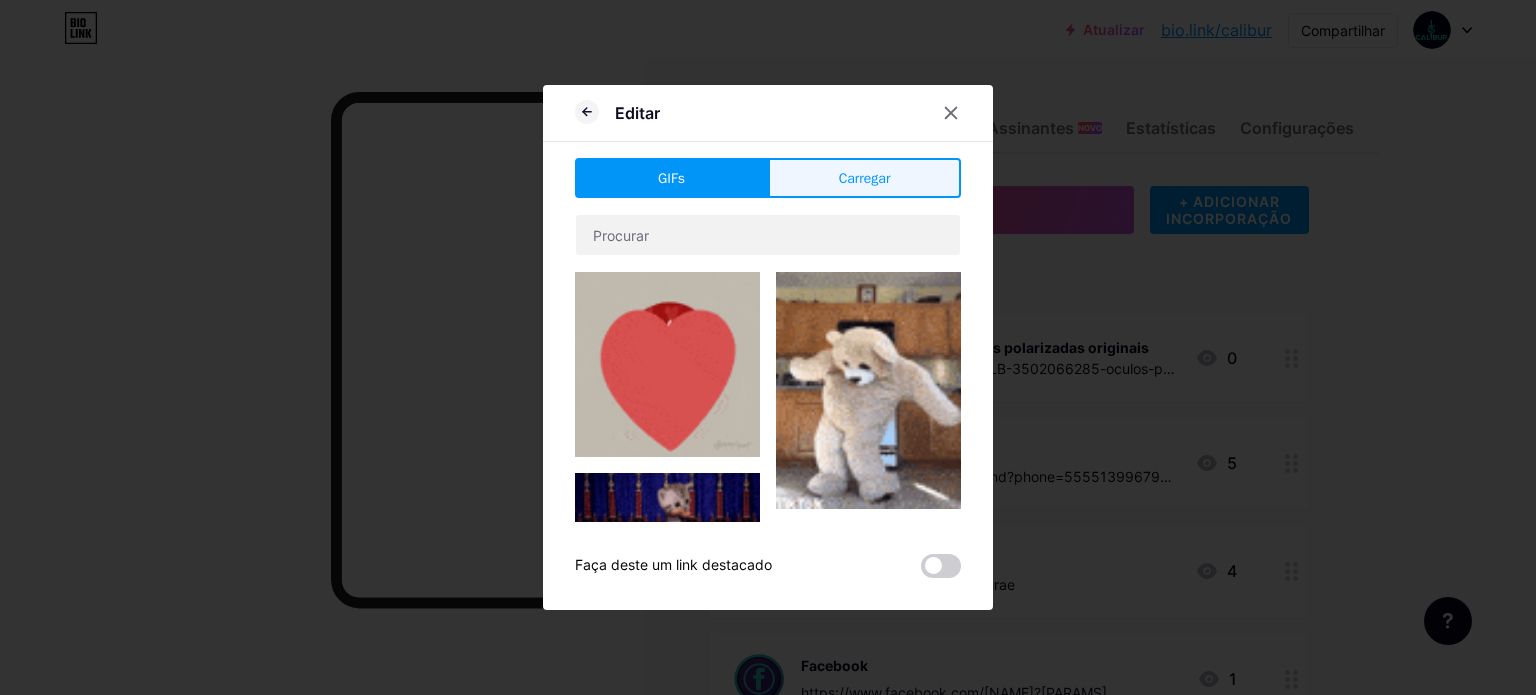 click on "Carregar" at bounding box center (865, 178) 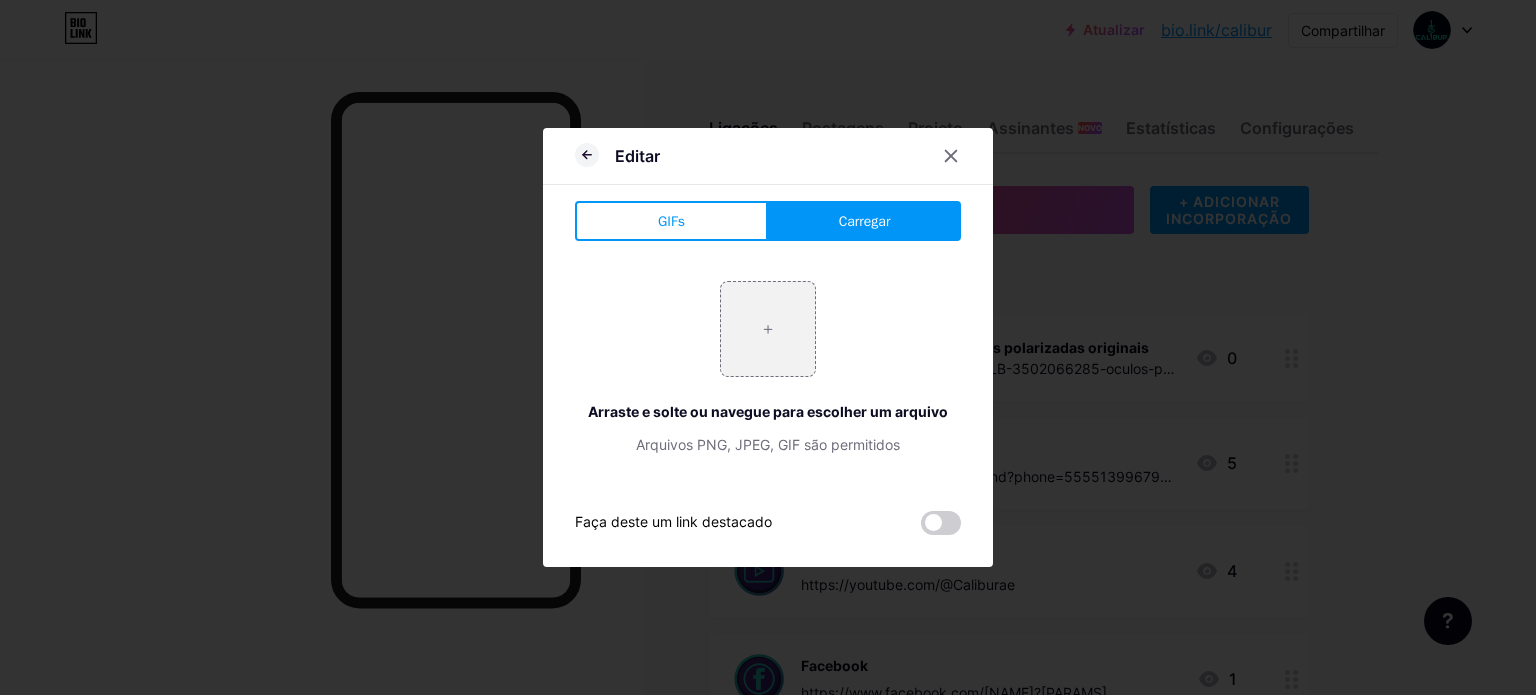 click on "Carregar" at bounding box center [865, 221] 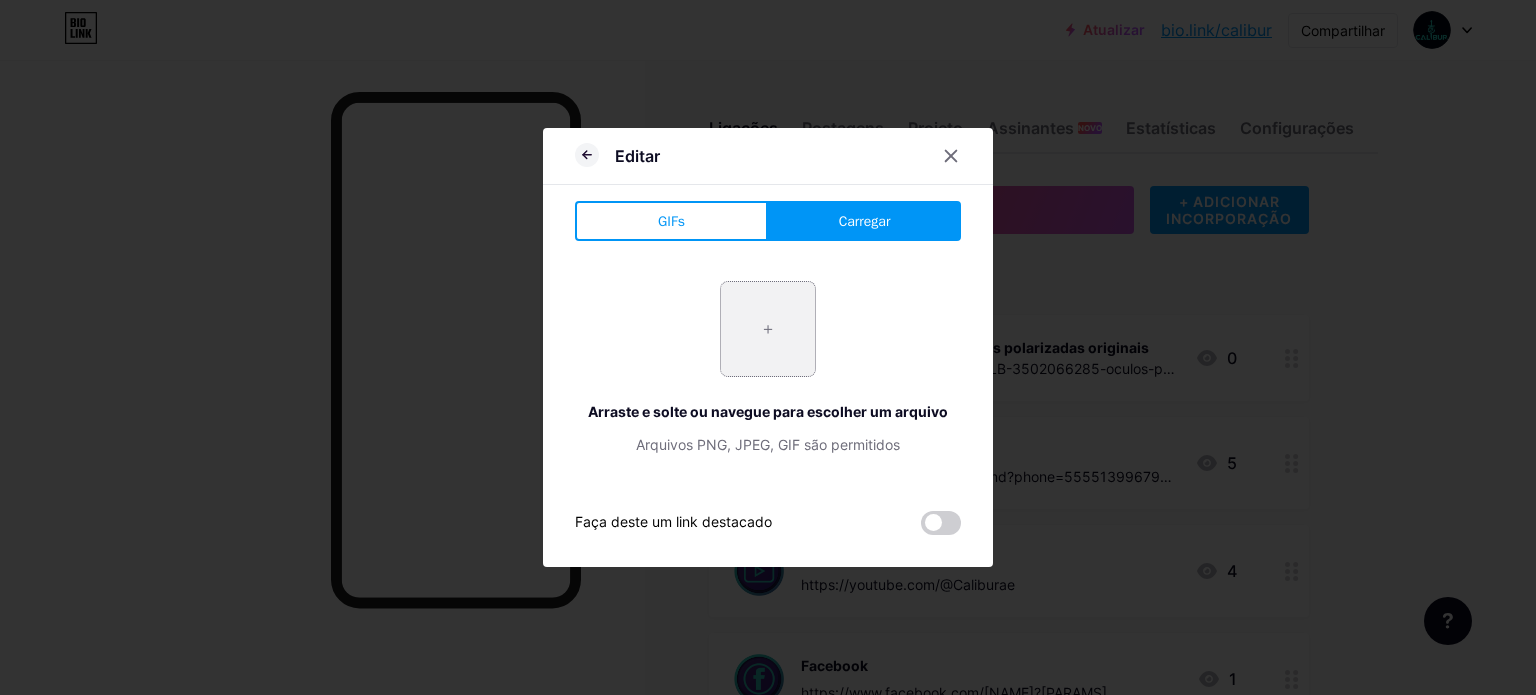 click at bounding box center [768, 329] 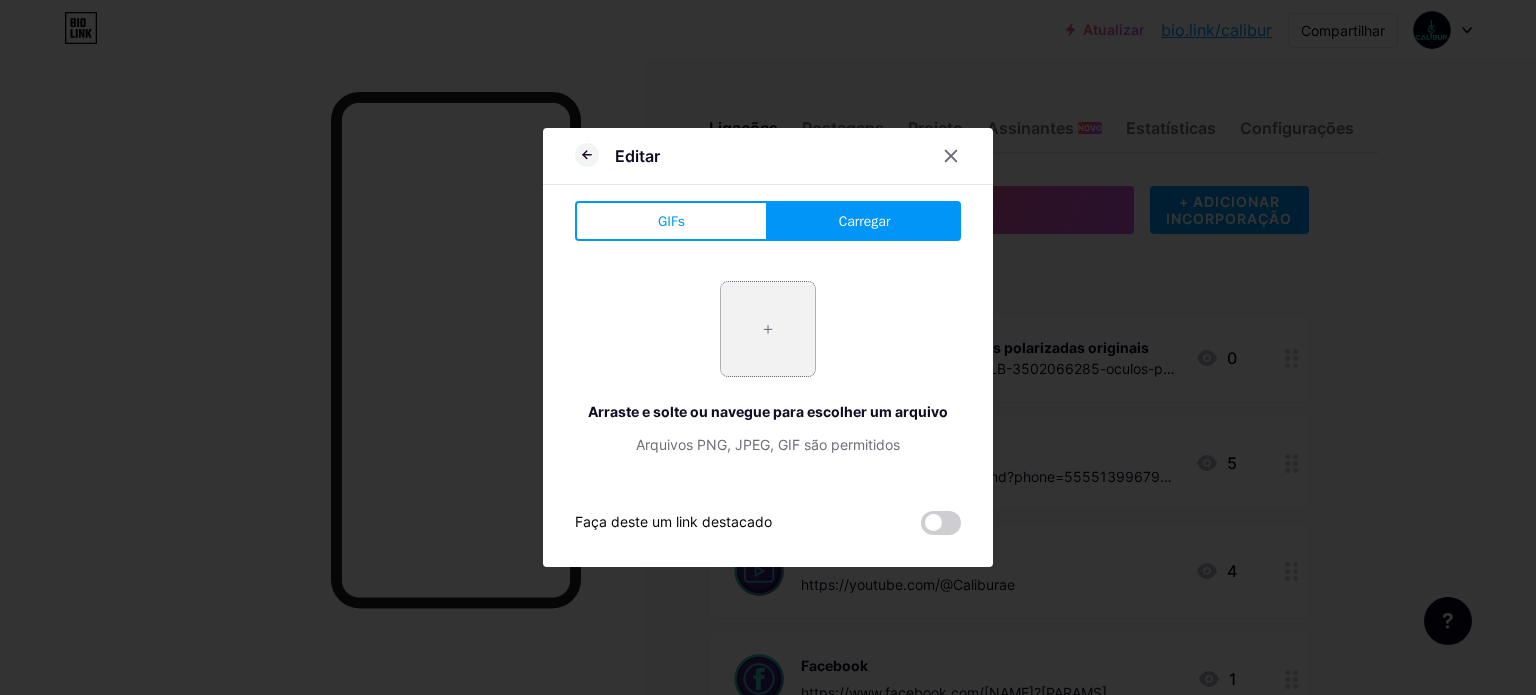 type on "C:\fakepath\Icones biolink-04.png" 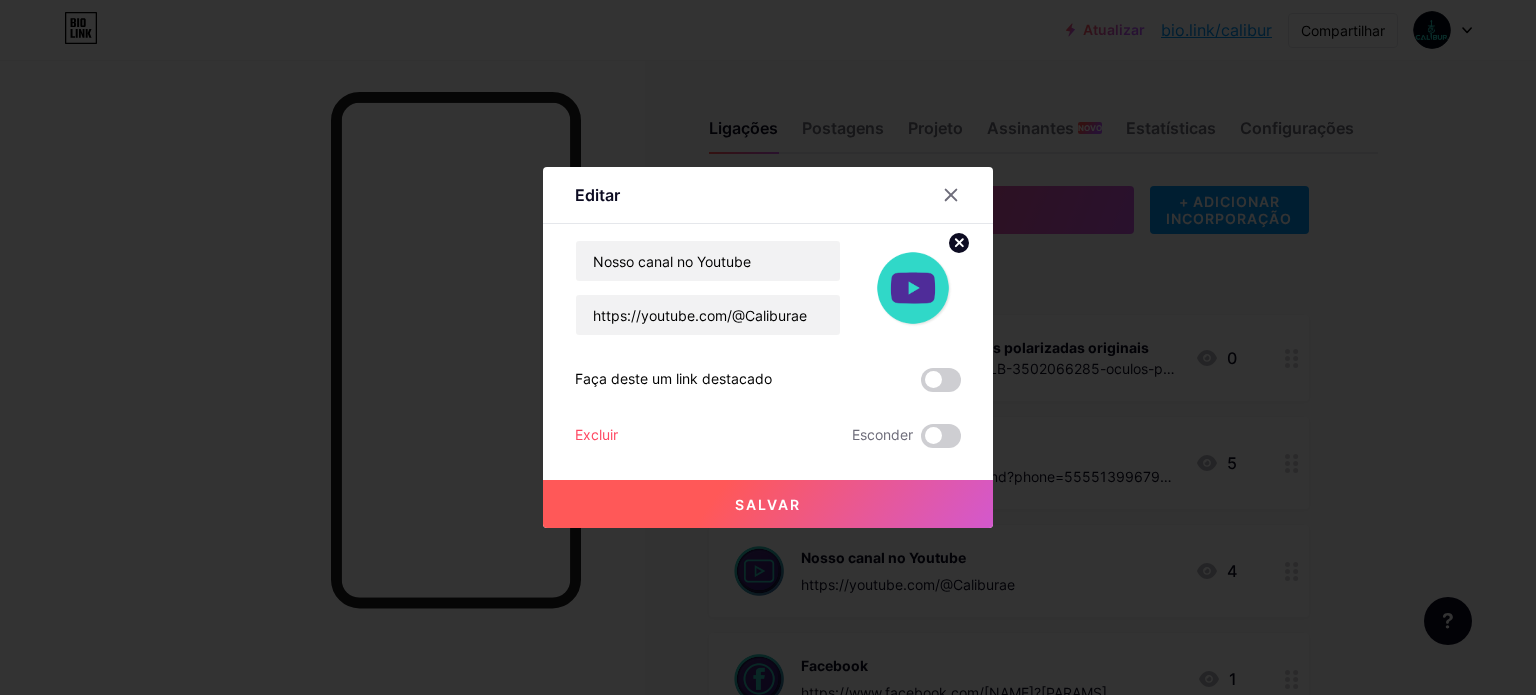 click on "Salvar" at bounding box center (768, 504) 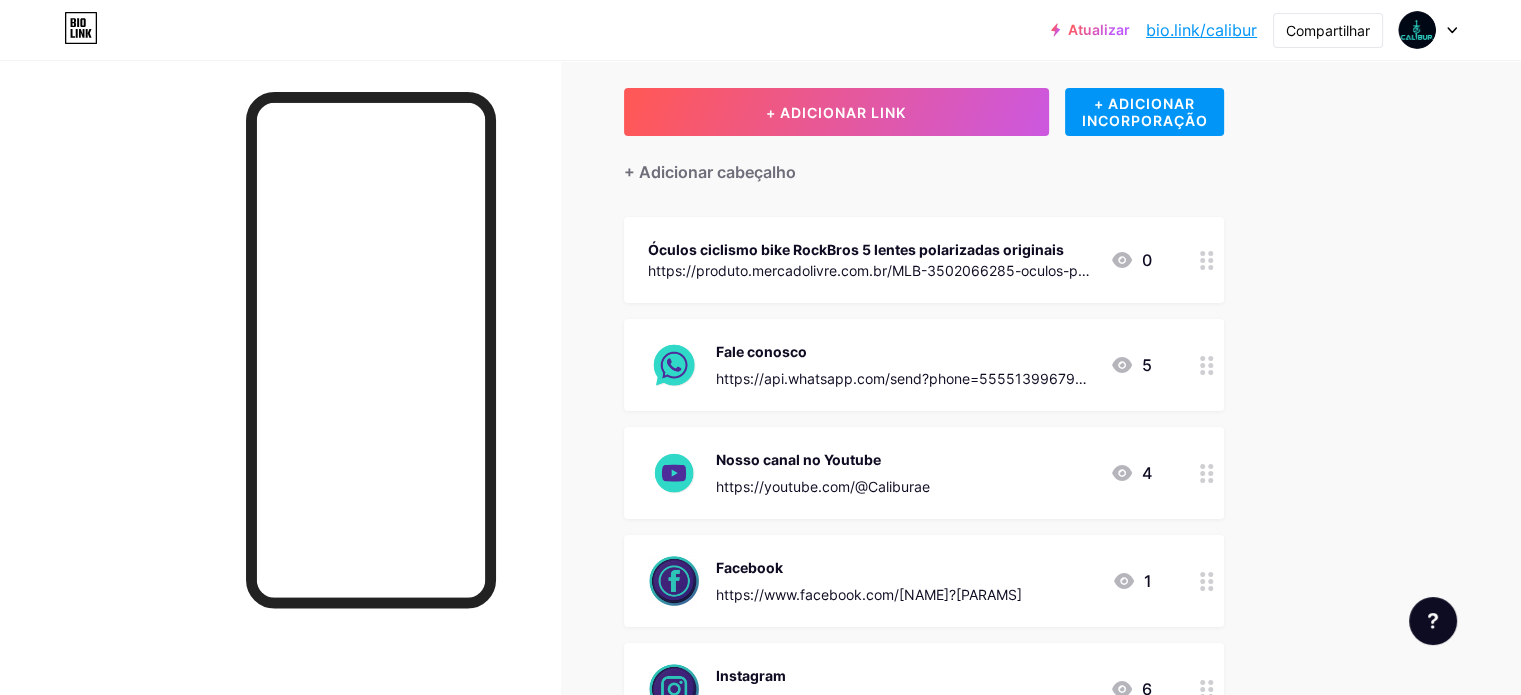 scroll, scrollTop: 100, scrollLeft: 0, axis: vertical 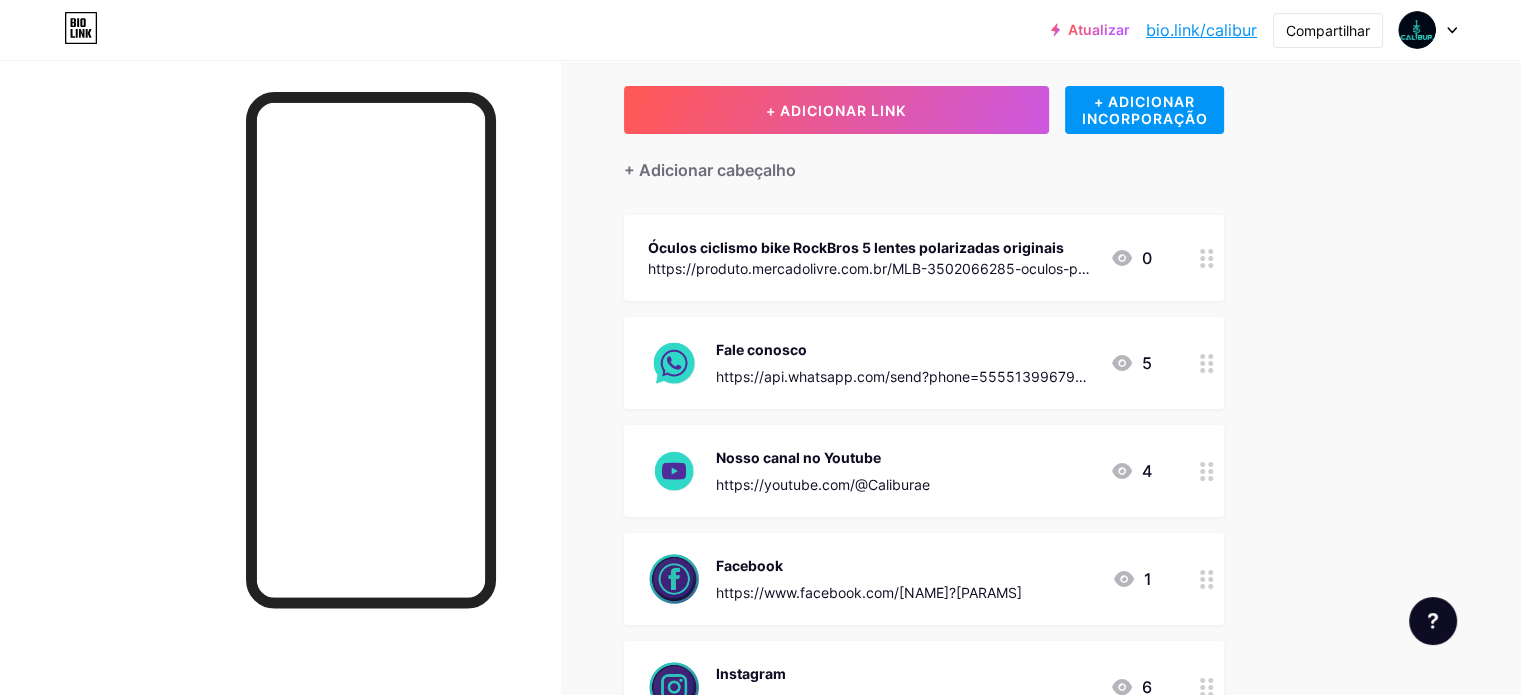 click on "Facebook
https://www.facebook.com/[NAME]?[PARAMS]" at bounding box center (869, 579) 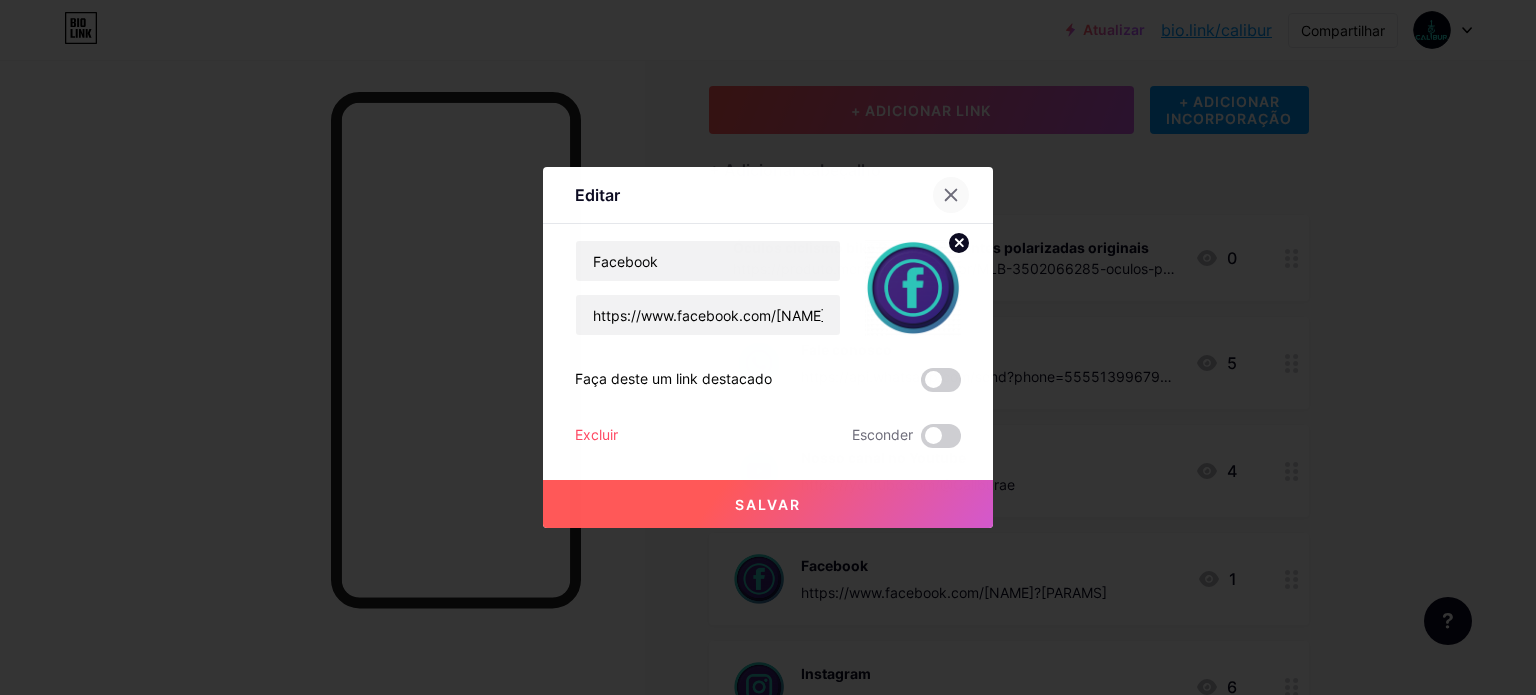 drag, startPoint x: 937, startPoint y: 197, endPoint x: 944, endPoint y: 207, distance: 12.206555 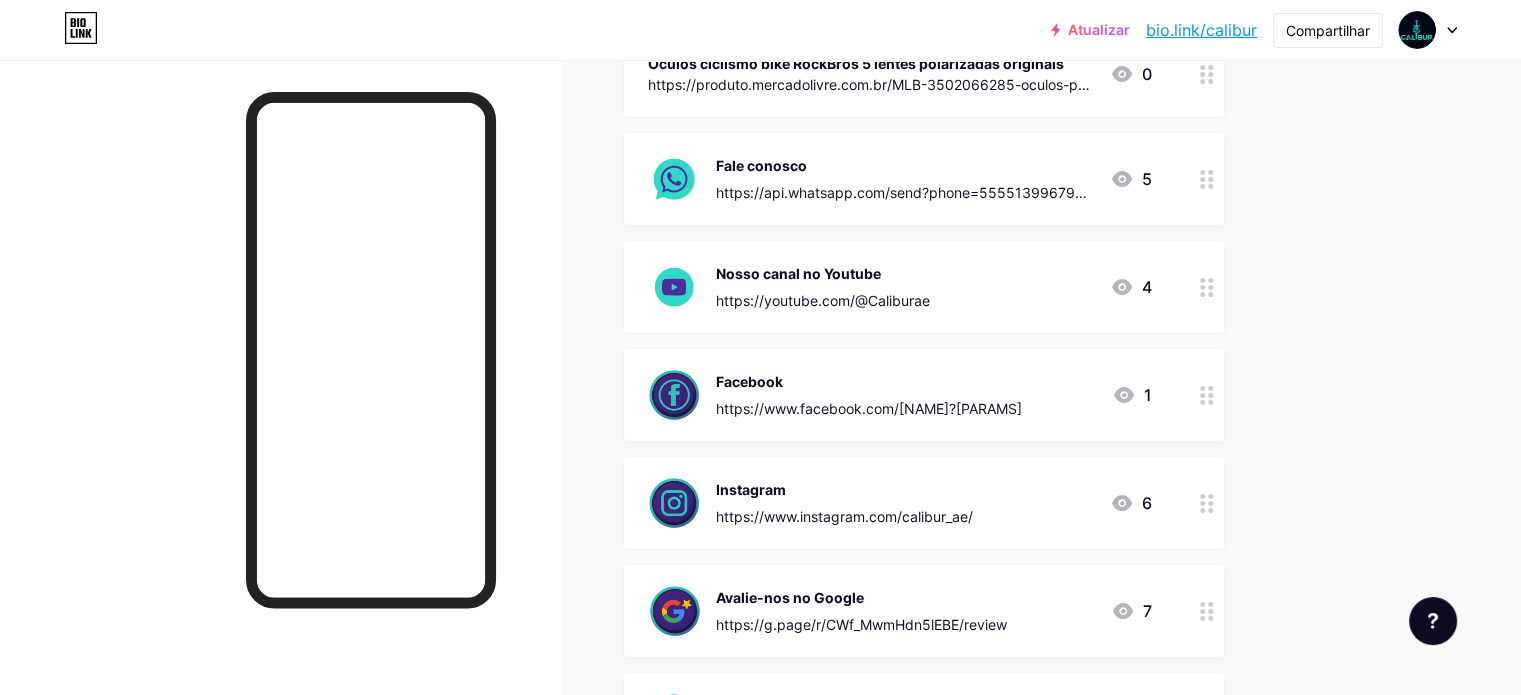 scroll, scrollTop: 300, scrollLeft: 0, axis: vertical 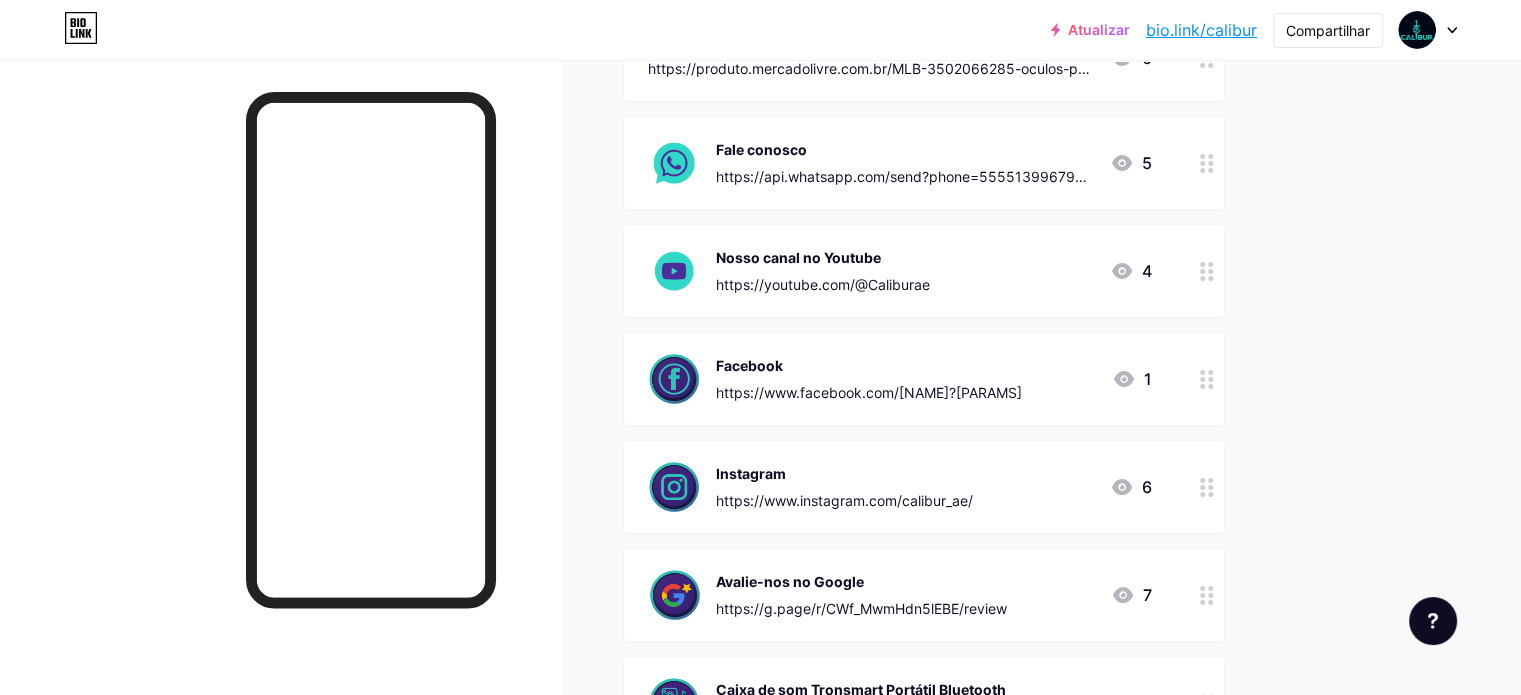 click on "Instagram
https://www.instagram.com/calibur_ae/
6" at bounding box center (900, 487) 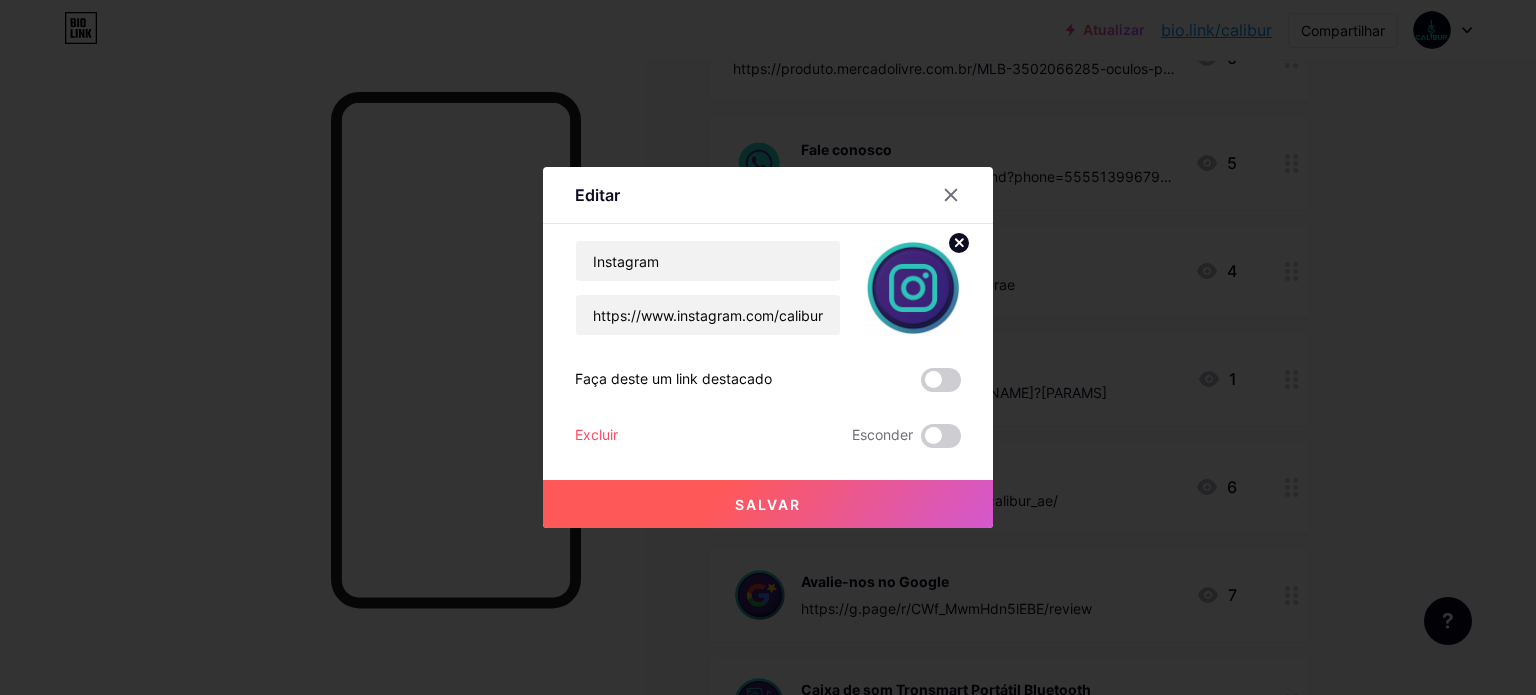 drag, startPoint x: 944, startPoint y: 243, endPoint x: 928, endPoint y: 276, distance: 36.67424 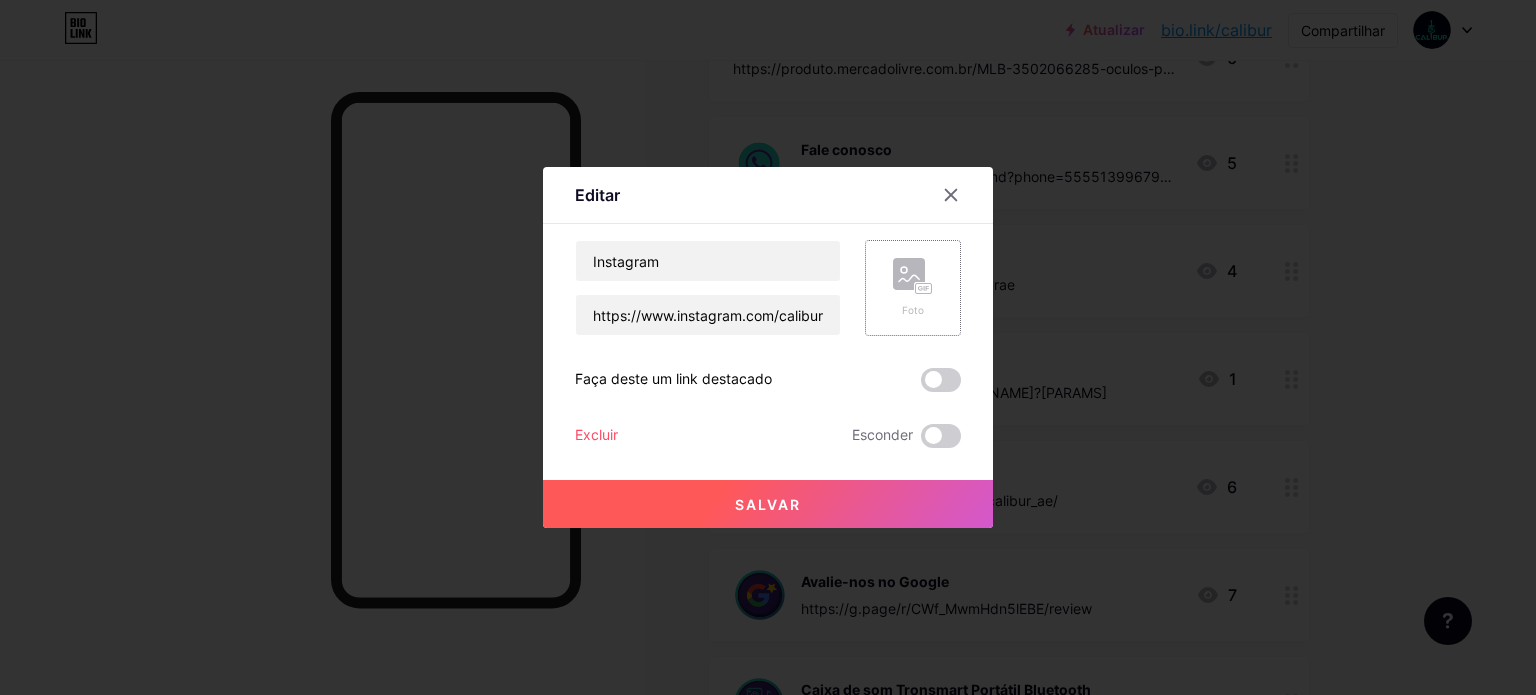 click 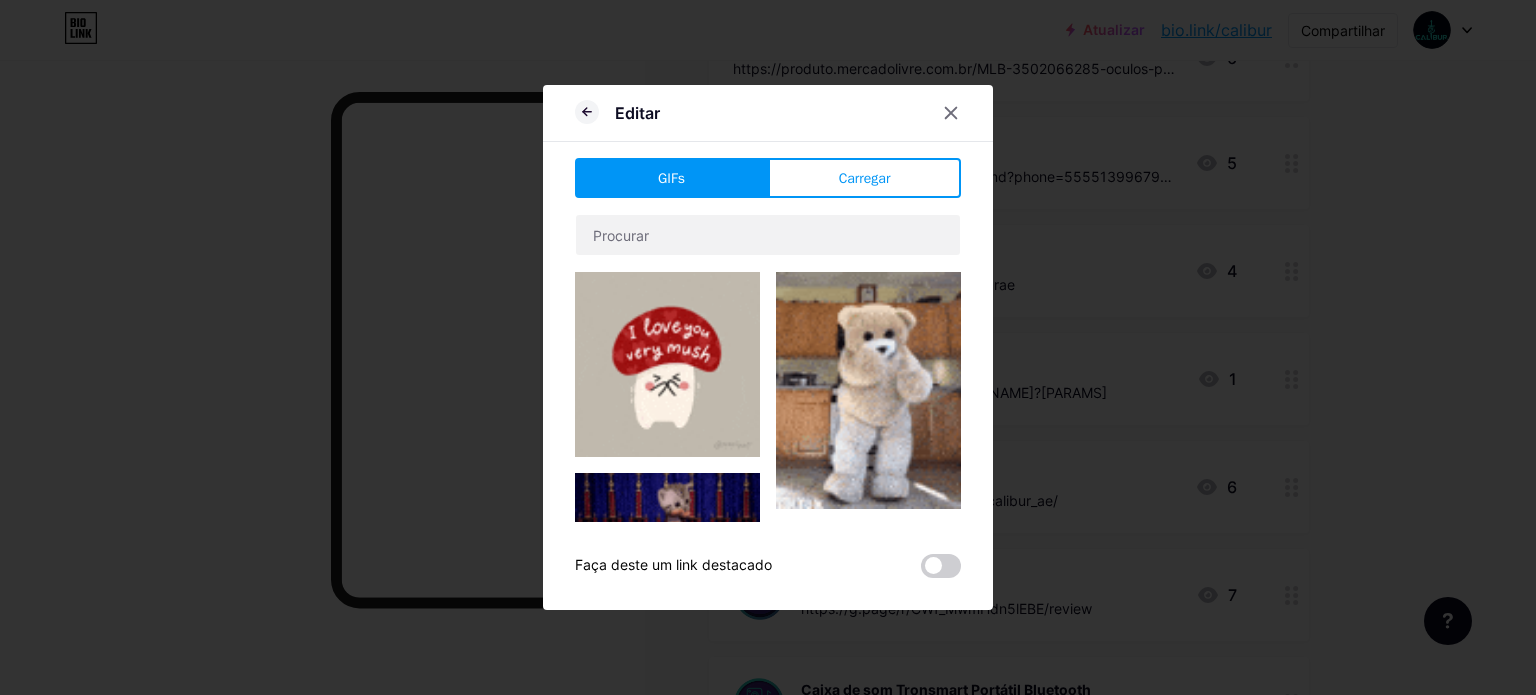 drag, startPoint x: 882, startPoint y: 170, endPoint x: 887, endPoint y: 183, distance: 13.928389 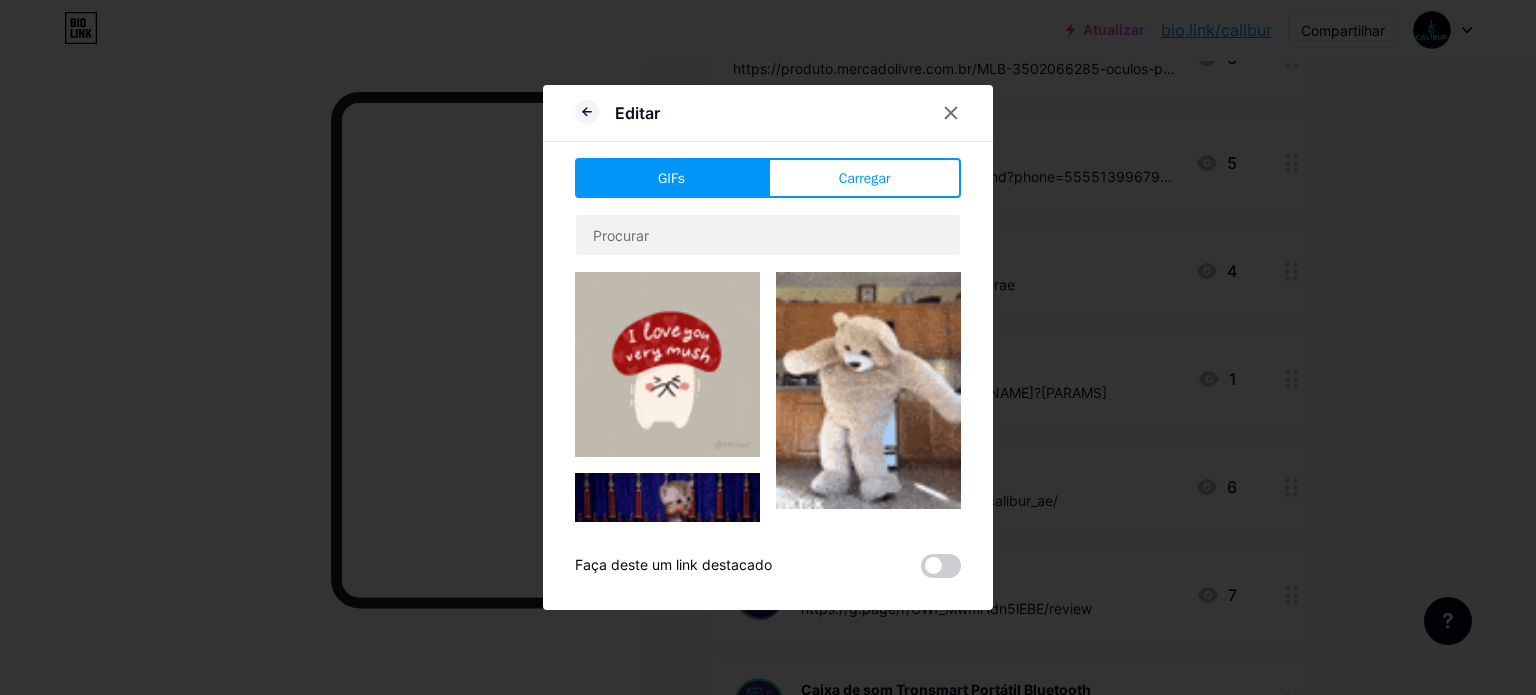 click on "Carregar" at bounding box center [865, 178] 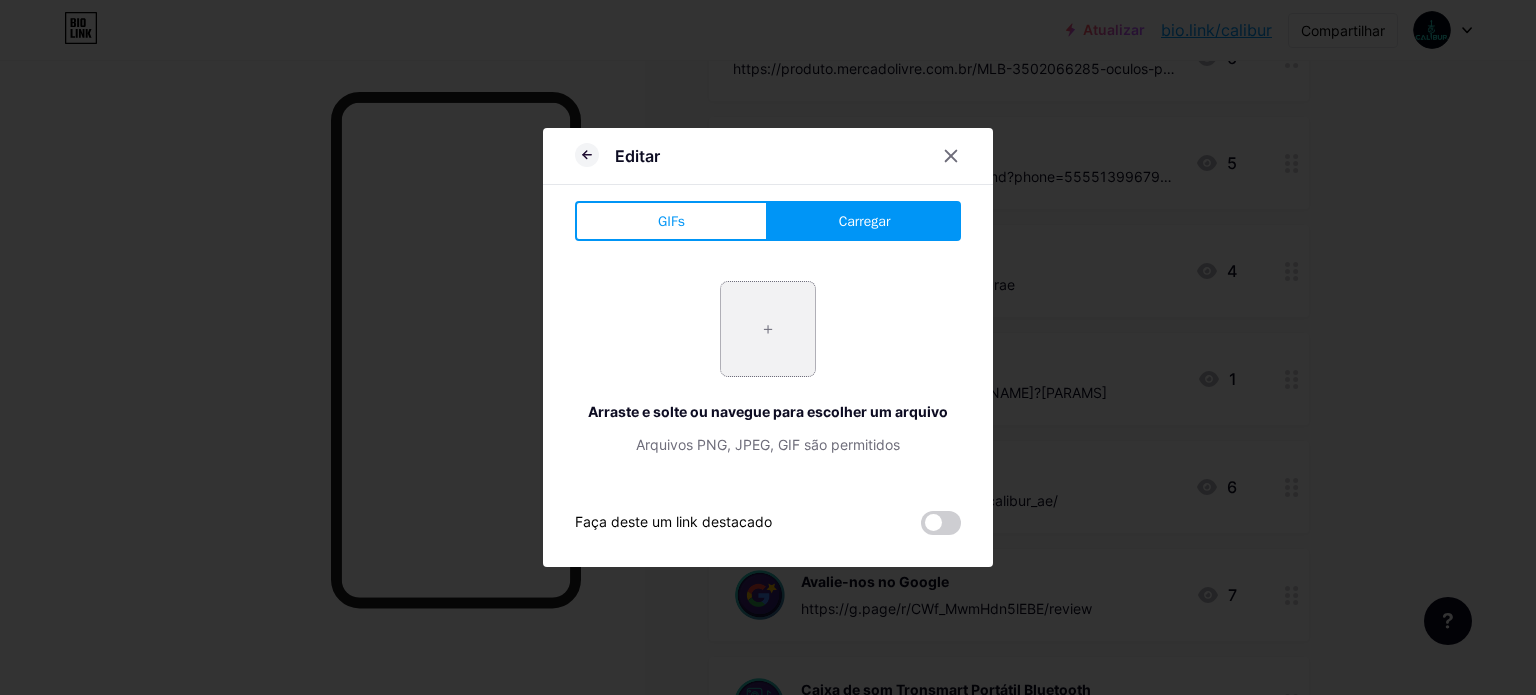 click at bounding box center (768, 329) 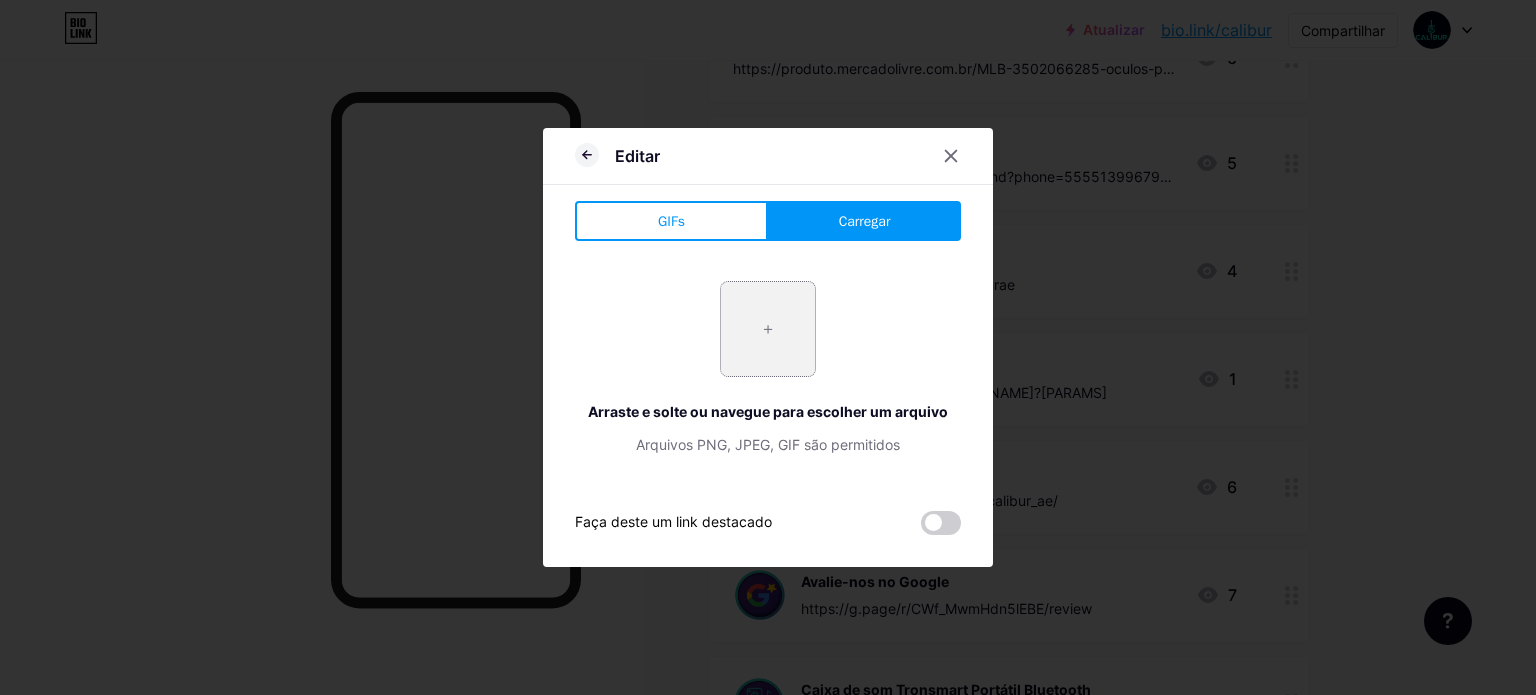 type on "C:\fakepath\Icones biolink-01.png" 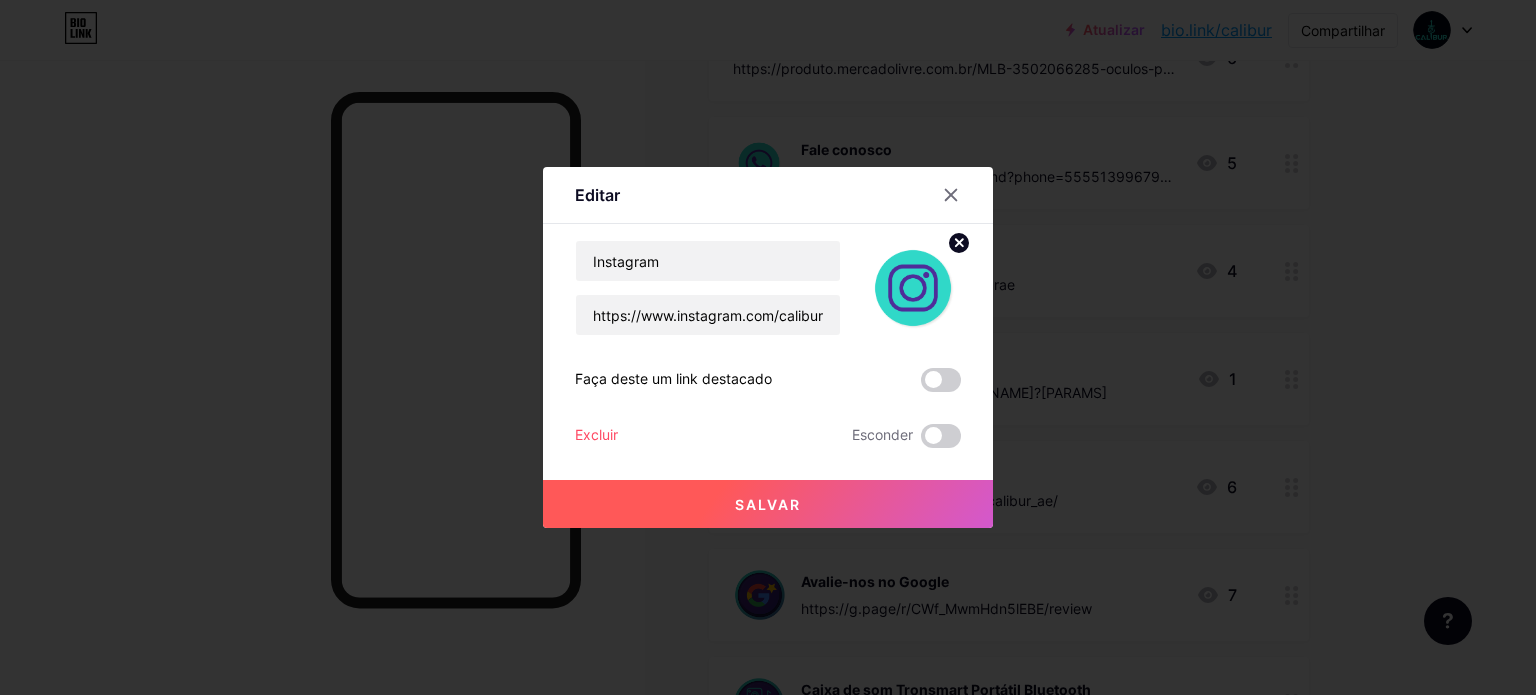 drag, startPoint x: 842, startPoint y: 496, endPoint x: 908, endPoint y: 532, distance: 75.17979 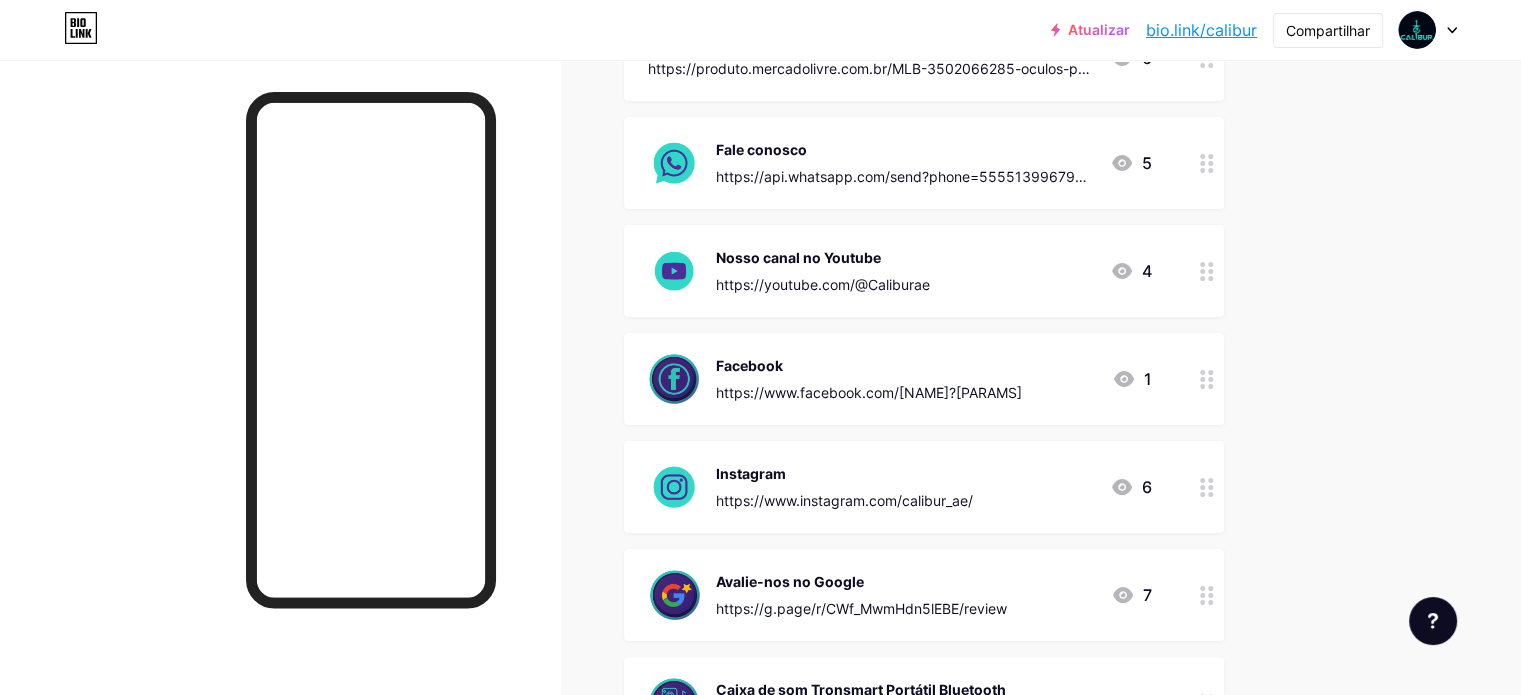 click on "https://g.page/r/CWf_MwmHdn5lEBE/review" at bounding box center (861, 608) 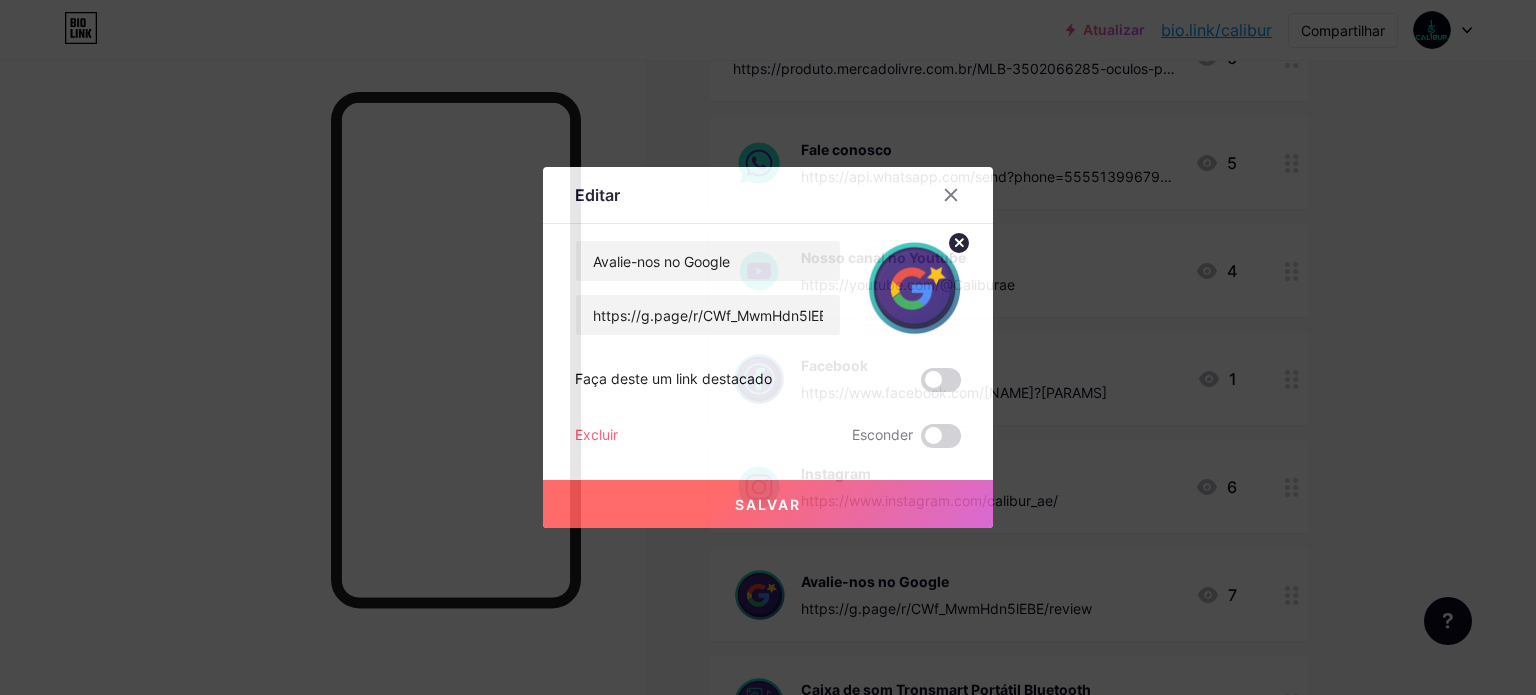click 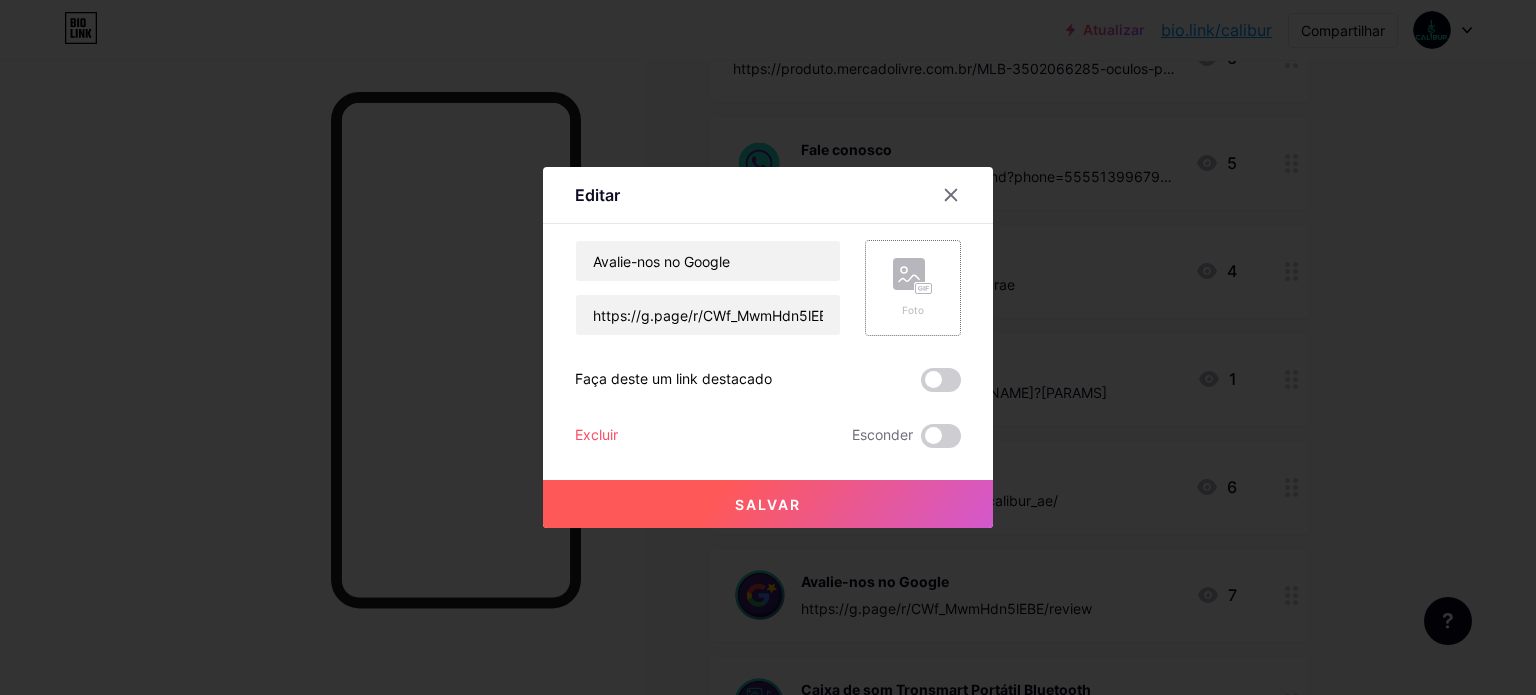 click 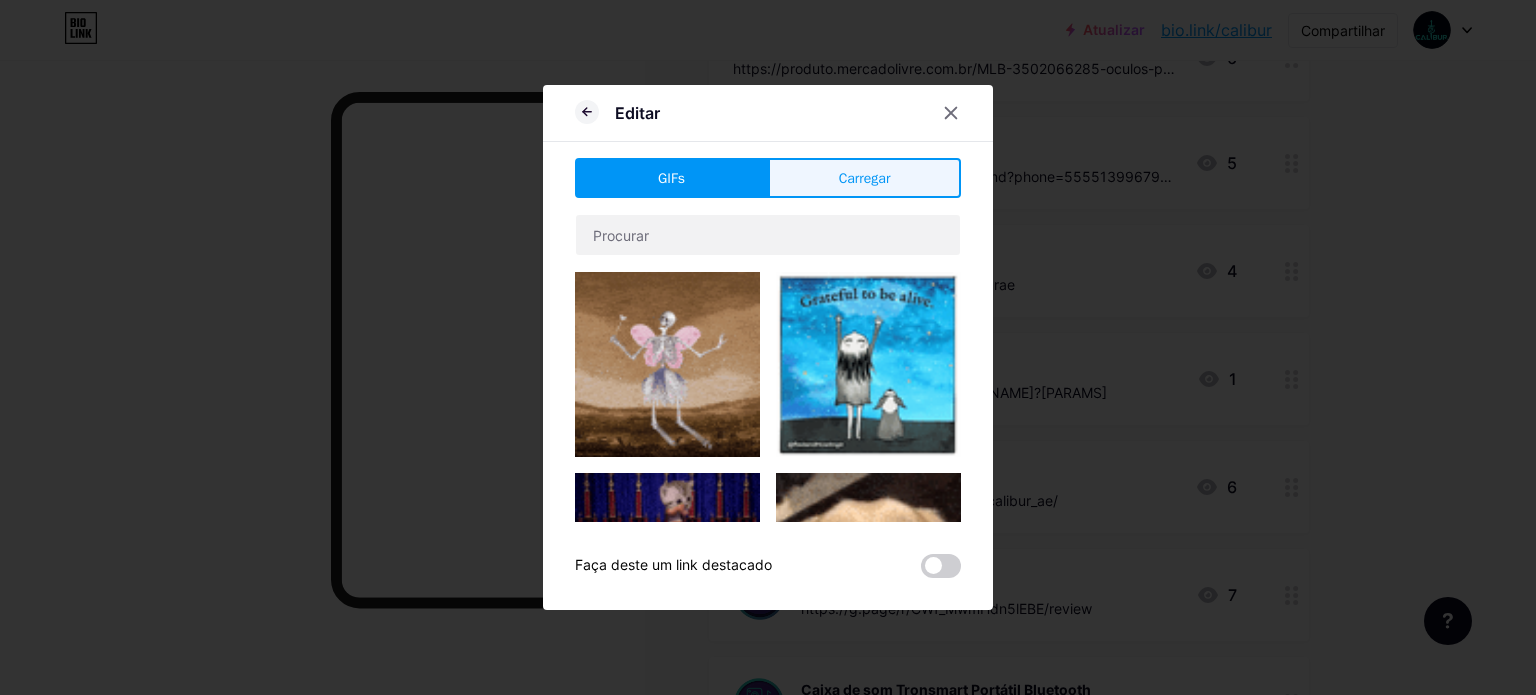 click on "Carregar" at bounding box center [865, 178] 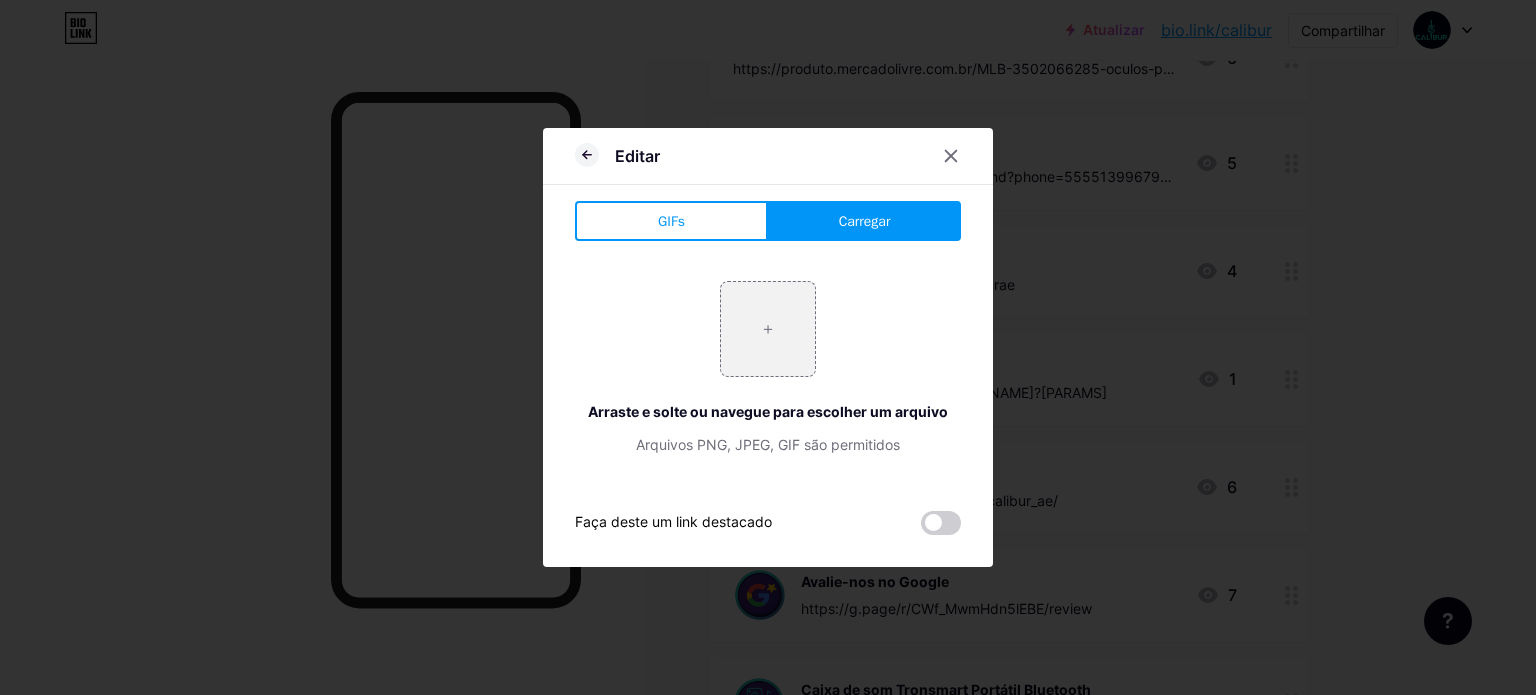 drag, startPoint x: 834, startPoint y: 212, endPoint x: 856, endPoint y: 231, distance: 29.068884 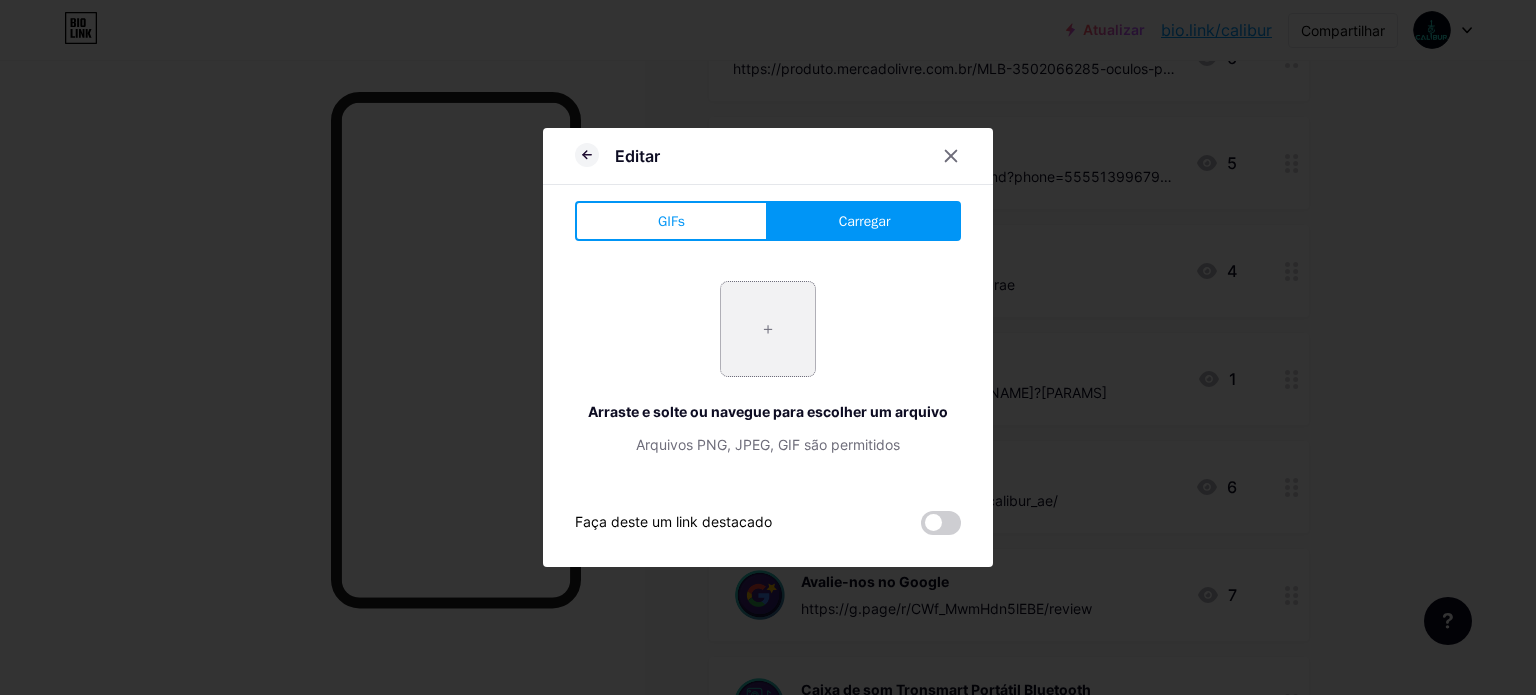 click at bounding box center [768, 329] 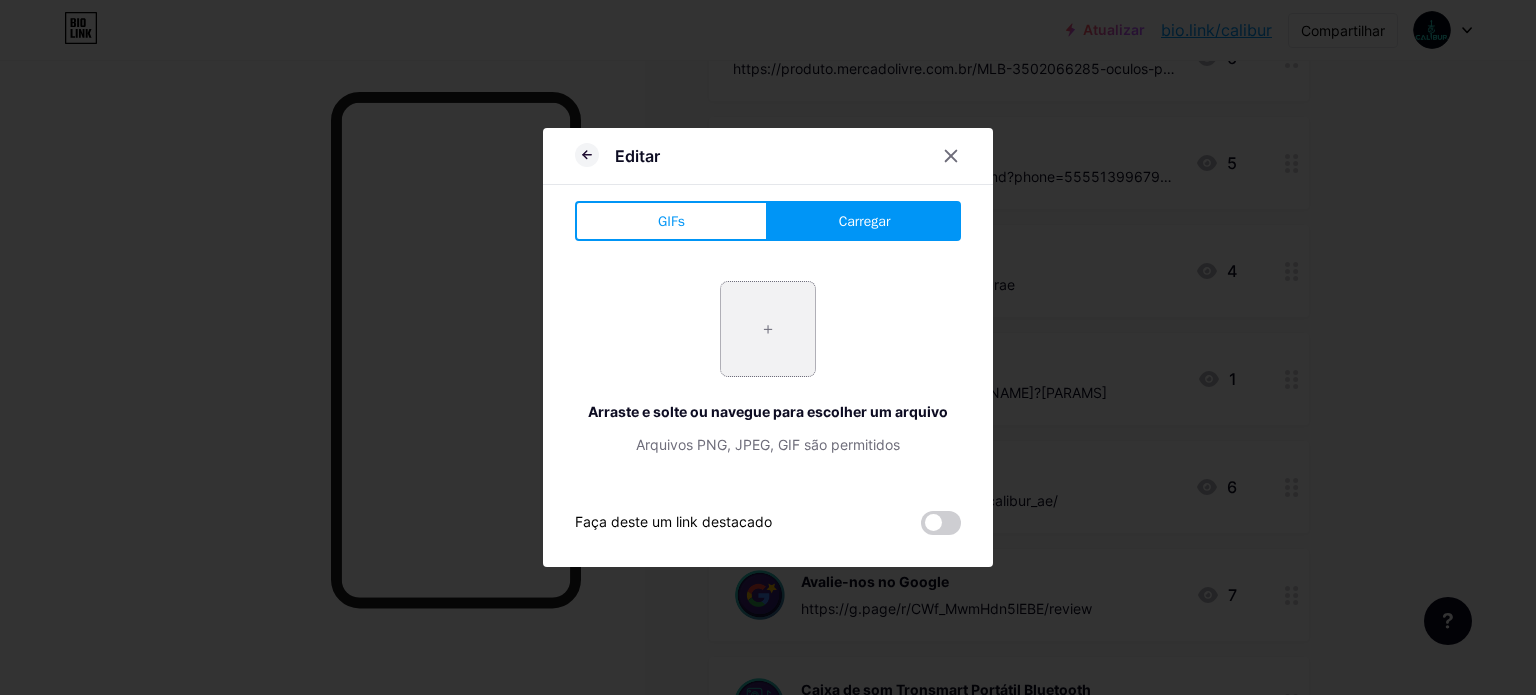 type on "C:\fakepath\Icones biolink-05.png" 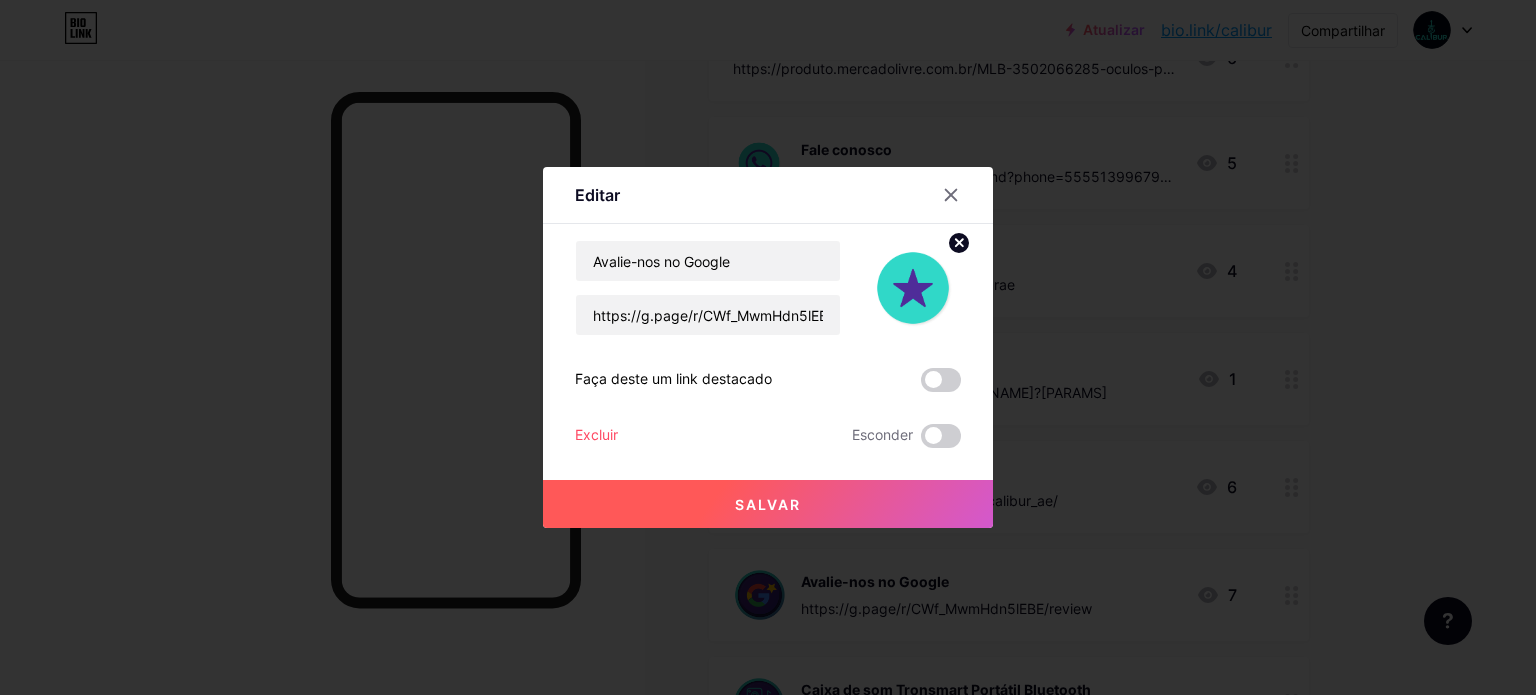click on "Salvar" at bounding box center [768, 504] 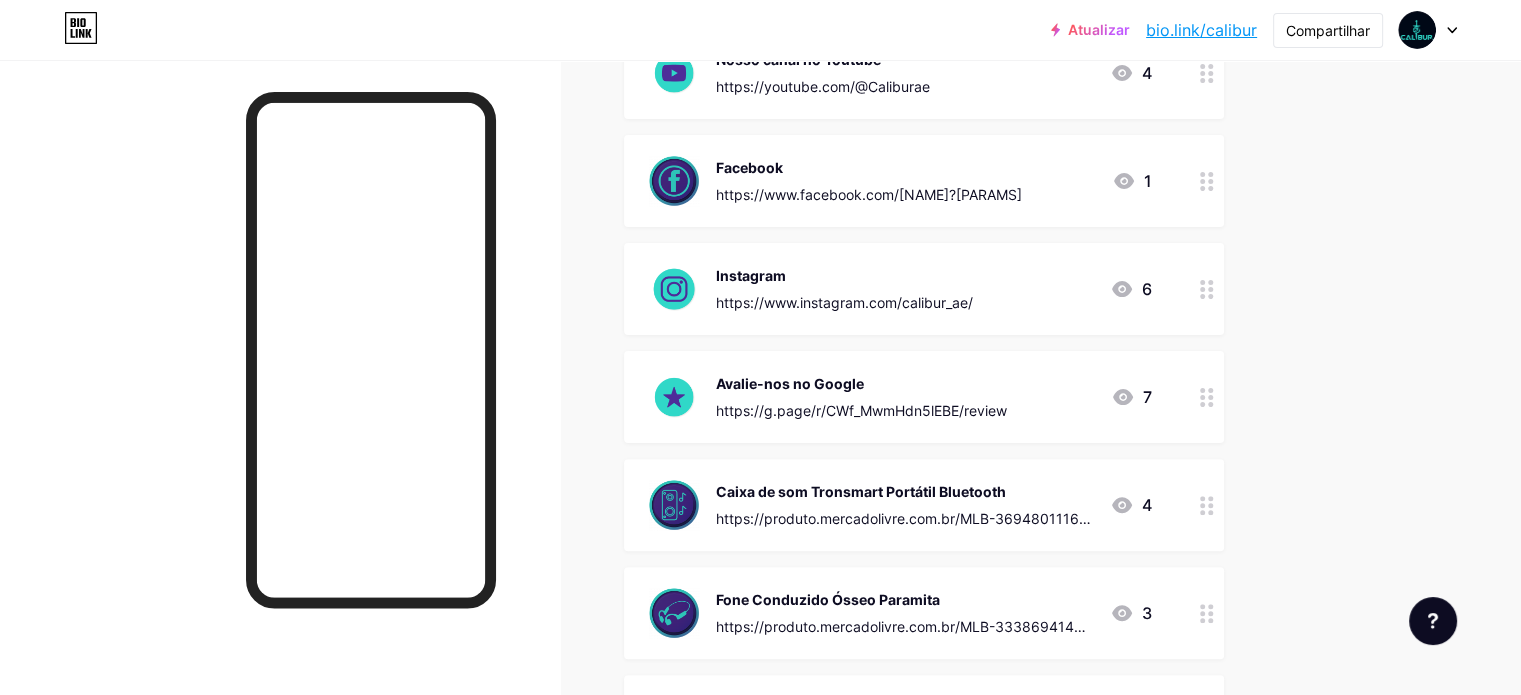 scroll, scrollTop: 500, scrollLeft: 0, axis: vertical 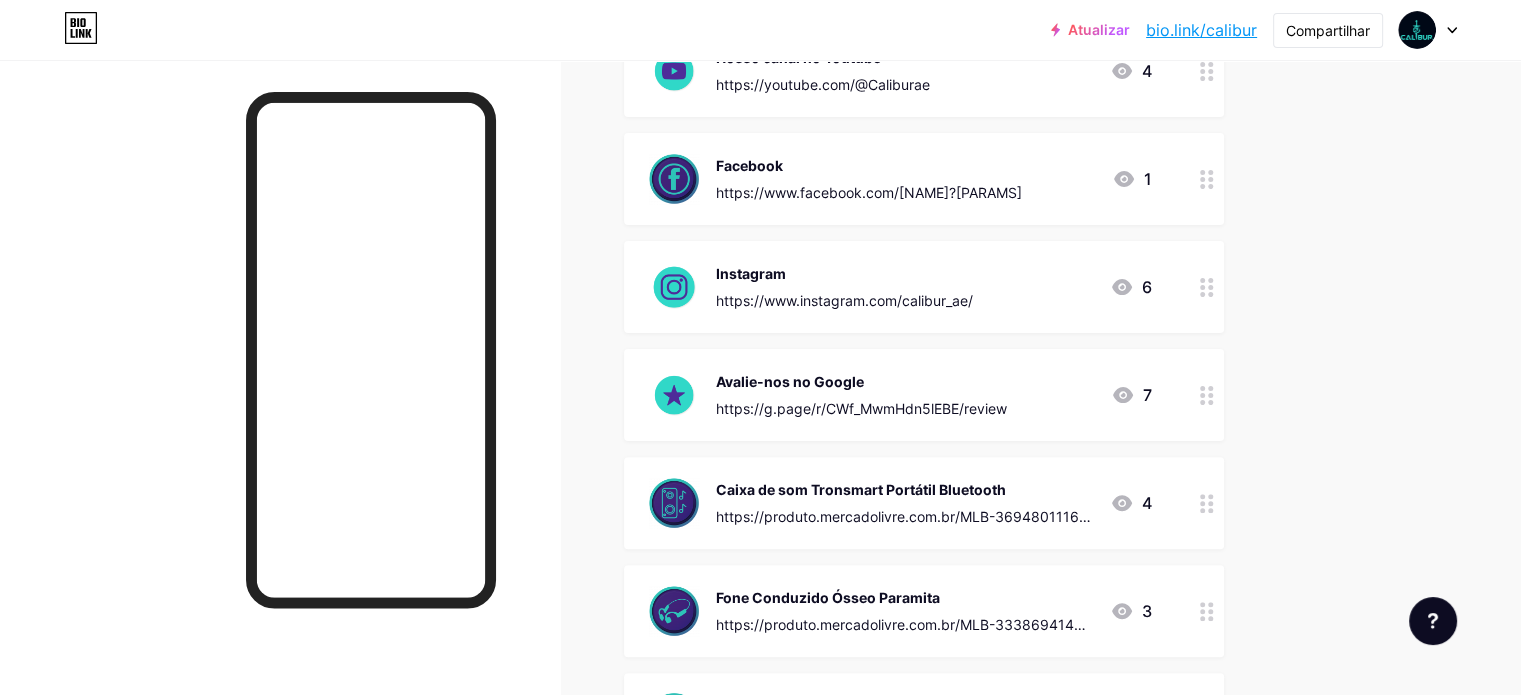 drag, startPoint x: 895, startPoint y: 598, endPoint x: 873, endPoint y: 260, distance: 338.7152 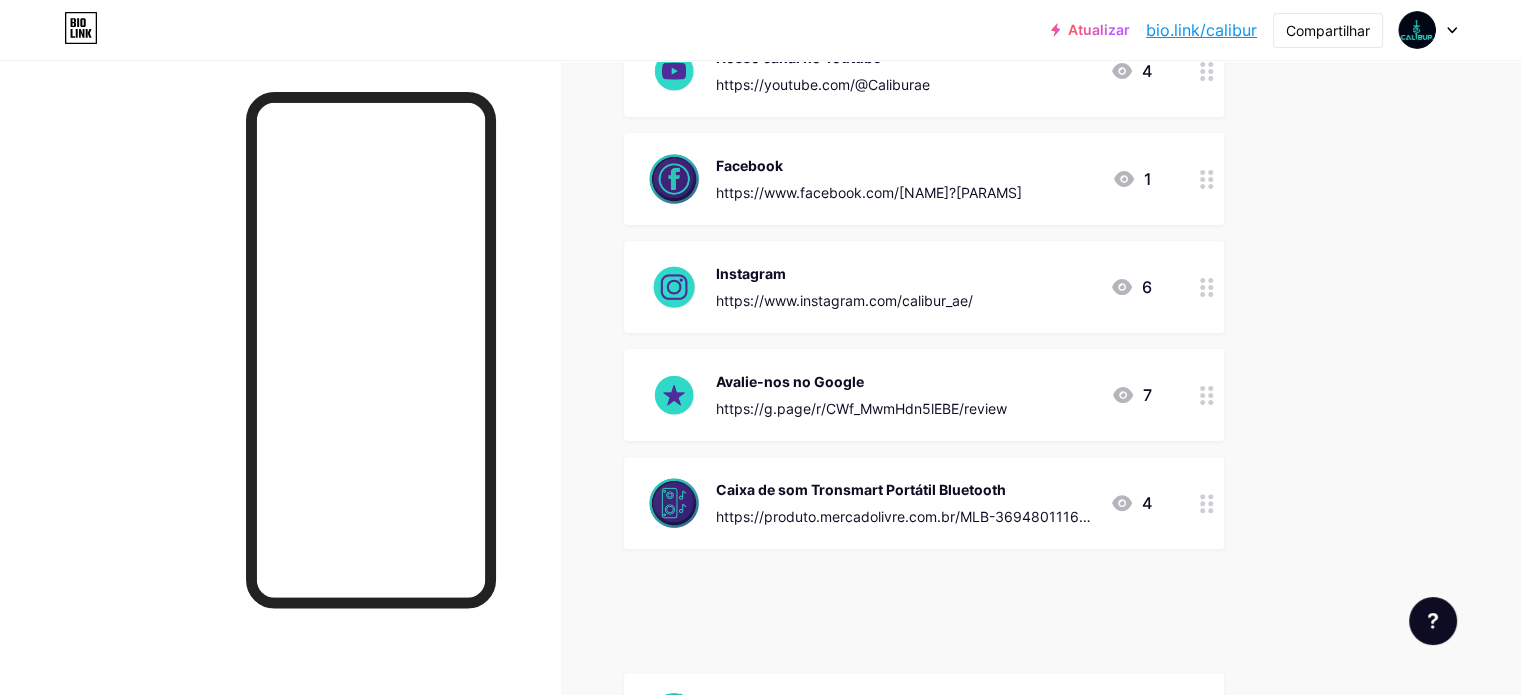 type 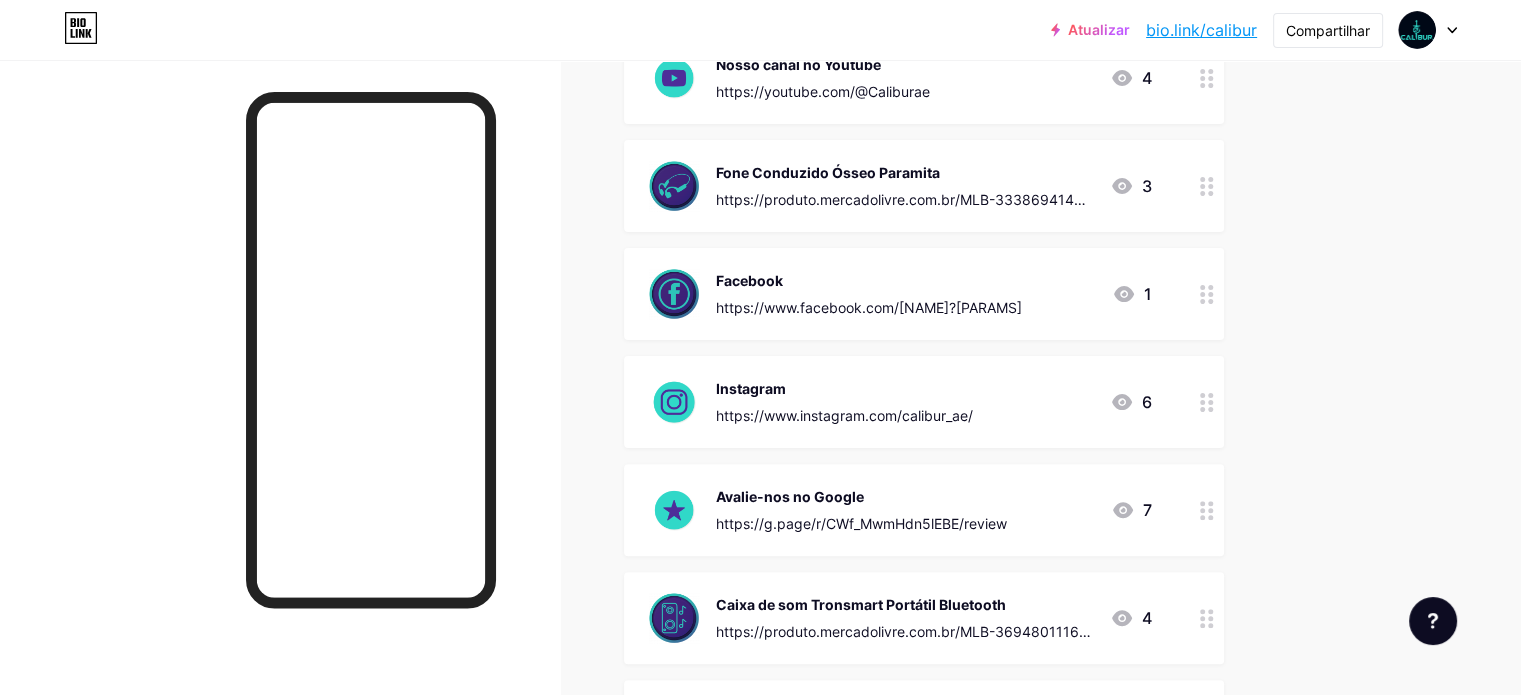 scroll, scrollTop: 500, scrollLeft: 0, axis: vertical 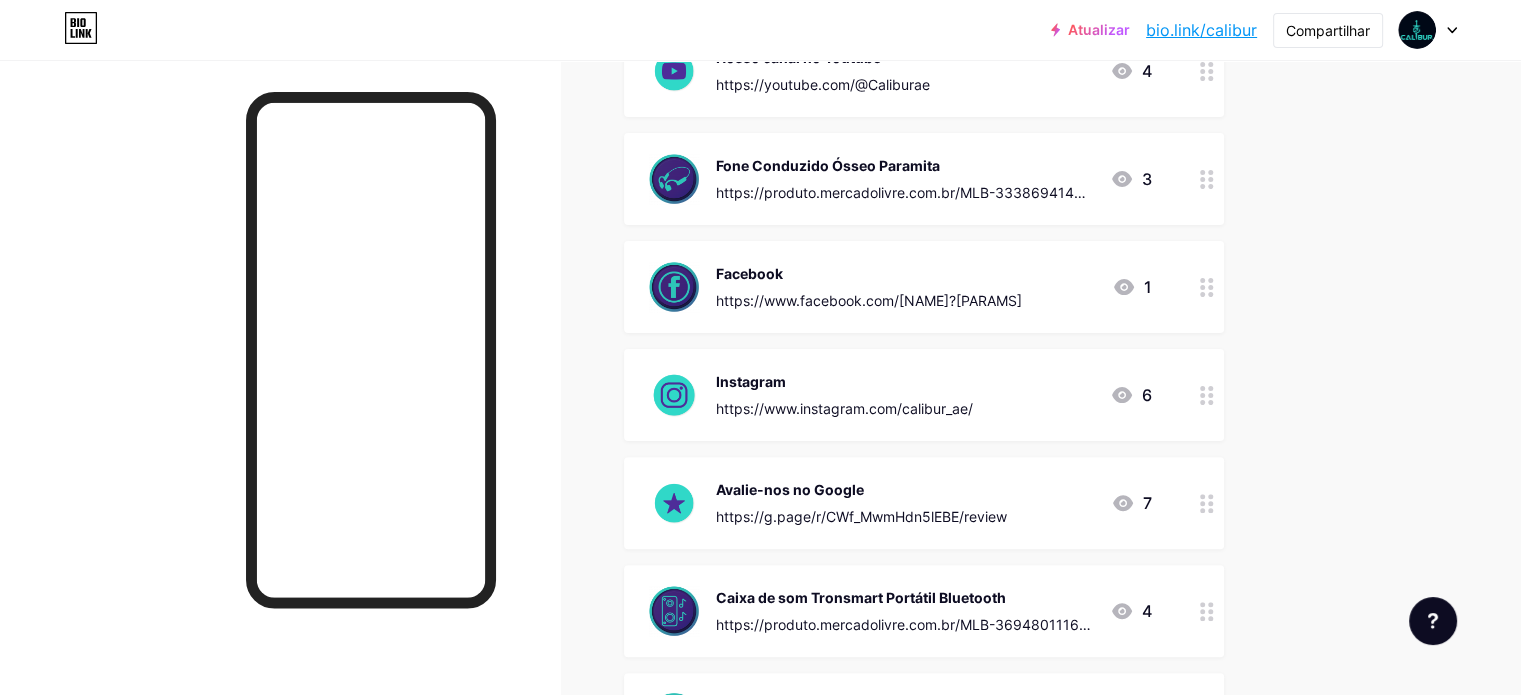 click on "https://produto.mercadolivre.com.br/MLB-3338694145-fone-de-ouvido-de-conduco-óssea-paramita-para-caminhada-_JM?attributes=COLOR_SECONDARY_COLOR:QXp1bA==" at bounding box center [905, 224] 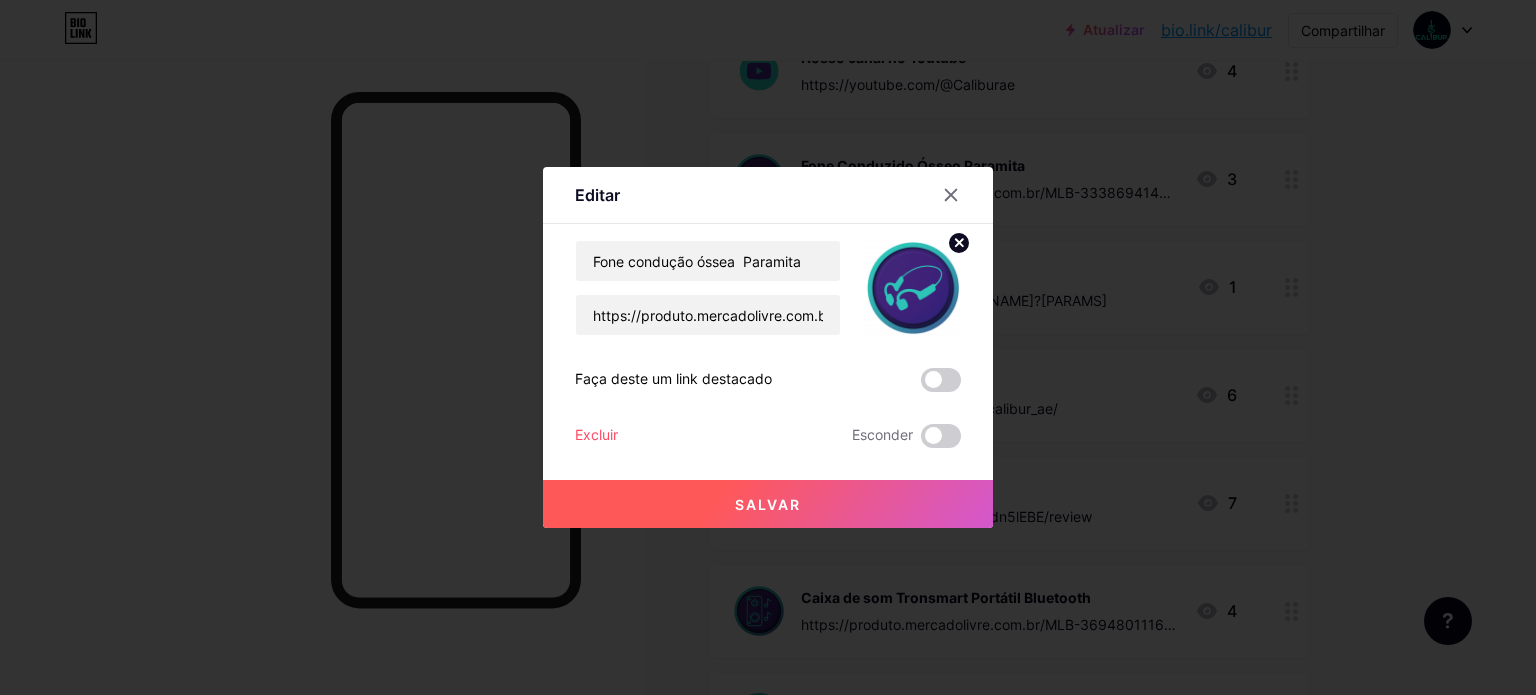 click 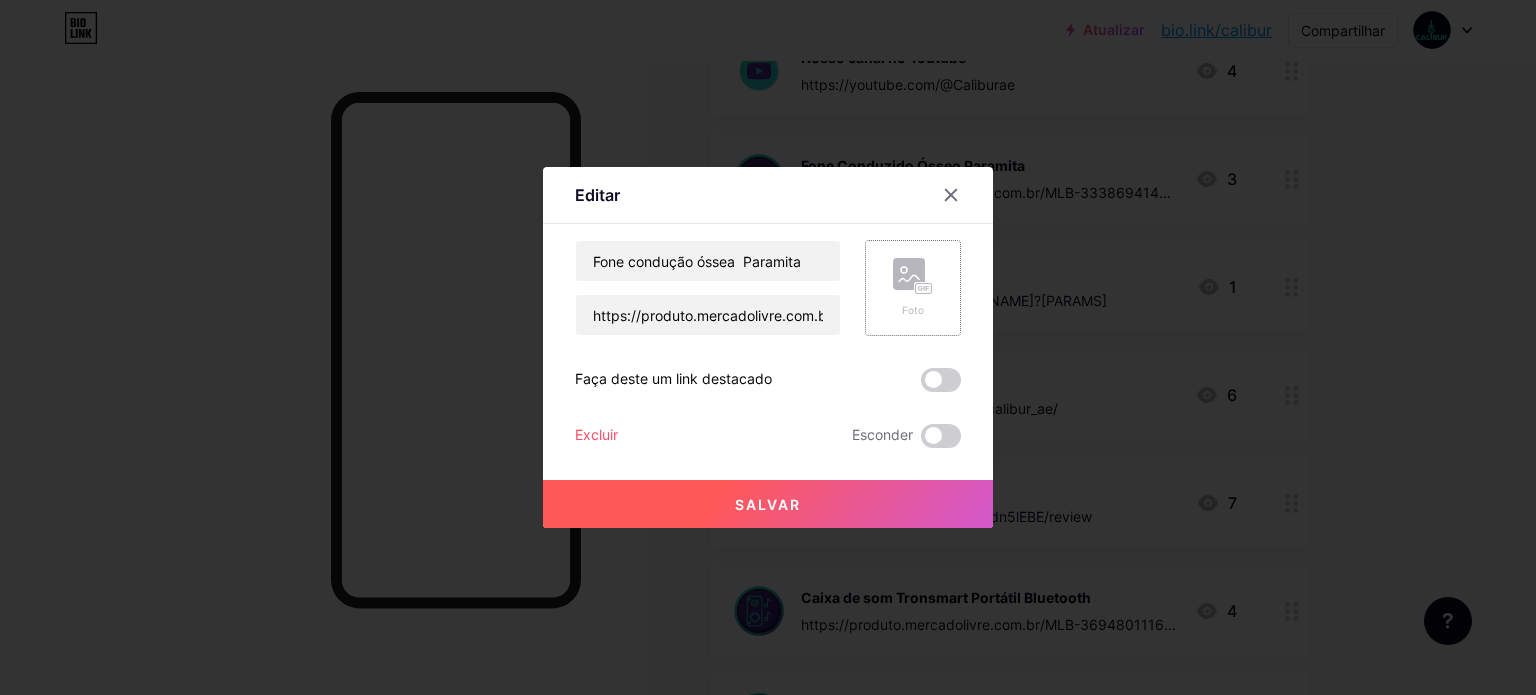 click on "Foto" at bounding box center [913, 288] 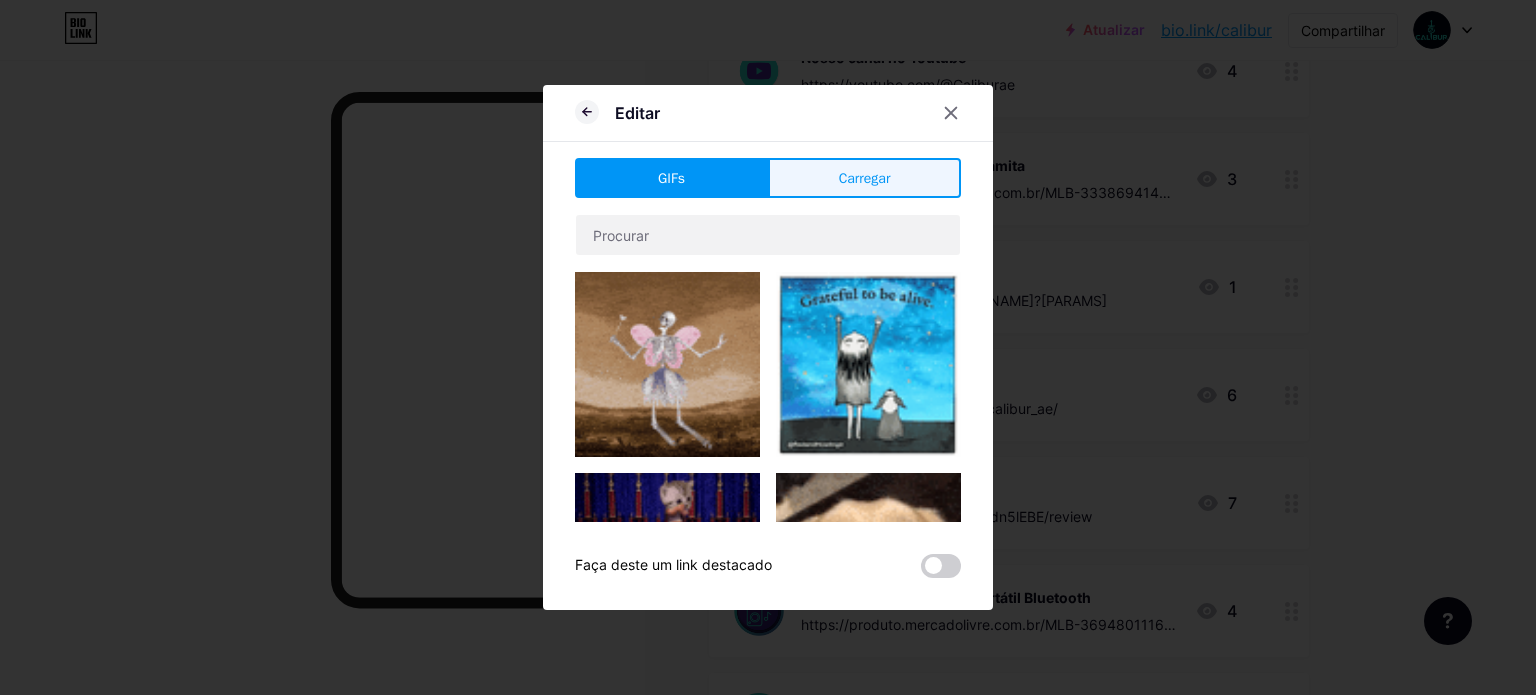 click on "Carregar" at bounding box center [865, 178] 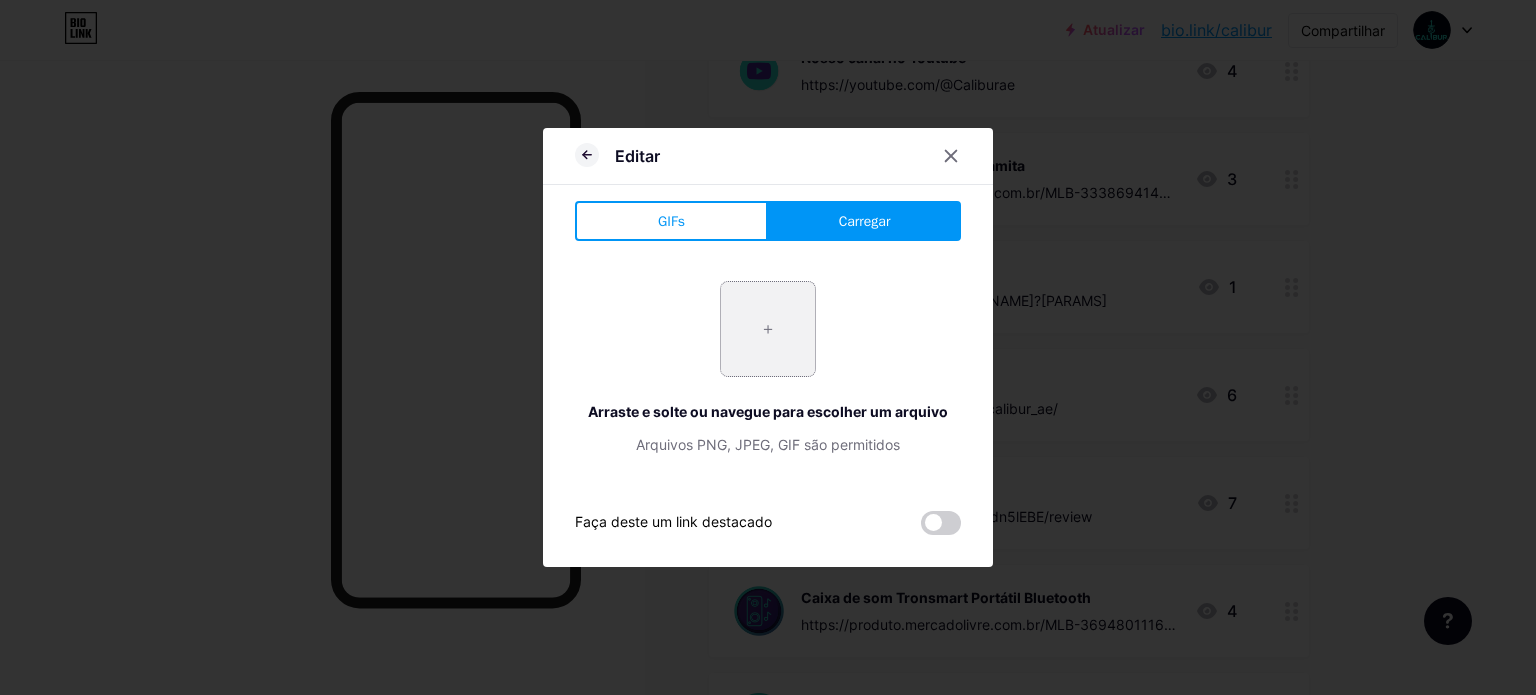 click at bounding box center [768, 329] 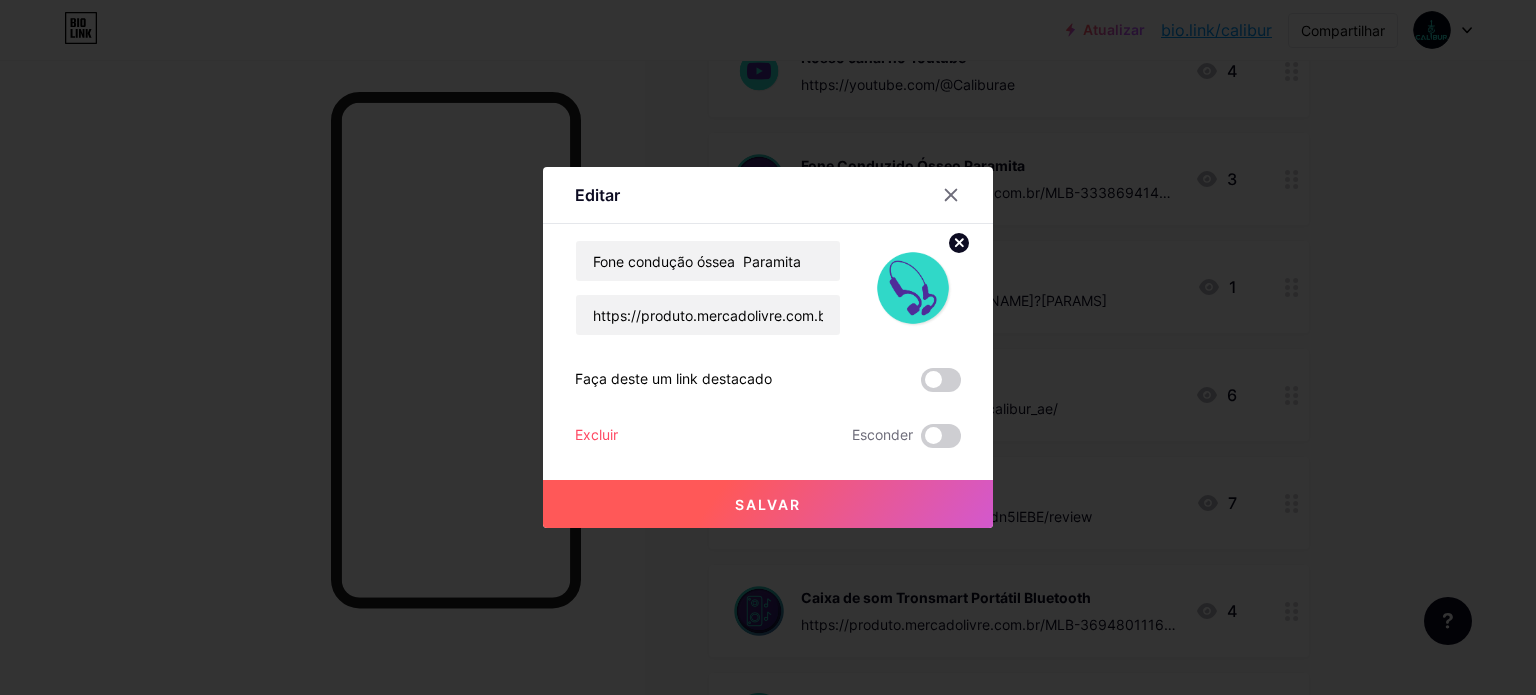 click on "Salvar" at bounding box center [768, 504] 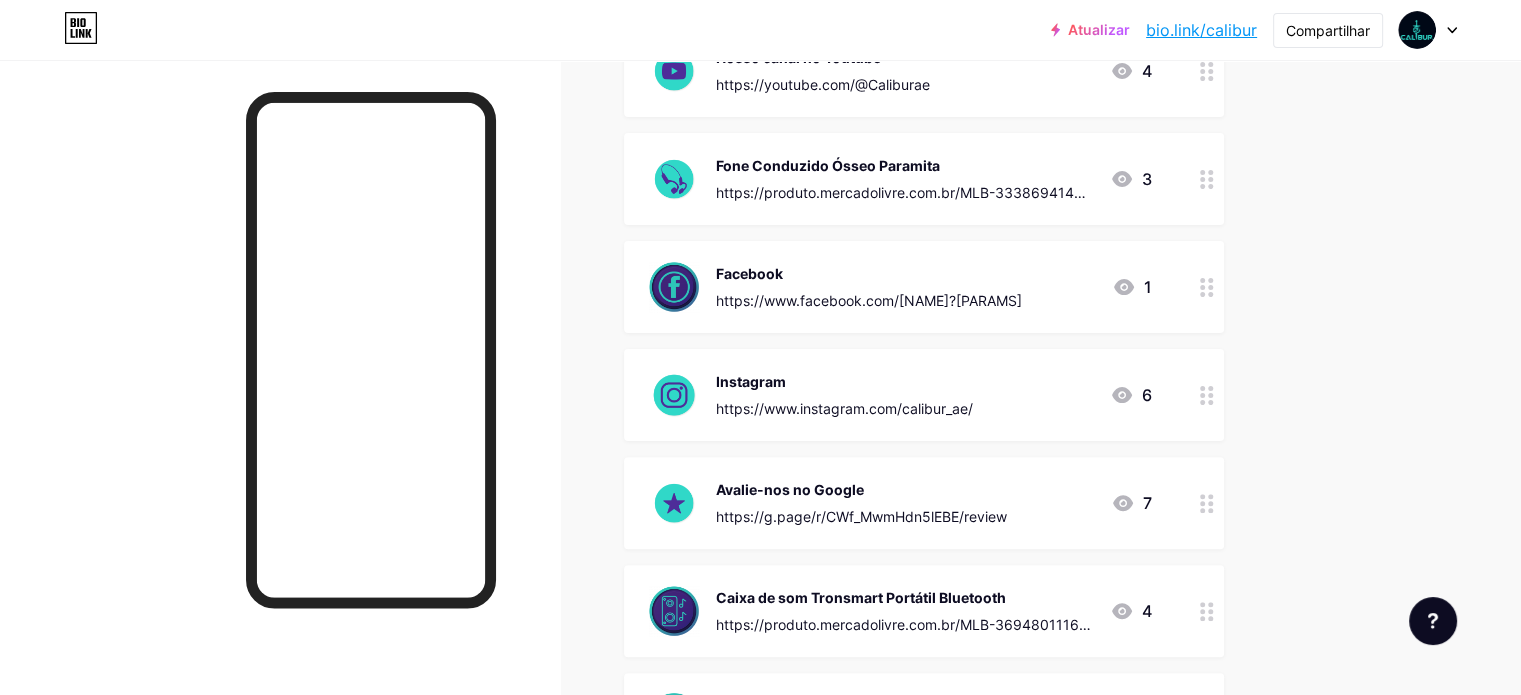 click 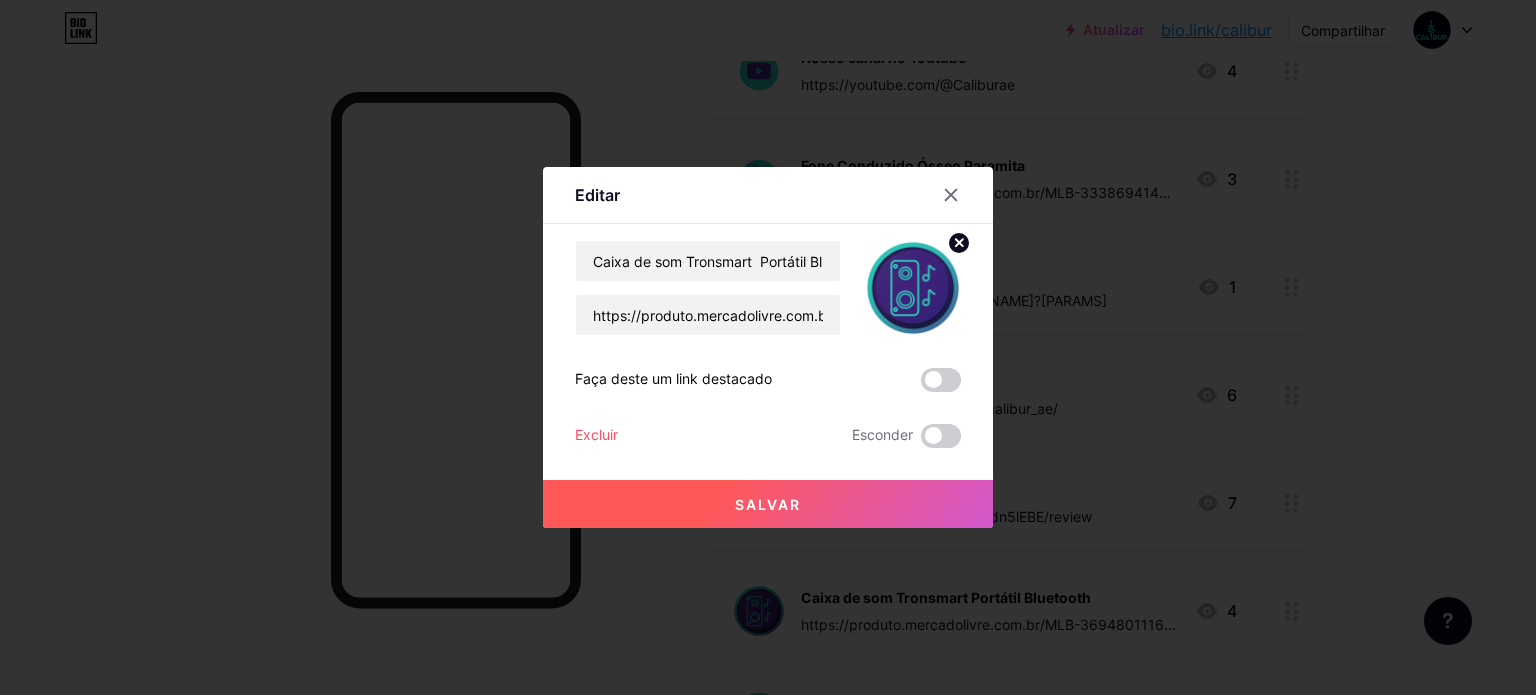 click on "Excluir" at bounding box center [596, 434] 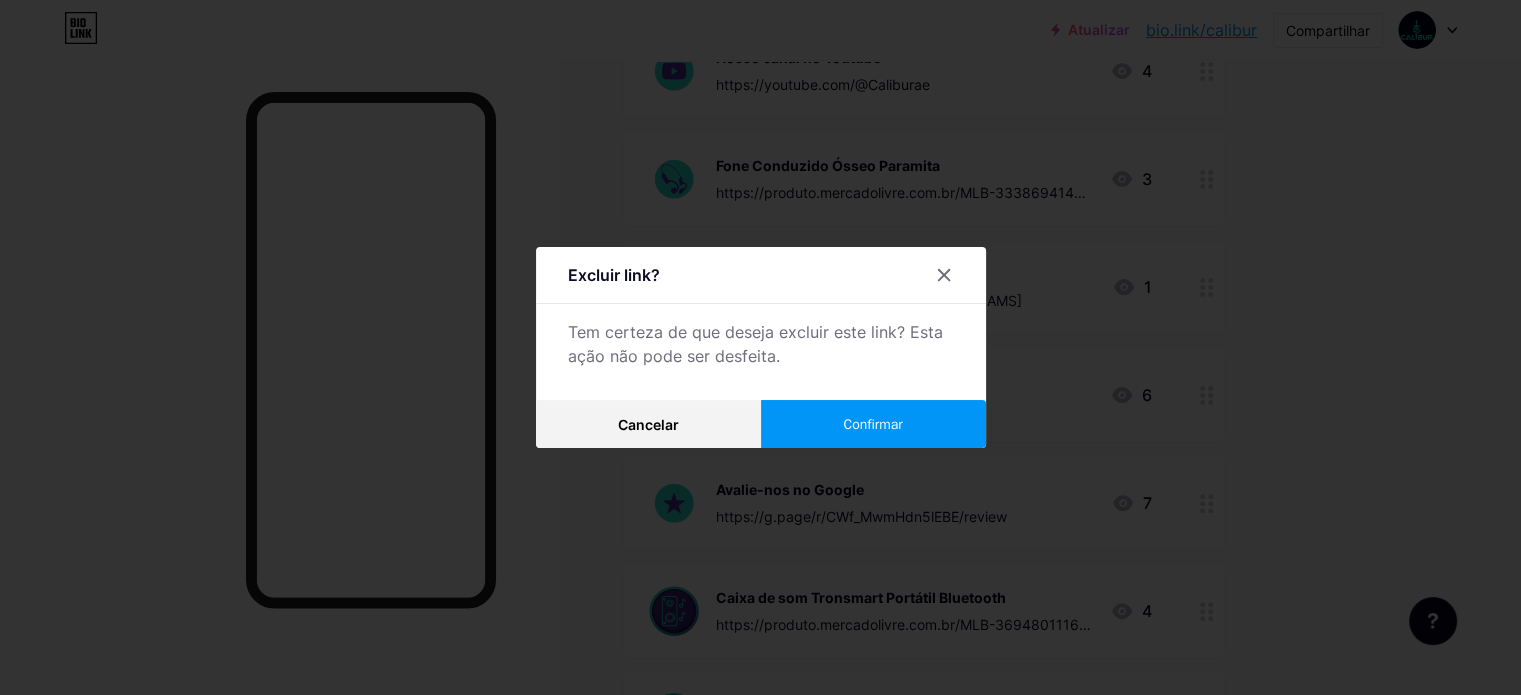 click on "Confirmar" at bounding box center [872, 424] 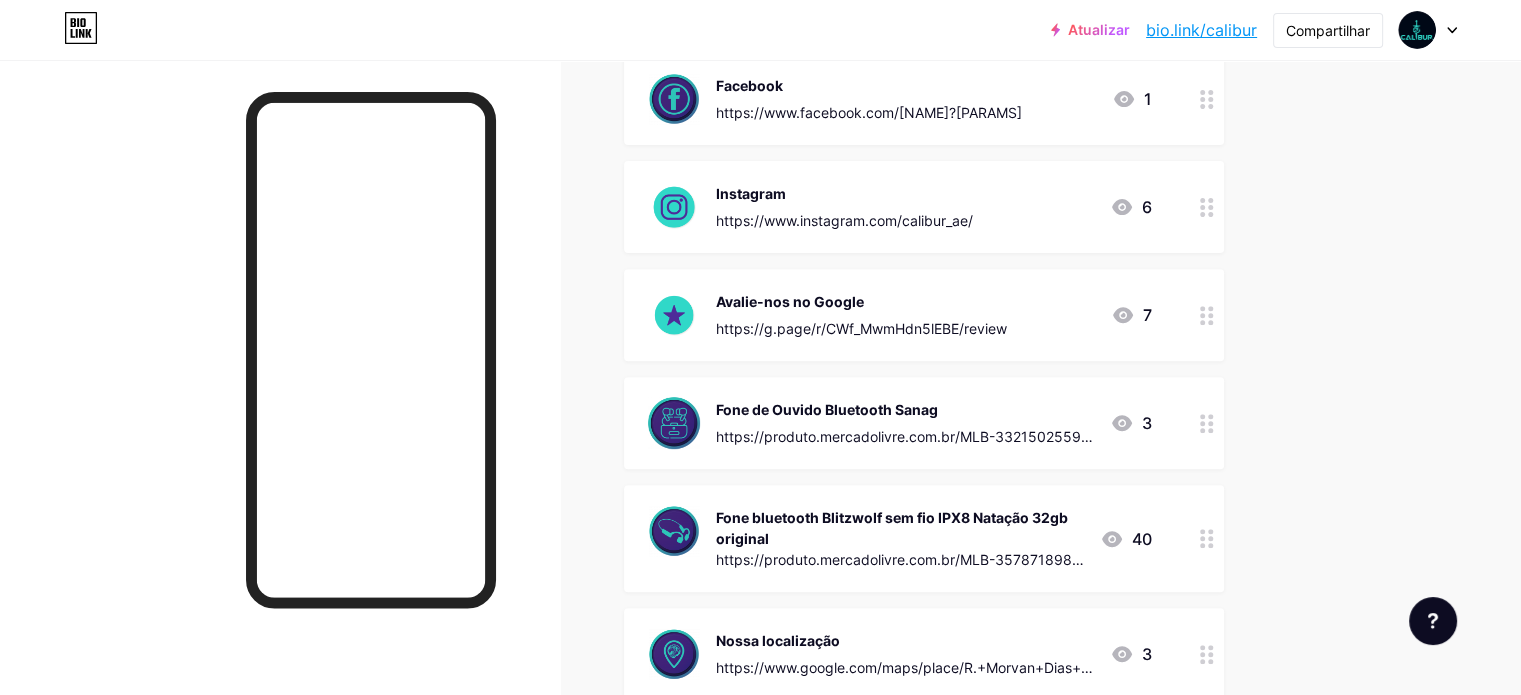 scroll, scrollTop: 700, scrollLeft: 0, axis: vertical 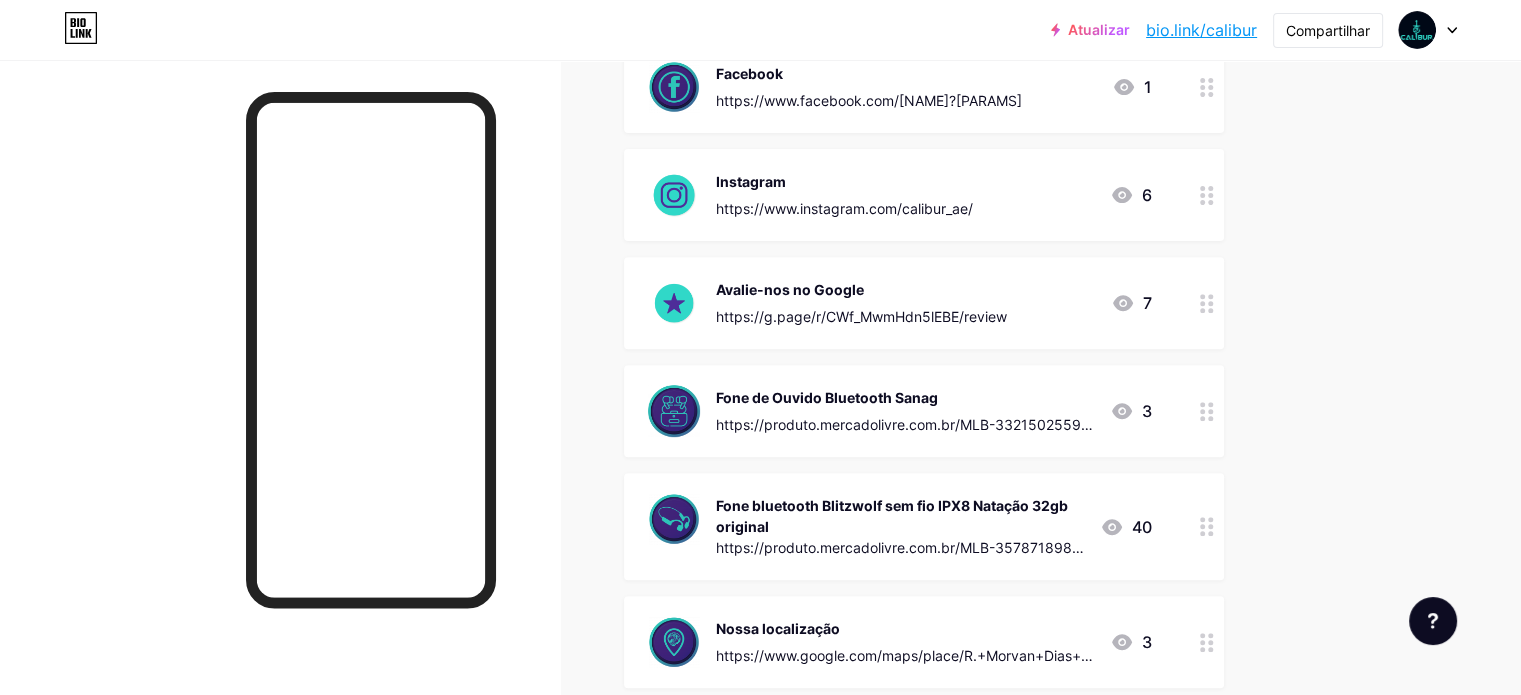 click on "https://produto.mercadolivre.com.br/MLB-3321502559-fone-de-ouvido-bluetooth-53conduco-ar-para-academia-_JM?attributes=COLOR_SECONDARY_COLOR:QXp1bA==" at bounding box center (904, 445) 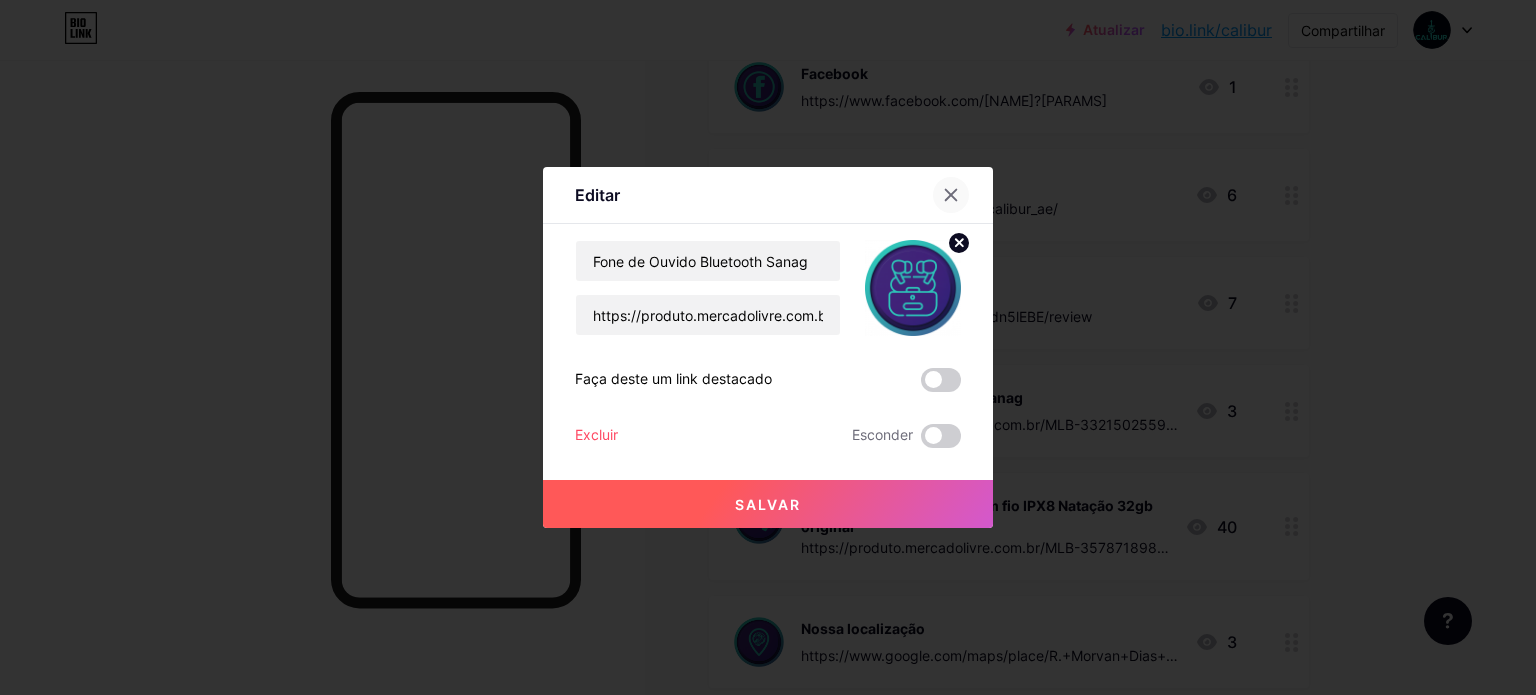 click at bounding box center (951, 195) 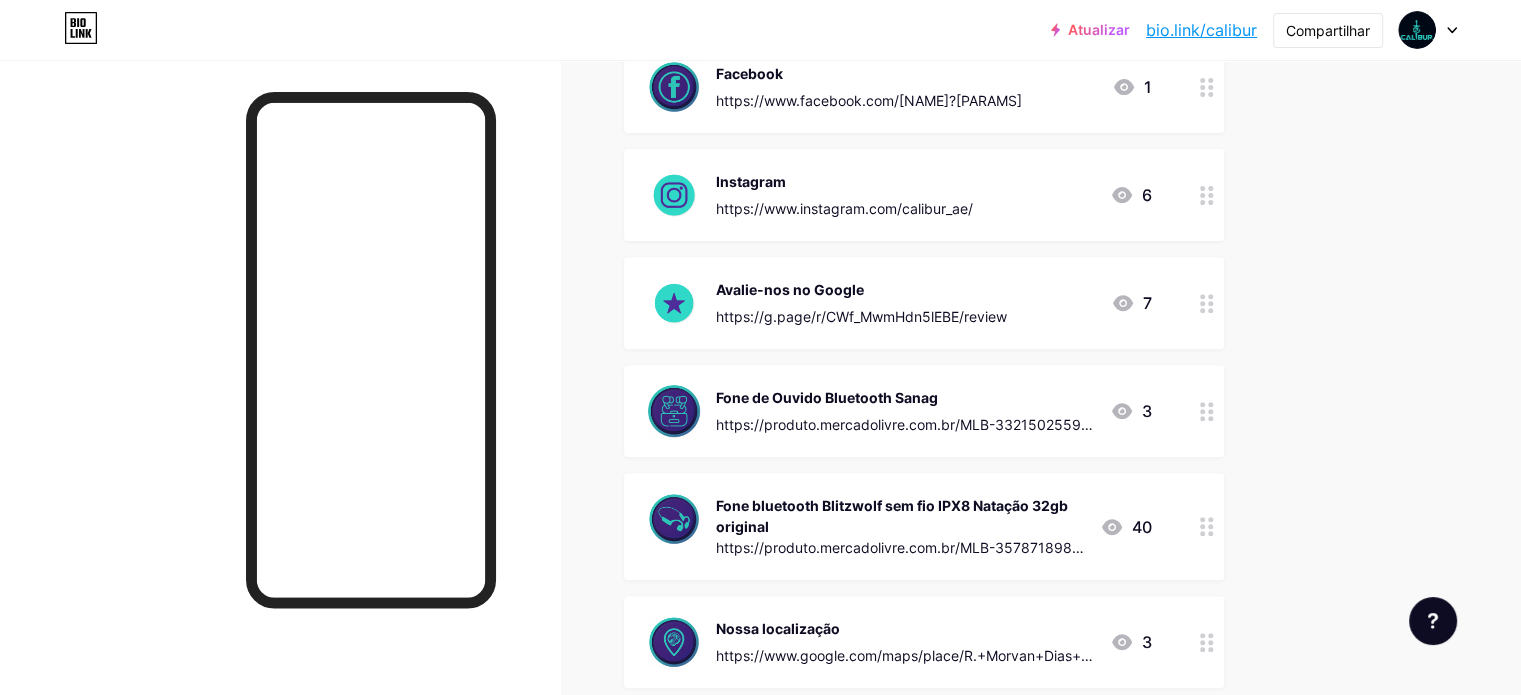 click 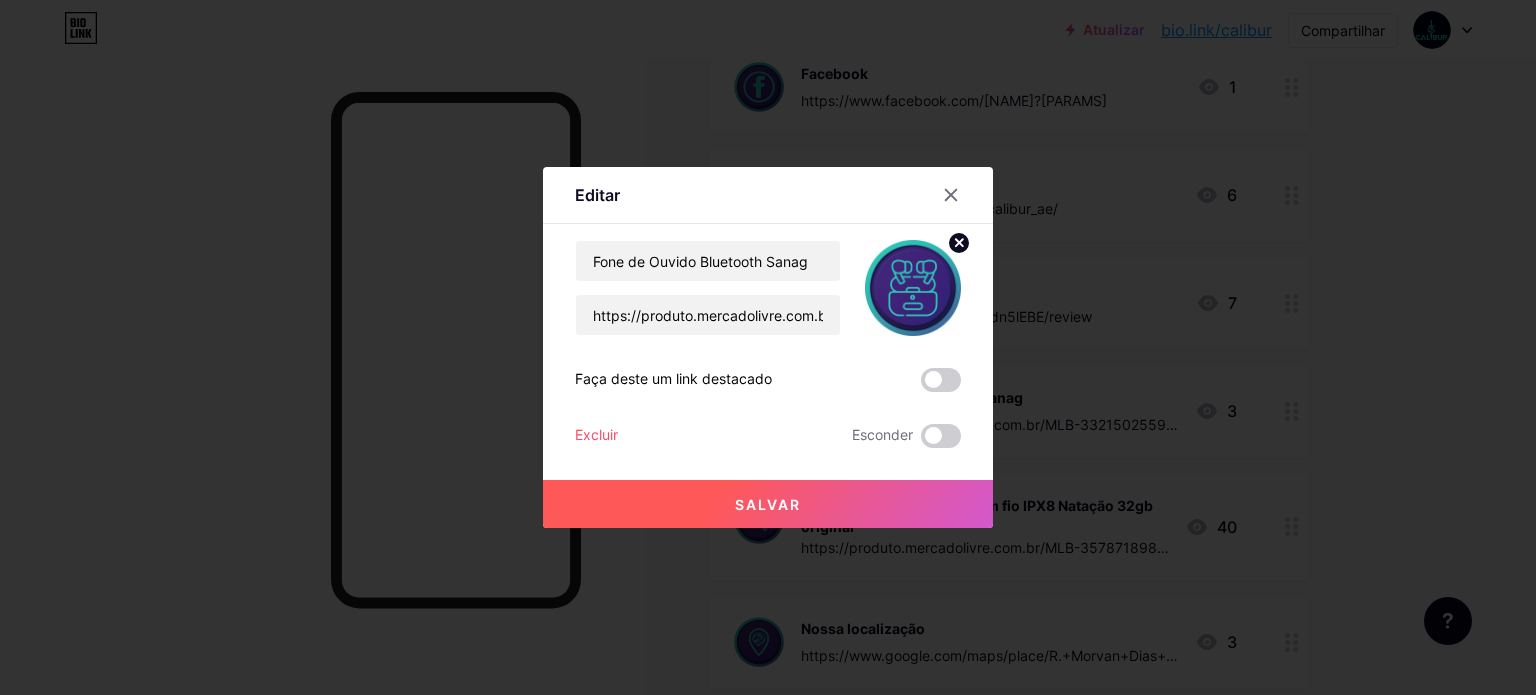 click on "Salvar" at bounding box center [768, 504] 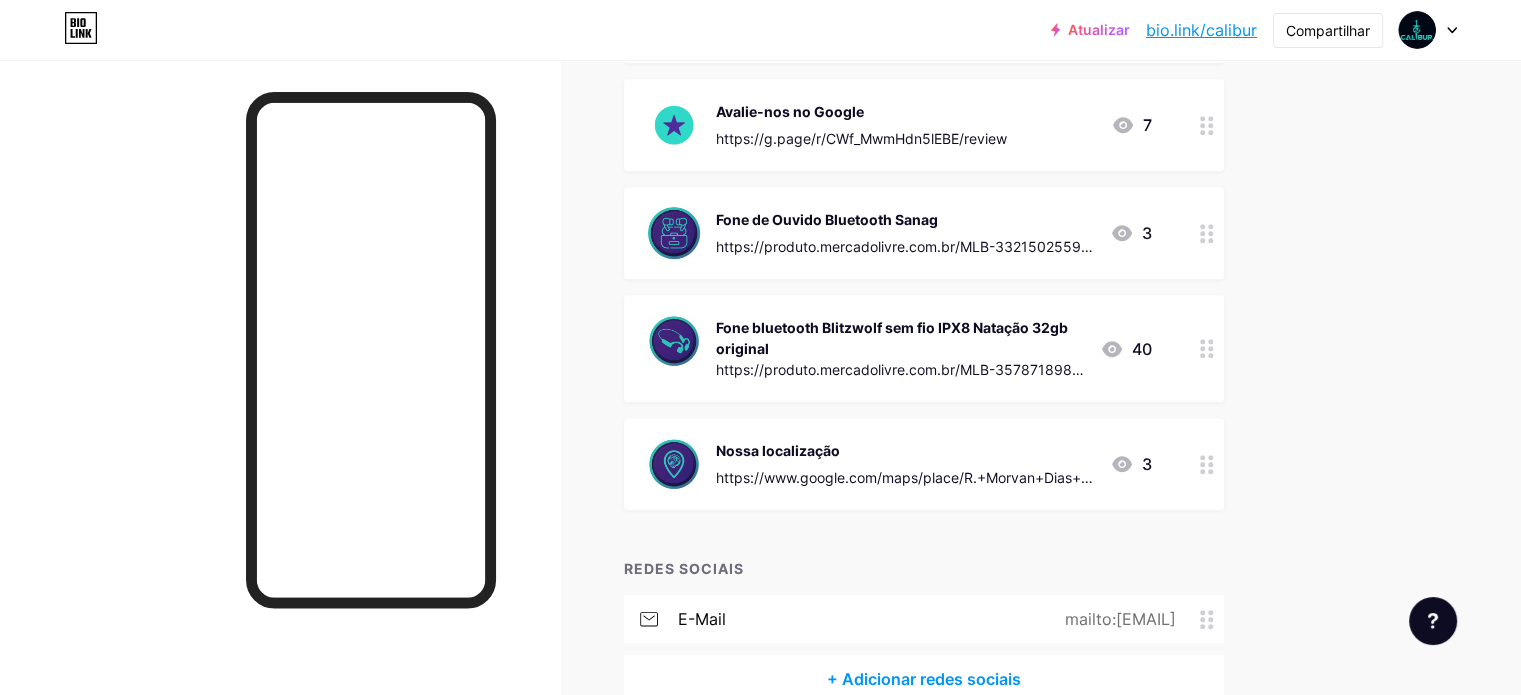 scroll, scrollTop: 900, scrollLeft: 0, axis: vertical 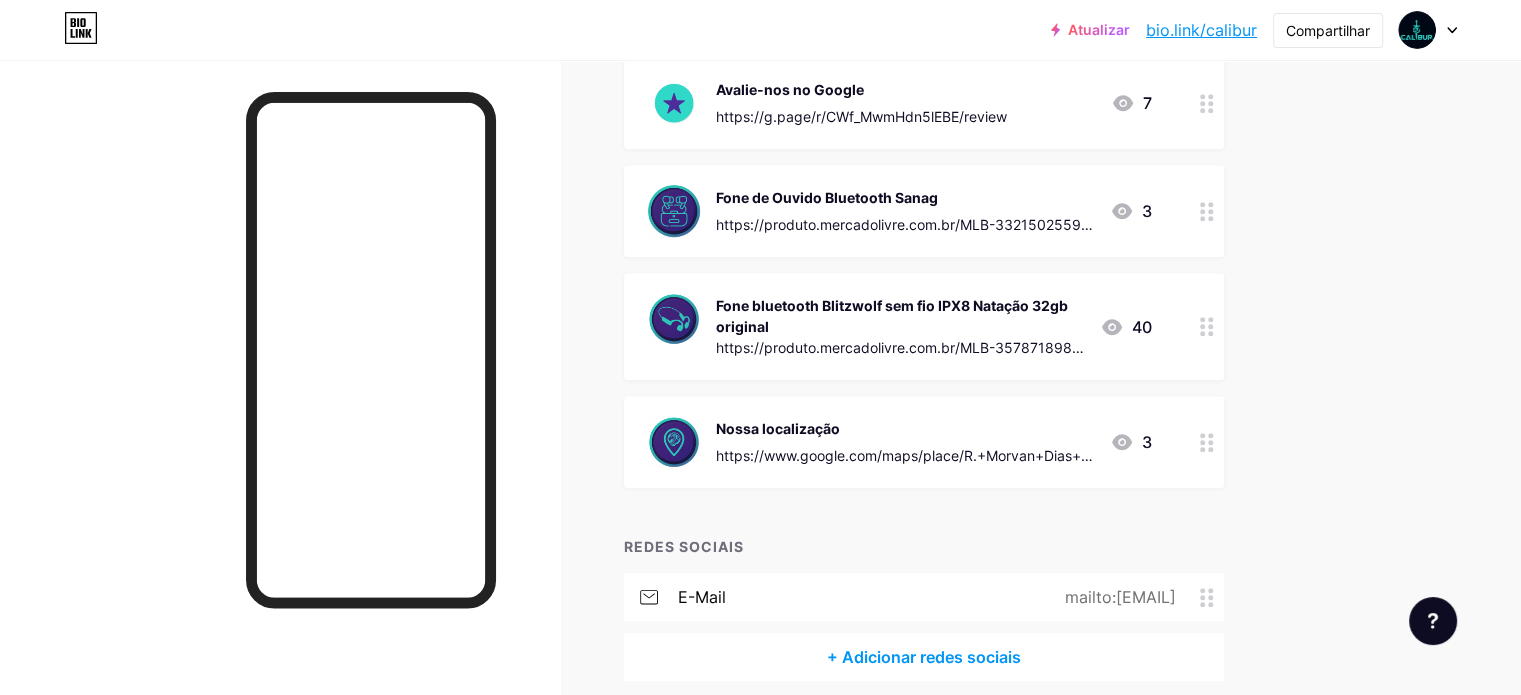click on "Nossa localização" at bounding box center [905, 428] 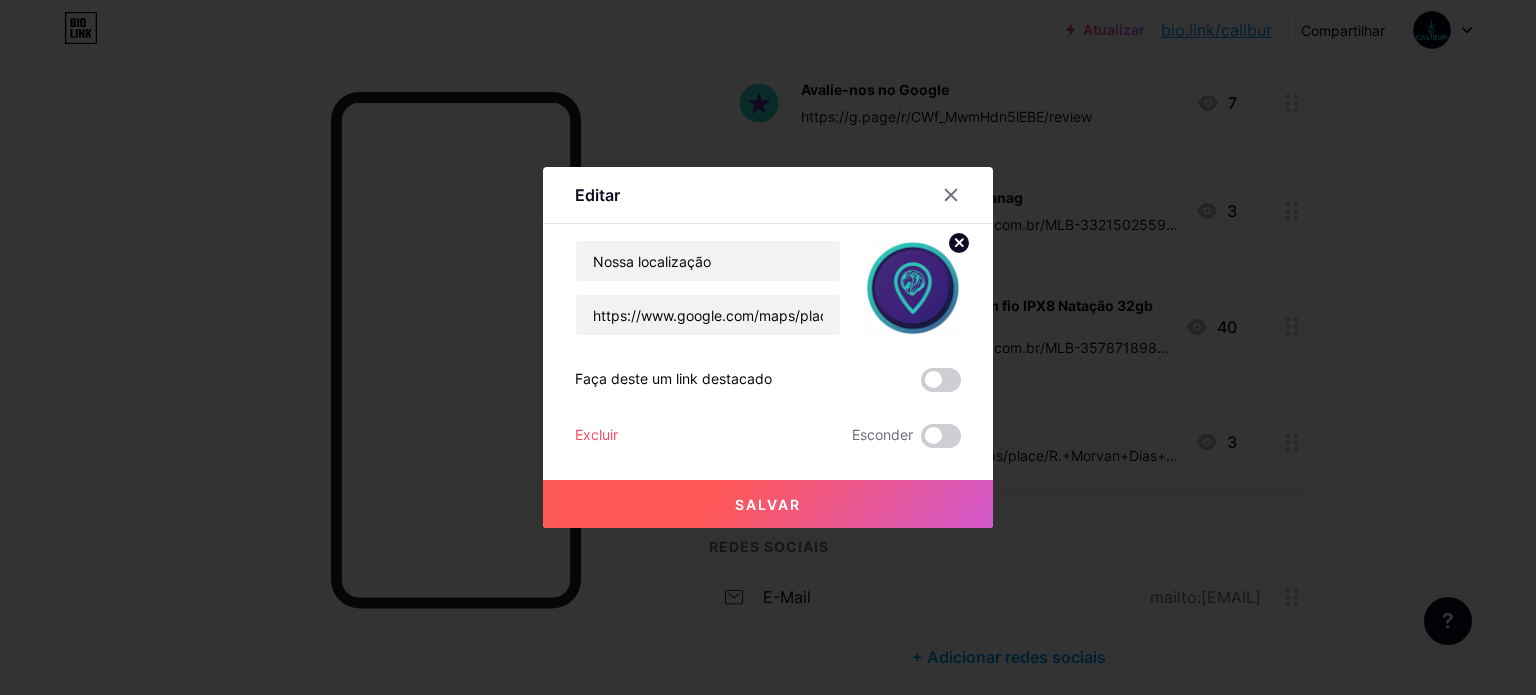 drag, startPoint x: 943, startPoint y: 199, endPoint x: 951, endPoint y: 273, distance: 74.431175 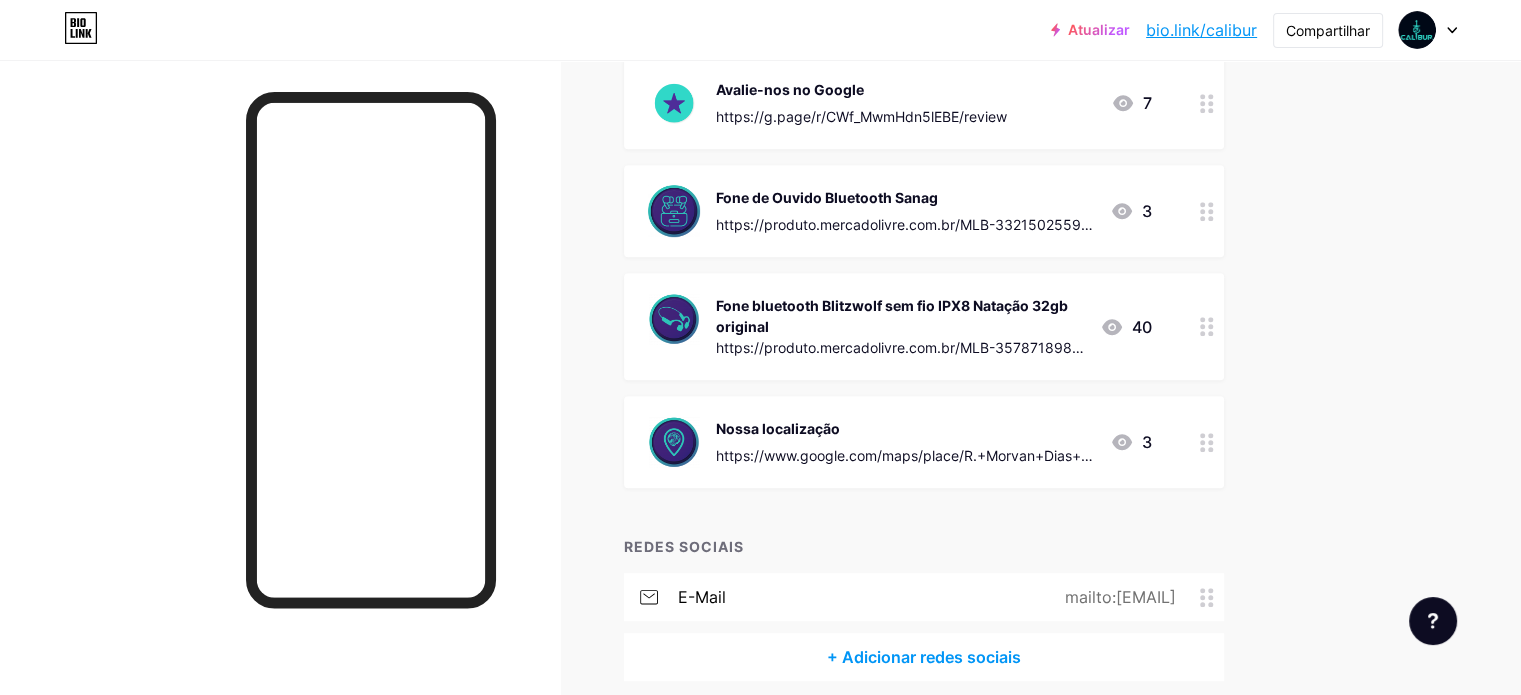 click on "https://www.google.com/maps/place/R.+Morvan+Dias+de+Figueiredo,+3+-+Marap%C3%A9,+Santos+-+SP,+11070-090/@-23.9549156,-46.3473159,17z/data=!3m1!4b1!4m5!3m4!1s0x94ce03439ad1a397:0xbac9d57fba22bedb!8m2!3d-23.954919!4d-46.347276" at bounding box center [905, 455] 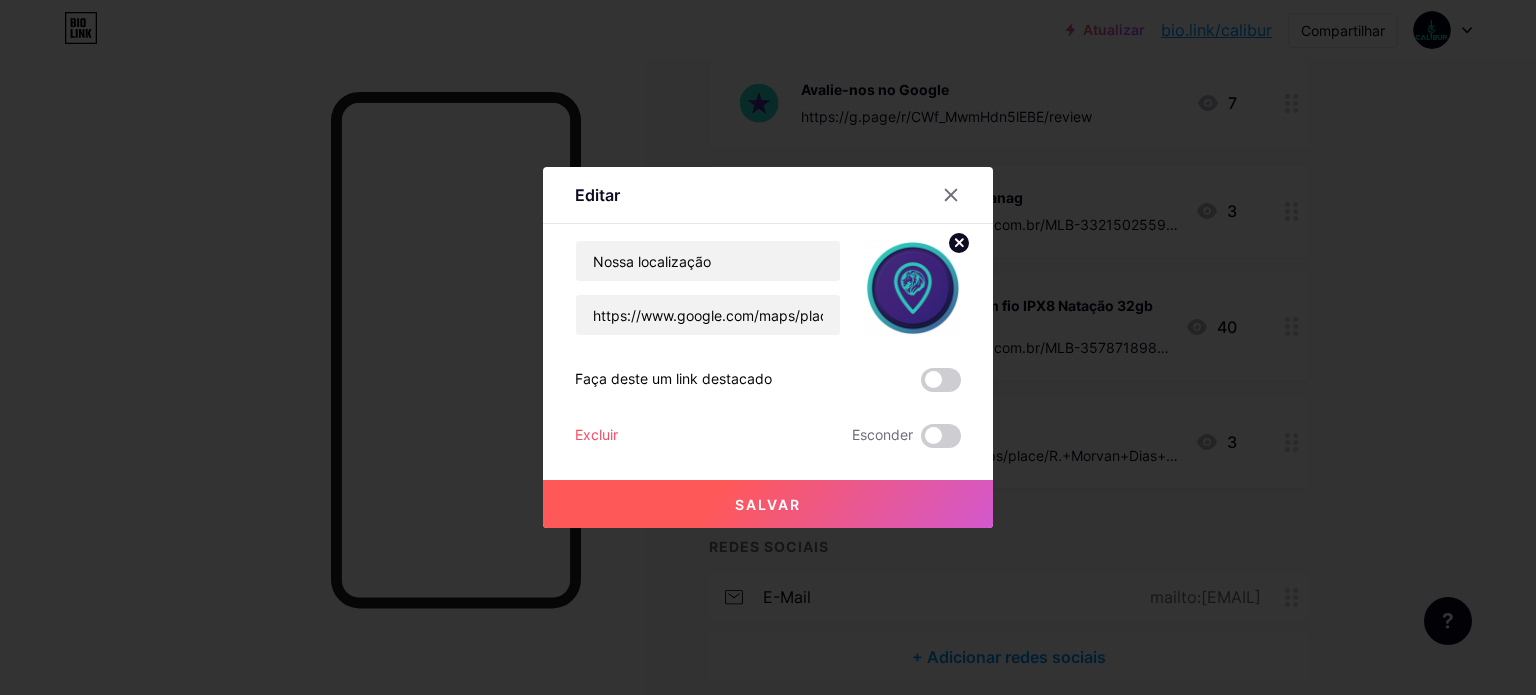 click 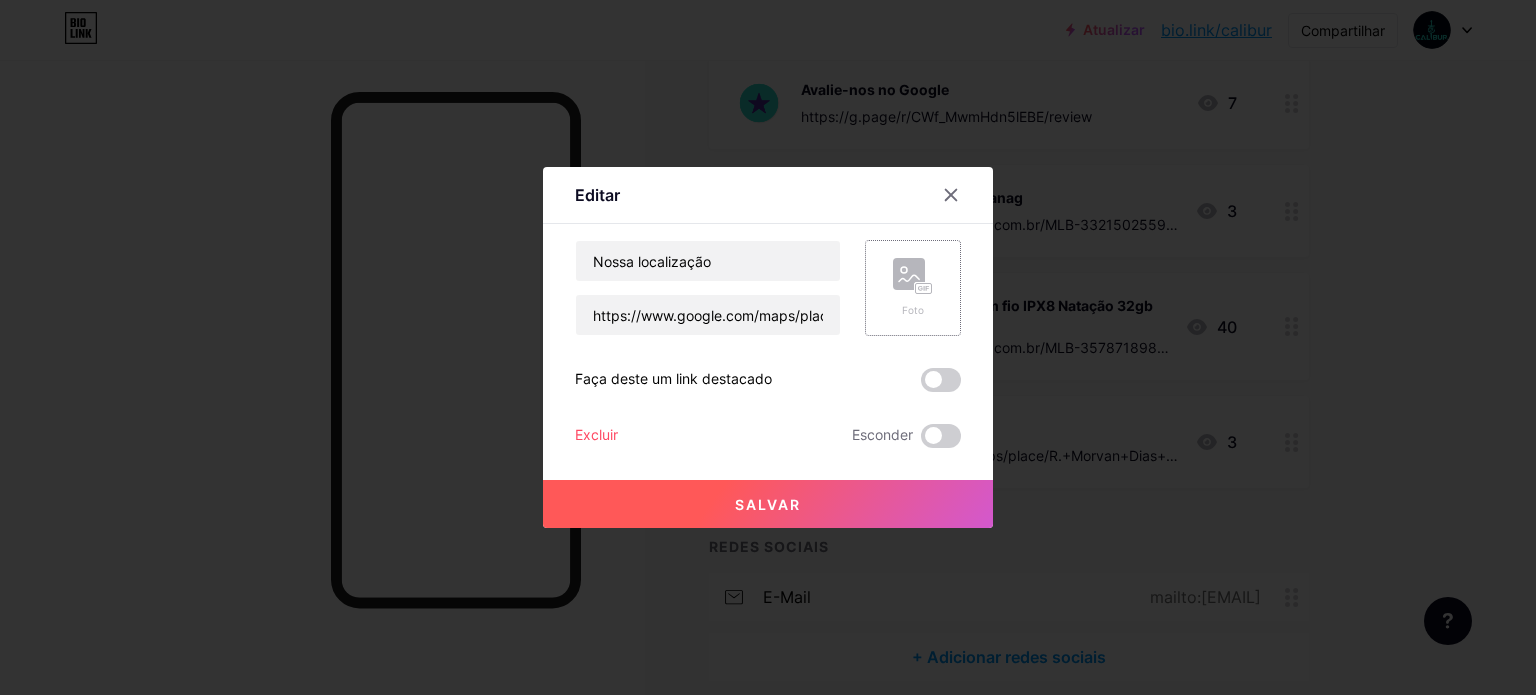 click on "Foto" at bounding box center [913, 288] 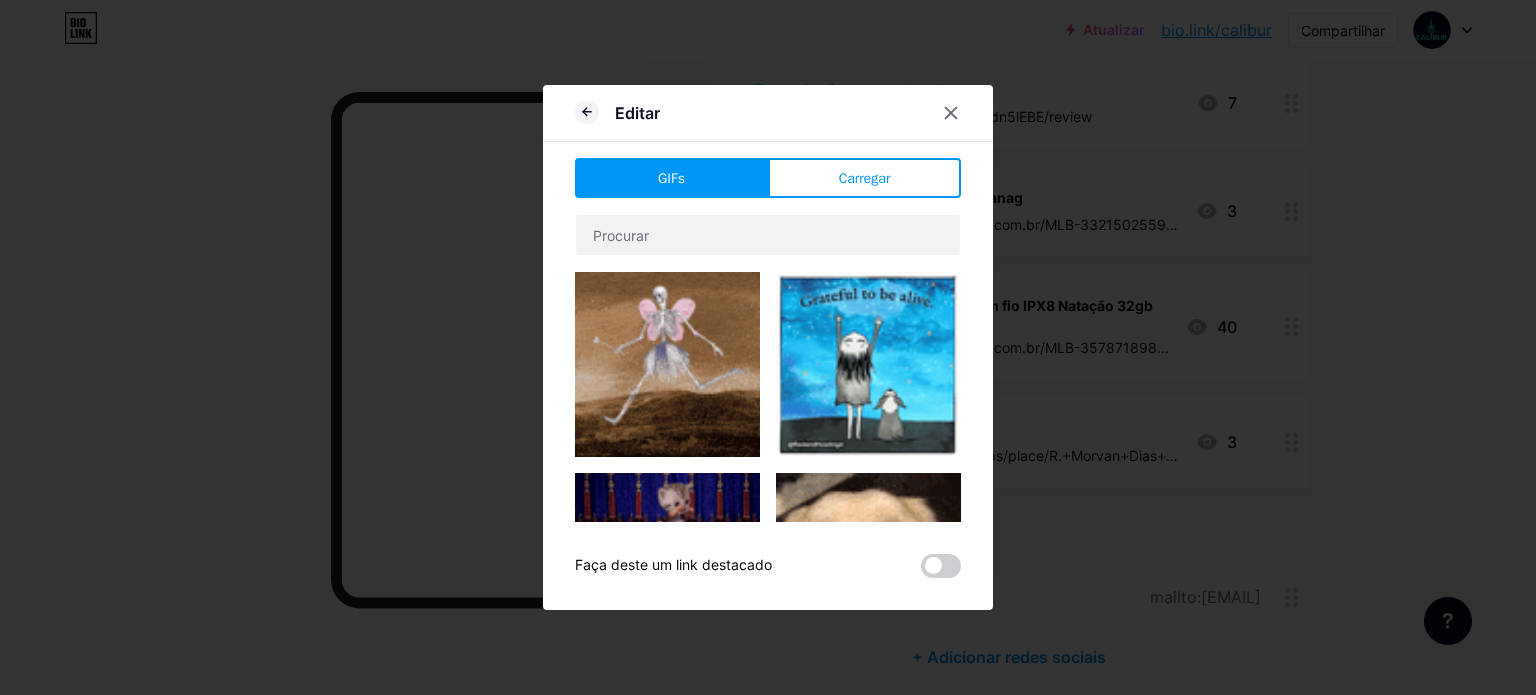 drag, startPoint x: 830, startPoint y: 183, endPoint x: 536, endPoint y: 235, distance: 298.56323 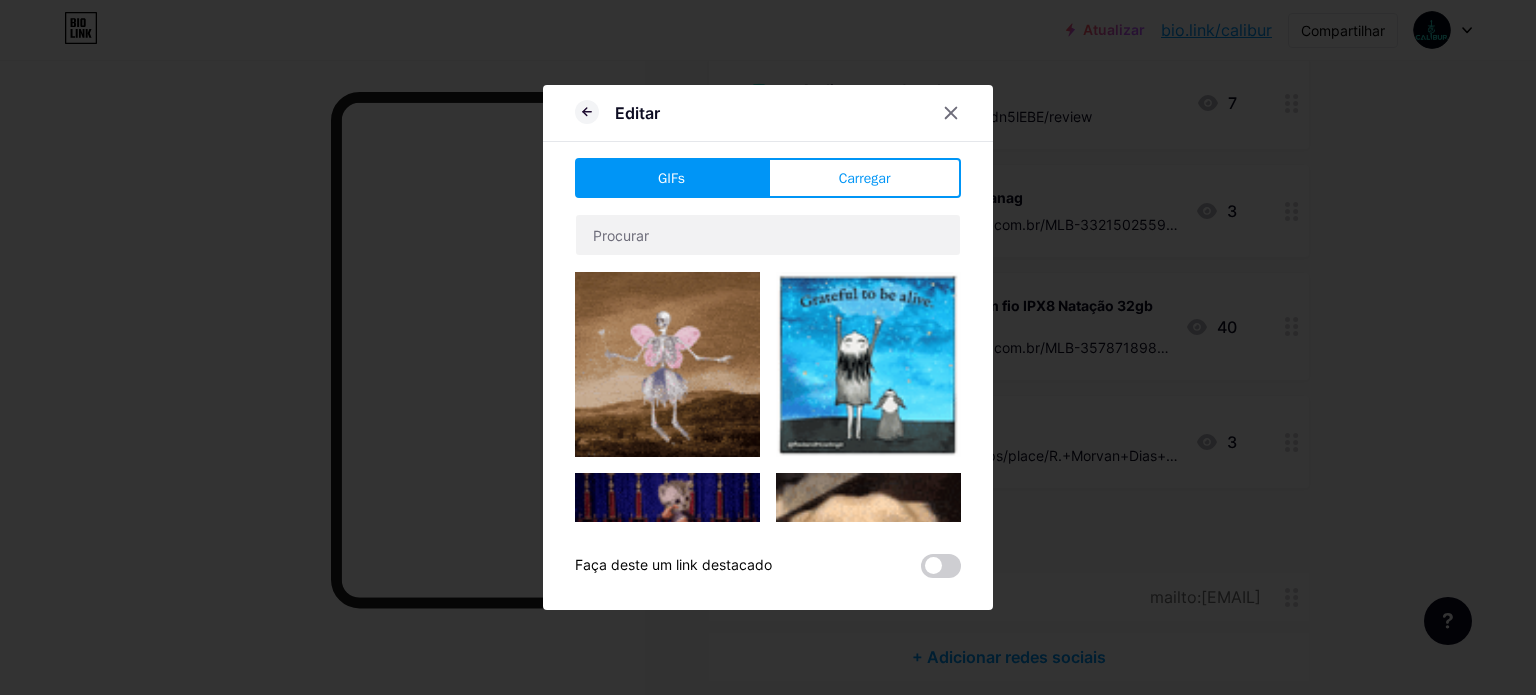 click on "Carregar" at bounding box center (865, 178) 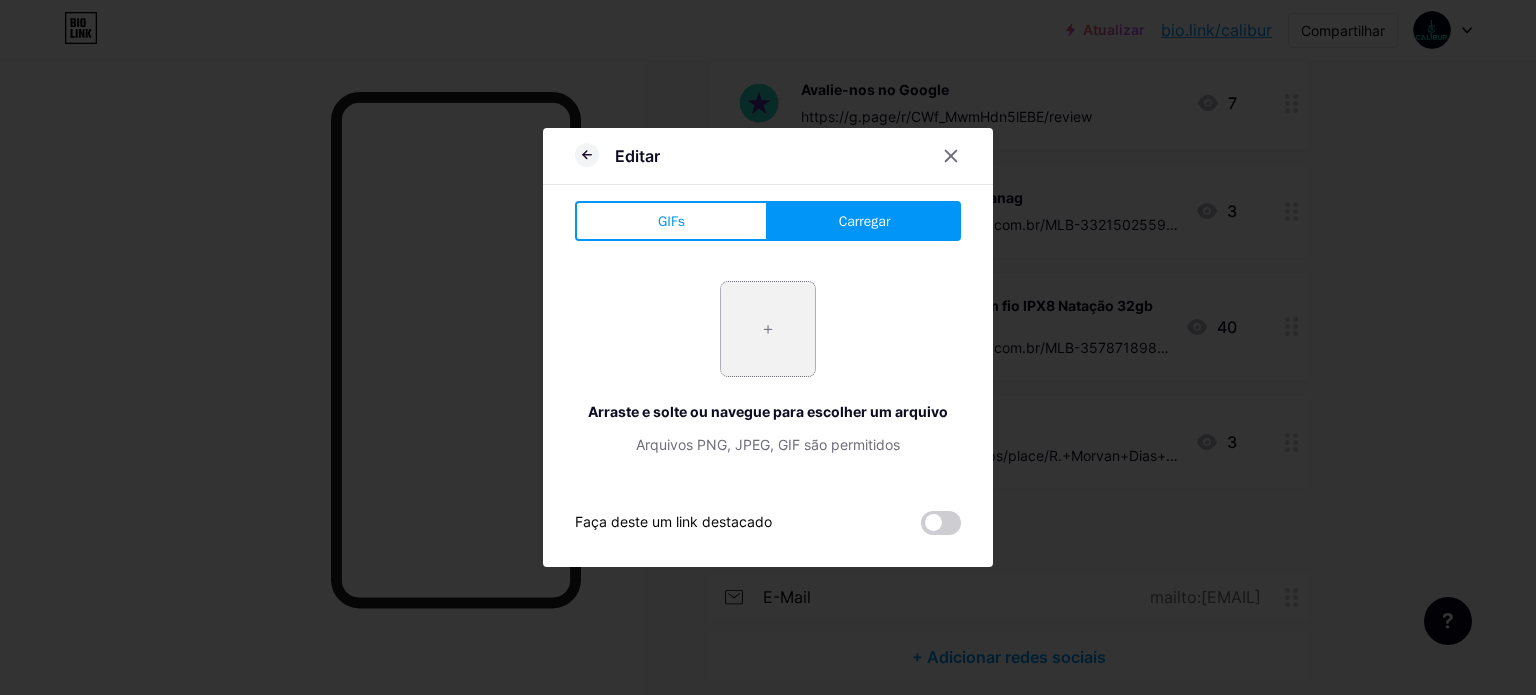 click at bounding box center [768, 329] 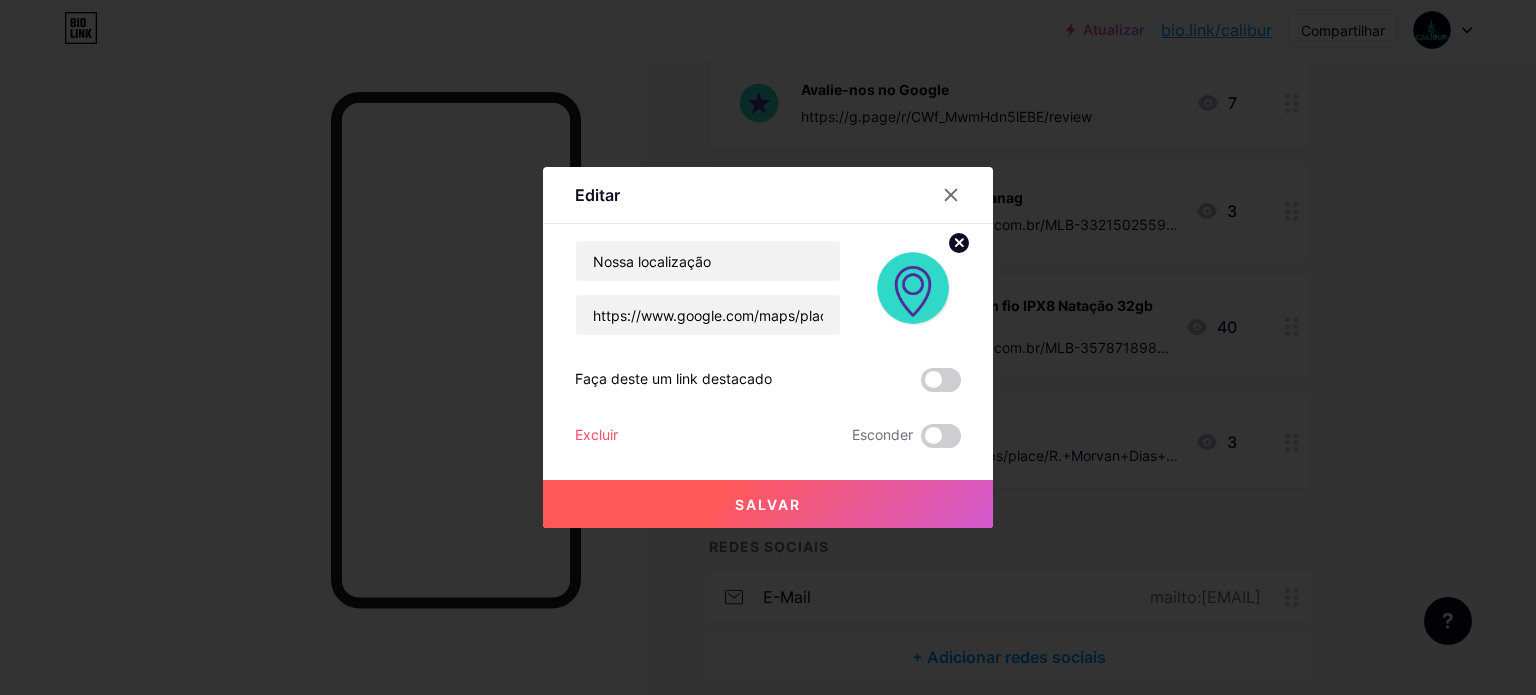 click on "Salvar" at bounding box center [768, 504] 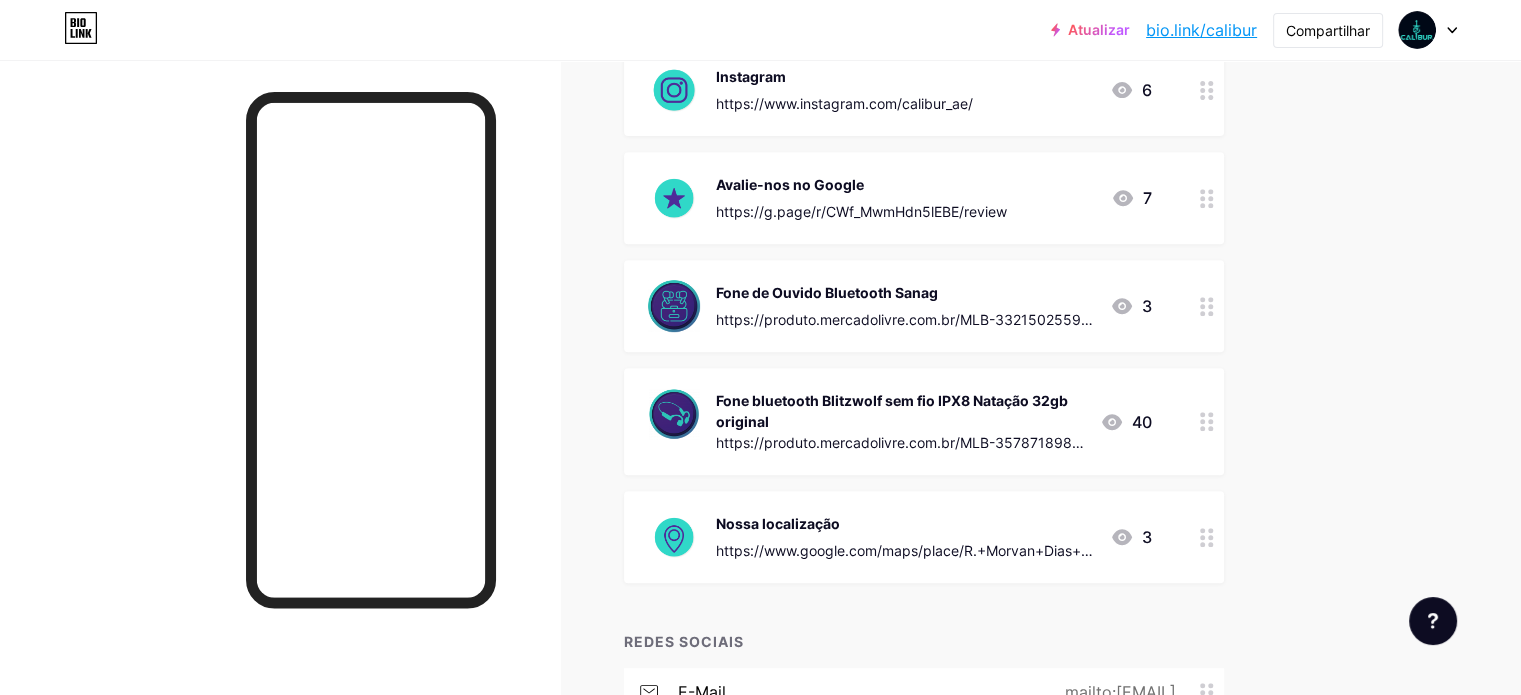 scroll, scrollTop: 784, scrollLeft: 0, axis: vertical 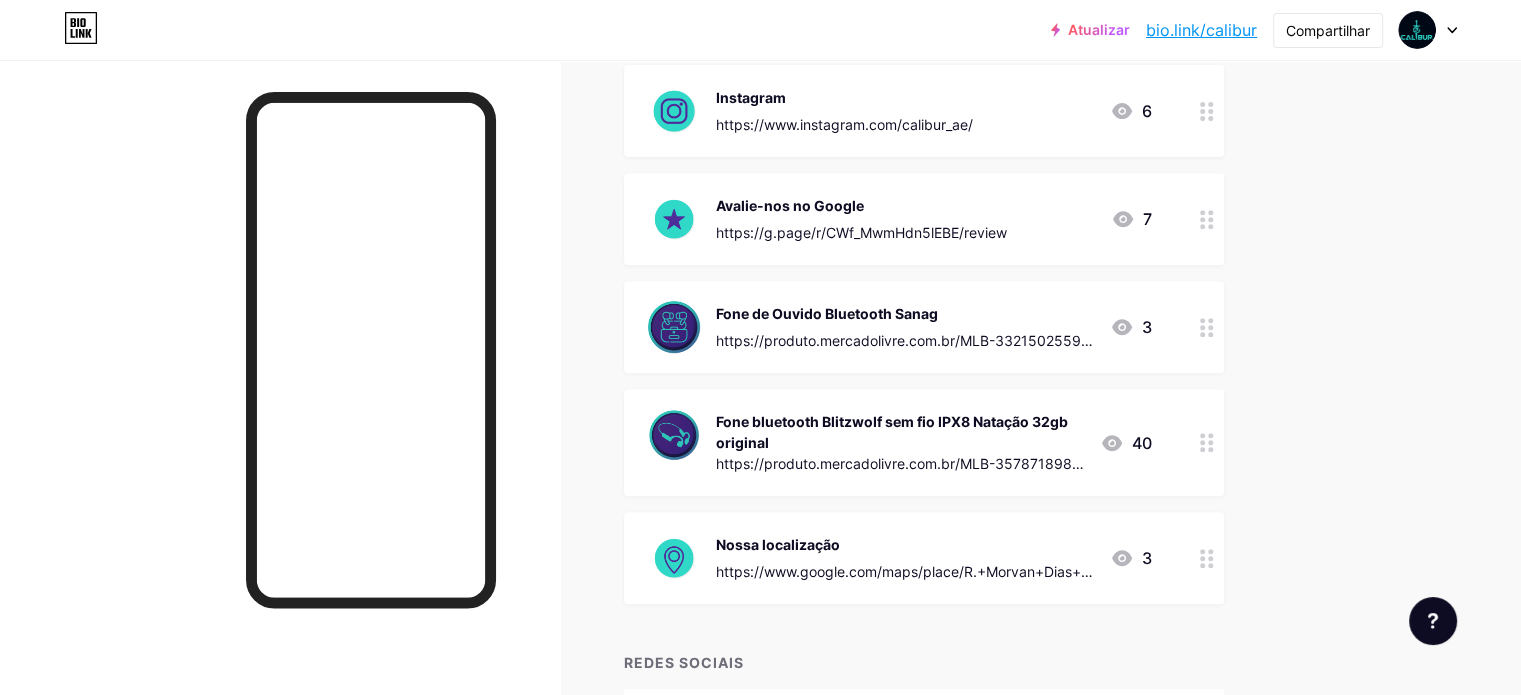 click 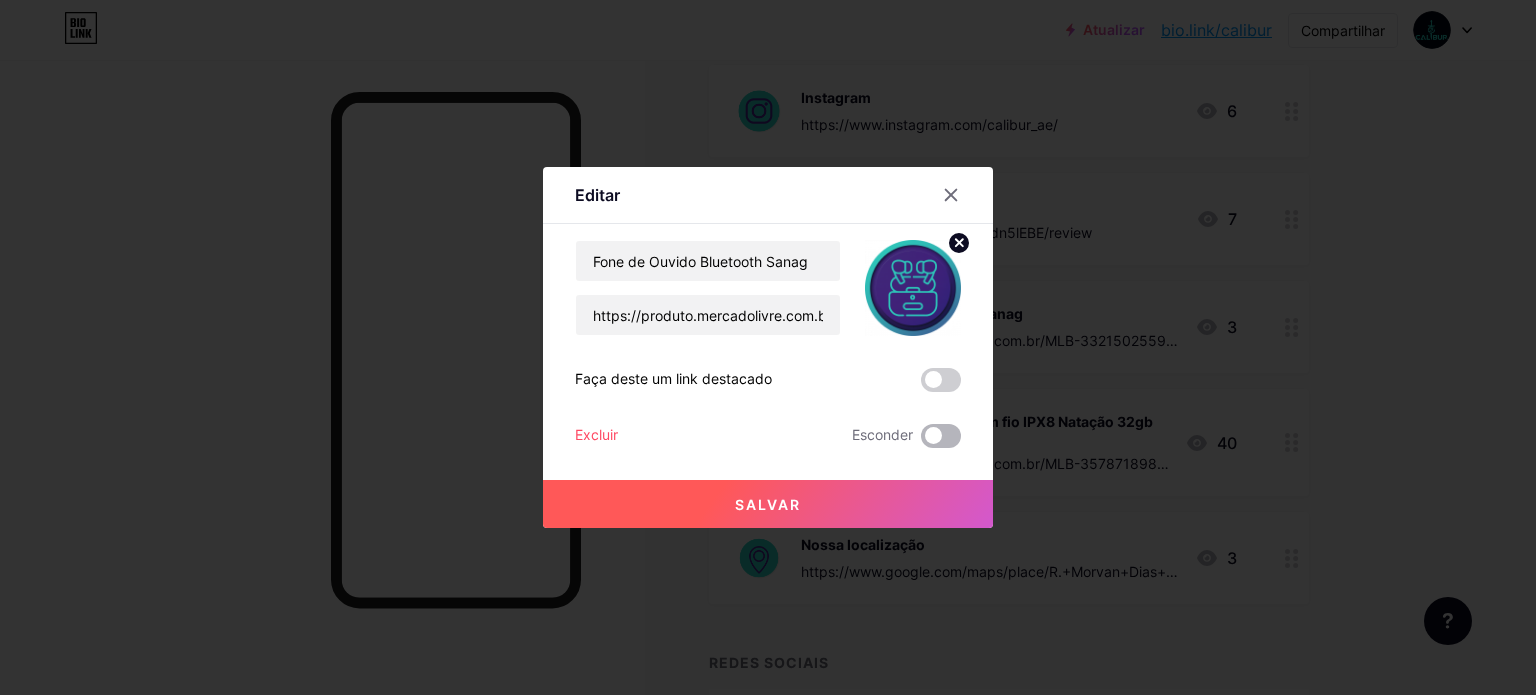click at bounding box center (941, 436) 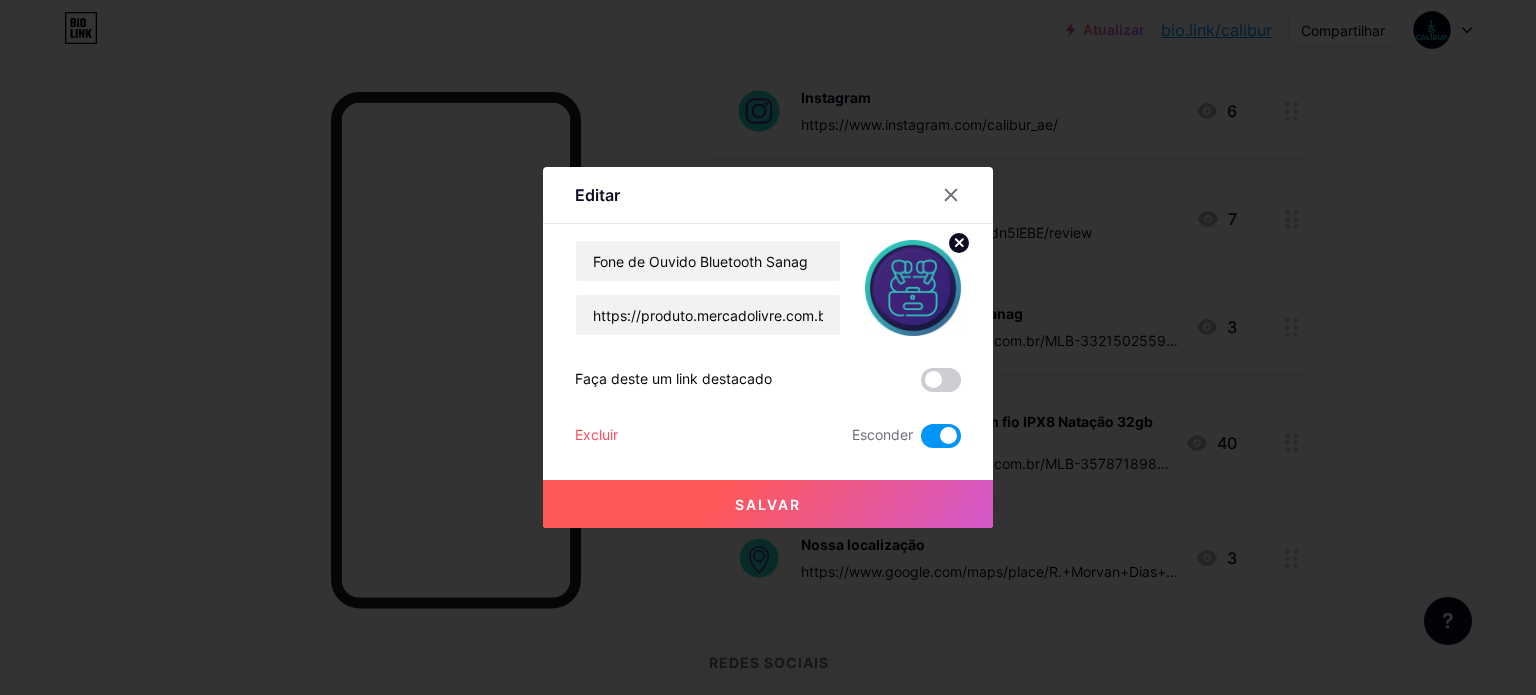 click on "Salvar" at bounding box center [768, 504] 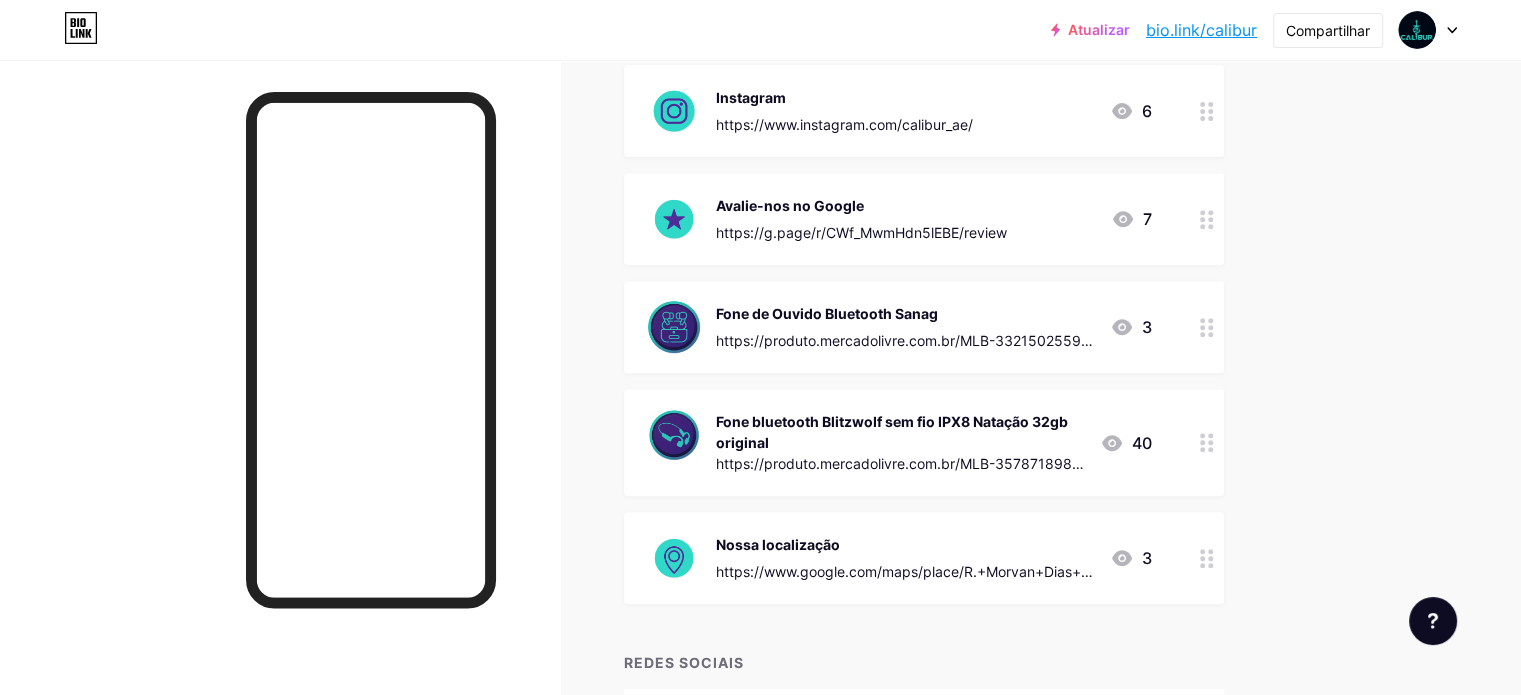 click 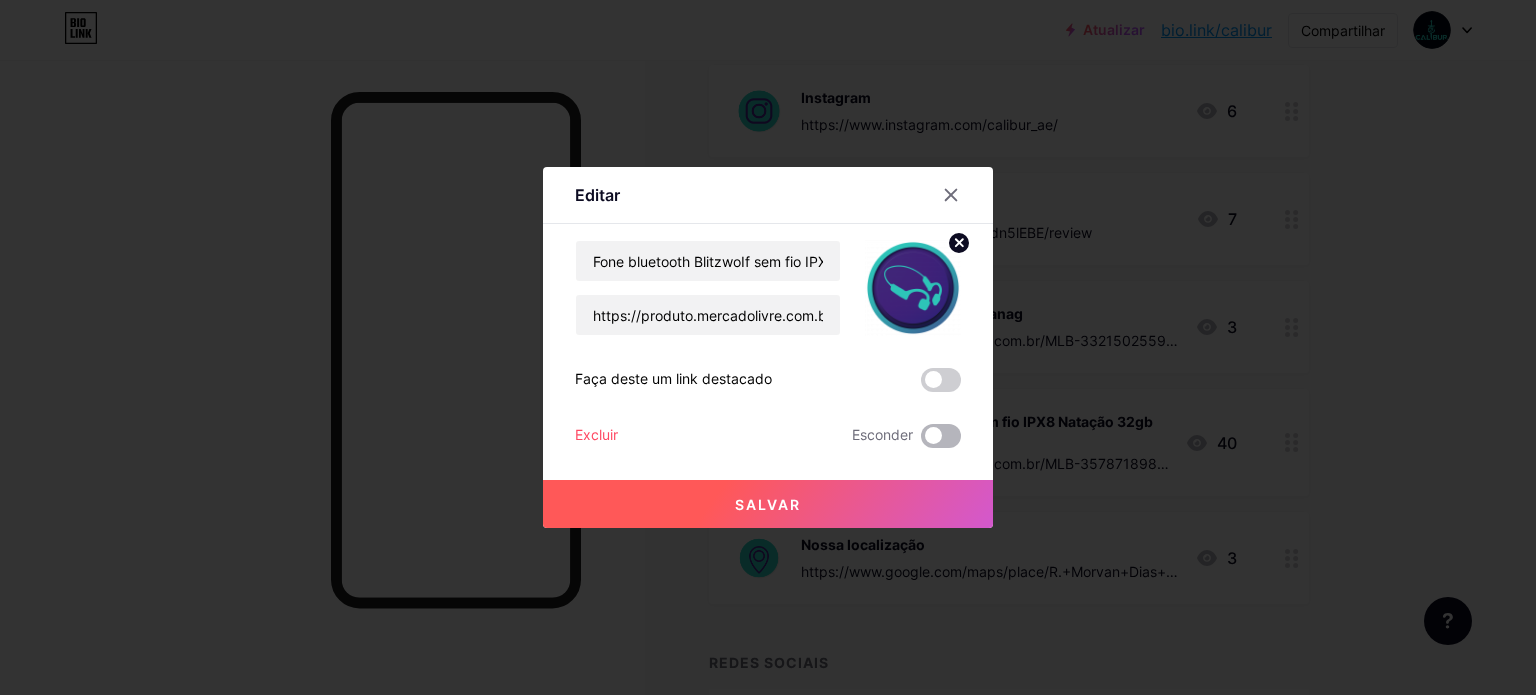 click at bounding box center (941, 436) 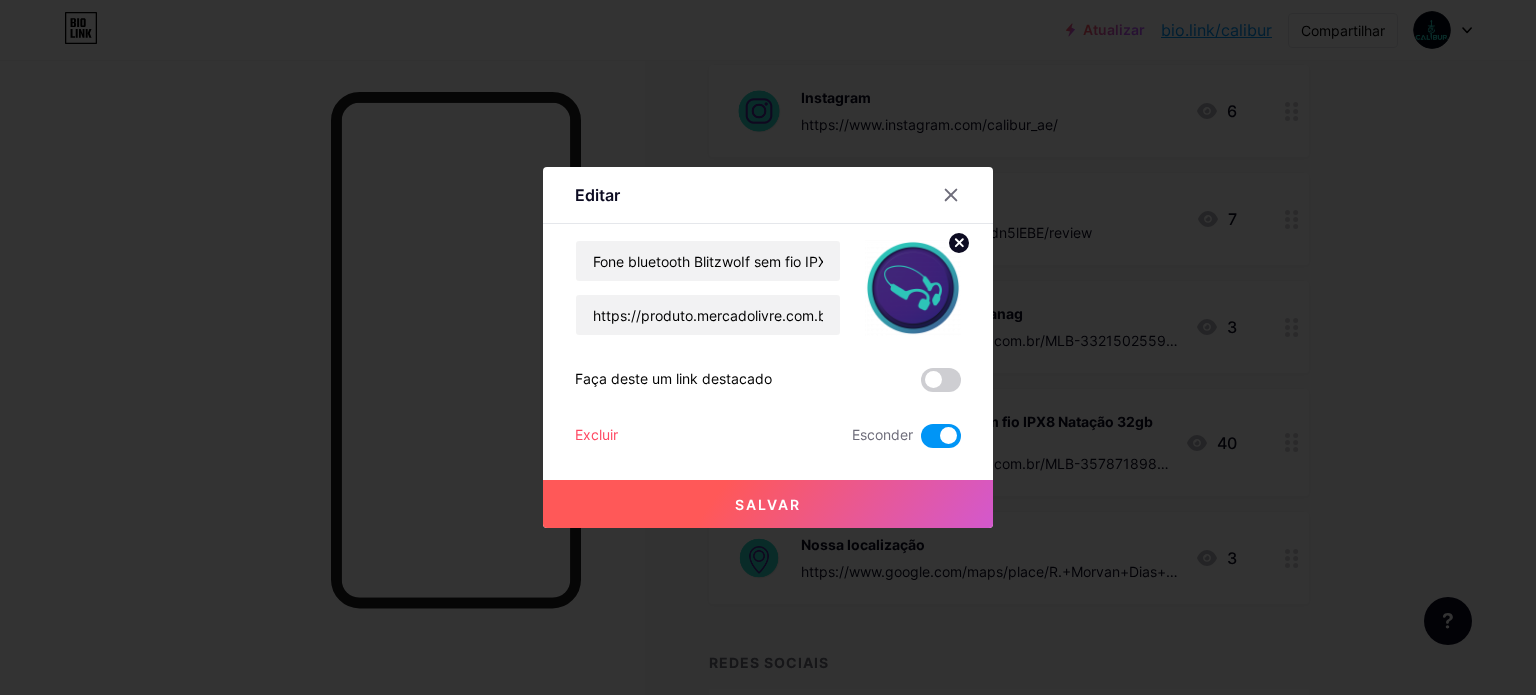 click on "Salvar" at bounding box center (768, 504) 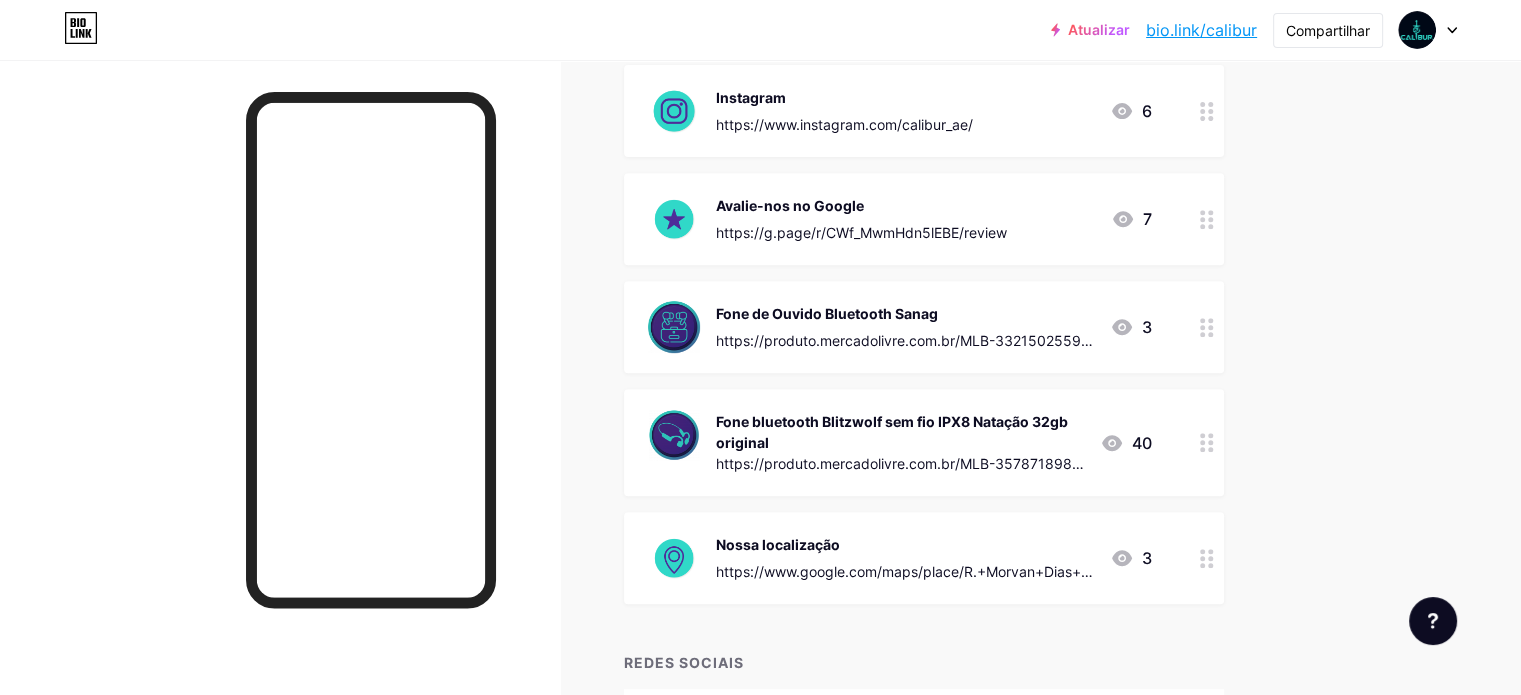 click 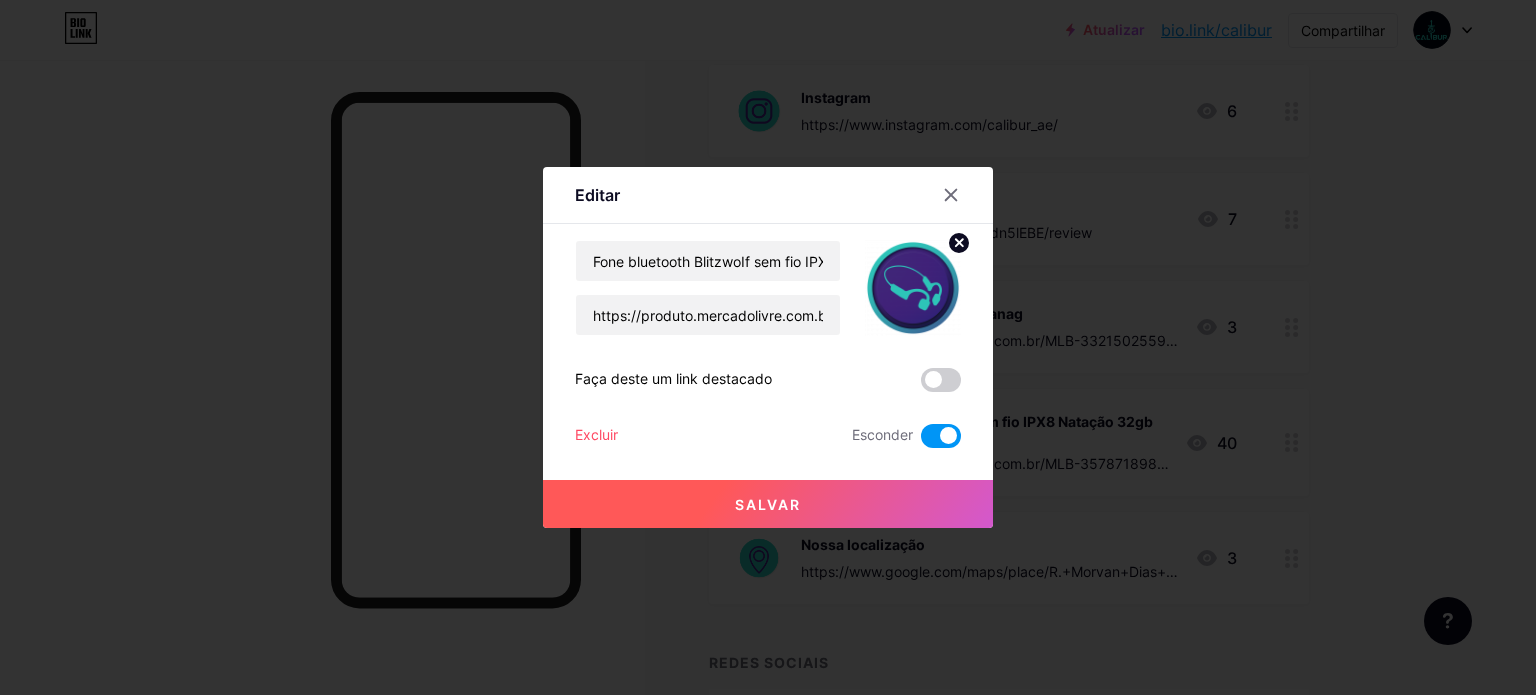 click at bounding box center (768, 347) 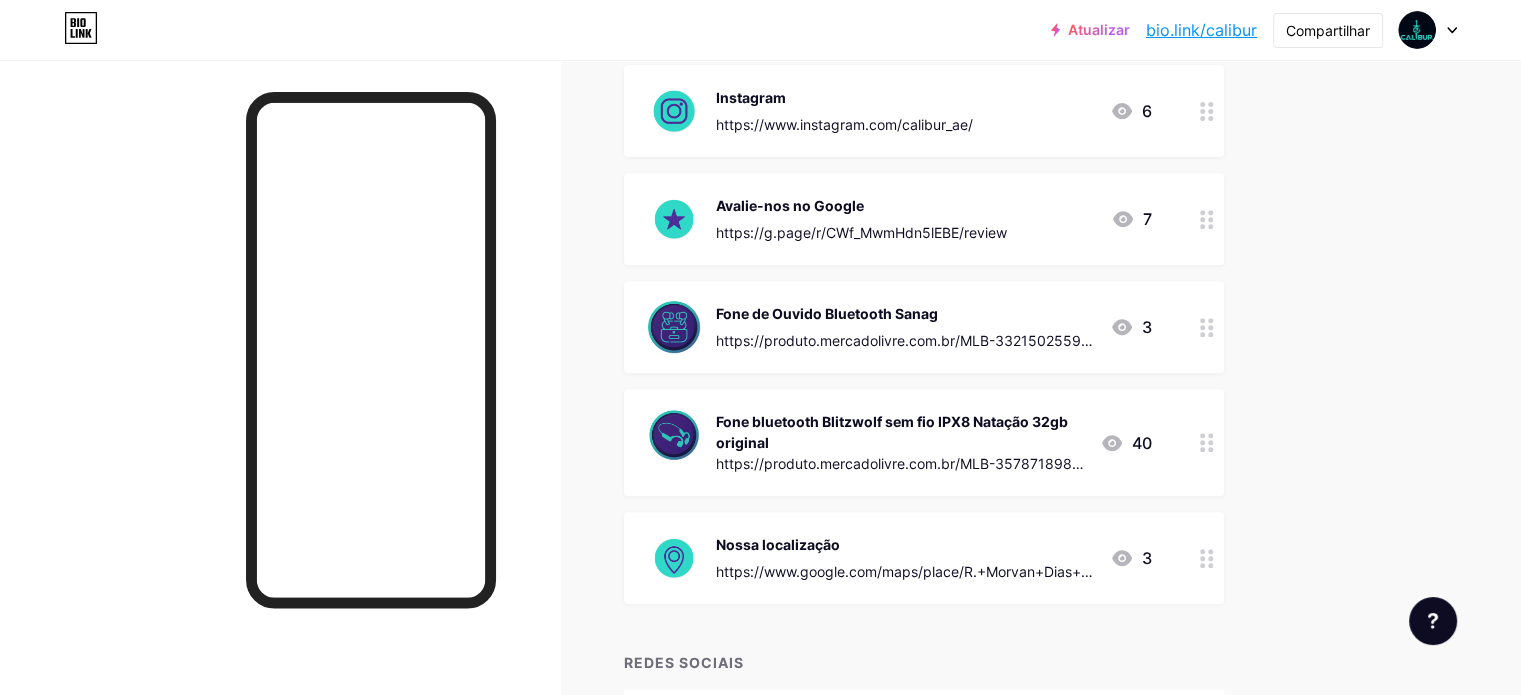 click at bounding box center [1207, 442] 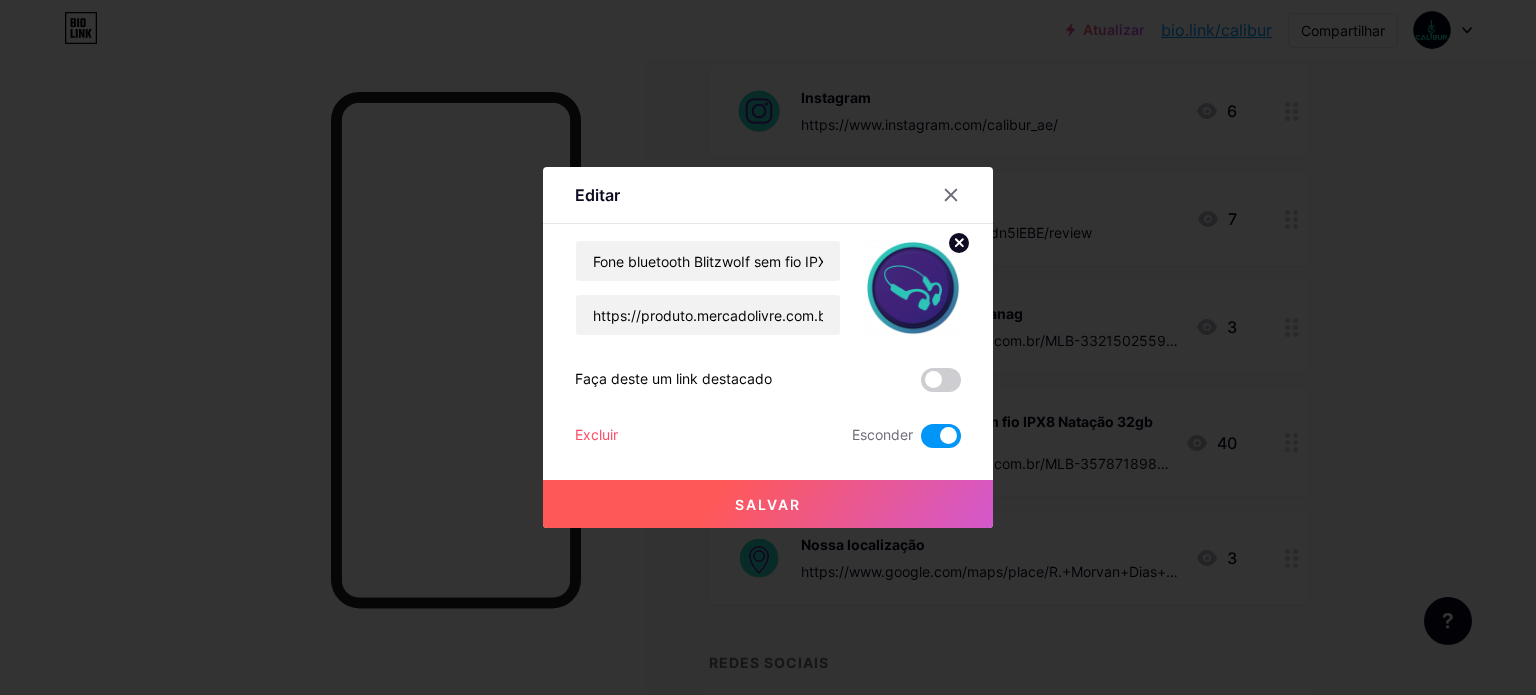 click at bounding box center [768, 347] 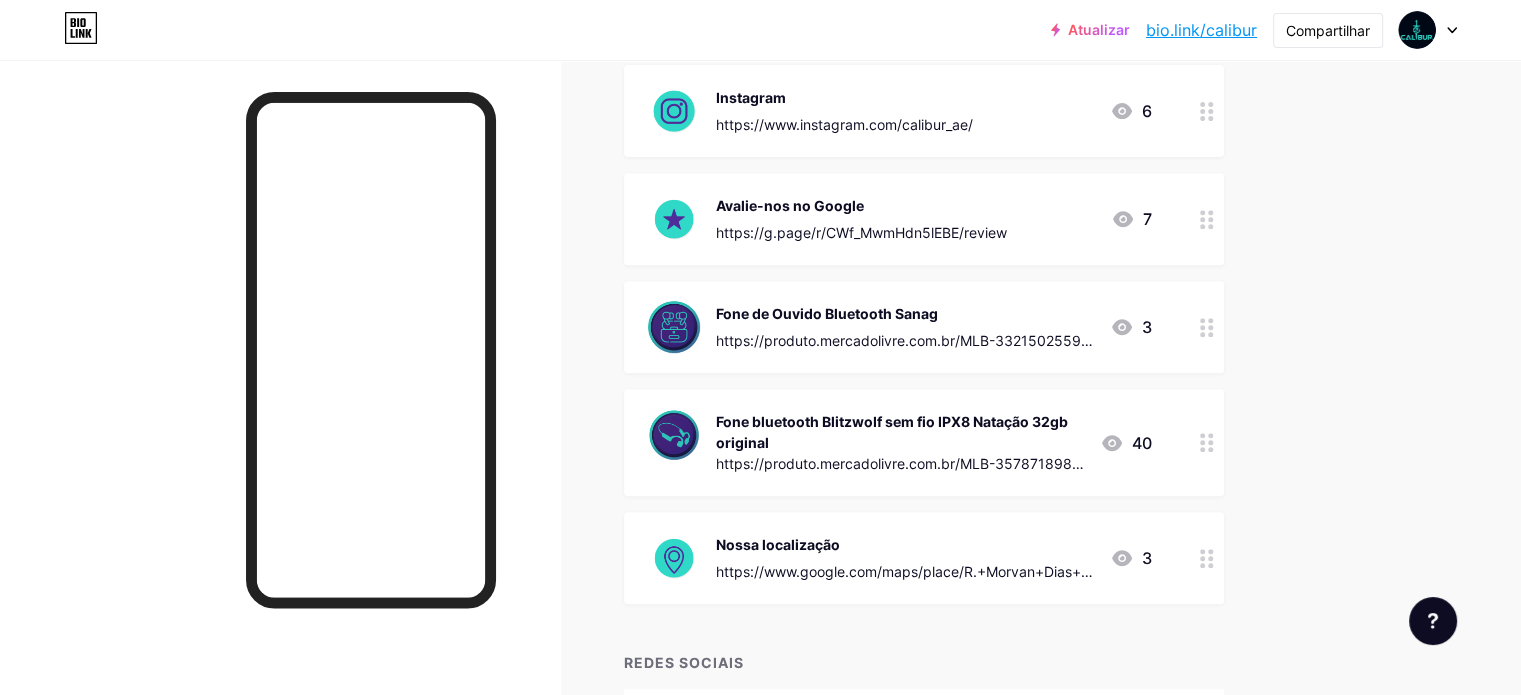 click on "Fone bluetooth BlitzwoIf sem fio IPX8 Natação 32gb original
https://produto.mercadolivre.com.br/MLB-3578718987-fone-bluetooth-blitzwolf-sem-fio-ipx8-nataco-32gb-_JM
40" at bounding box center [924, 442] 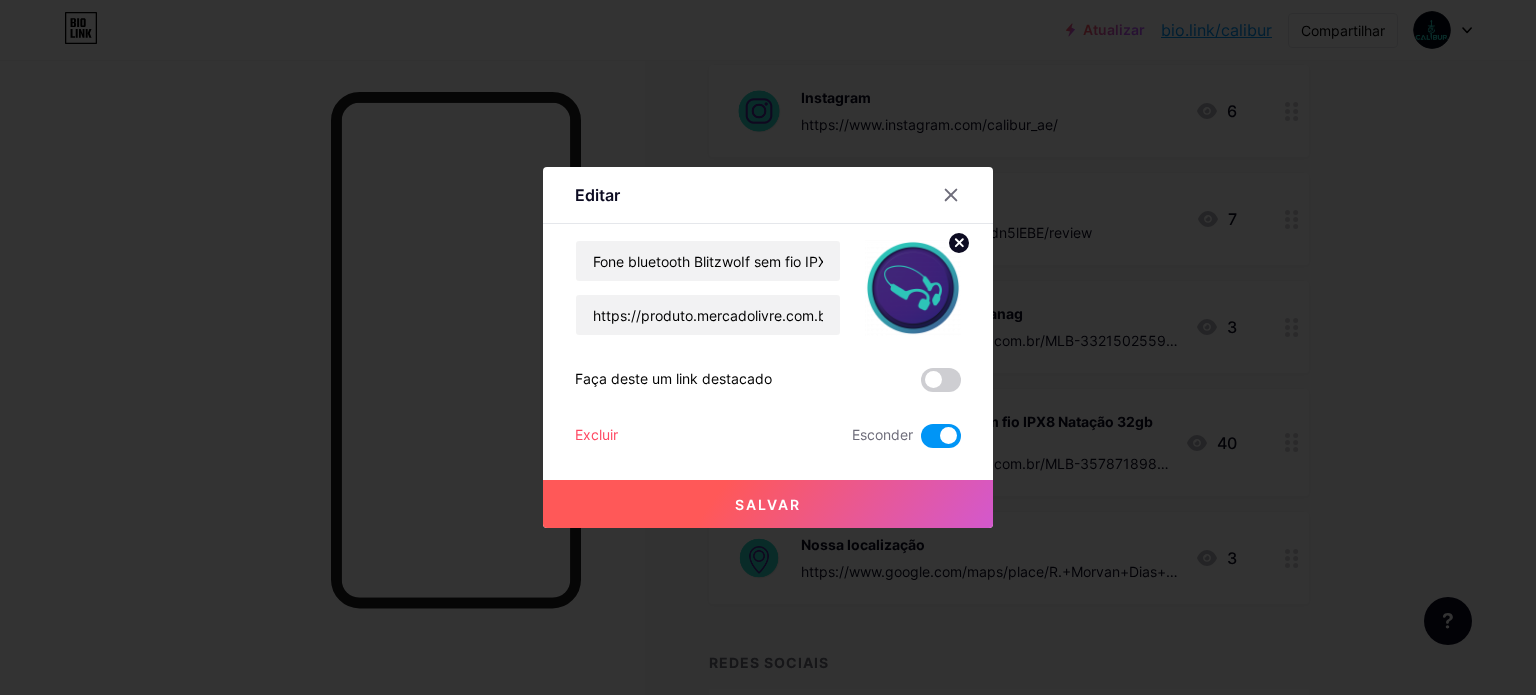click at bounding box center (768, 347) 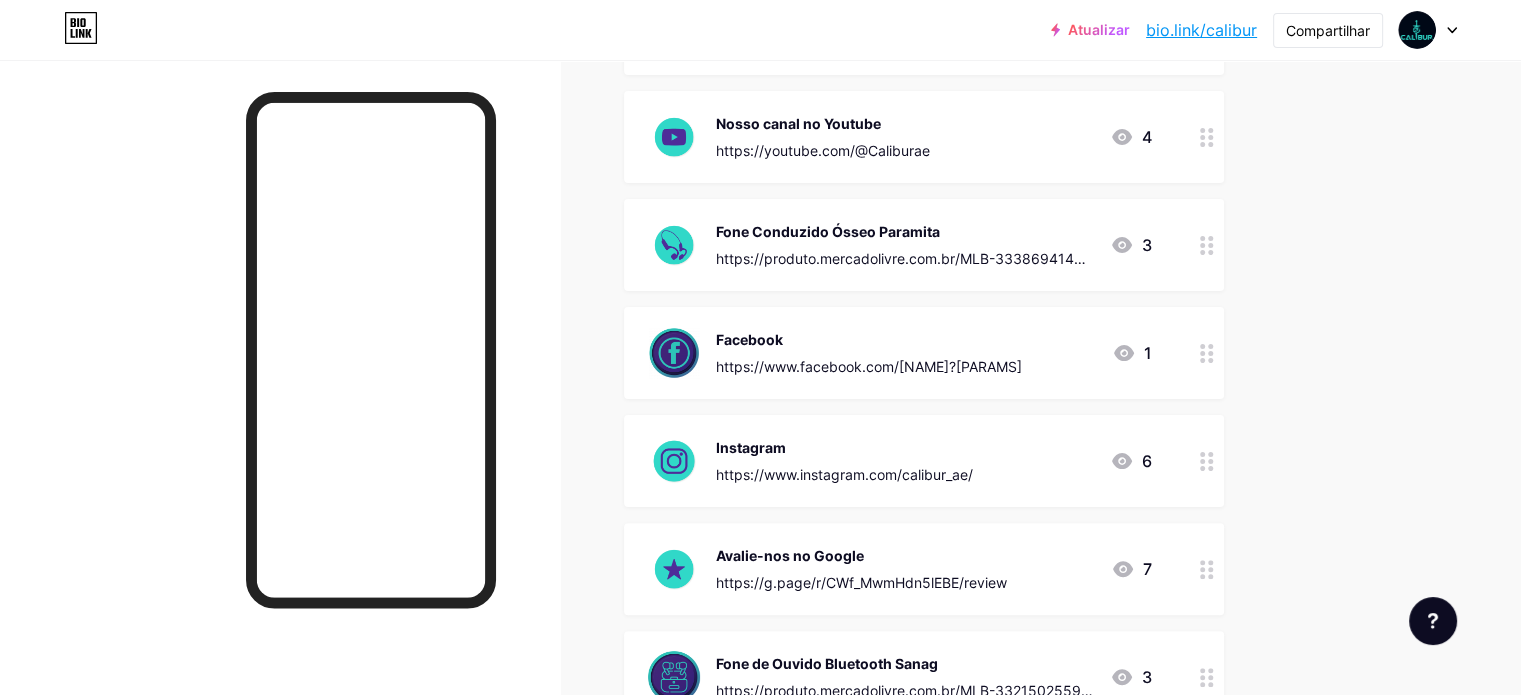 scroll, scrollTop: 384, scrollLeft: 0, axis: vertical 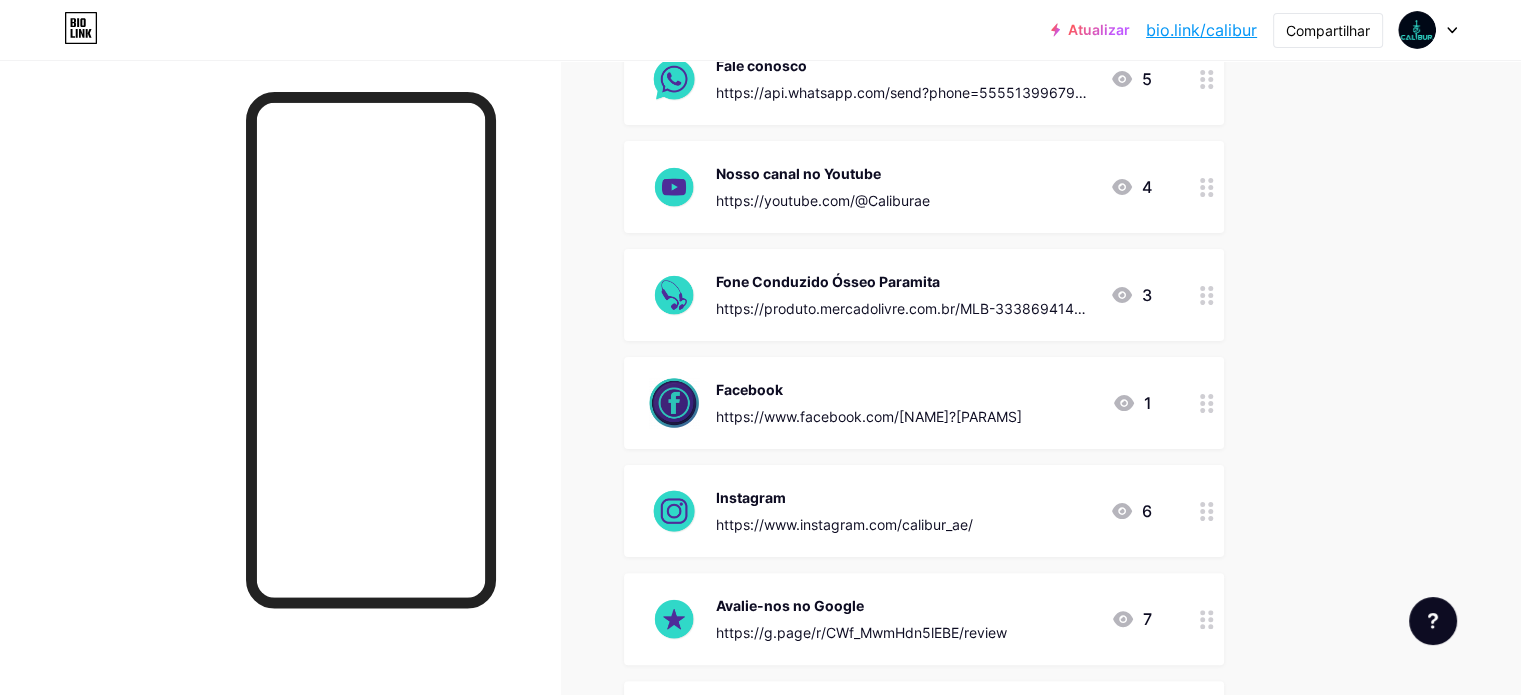 click at bounding box center [1207, 403] 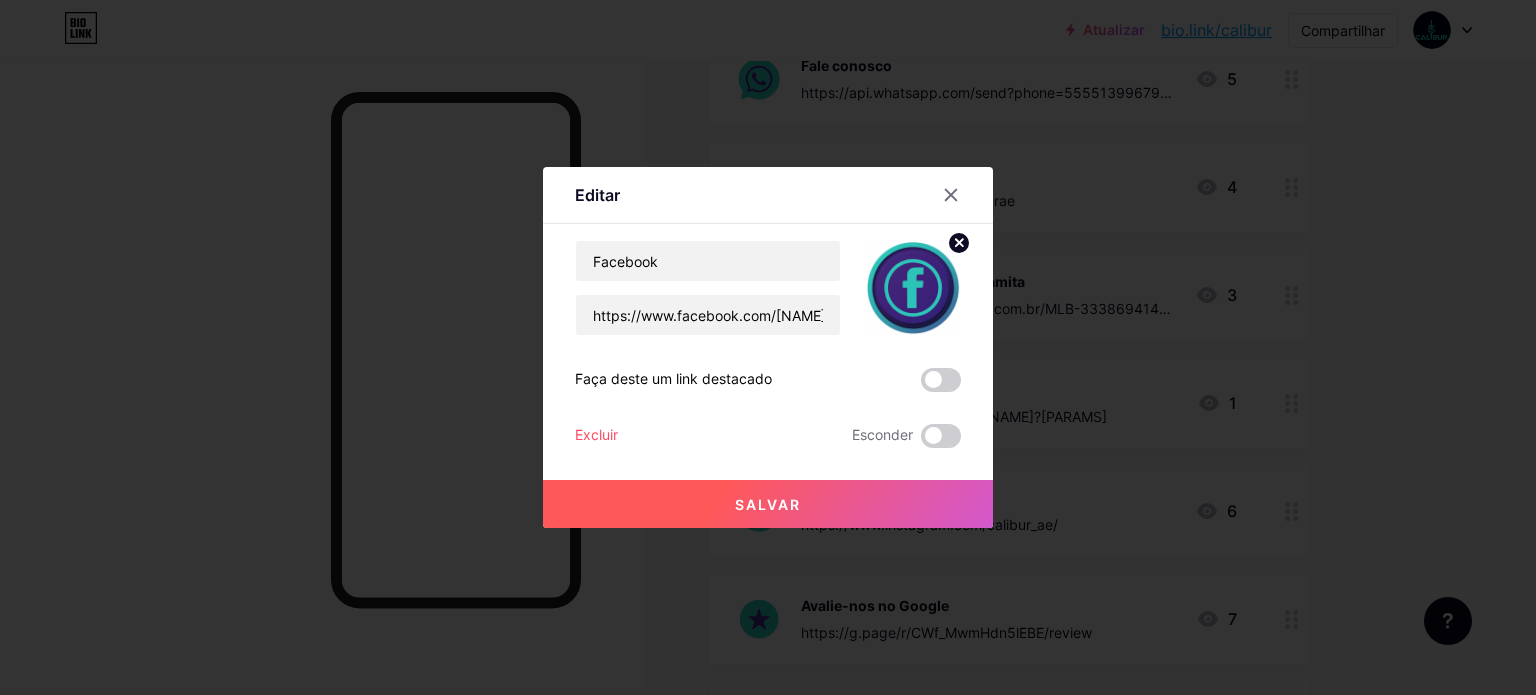 click 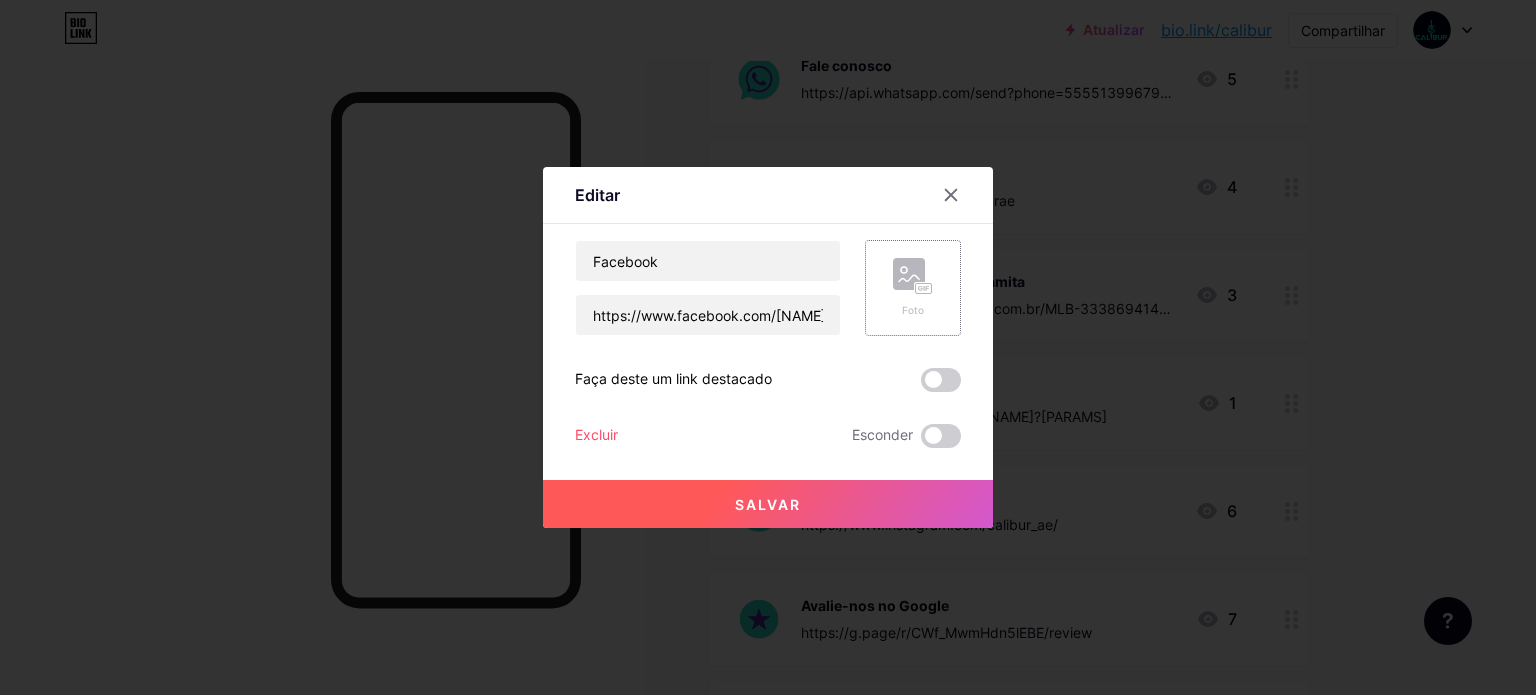click 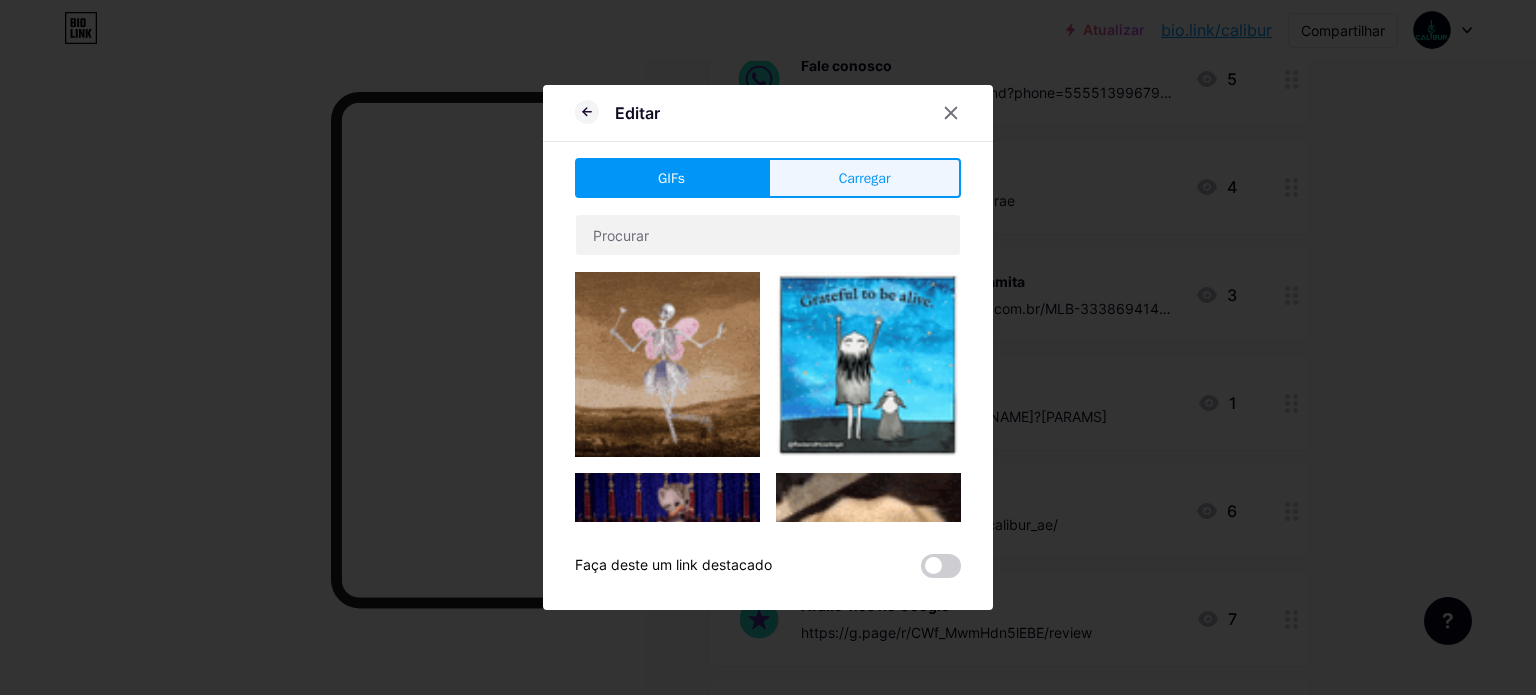 click on "Carregar" at bounding box center [865, 178] 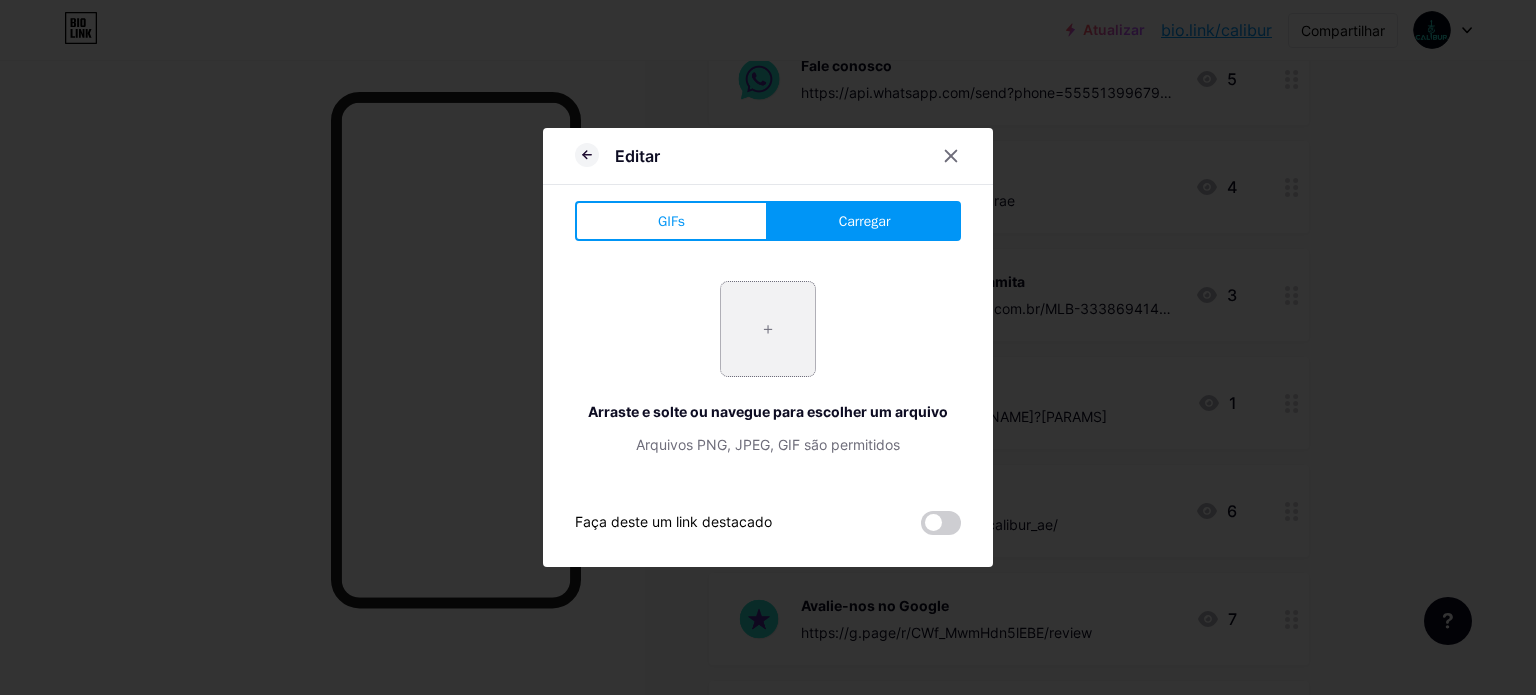 click at bounding box center (768, 329) 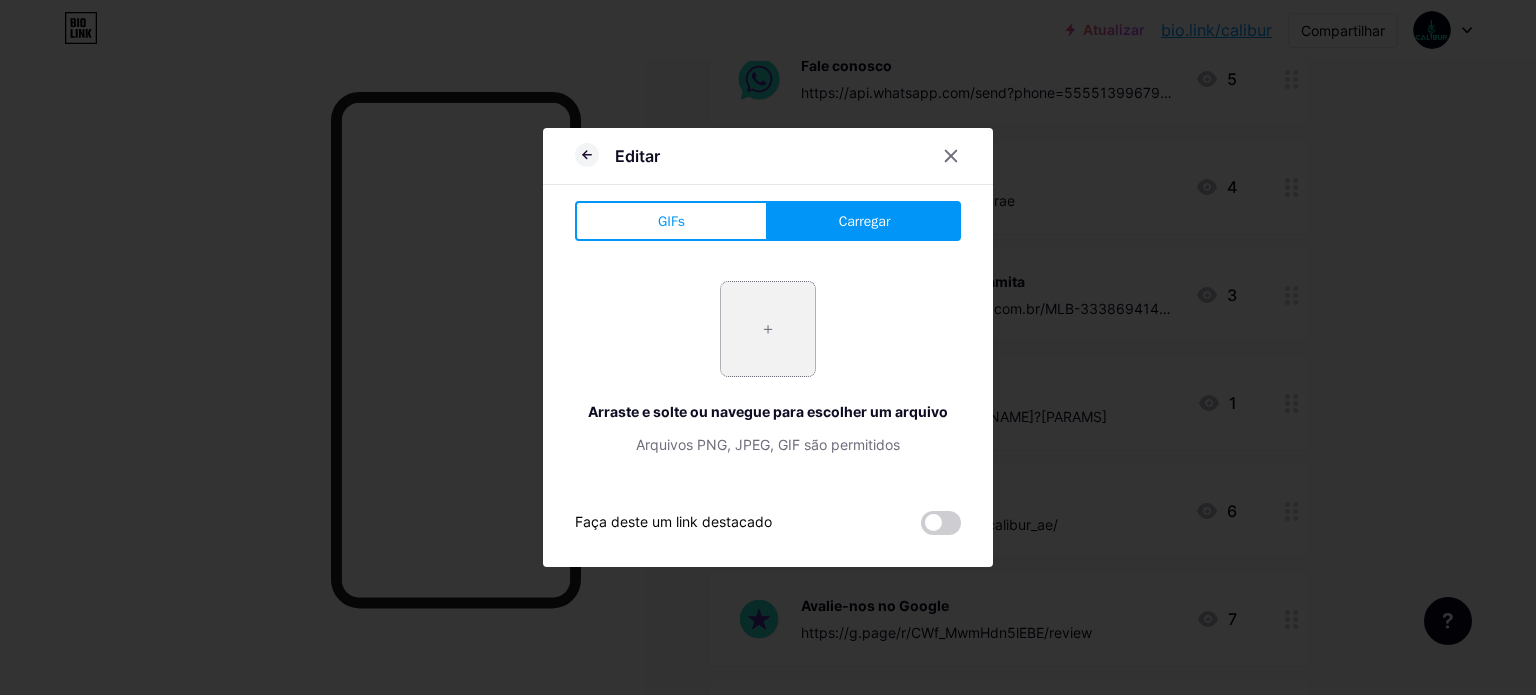 type on "C:\fakepath\Icones biolink-10.png" 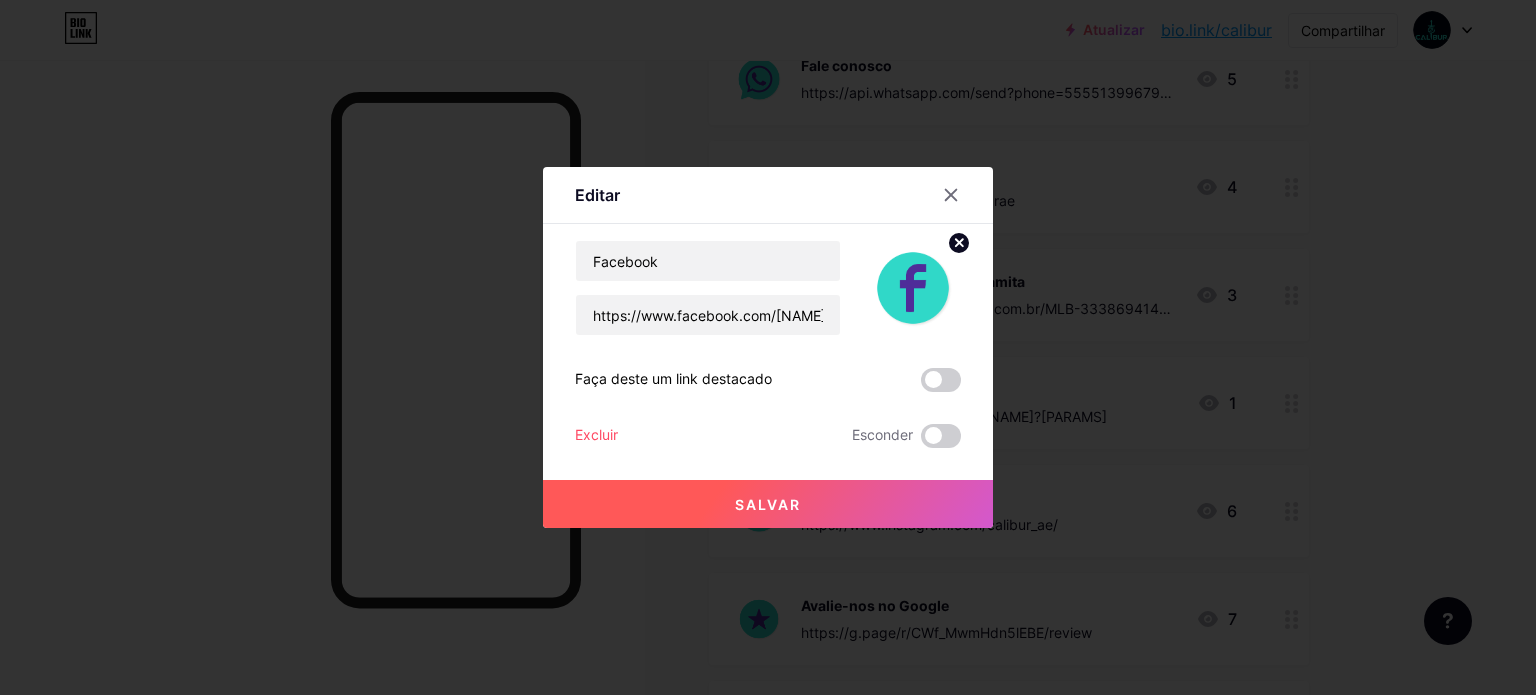 click on "Salvar" at bounding box center (768, 504) 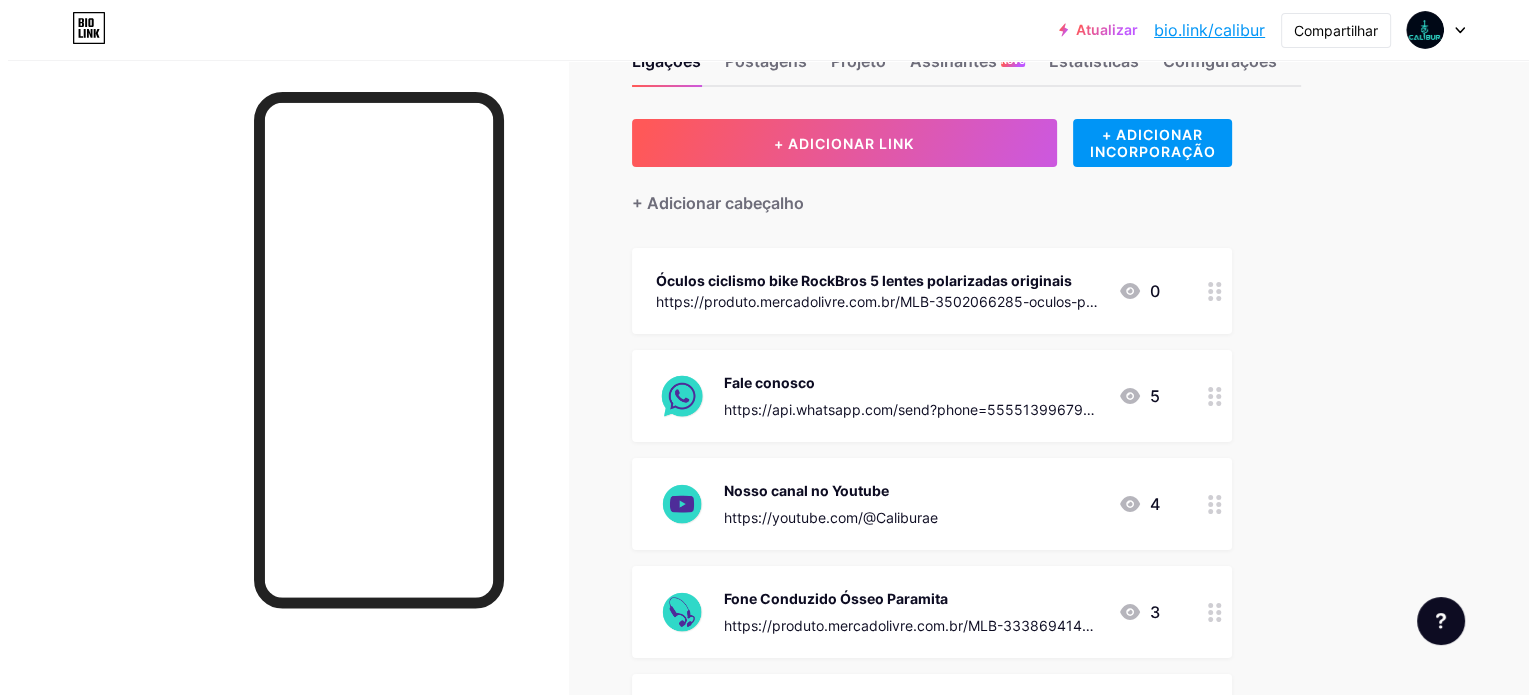 scroll, scrollTop: 0, scrollLeft: 0, axis: both 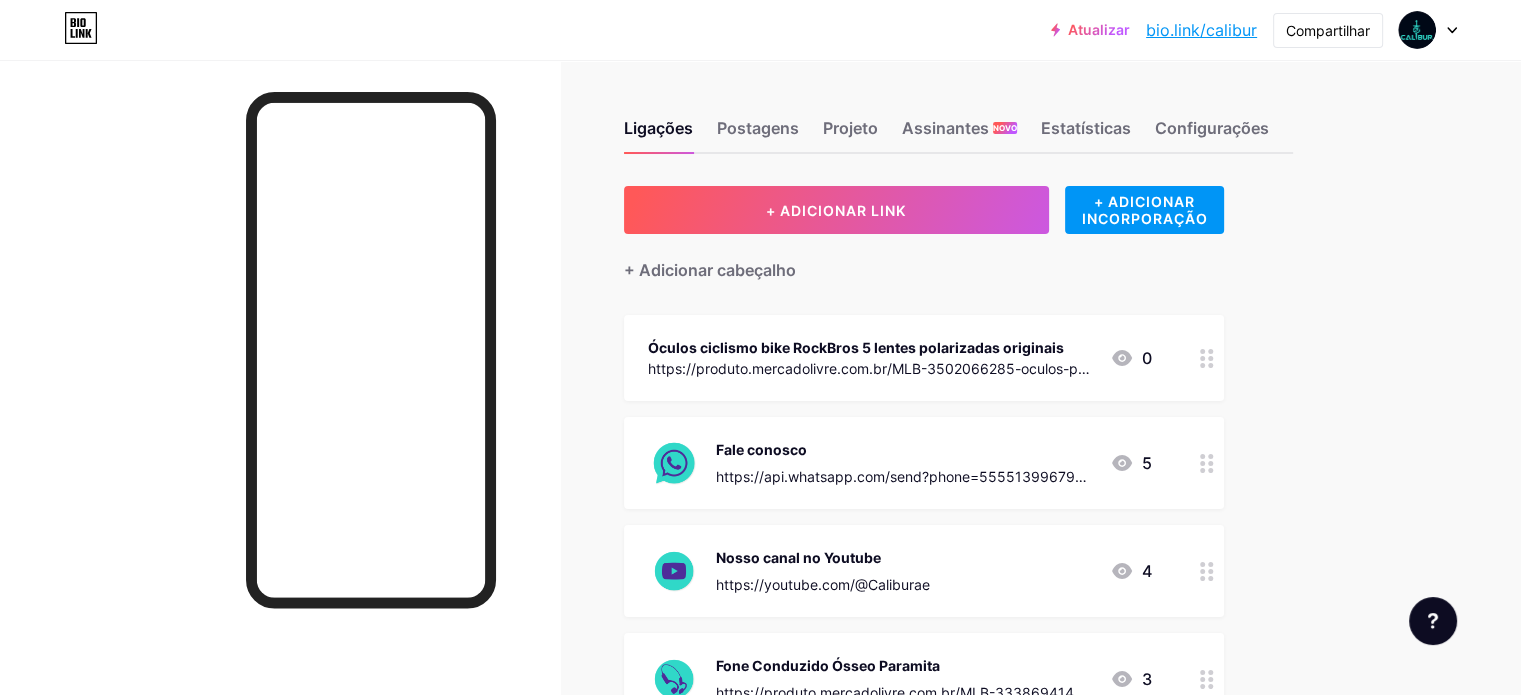 click 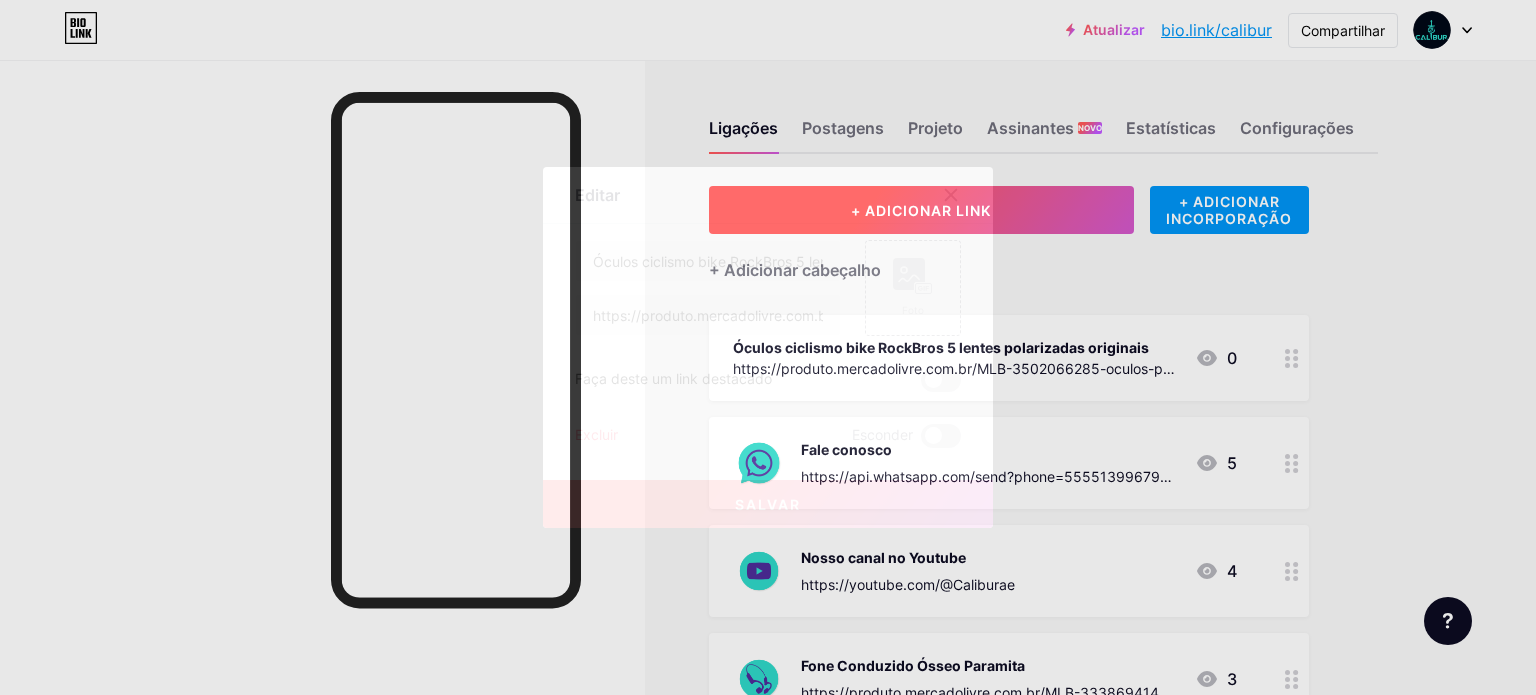 drag, startPoint x: 943, startPoint y: 189, endPoint x: 941, endPoint y: 218, distance: 29.068884 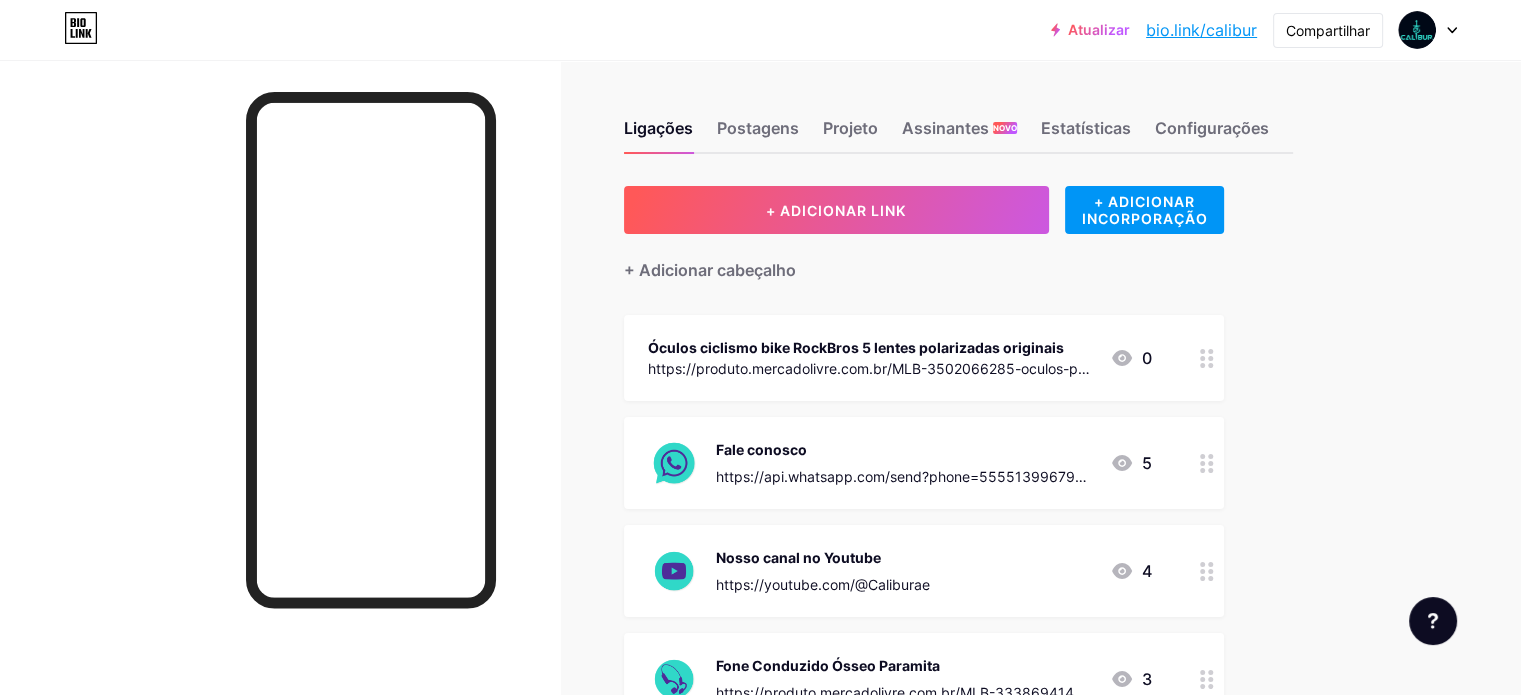 click on "https://produto.mercadolivre.com.br/MLB-3502066285-oculos-para-ciclismo-bike-rock-bros-5-lentes-polarizadas-_JM" at bounding box center (869, 379) 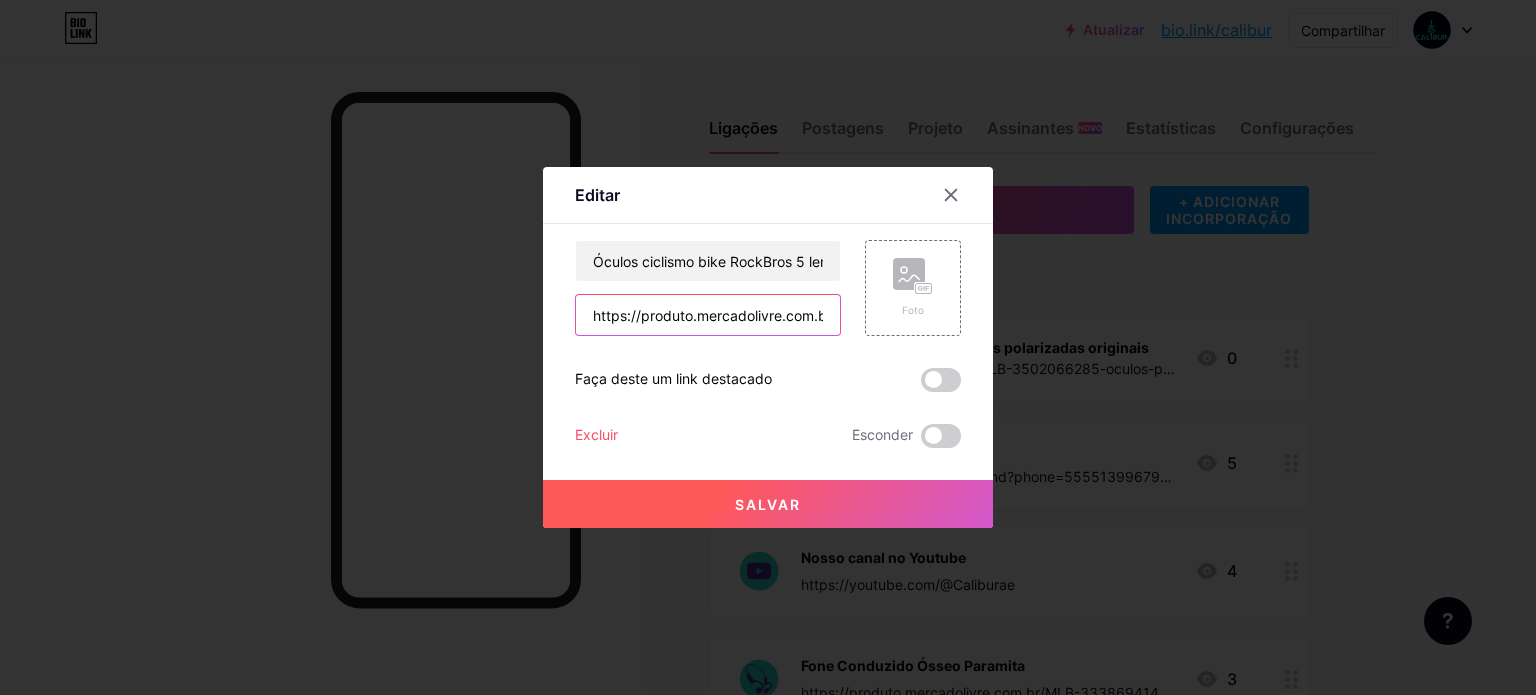 click on "https://produto.mercadolivre.com.br/MLB-3502066285-oculos-para-ciclismo-bike-rock-bros-5-lentes-polarizada-_JM" at bounding box center (708, 315) 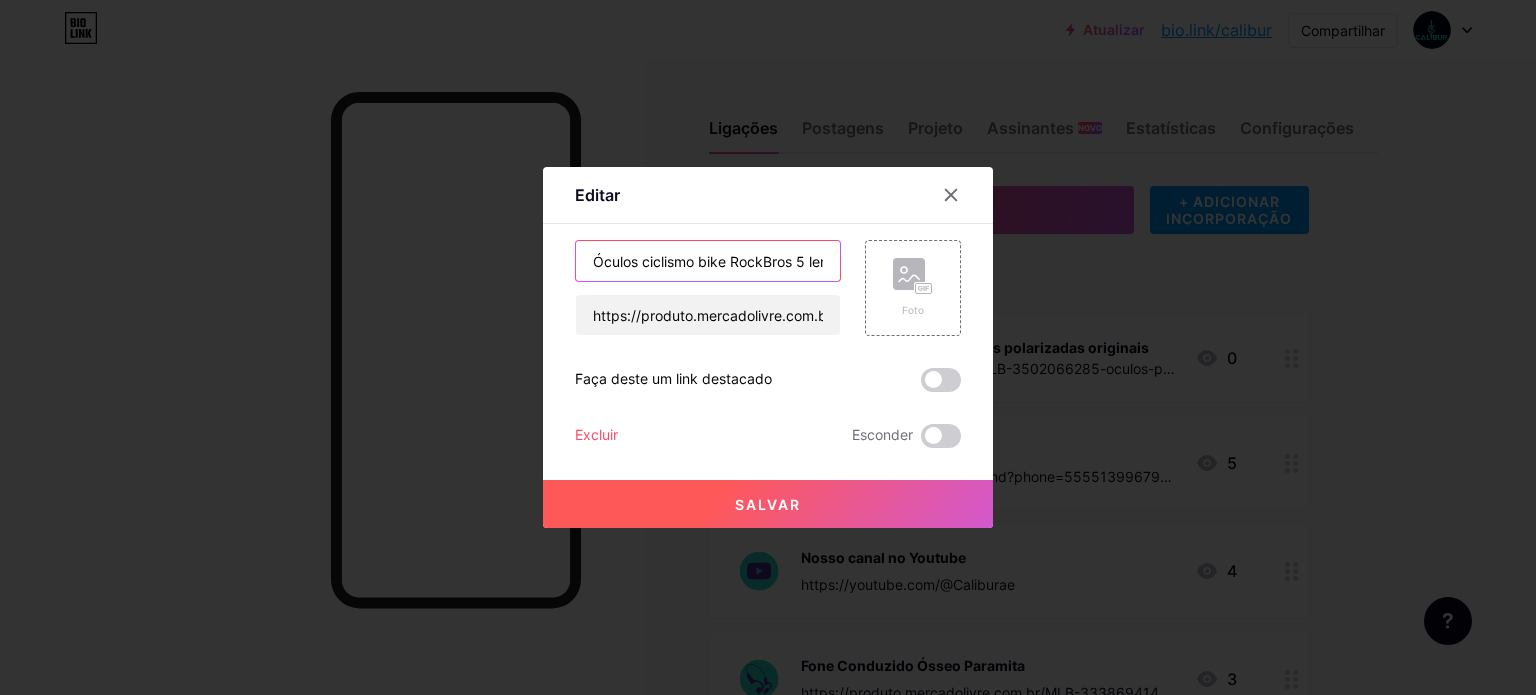 click on "Óculos ciclismo bike RockBros 5 lentes polarizada original" at bounding box center (708, 261) 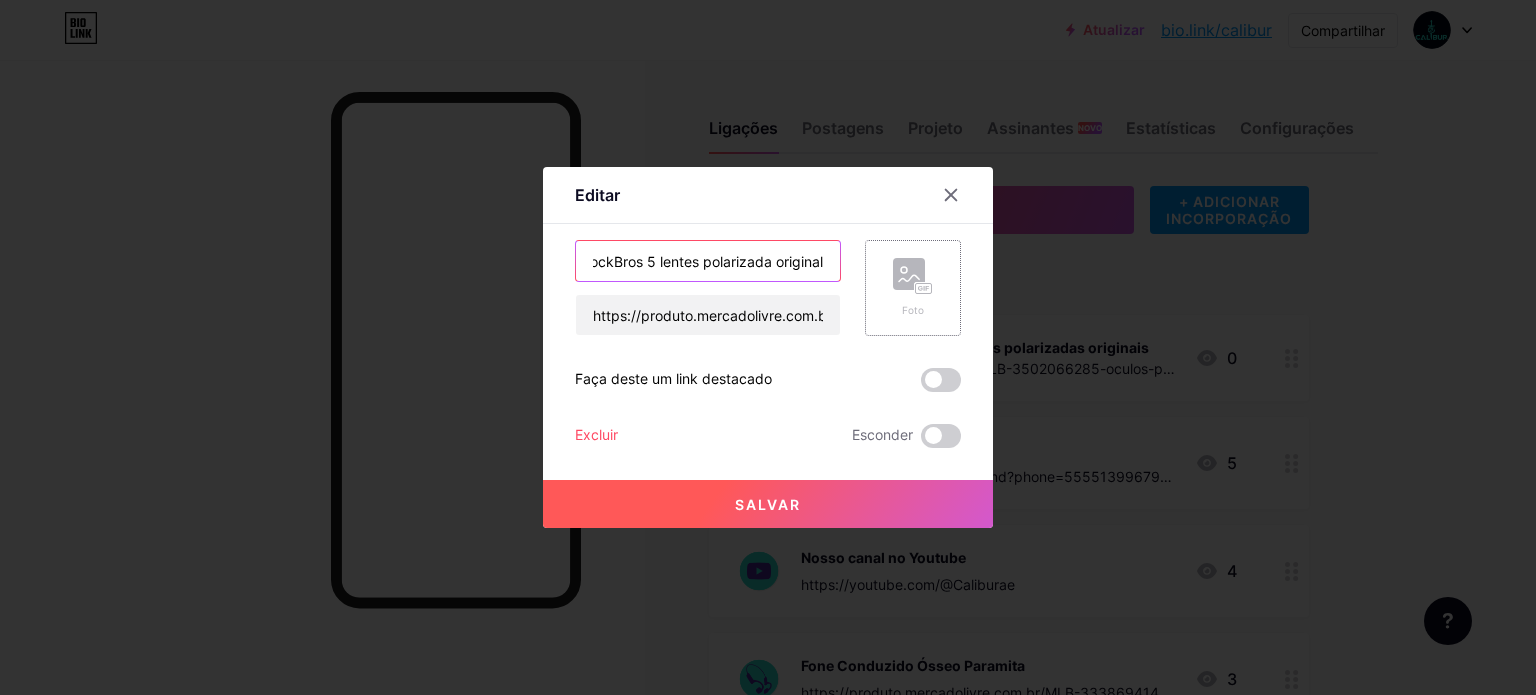 drag, startPoint x: 788, startPoint y: 264, endPoint x: 908, endPoint y: 291, distance: 123 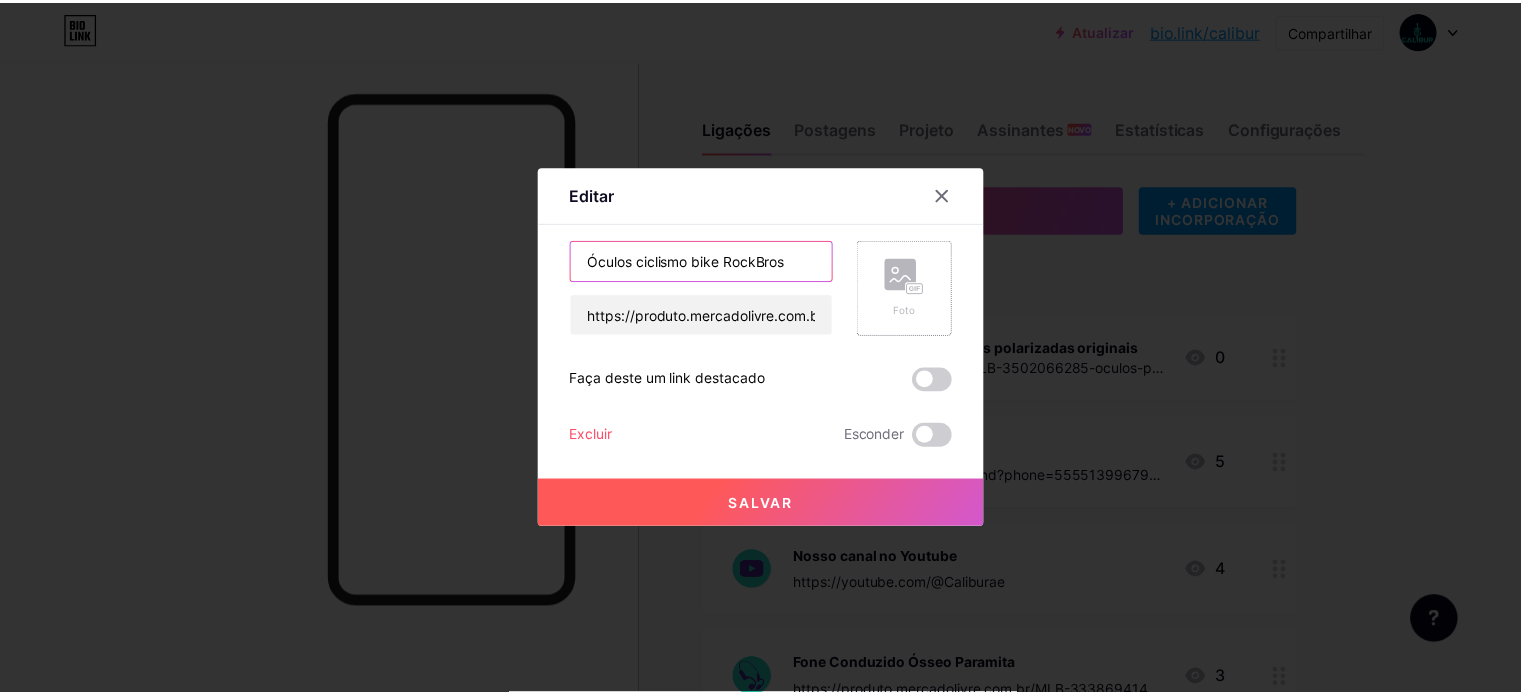 scroll, scrollTop: 0, scrollLeft: 0, axis: both 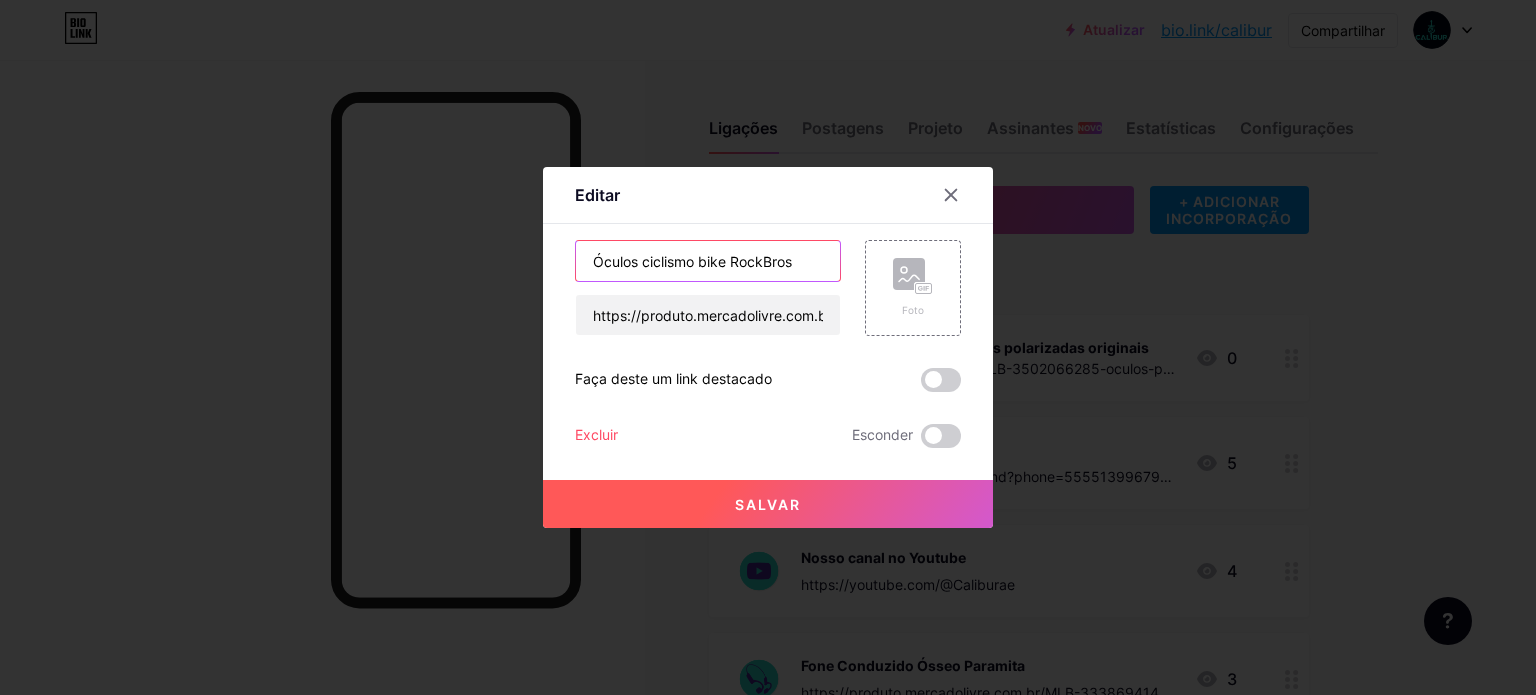 drag, startPoint x: 720, startPoint y: 265, endPoint x: 693, endPoint y: 267, distance: 27.073973 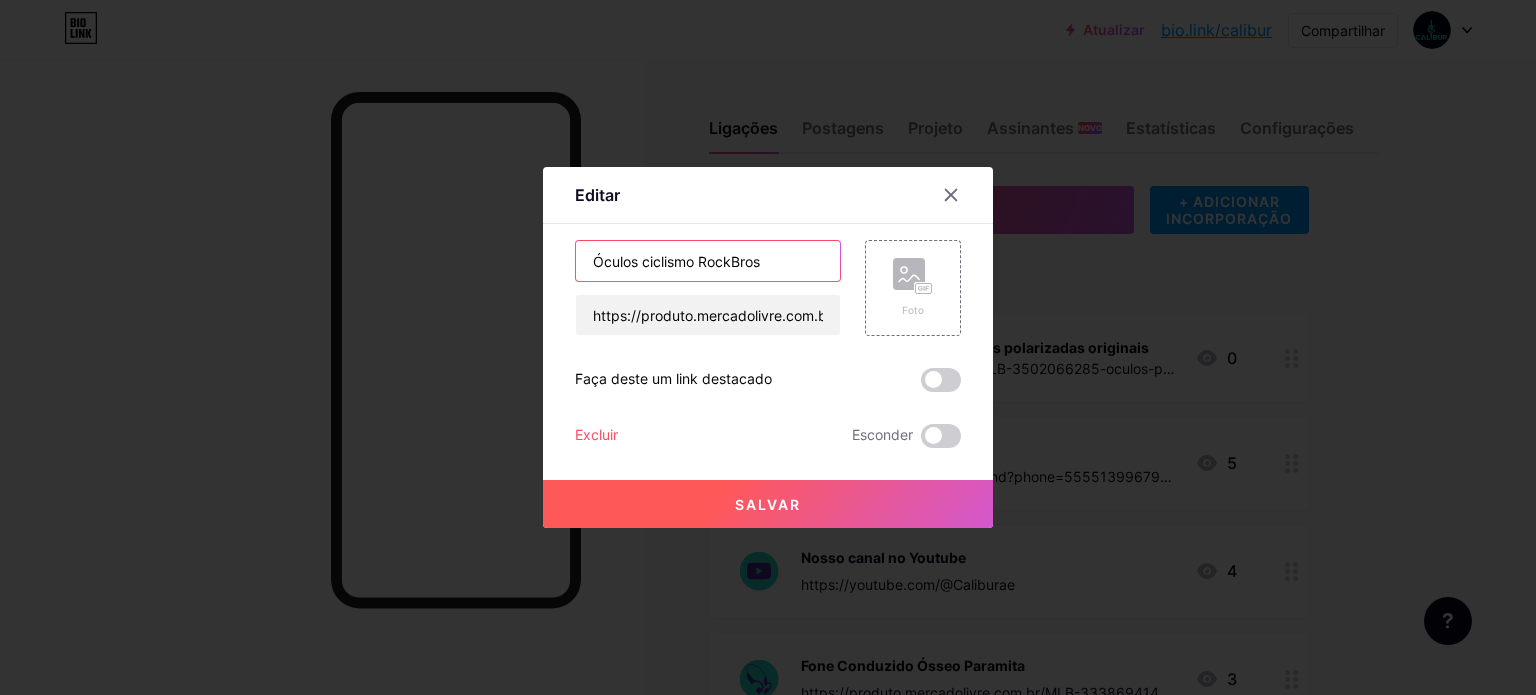 click on "Óculos ciclismo RockBros" at bounding box center [708, 261] 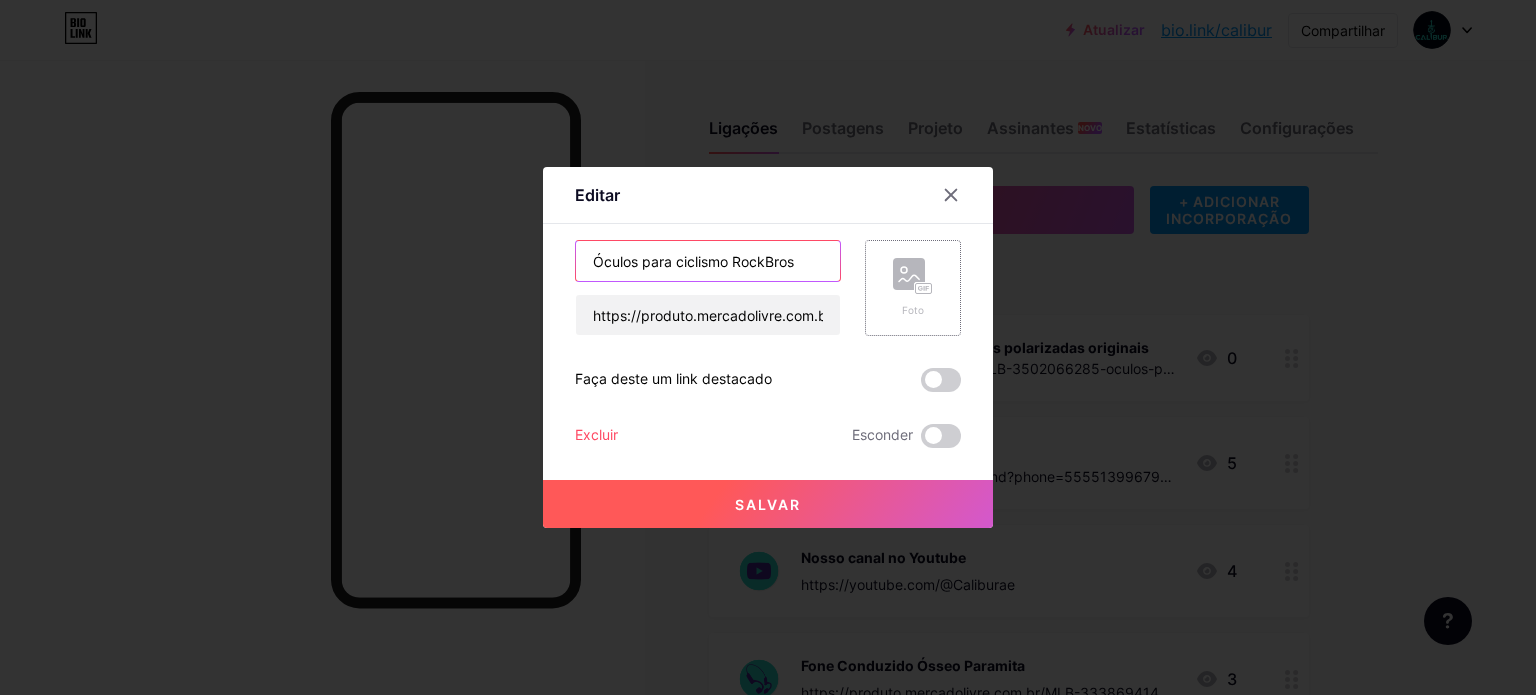 type on "Óculos para ciclismo RockBros" 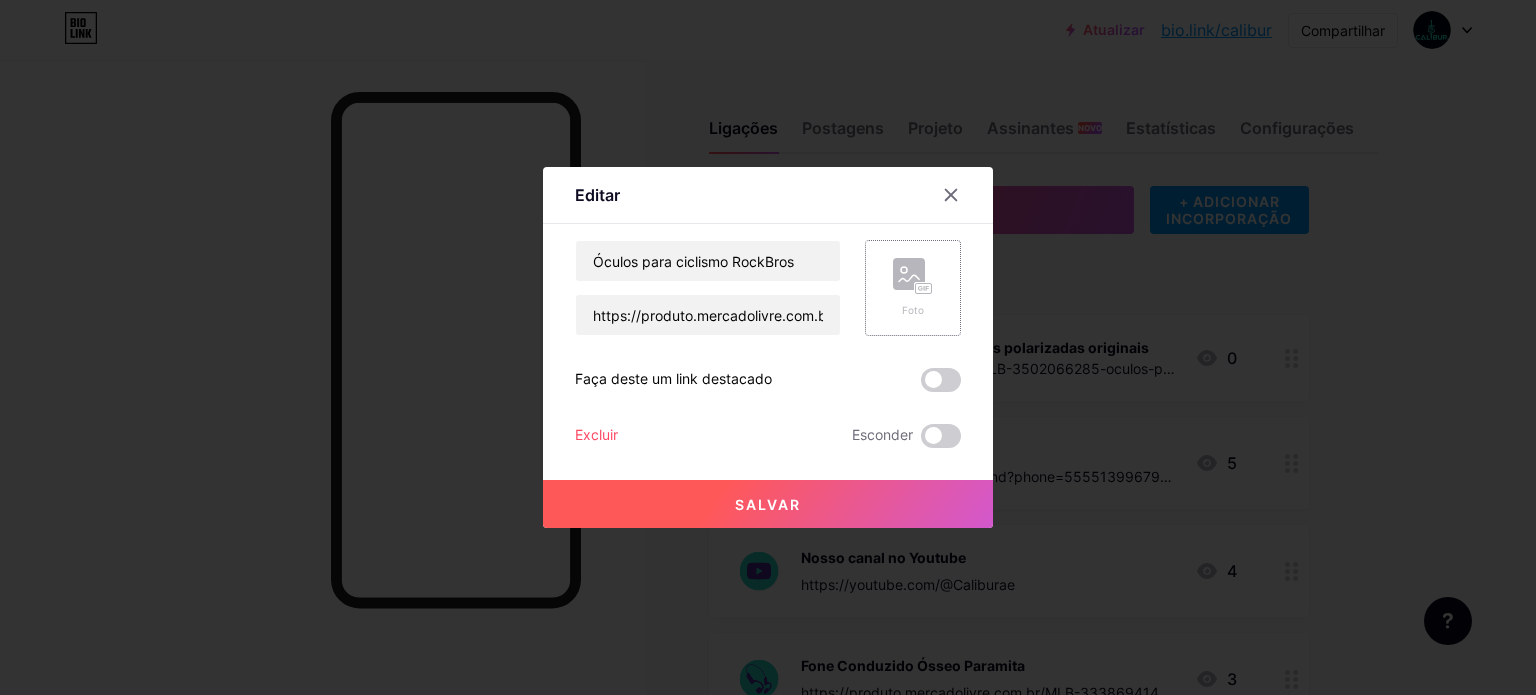 click on "Foto" at bounding box center [913, 288] 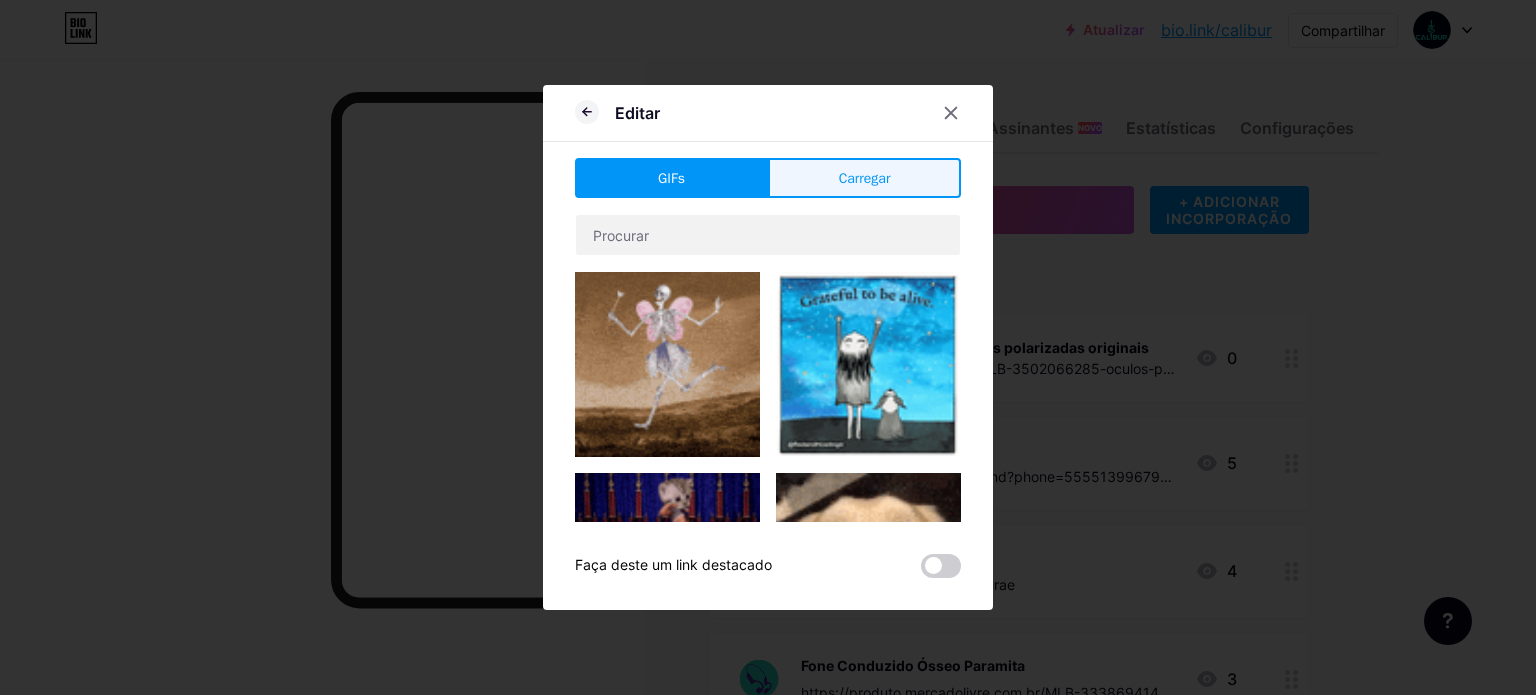 click on "Carregar" at bounding box center (865, 178) 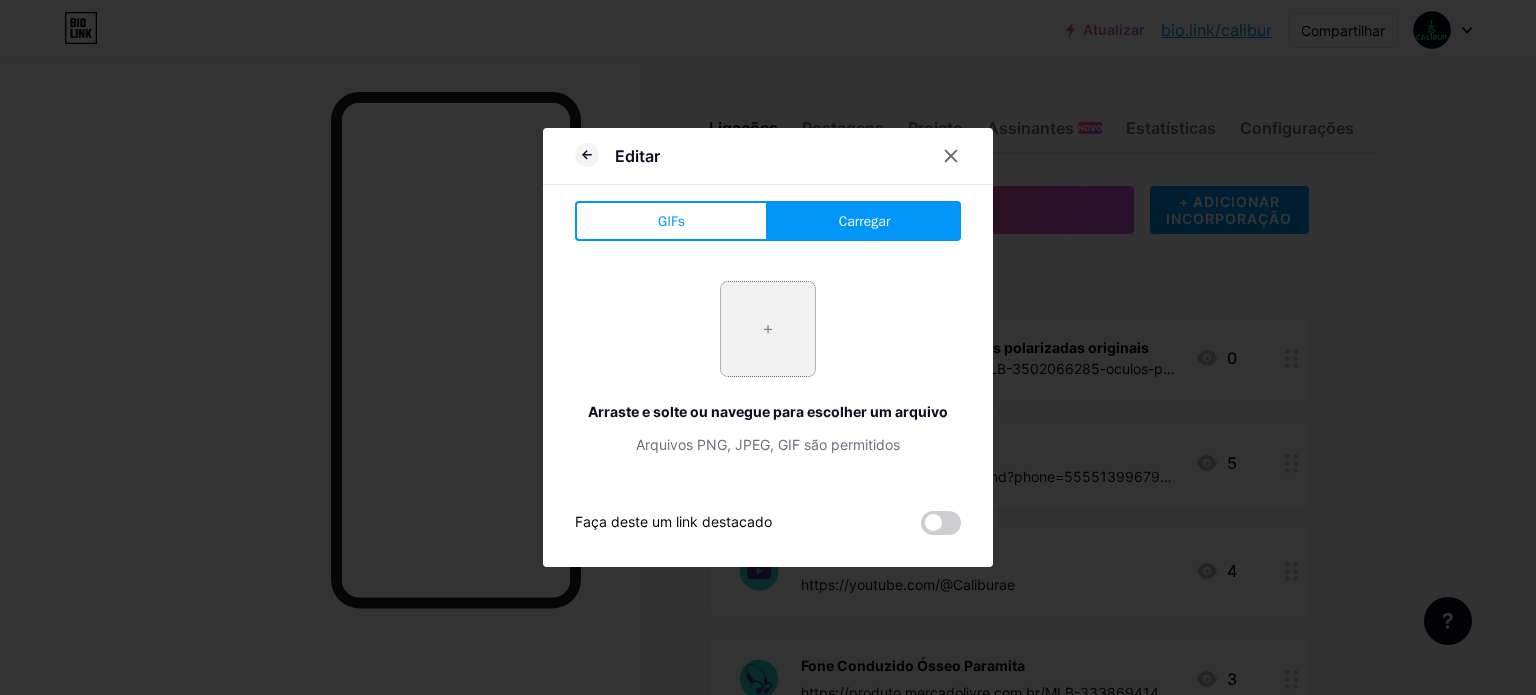 drag, startPoint x: 746, startPoint y: 331, endPoint x: 759, endPoint y: 343, distance: 17.691807 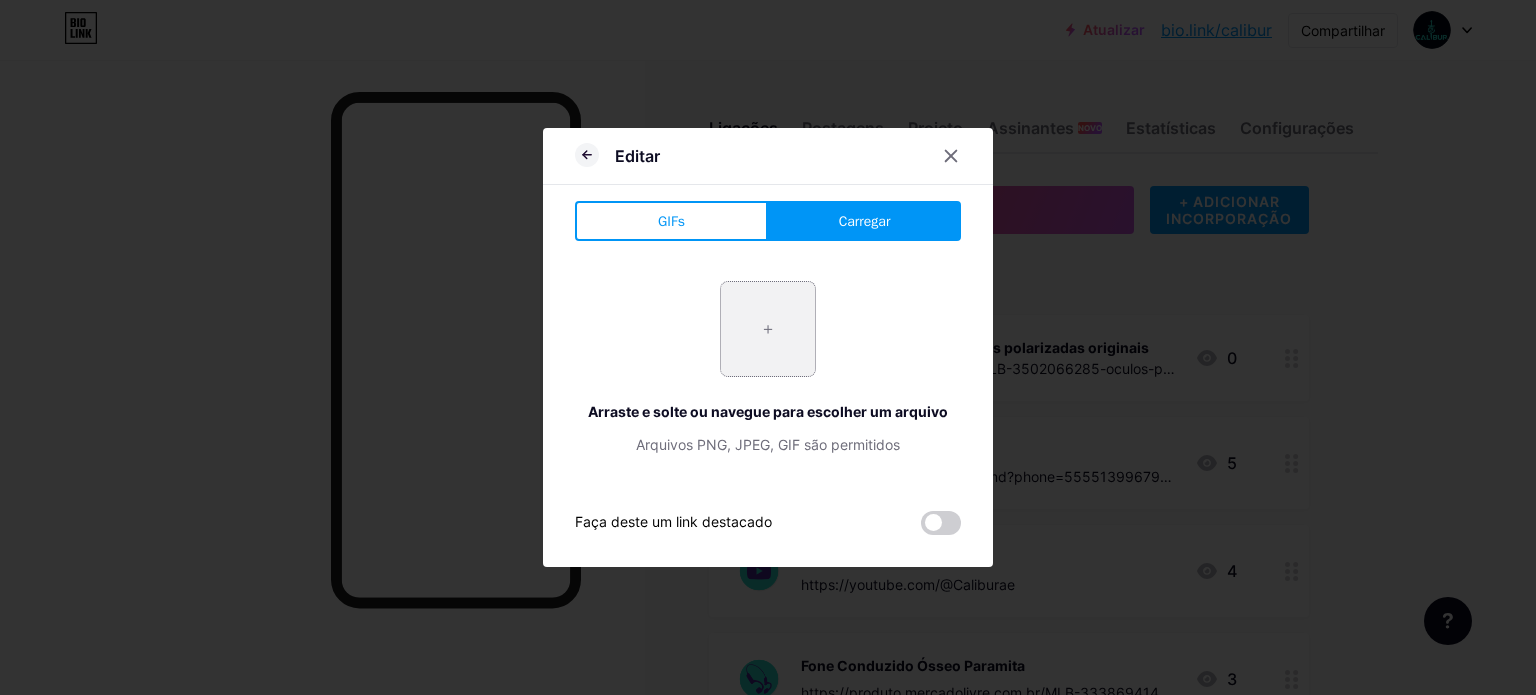 type on "C:\fakepath\Icones biolink-06.png" 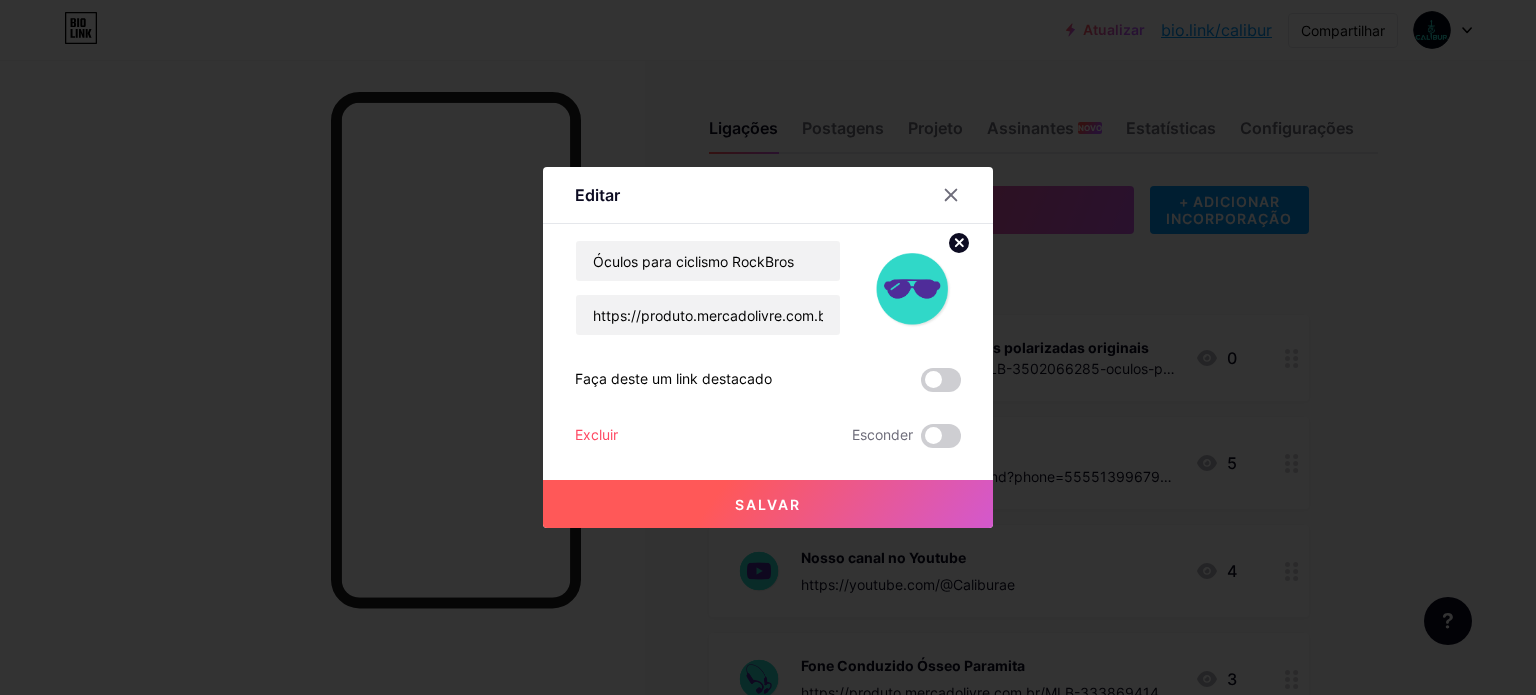 click on "Salvar" at bounding box center (768, 504) 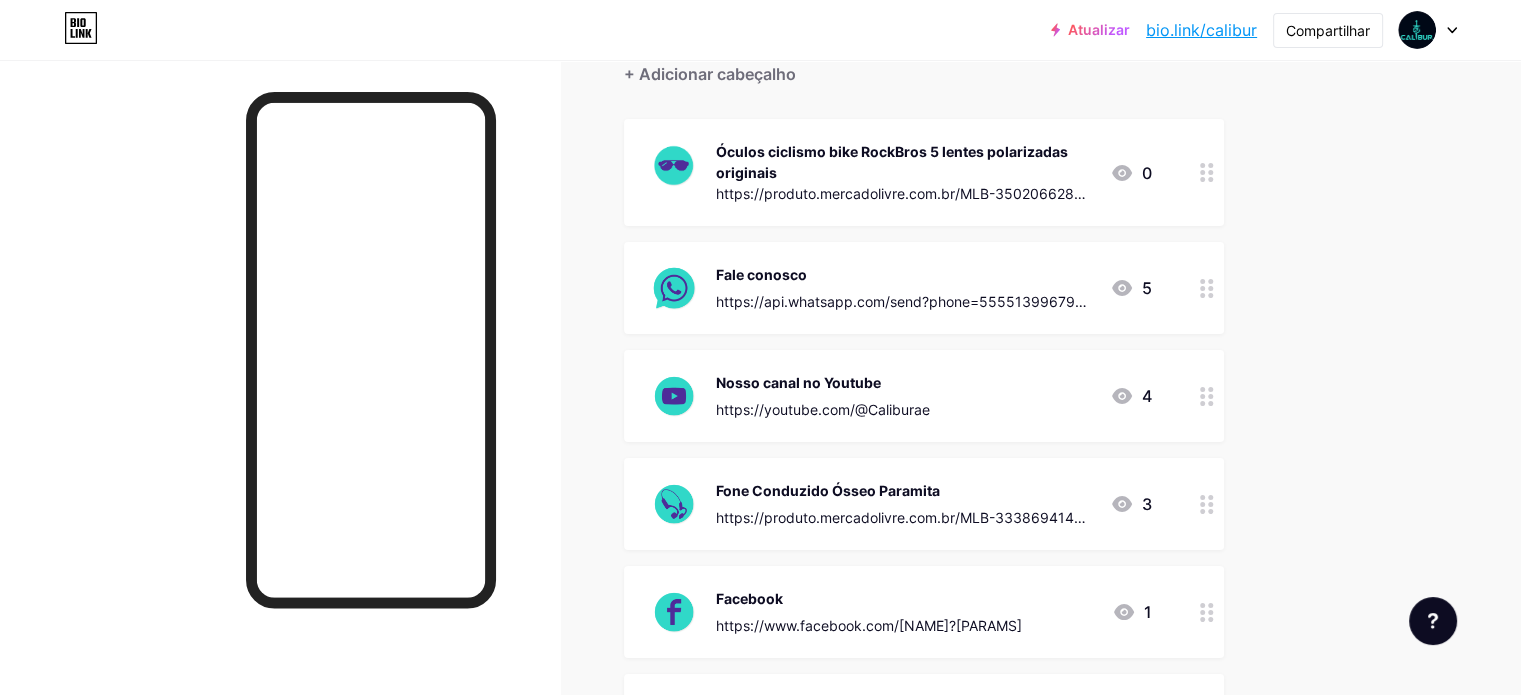 scroll, scrollTop: 200, scrollLeft: 0, axis: vertical 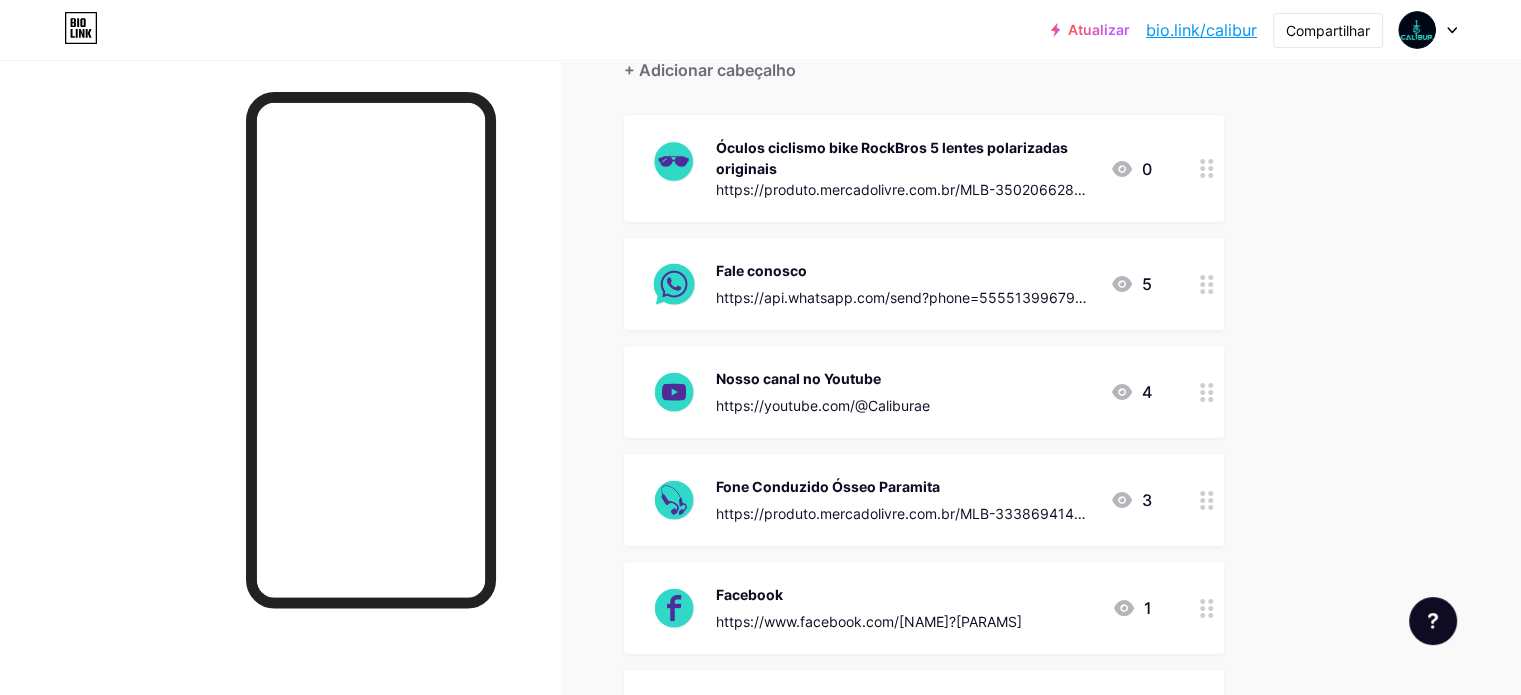drag, startPoint x: 922, startPoint y: 497, endPoint x: 854, endPoint y: 386, distance: 130.17296 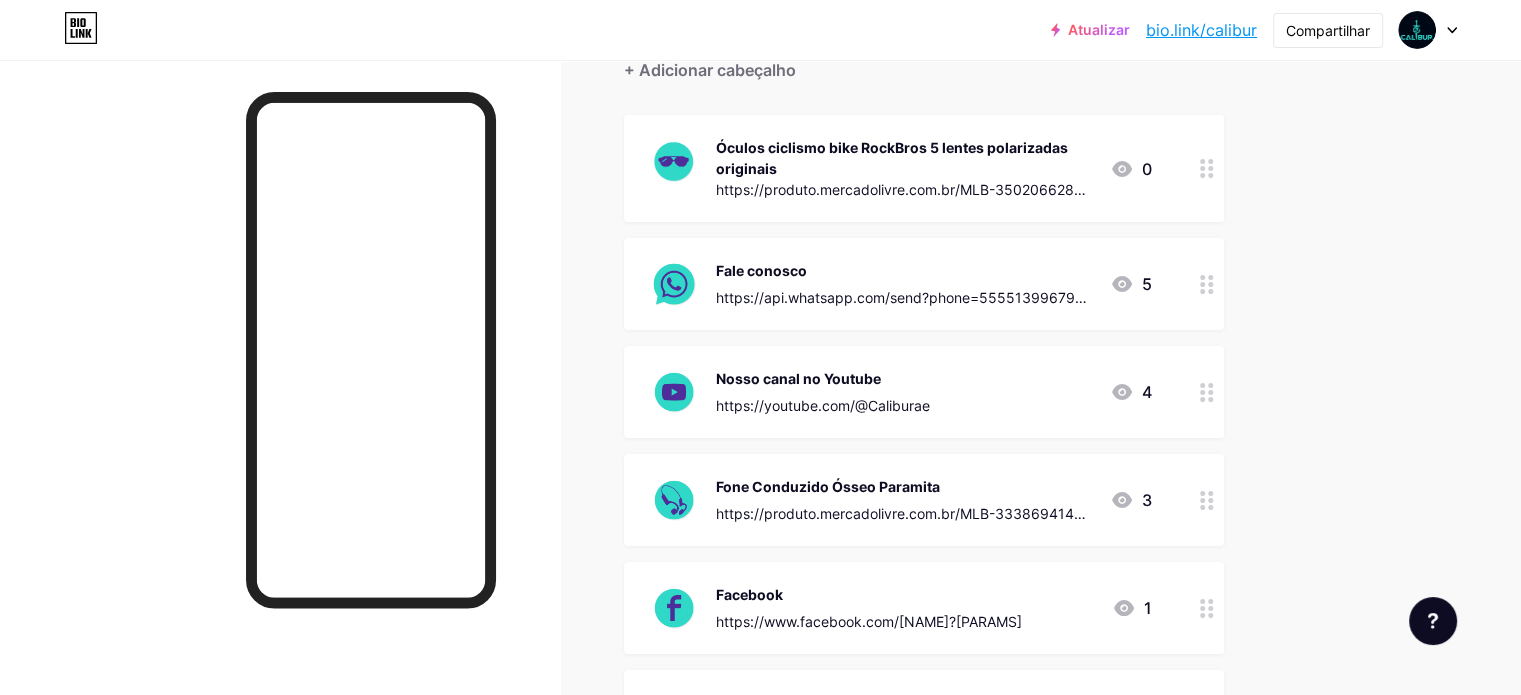 click on "Óculos ciclismo bike RockBros 5 lentes polarizadas originais
https://produto.mercadolivre.com.br/MLB-3502066285-oculos-para-ciclismo-bike-rock-bros-5-lentes-polarizadas-_JM
0
Fale conosco
https://api.whatsapp.com/send?phone=[PHONE]&text=Ol%C3%A1%2C%20gostaria%20de%20obter%20mais%20informa%C3%A7%C3%B5es.
5
Nosso canal no Youtube
https://youtube.com/@Caliburae
4
Fone Conduzido Ósseo Paramita
https://produto.mercadolivre.com.br/MLB-3338694145-fone-de-ouvido-de-conduco-óssea-paramita-para-caminhada-_JM?attributes=COLOR_SECONDARY_COLOR:QXp1bA==
3
Facebook
1
Instagram" at bounding box center (924, 662) 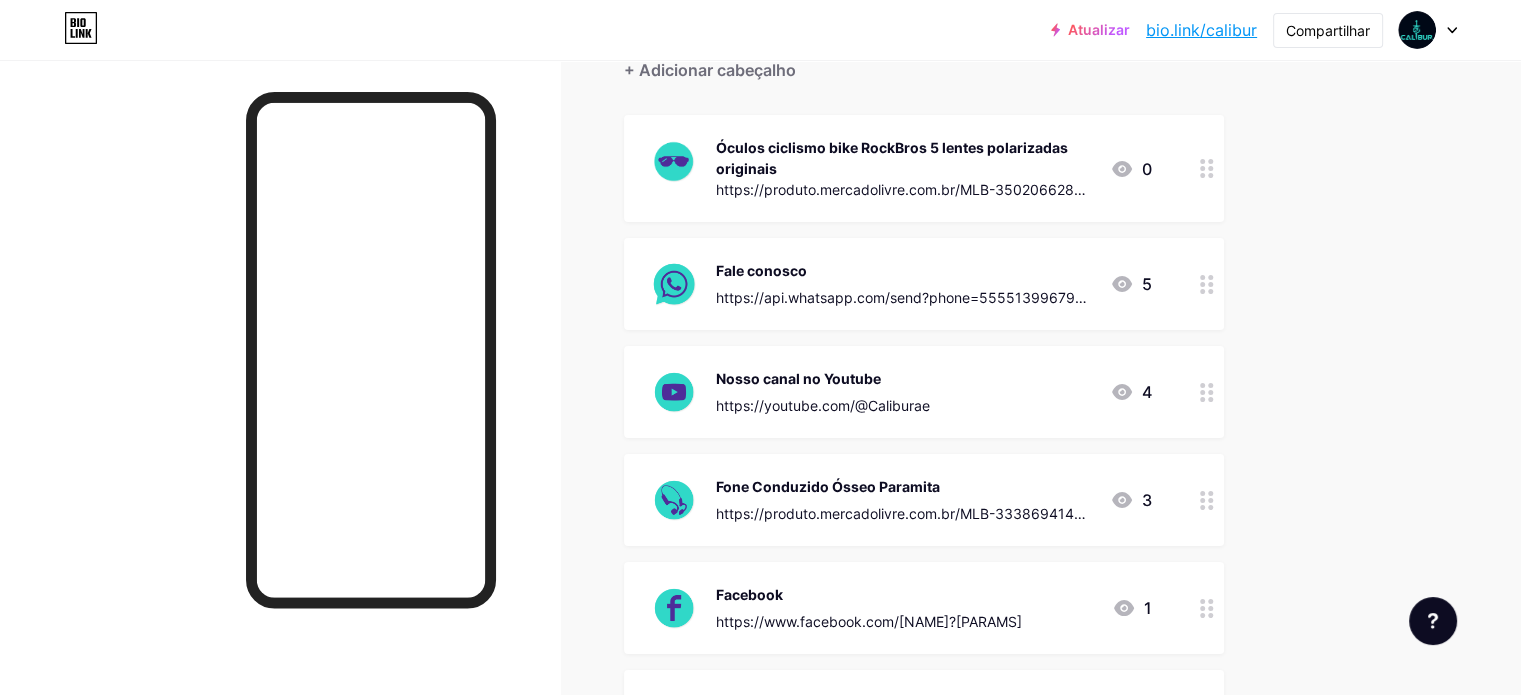 click at bounding box center (1207, 500) 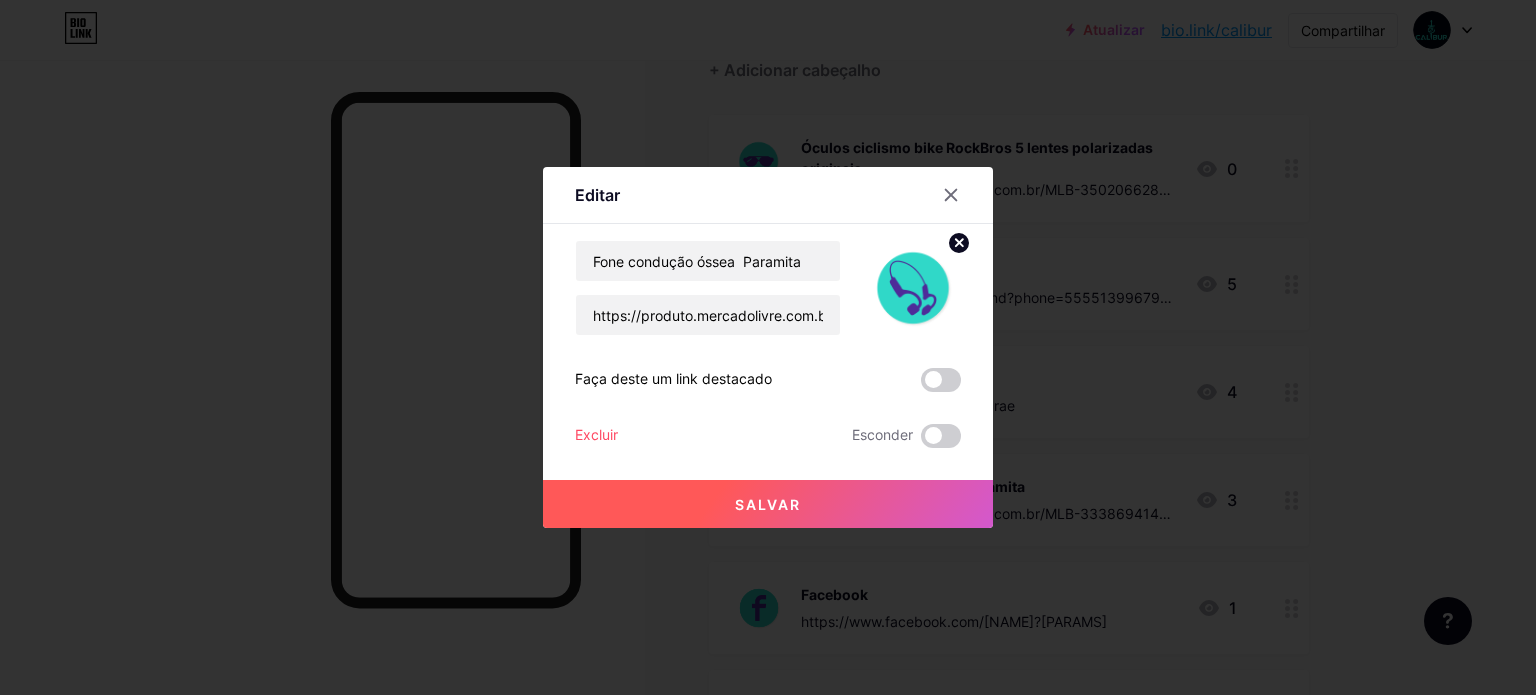 drag, startPoint x: 942, startPoint y: 196, endPoint x: 1108, endPoint y: 299, distance: 195.35864 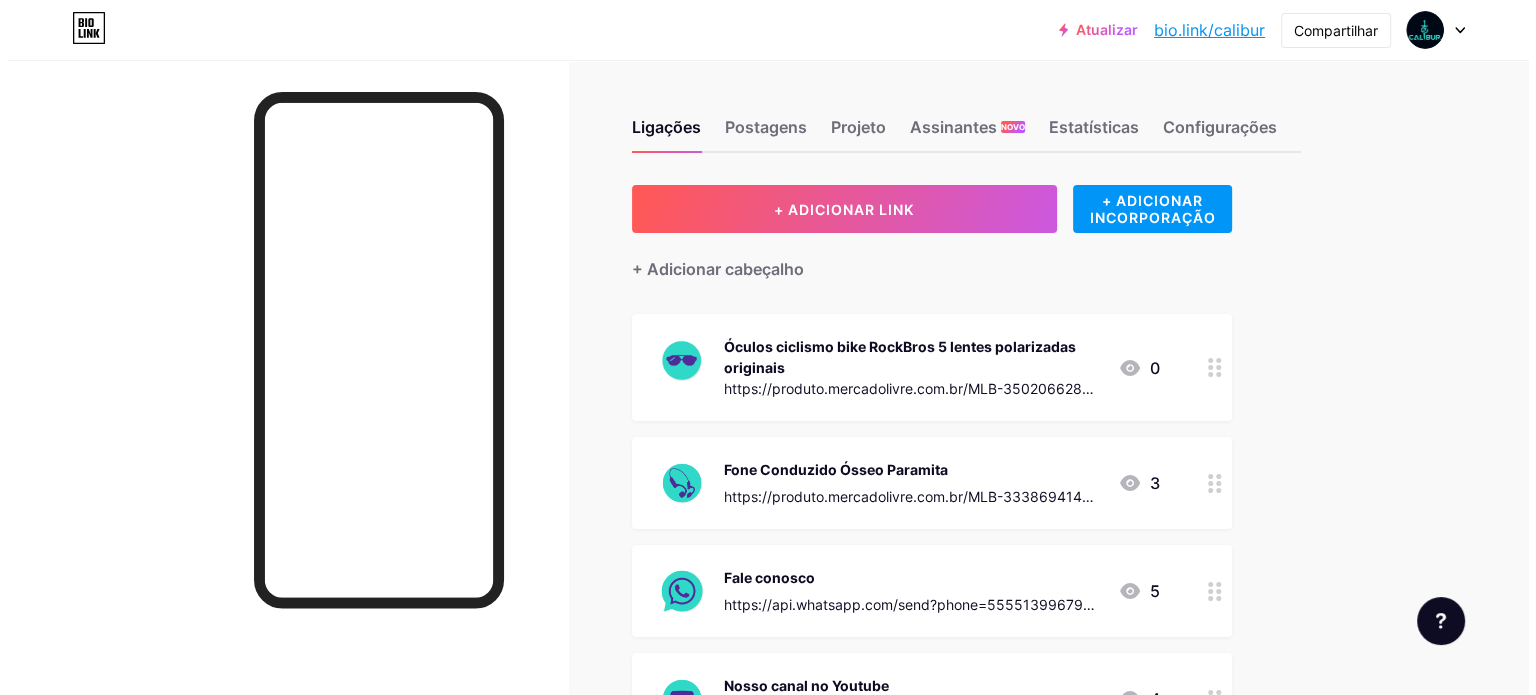 scroll, scrollTop: 0, scrollLeft: 0, axis: both 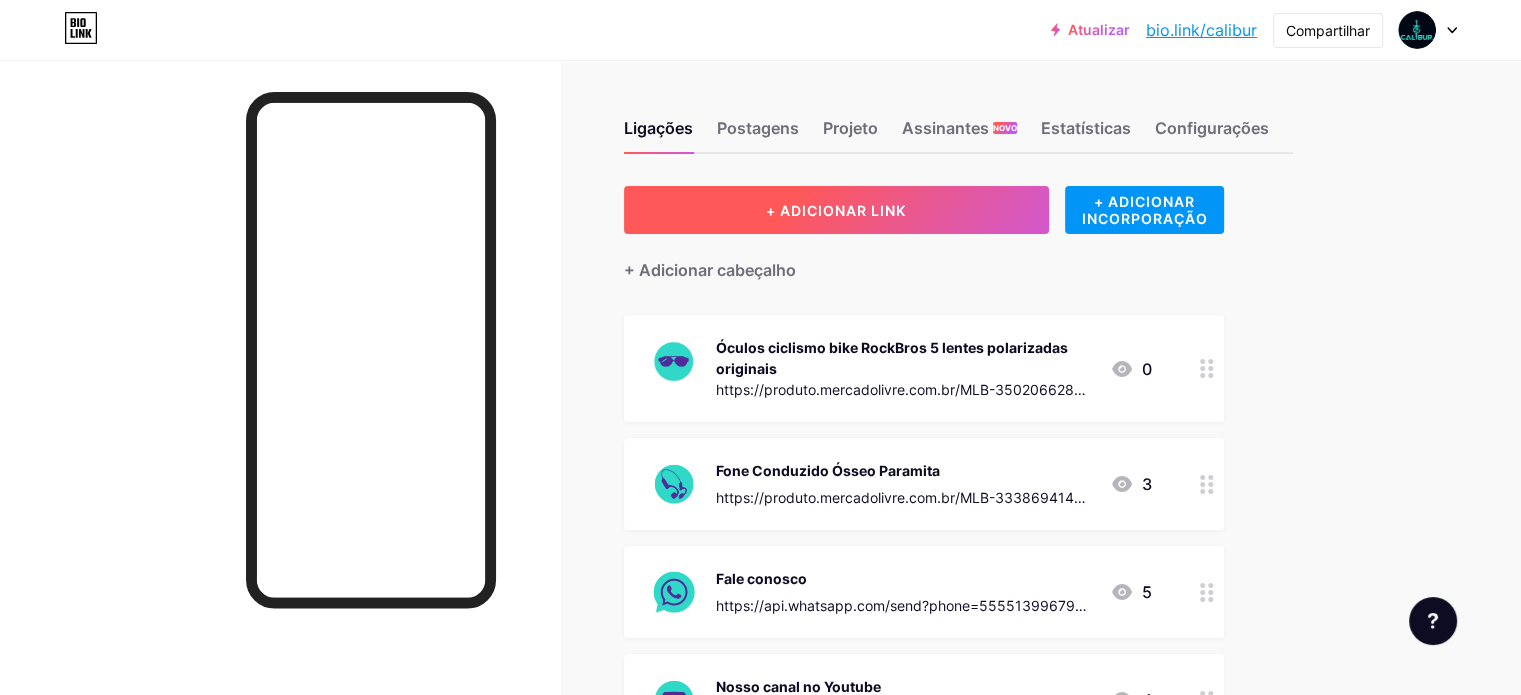 click on "+ ADICIONAR LINK" at bounding box center [836, 210] 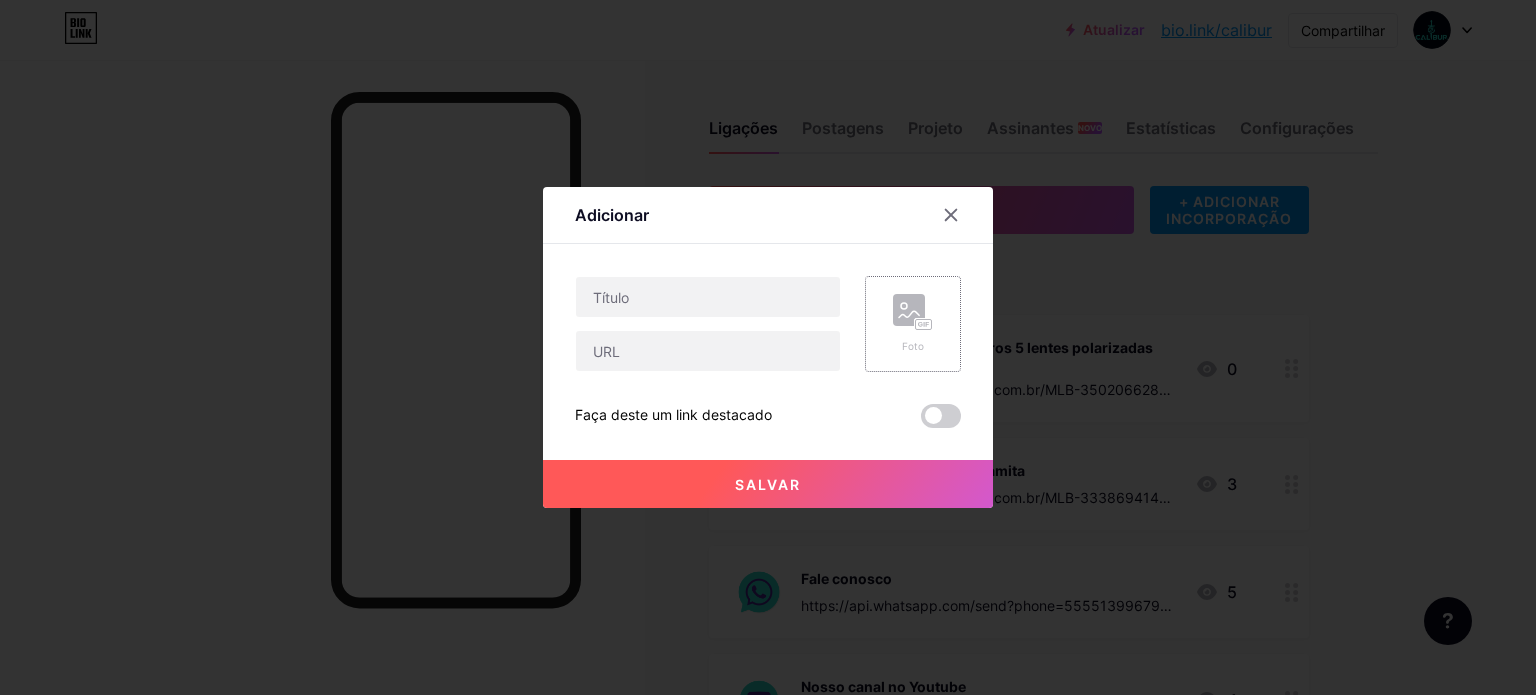 click on "Foto" at bounding box center (913, 324) 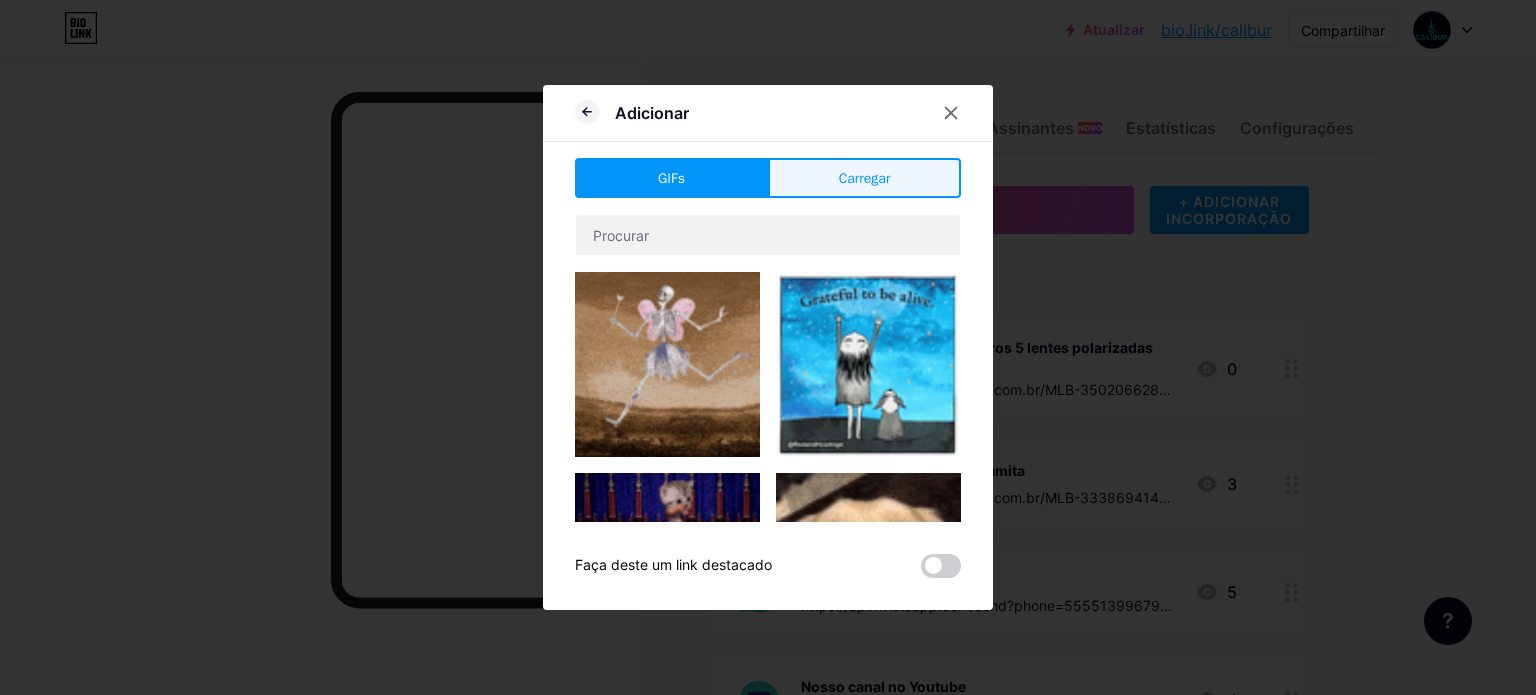 click on "Carregar" at bounding box center [865, 178] 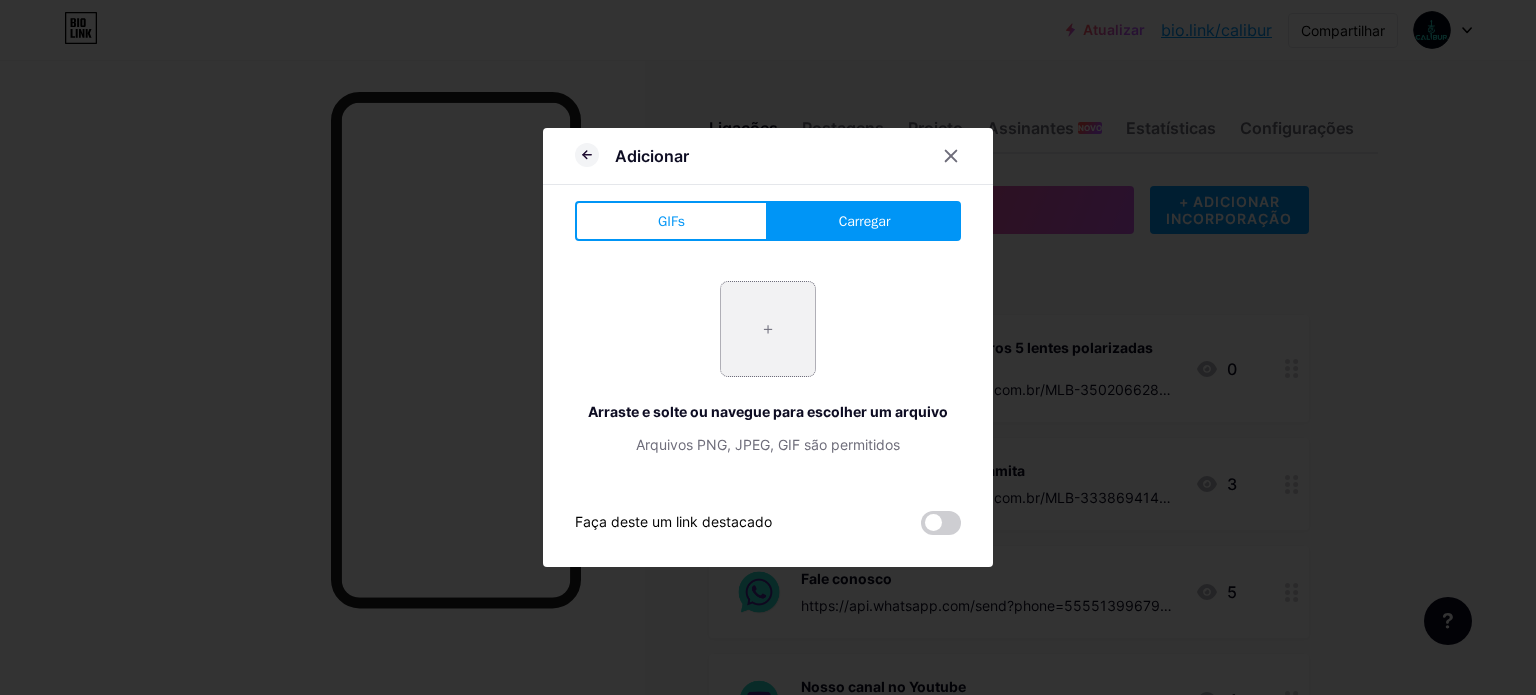 click at bounding box center (768, 329) 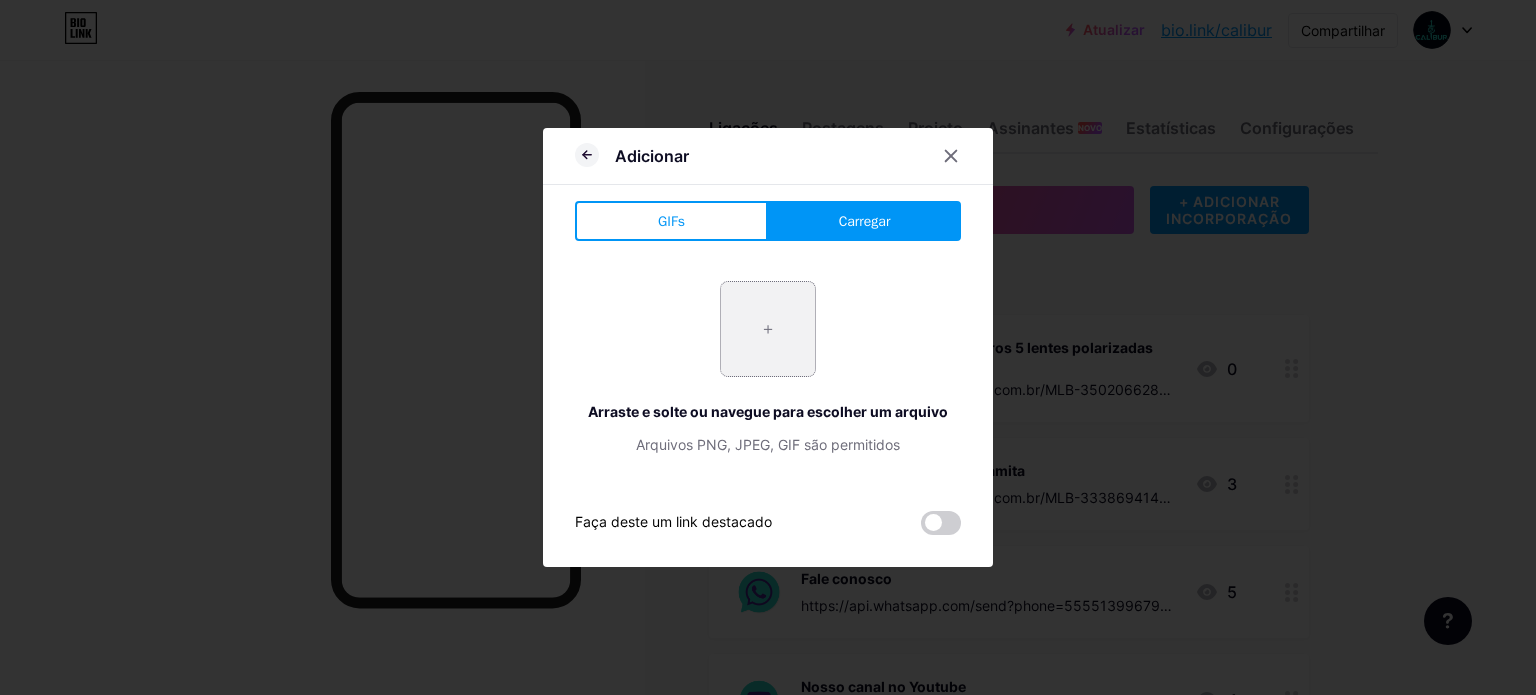 type on "C:\fakepath\Icones biolink-08.png" 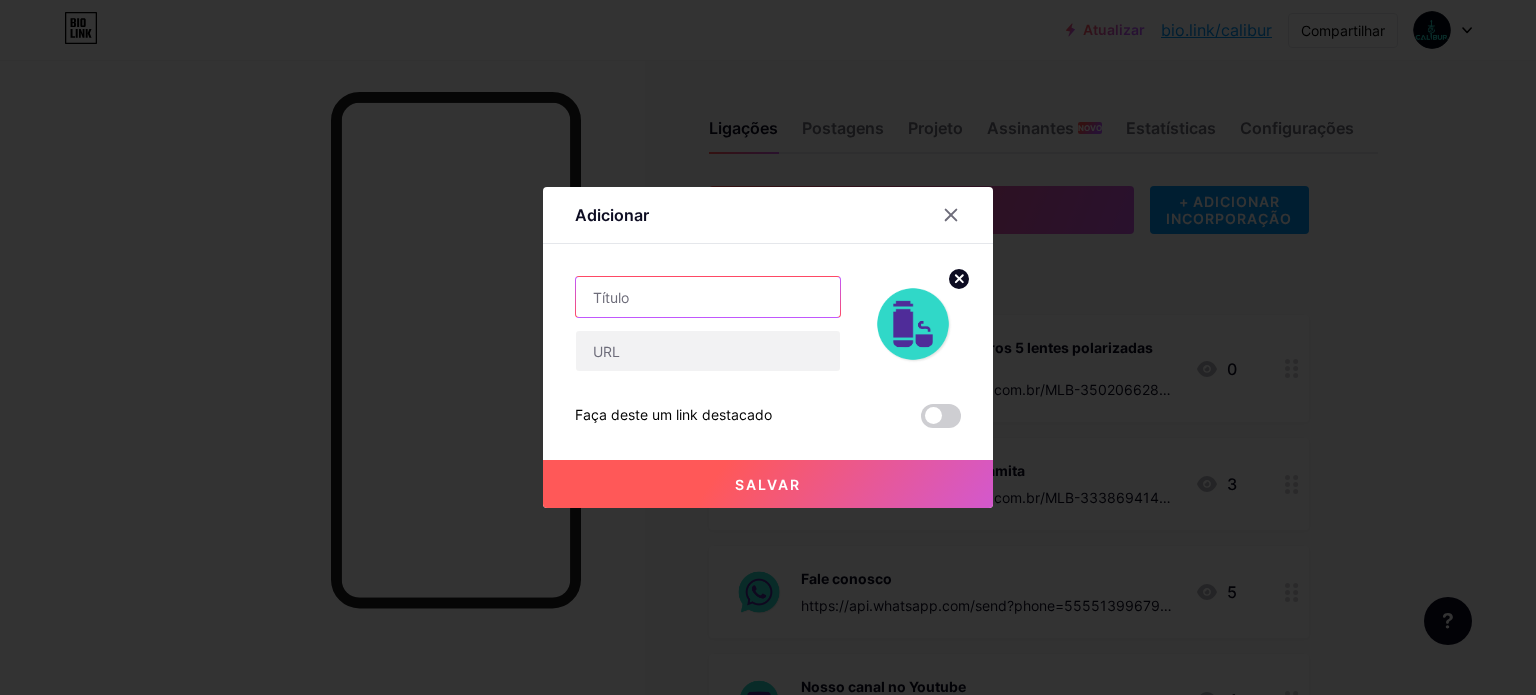 click at bounding box center (708, 297) 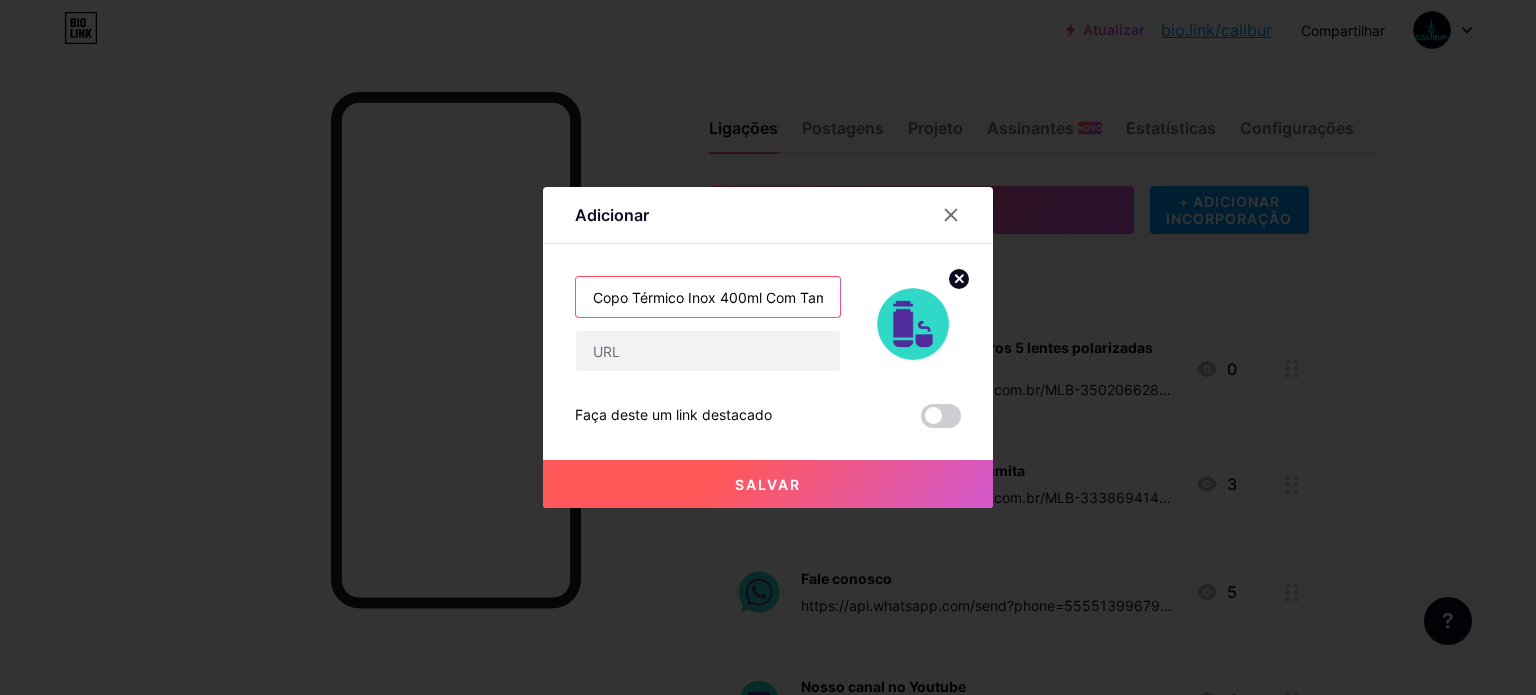 scroll, scrollTop: 0, scrollLeft: 188, axis: horizontal 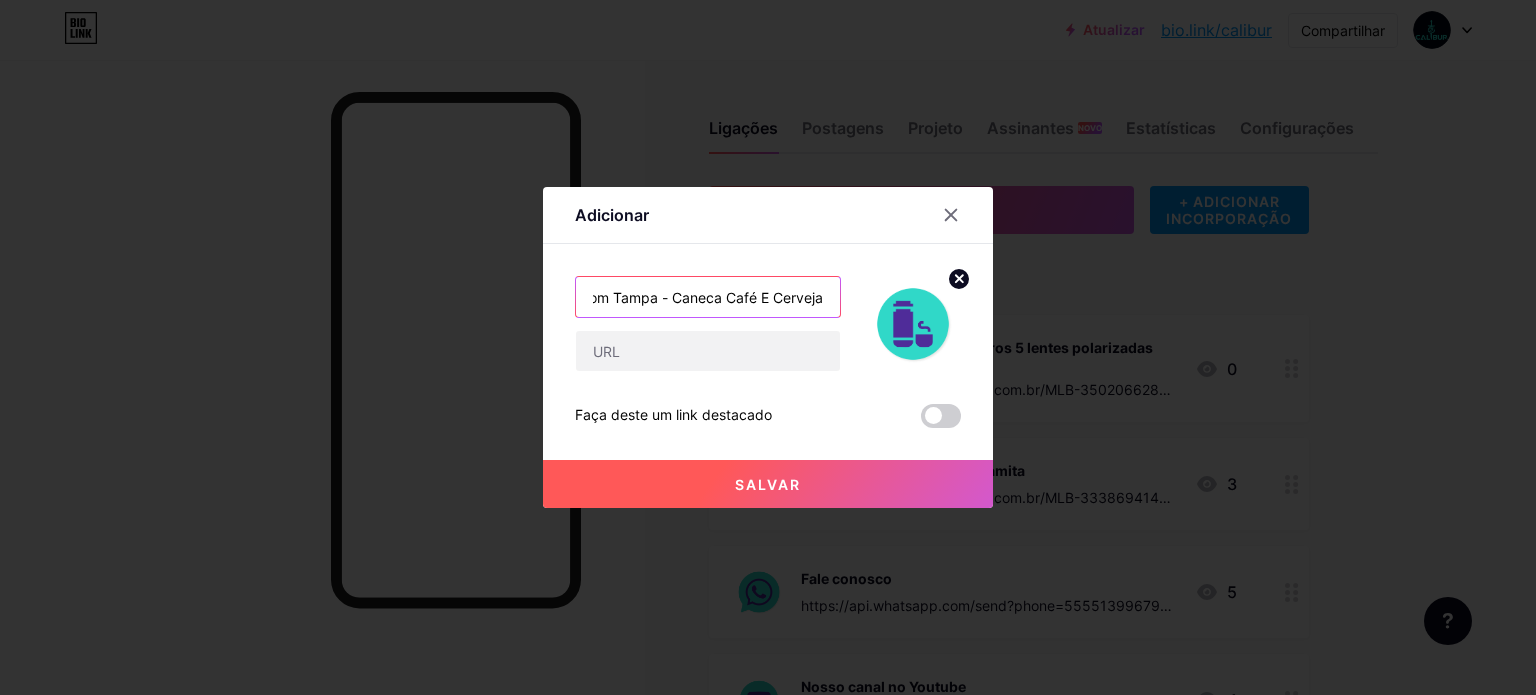click on "Copo Térmico Inox 400ml Com Tampa - Caneca Café E Cerveja" at bounding box center [708, 297] 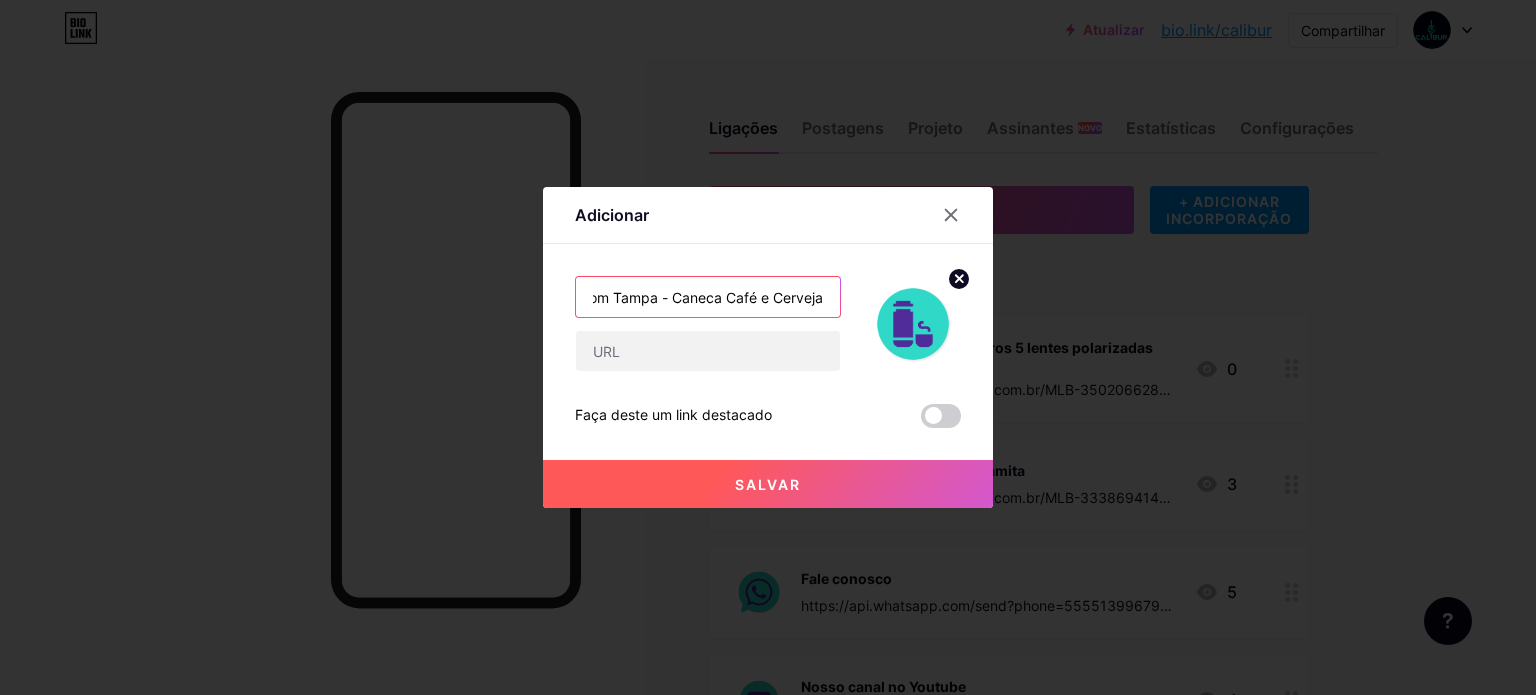 scroll, scrollTop: 0, scrollLeft: 187, axis: horizontal 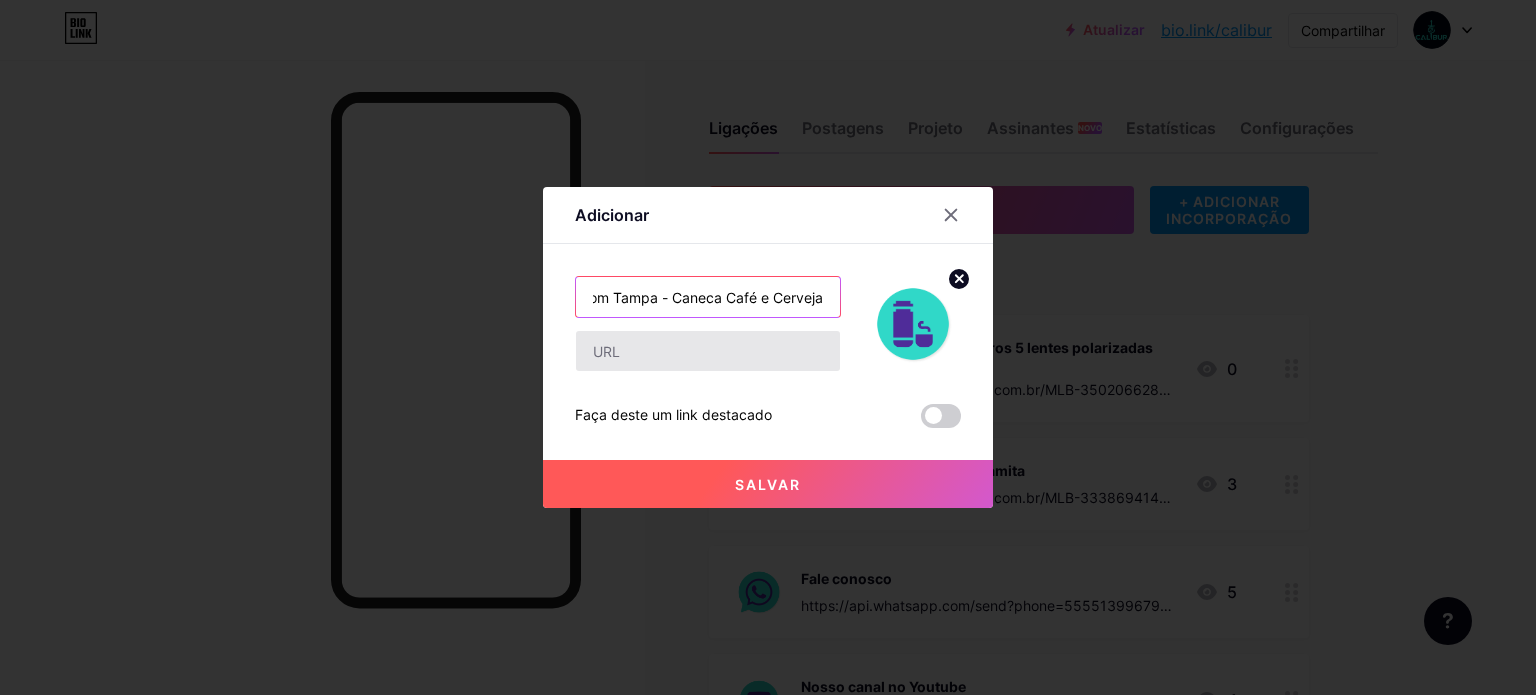 type on "Copo Térmico Inox 400ml Com Tampa - Caneca Café e Cerveja" 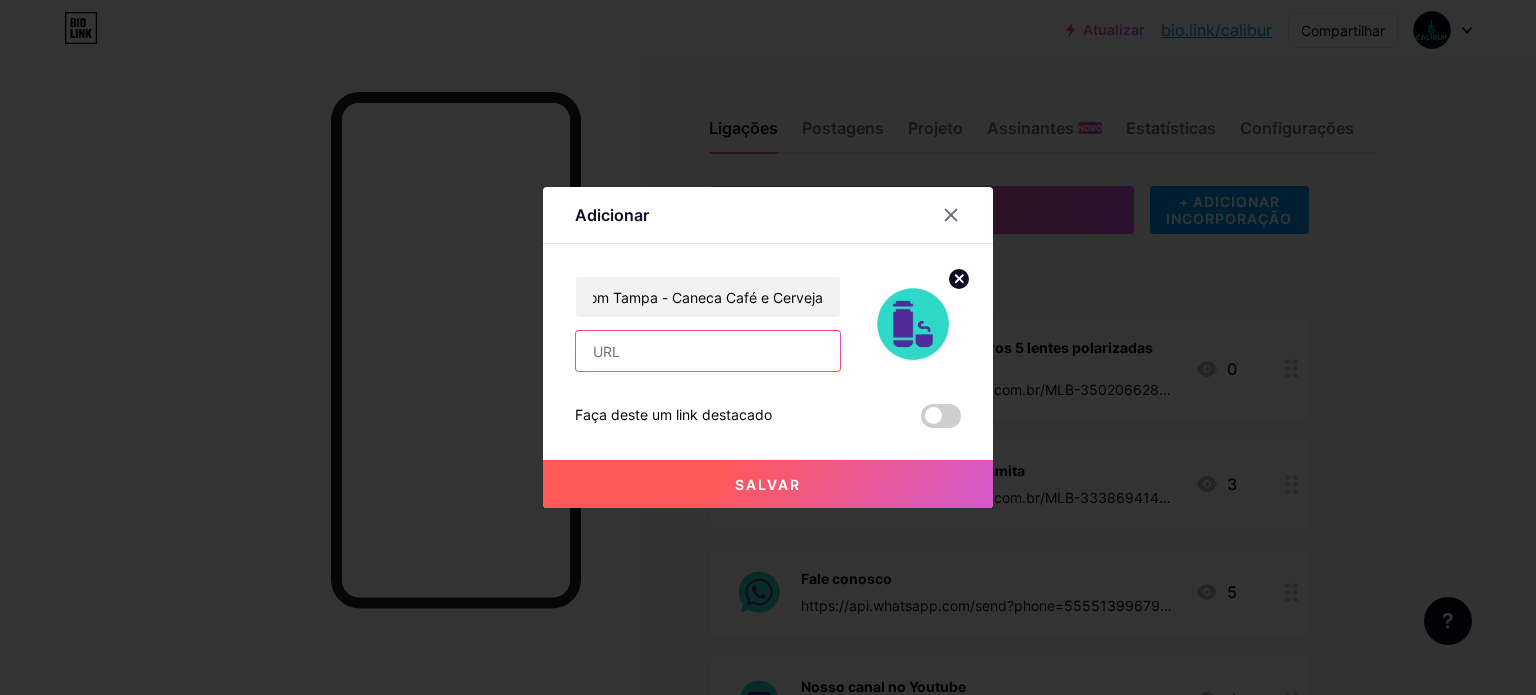 scroll, scrollTop: 0, scrollLeft: 0, axis: both 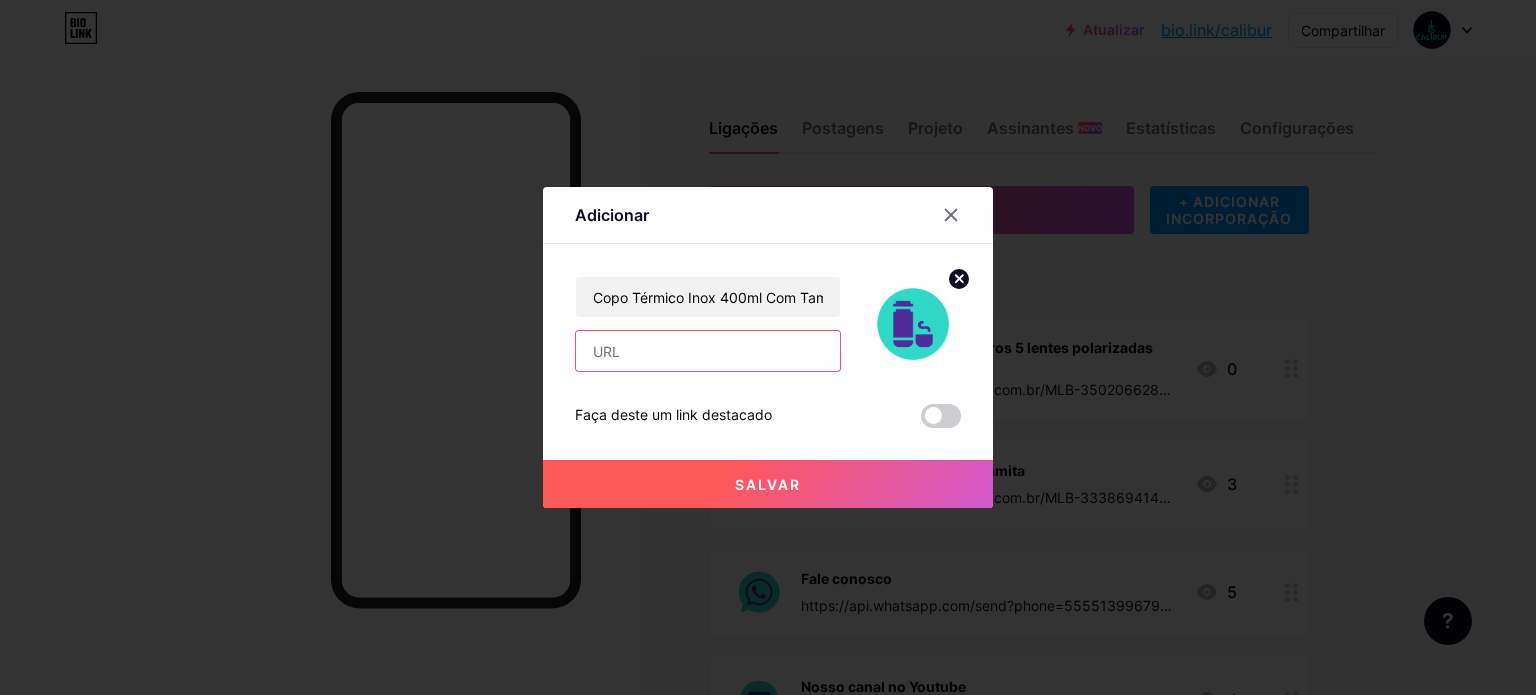 click at bounding box center (708, 351) 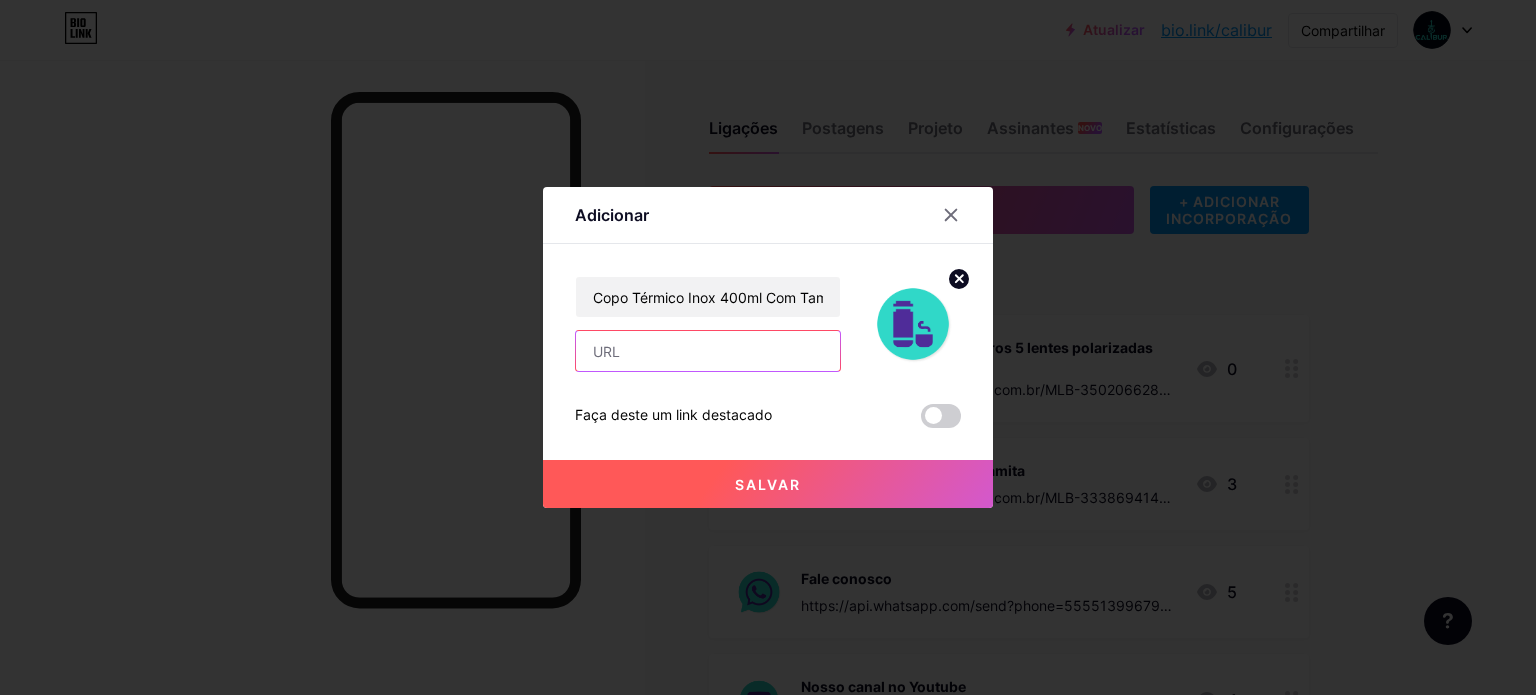paste on "https://produto.mercadolivre.com.br/MLB-3488673673-copo-termico-inox-400ml-com-tampa-caneca-cafe-e-cerveja-_JM?attributes=PATTERN_NAME%3AY29mZmVlZQ%3D%3D%2CCOLOR_SECONDARY_COLOR%3AUHJldG8%3D#origin%3Dshare%26sid%3Dshare" 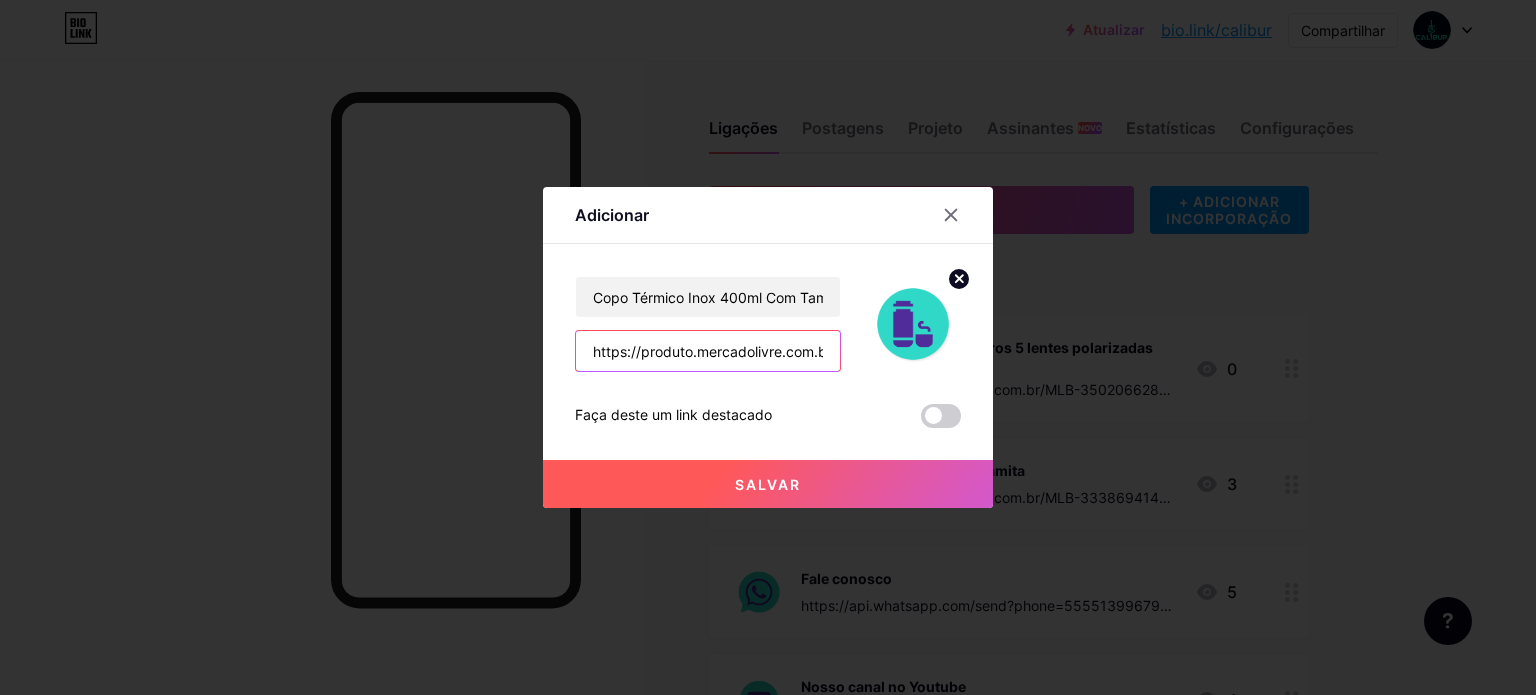 scroll, scrollTop: 0, scrollLeft: 1527, axis: horizontal 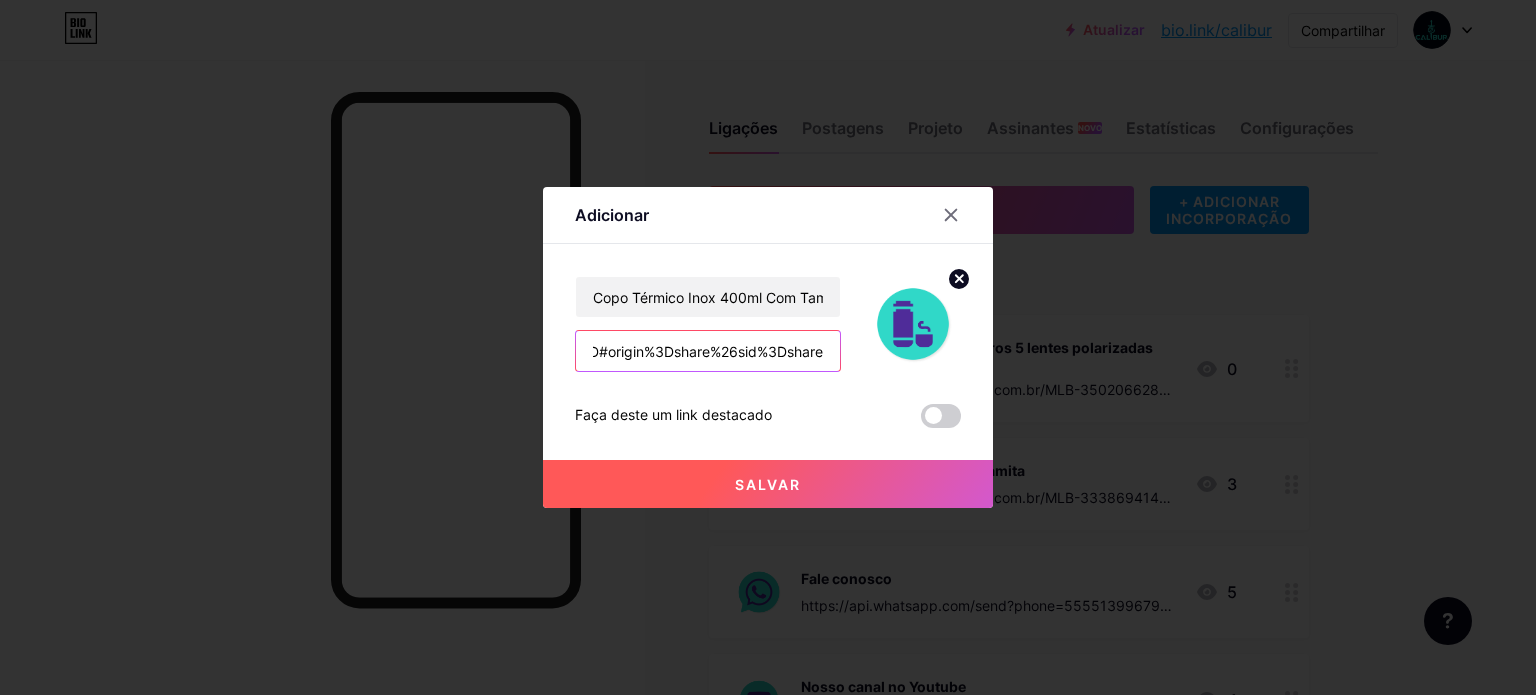 type on "https://produto.mercadolivre.com.br/MLB-3488673673-copo-termico-inox-400ml-com-tampa-caneca-cafe-e-cerveja-_JM?attributes=PATTERN_NAME%3AY29mZmVlZQ%3D%3D%2CCOLOR_SECONDARY_COLOR%3AUHJldG8%3D#origin%3Dshare%26sid%3Dshare" 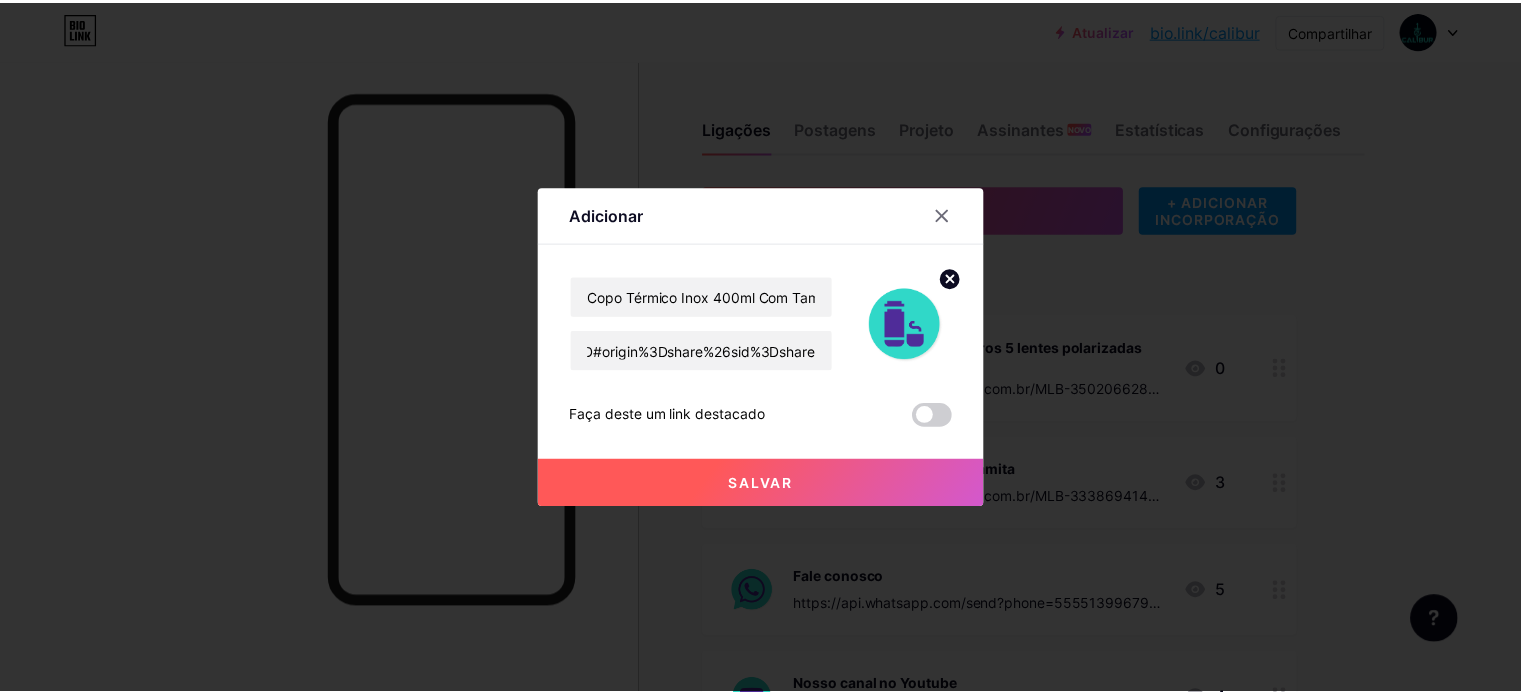 scroll, scrollTop: 0, scrollLeft: 0, axis: both 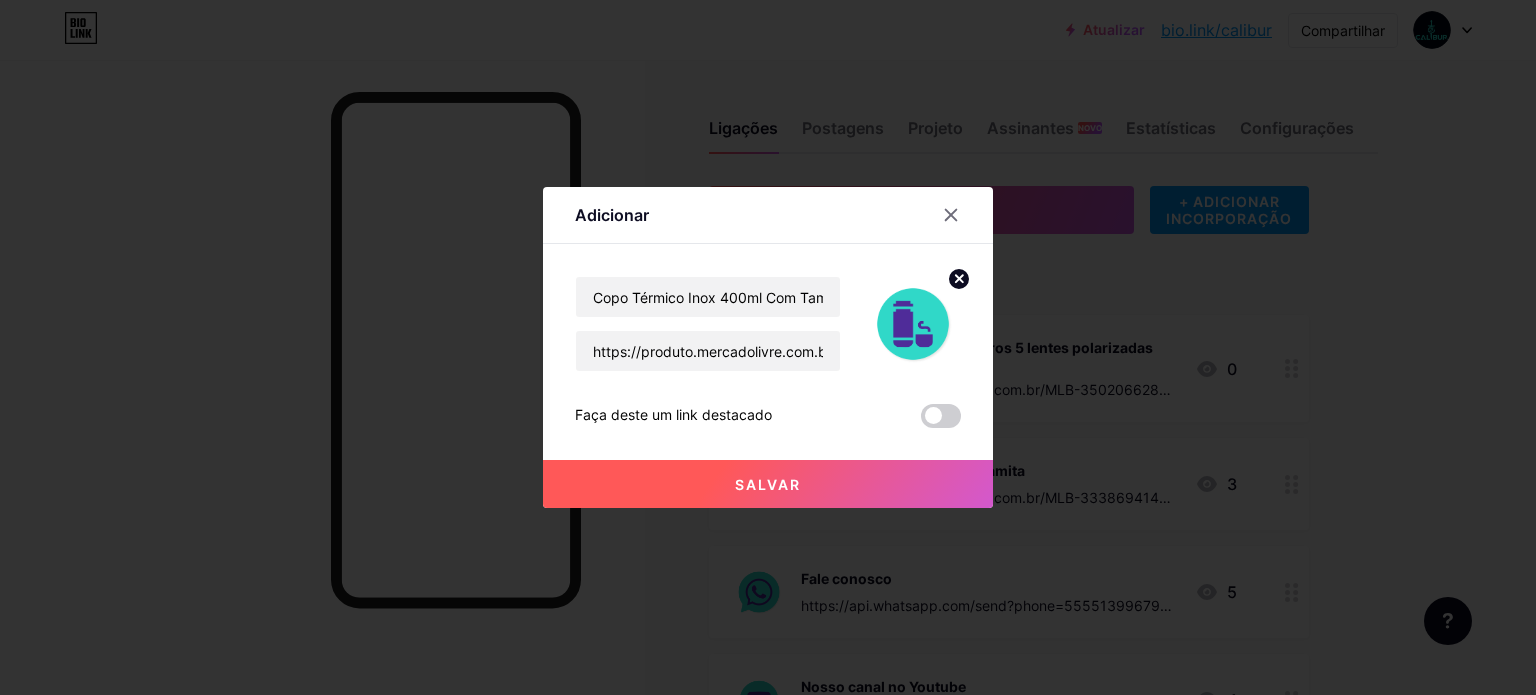 click on "Salvar" at bounding box center (768, 484) 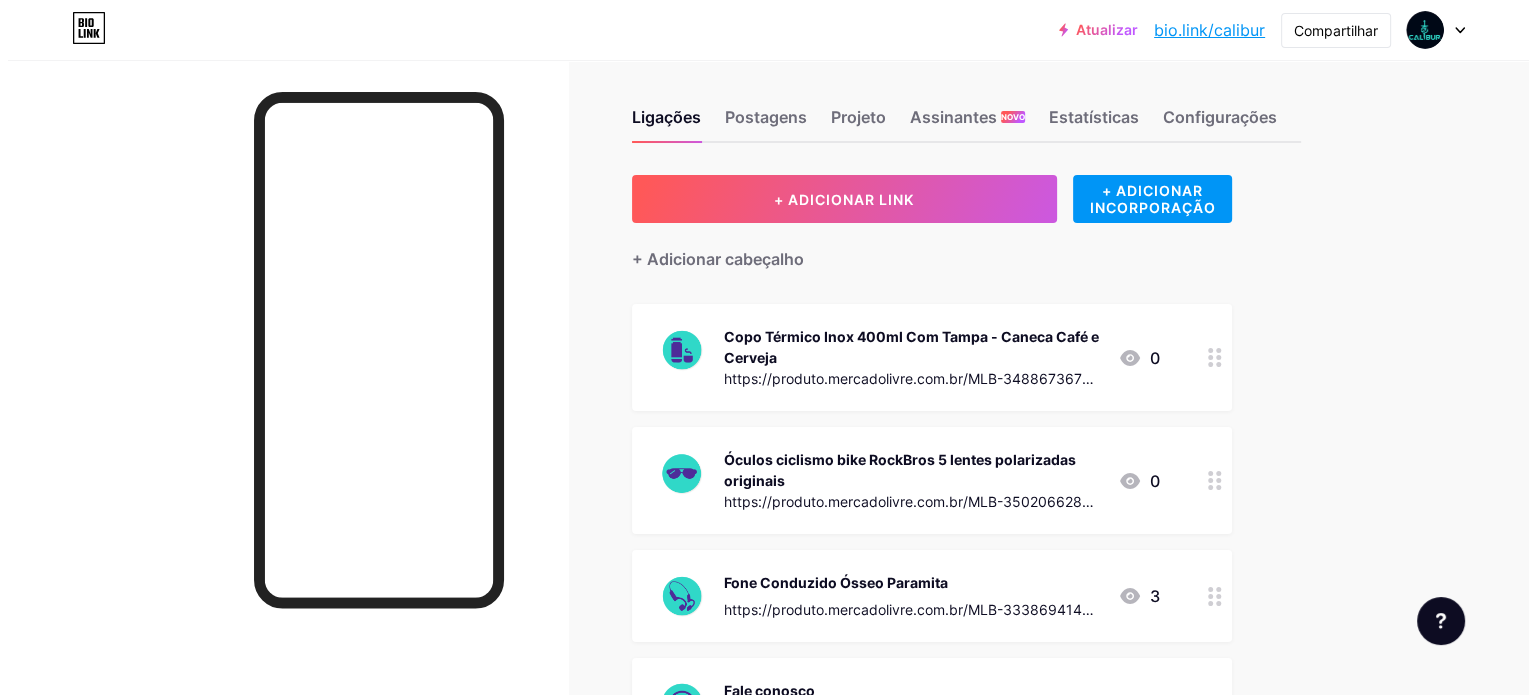 scroll, scrollTop: 0, scrollLeft: 0, axis: both 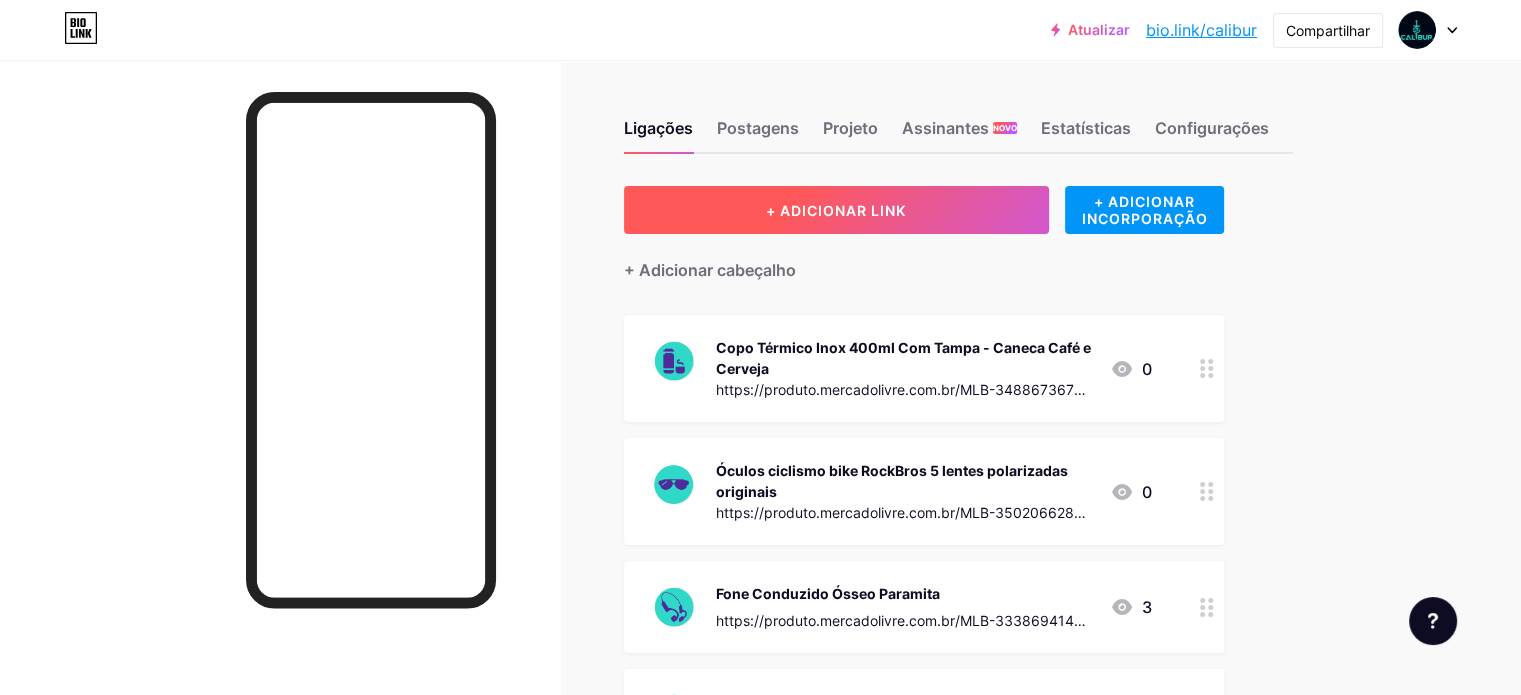 click on "+ Adicionar cabeçalho" at bounding box center [924, 258] 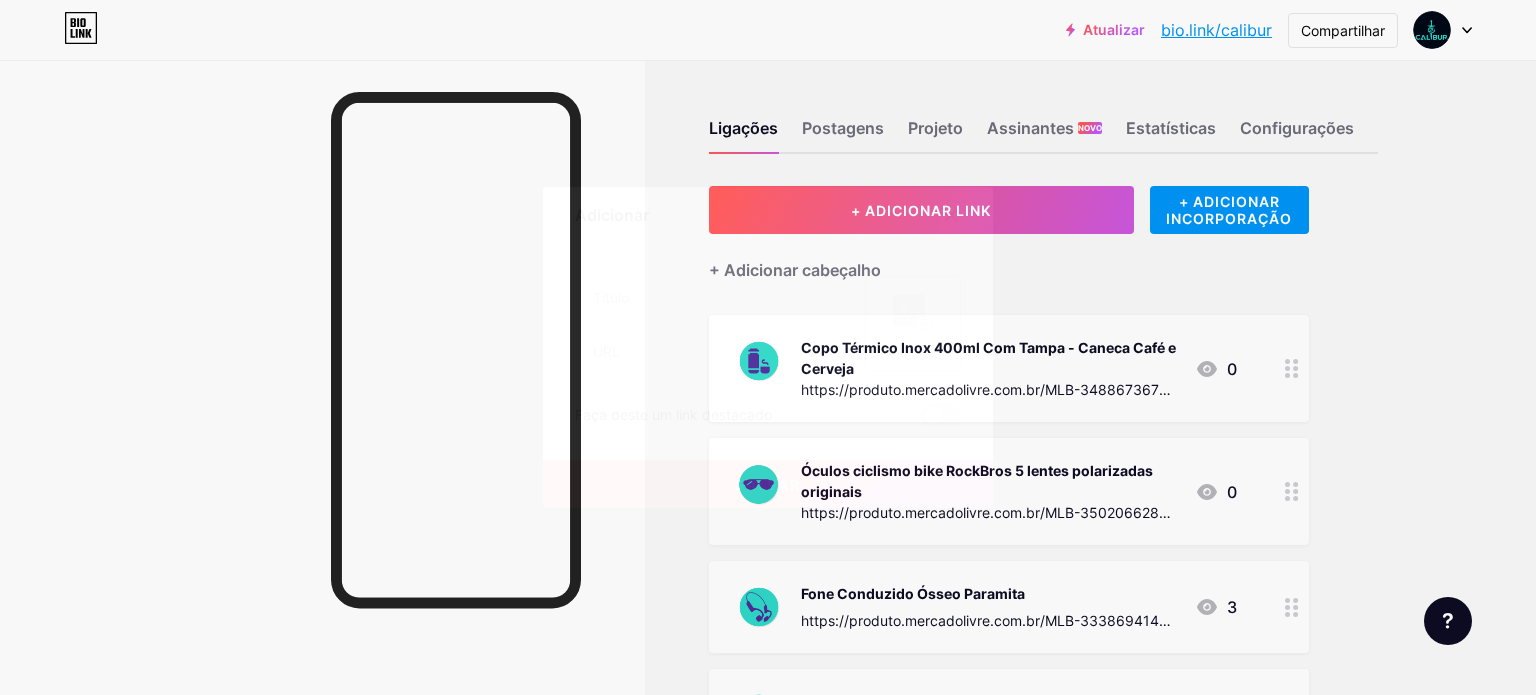 click 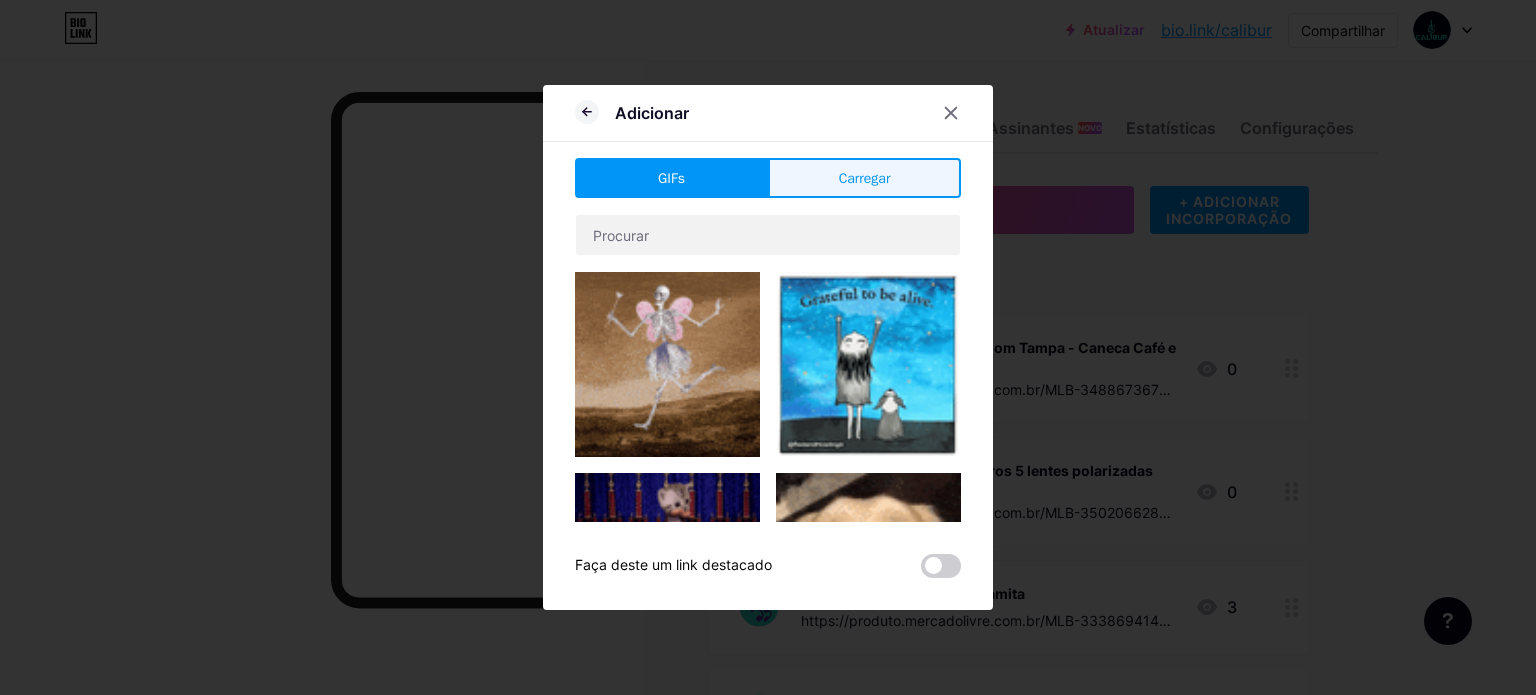 click on "Carregar" at bounding box center (864, 178) 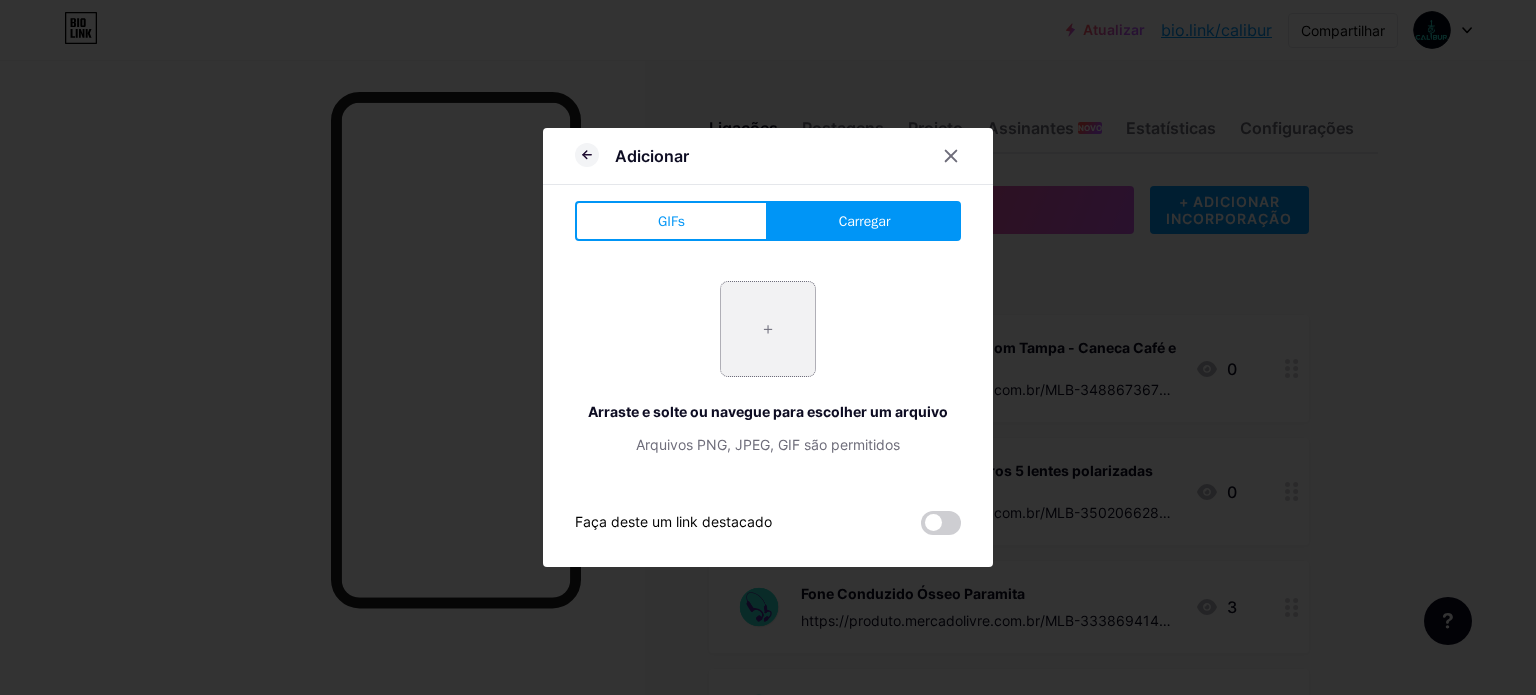 click at bounding box center [768, 329] 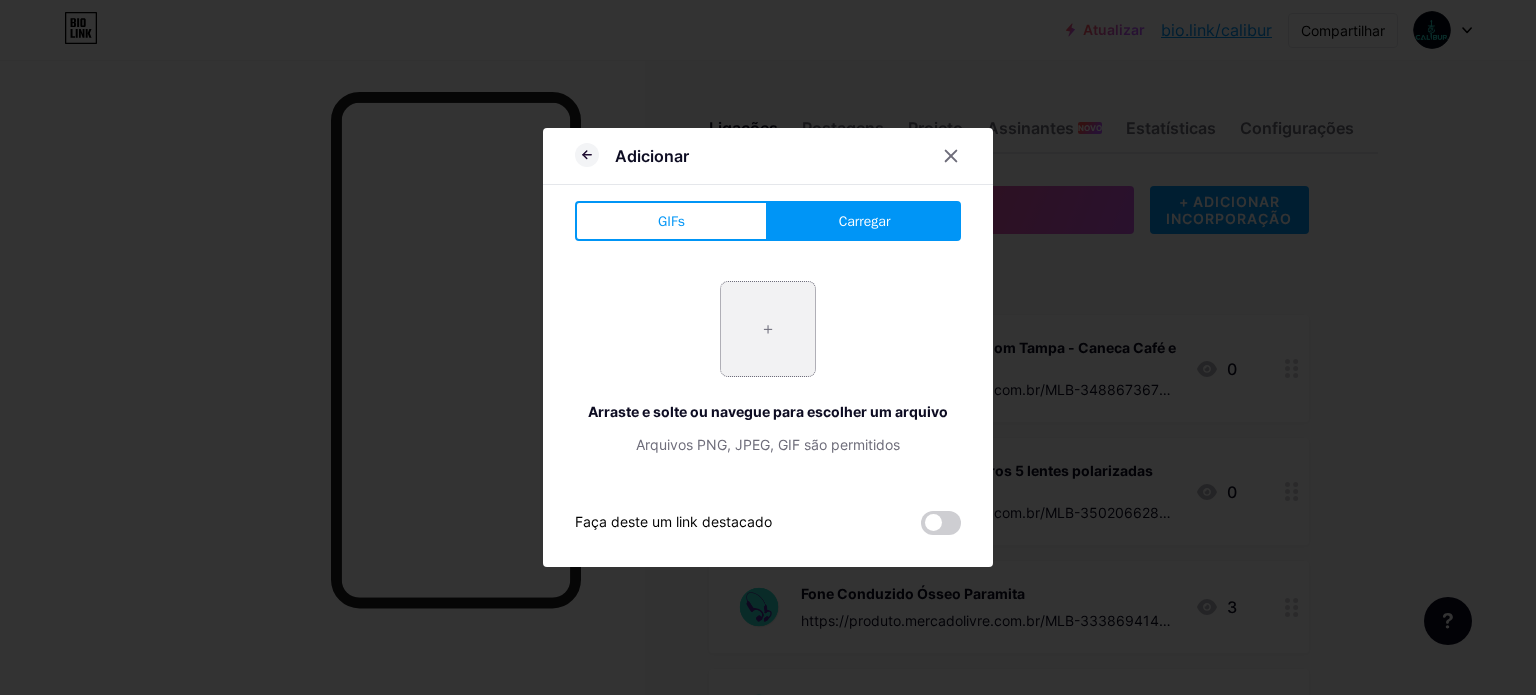 type on "C:\fakepath\Icones biolink-07.png" 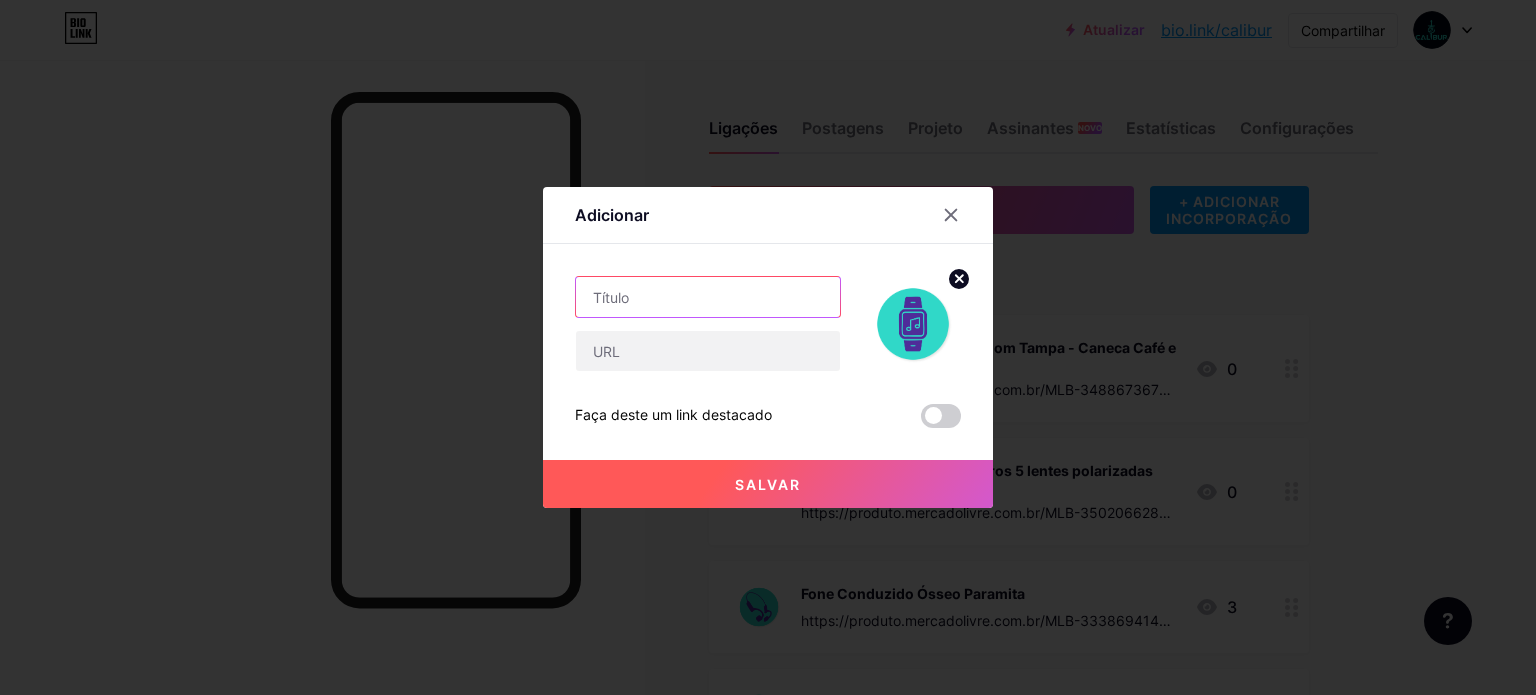 click at bounding box center [708, 297] 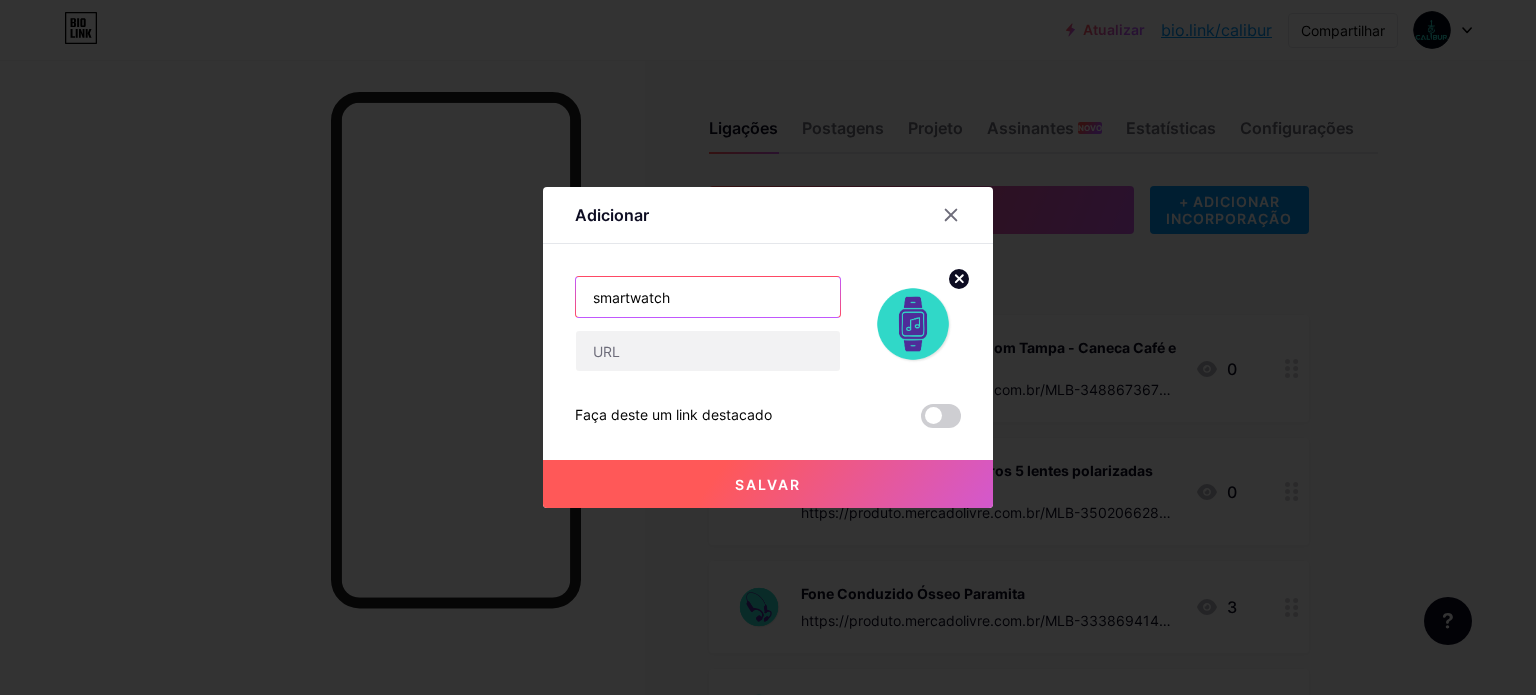 click on "smartwatch" at bounding box center [708, 297] 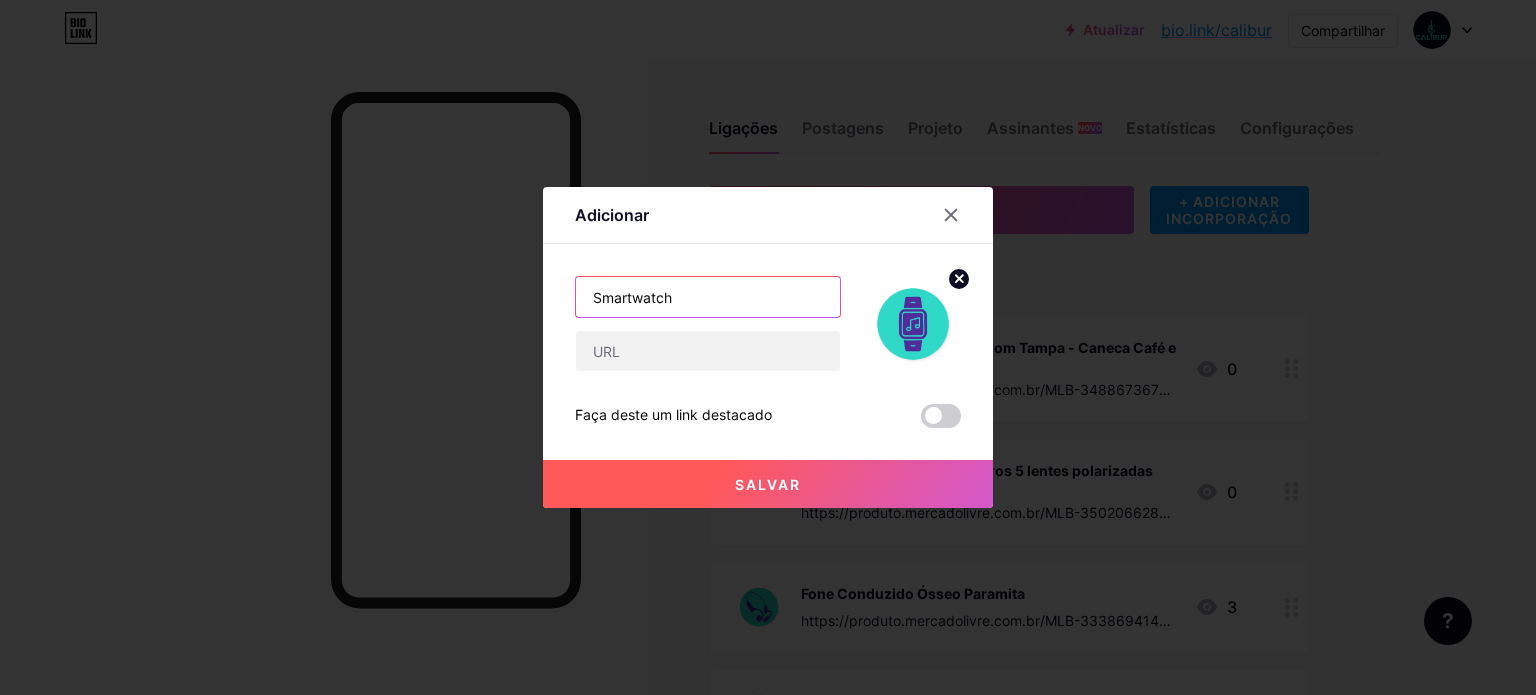 click on "Smartwatch" at bounding box center [708, 297] 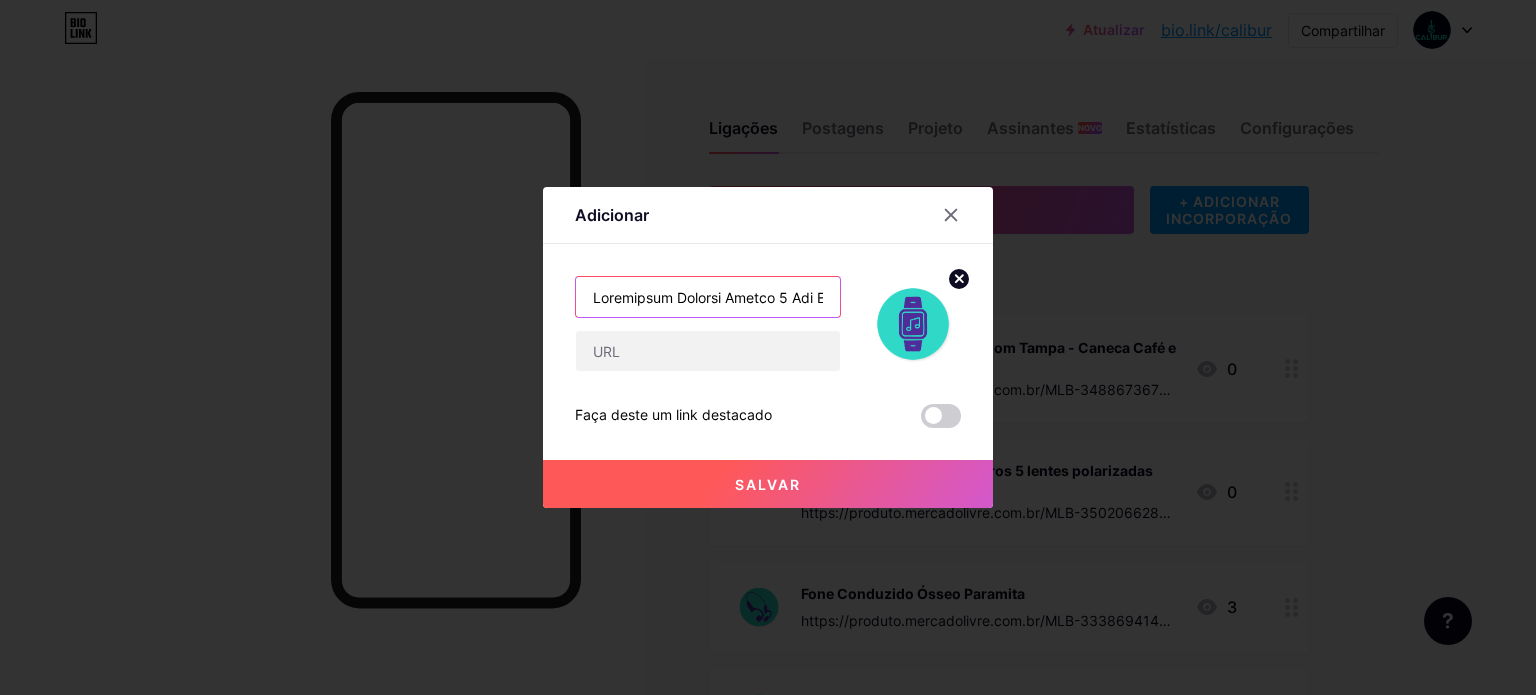 scroll, scrollTop: 0, scrollLeft: 7259, axis: horizontal 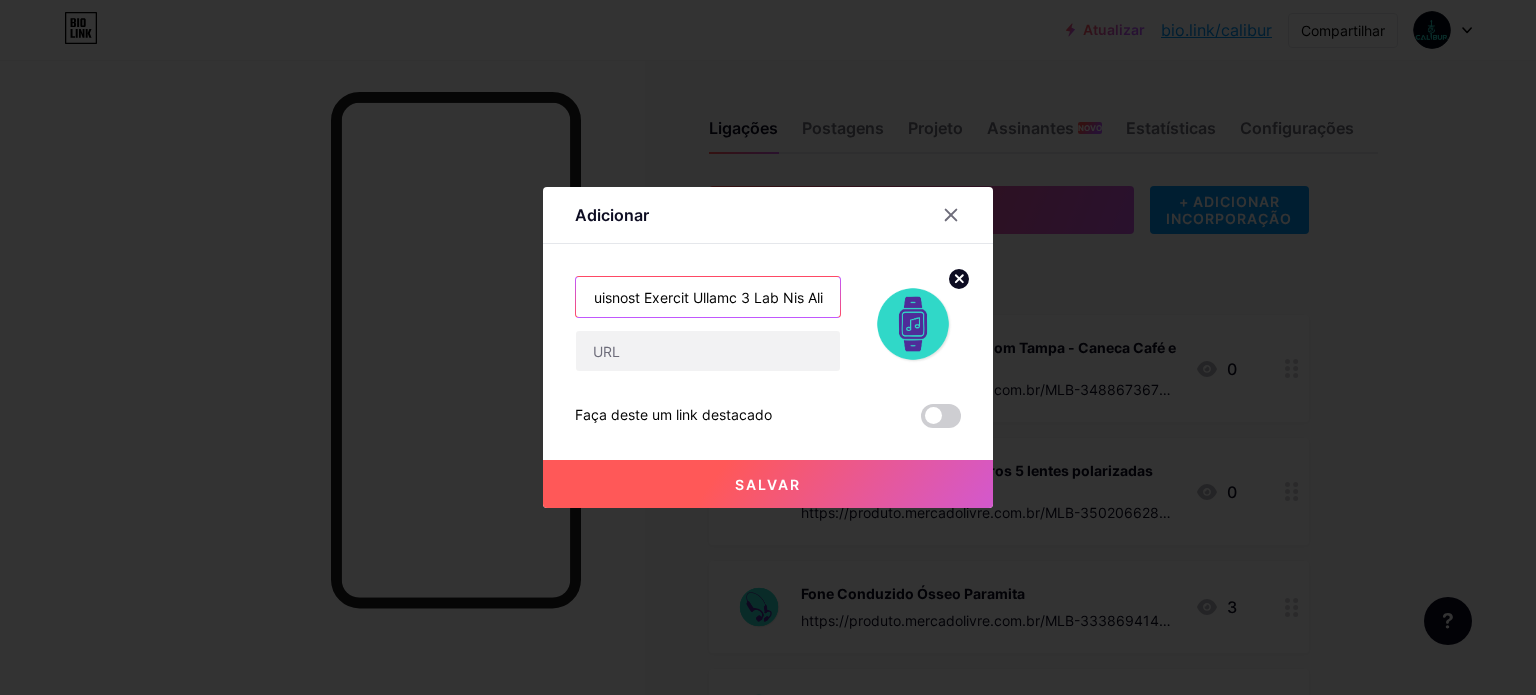 drag, startPoint x: 788, startPoint y: 303, endPoint x: 756, endPoint y: 303, distance: 32 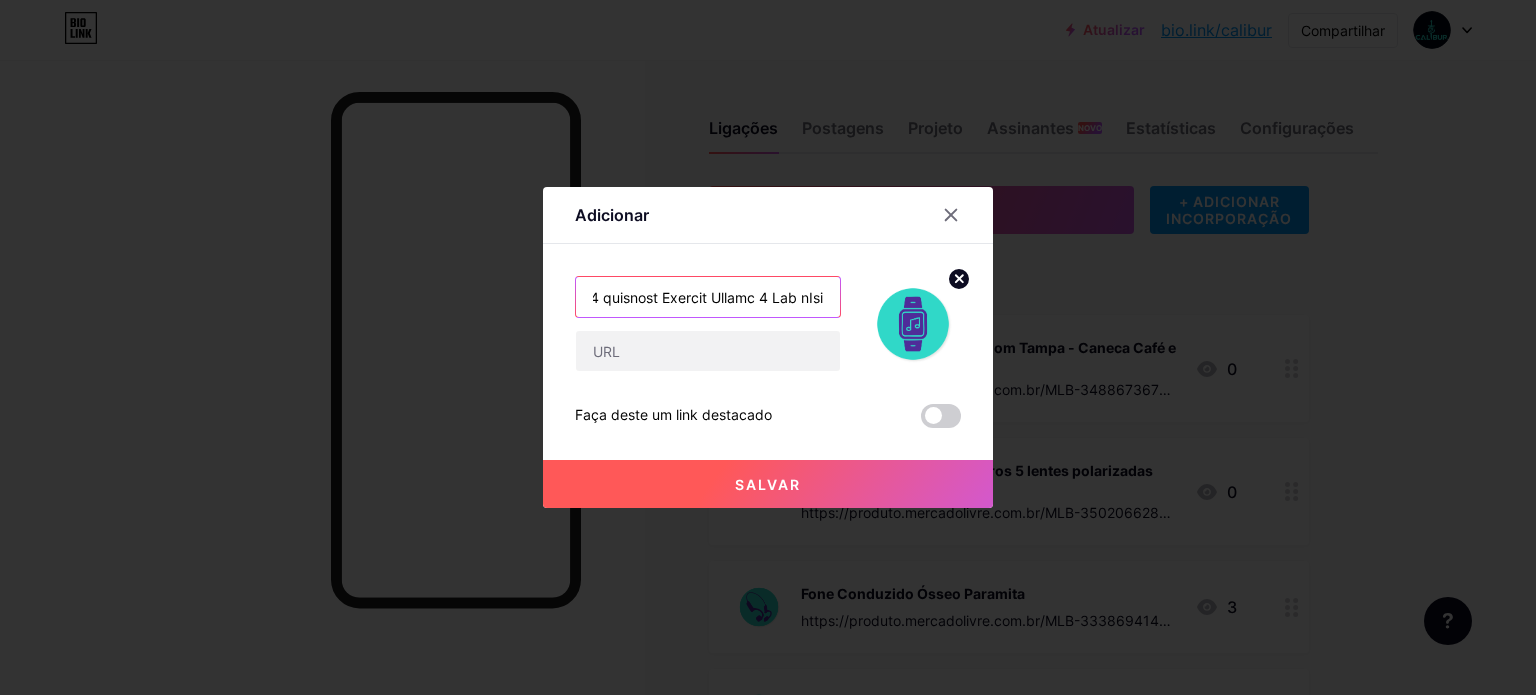 scroll, scrollTop: 0, scrollLeft: 7232, axis: horizontal 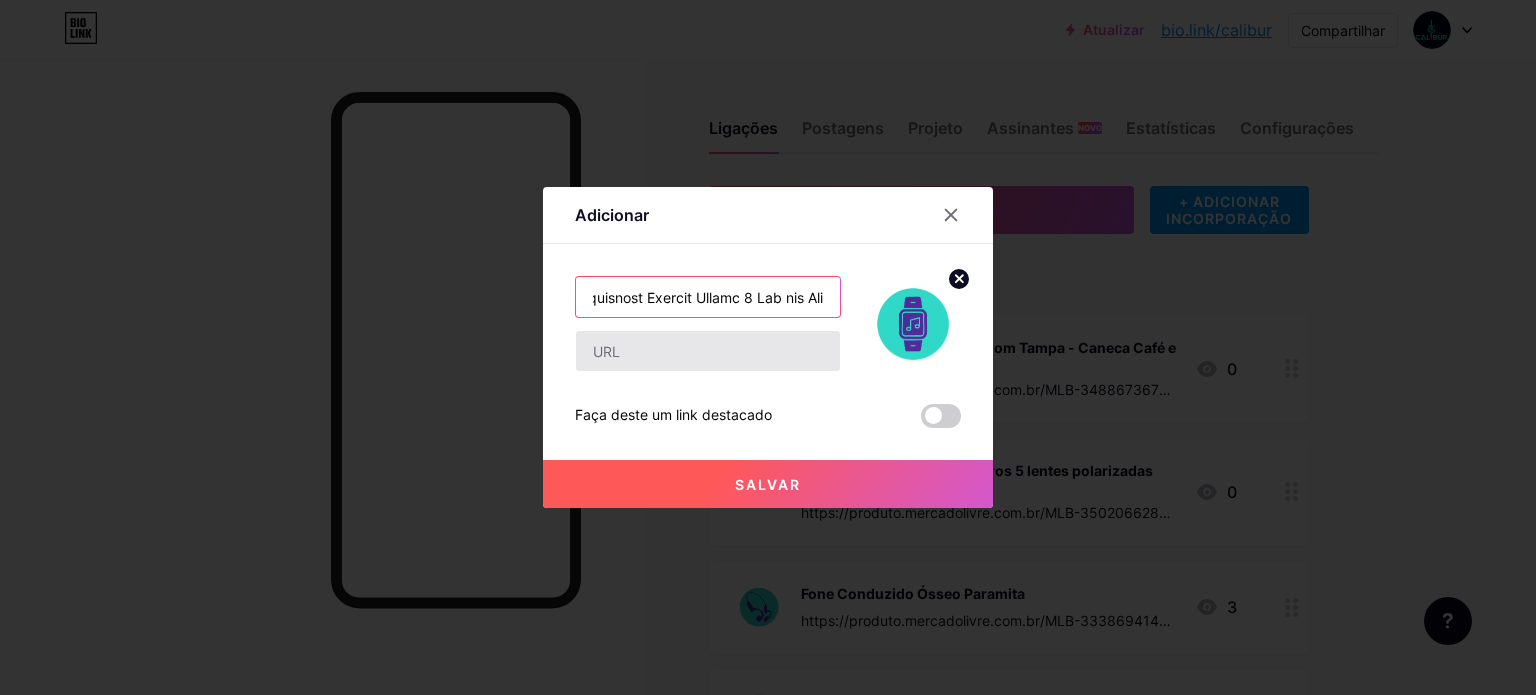 type on "Smartwatch Zeblaze Beyond 3 Pro Com Gps Tela Amoled Melhor Caixa Preto Pulseira Preto Bisel Preto Desenho da pulseira FivelaZeblaze Beyond 3 Pro Com Gps Tela Amoled Melhor Caixa Preto Pulseira Preto Bisel Preto Desenho da pulseira Fivela Zeblaze Beyond 3 Pro Com Gps Tela Amoled Melhor Caixa Preto Pulseira Preto Bisel Preto Desenho da pulseira Fivela Zeblaze Beyond 3 Pro Com Gps Tela Amoled Melhor Caixa Preto Pulseira Preto Bisel Preto Desenho da pulseira Fivela Zeblaze Beyond 3 Pro Com Gps Tela Amoled Melhor Caixa Preto Pulseira Preto Bisel Preto Desenho da pulseira Fivela Zeblaze Beyond 3 Pro Com Gps Tela Amoled Melhor Caixa Preto Pulseira Preto Bisel Preto Desenho da pulseira Fivela Zeblaze Beyond 3 Pro Com Gps Tela Amoled Melhor Caixa Preto Pulseira Preto Bisel Preto Desenho da pulseira Fivela Zeblaze Beyond 3 Pro Com Gps Tela Amoled Melhor Caixa Preto Pulseira Preto Bisel Preto Desenho da pulseira Fivela +4 Zeblaze Beyond 3 Pro Com Gps Tela Amoled Melhor Caixa Preto Pulseira Preto Bisel Preto Desenho d..." 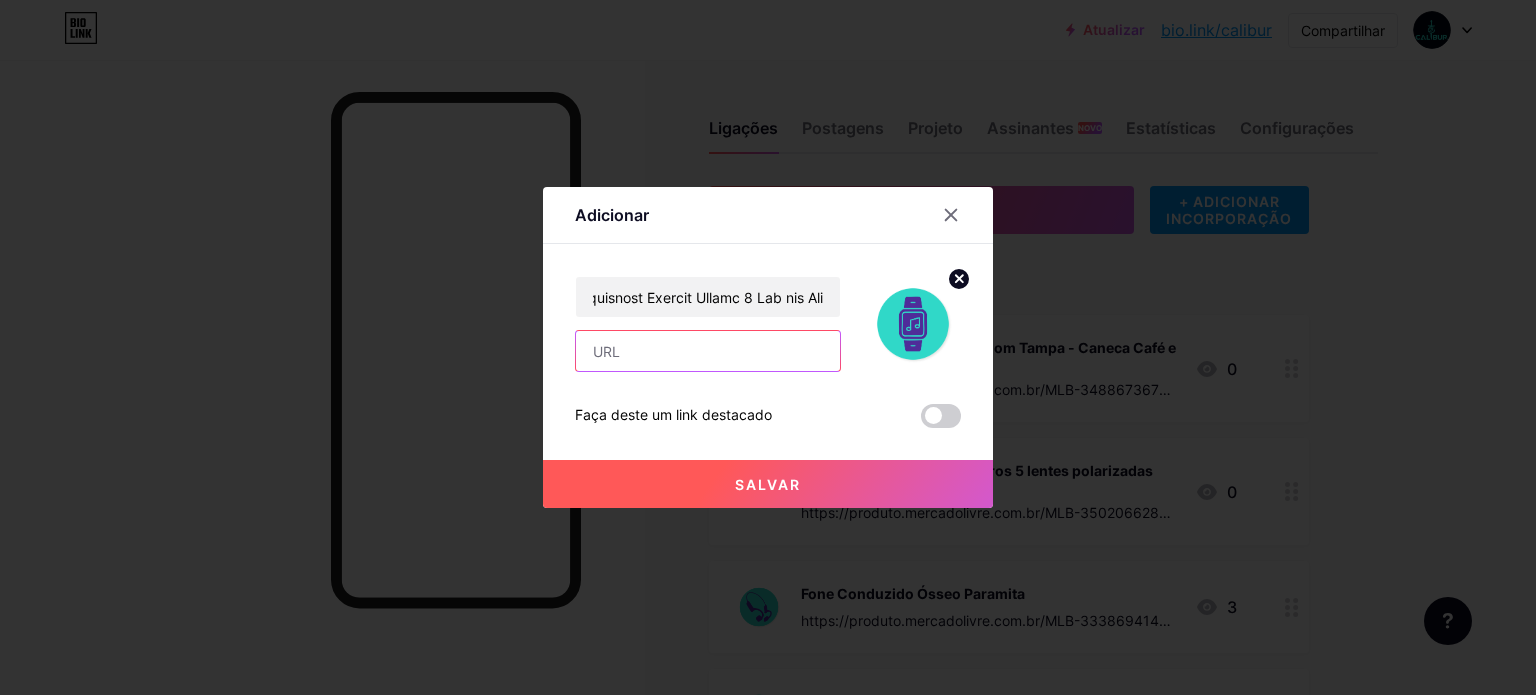 scroll, scrollTop: 0, scrollLeft: 0, axis: both 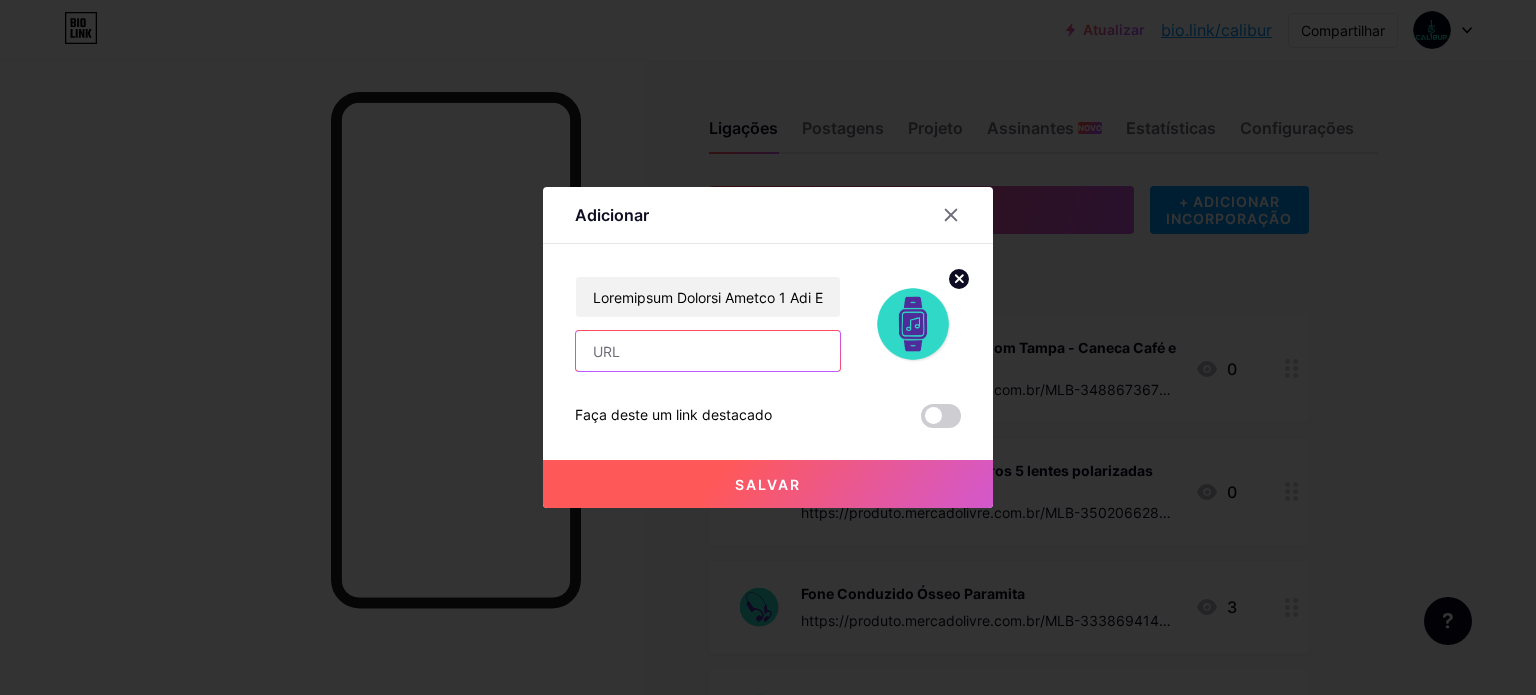 click at bounding box center (708, 351) 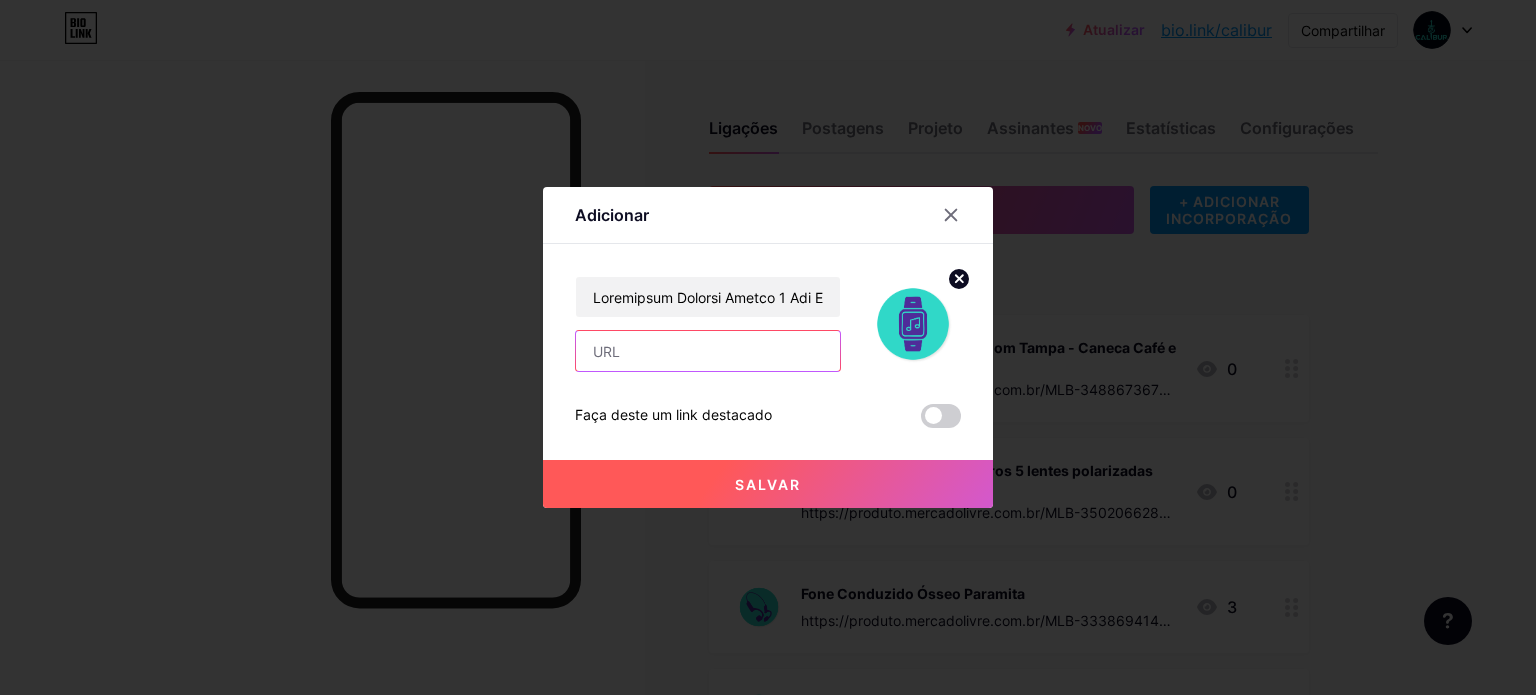 paste on "https://www.mercadolivre.com.br/zeblaze-beyond-3-pro-com-gps-tela-amoled-melhor-caixa-preto-pulseira-preto-bisel-preto-desenho-da-pulseira-fivela/p/MLB37286296?pdp_filters=item_id:MLB3721753331#origin%3Dshare%26sid%3Dshare" 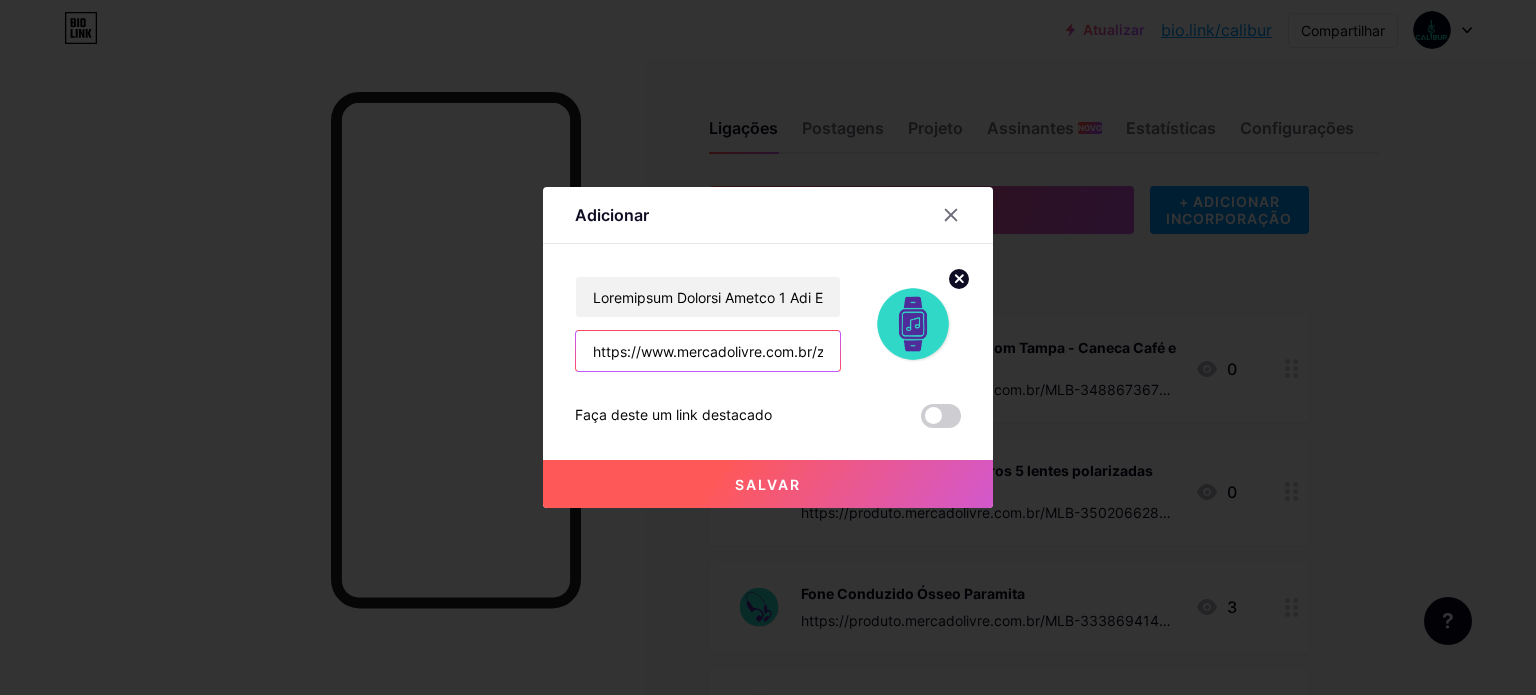 scroll, scrollTop: 0, scrollLeft: 1386, axis: horizontal 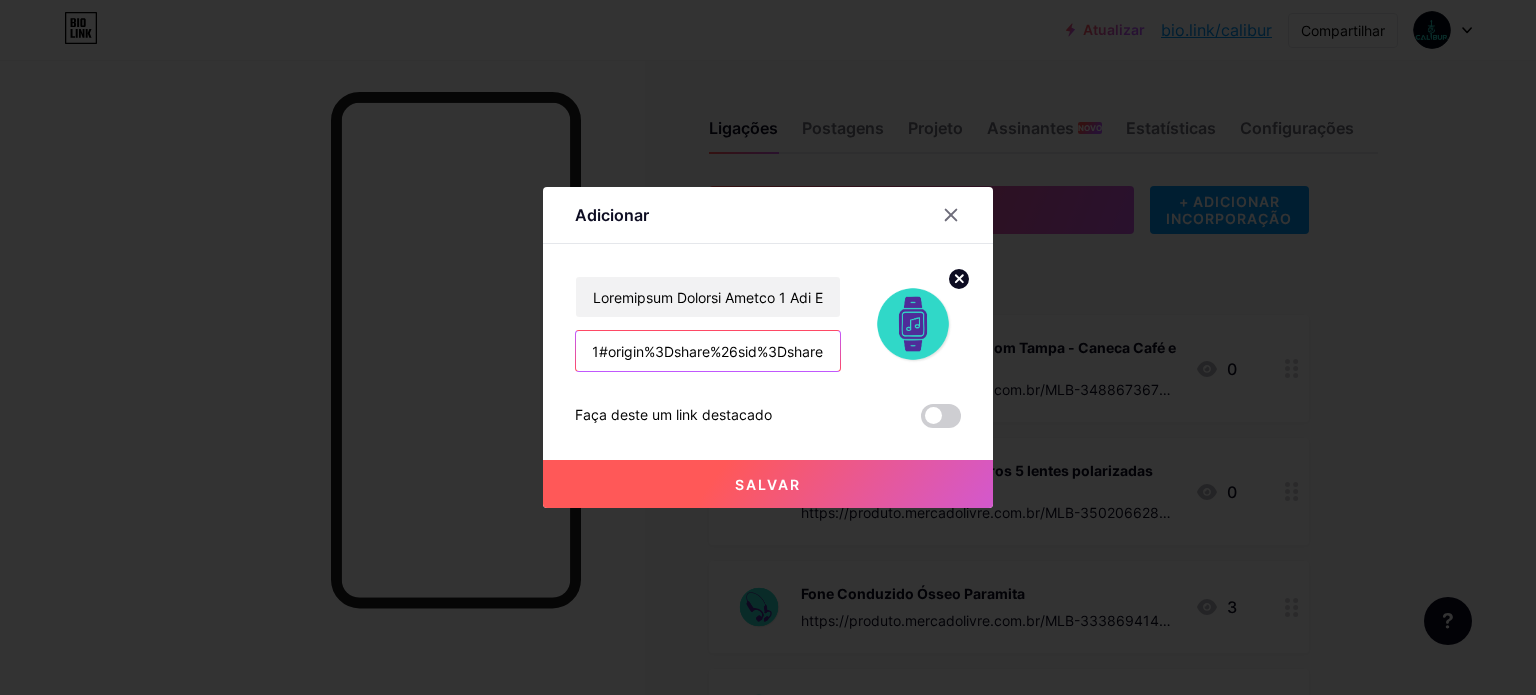 type on "https://www.mercadolivre.com.br/zeblaze-beyond-3-pro-com-gps-tela-amoled-melhor-caixa-preto-pulseira-preto-bisel-preto-desenho-da-pulseira-fivela/p/MLB37286296?pdp_filters=item_id:MLB3721753331#origin%3Dshare%26sid%3Dshare" 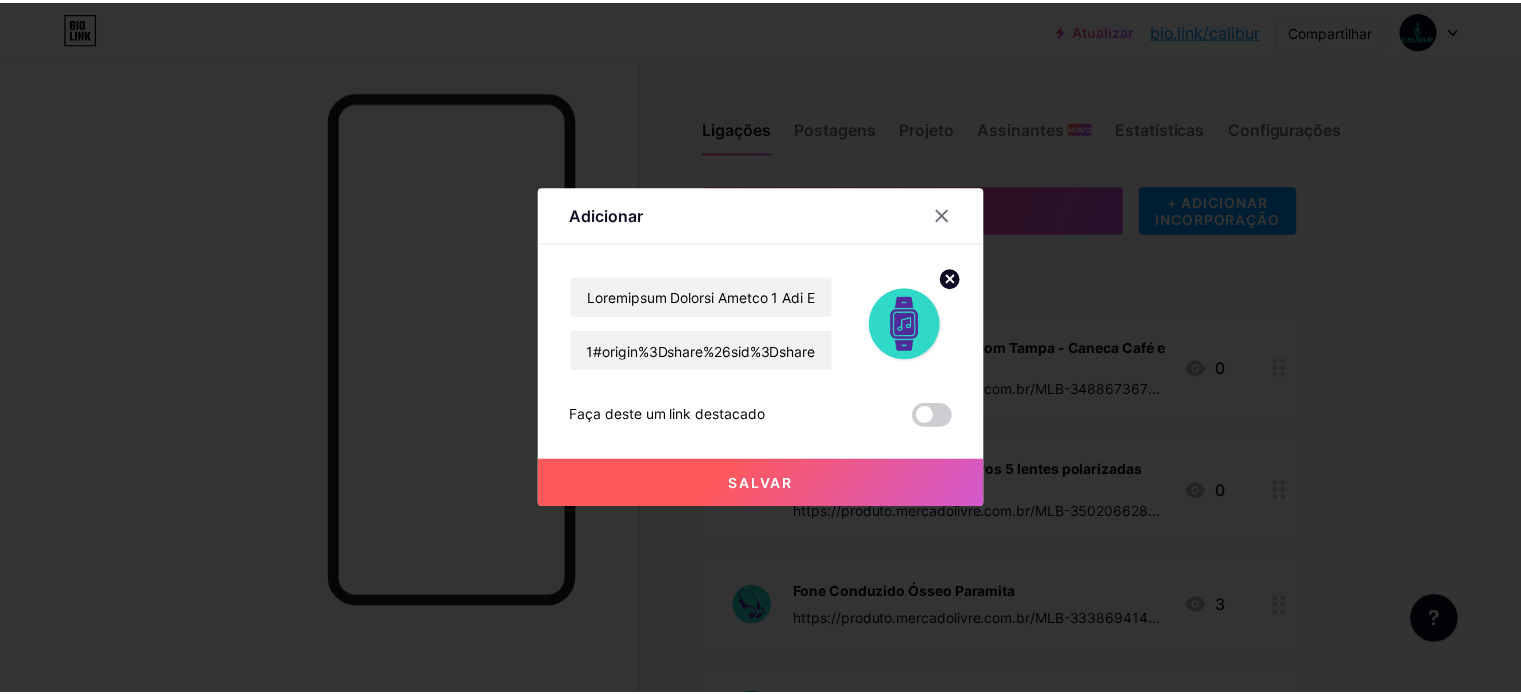 scroll, scrollTop: 0, scrollLeft: 0, axis: both 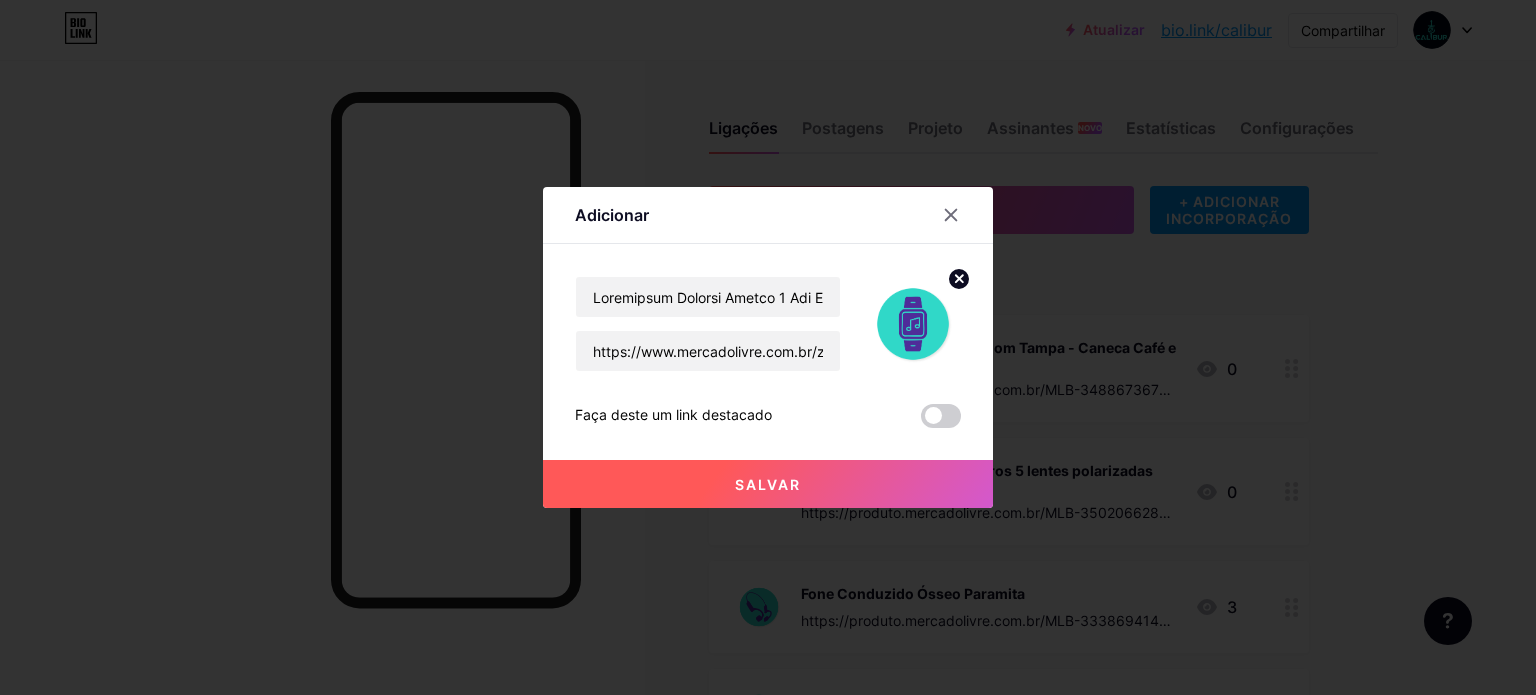 click on "Salvar" at bounding box center [768, 484] 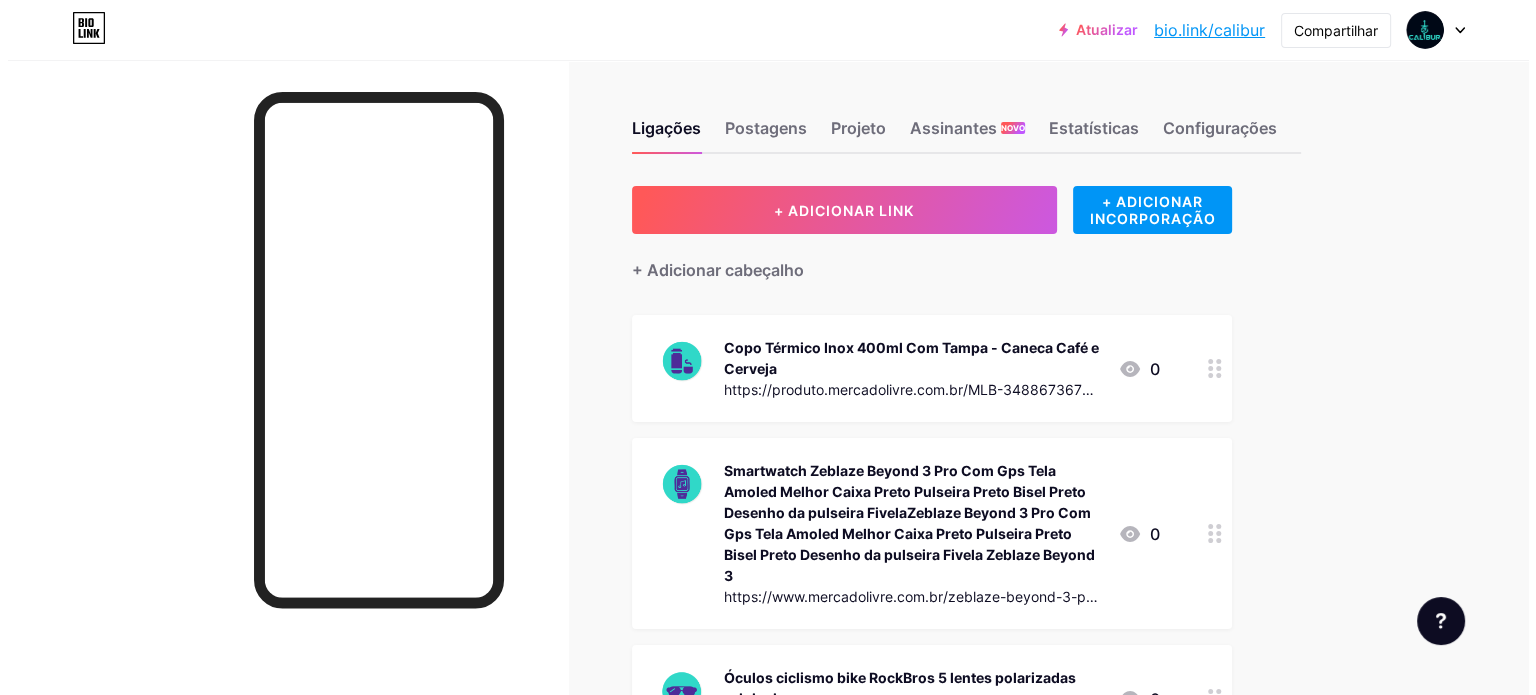 scroll, scrollTop: 0, scrollLeft: 0, axis: both 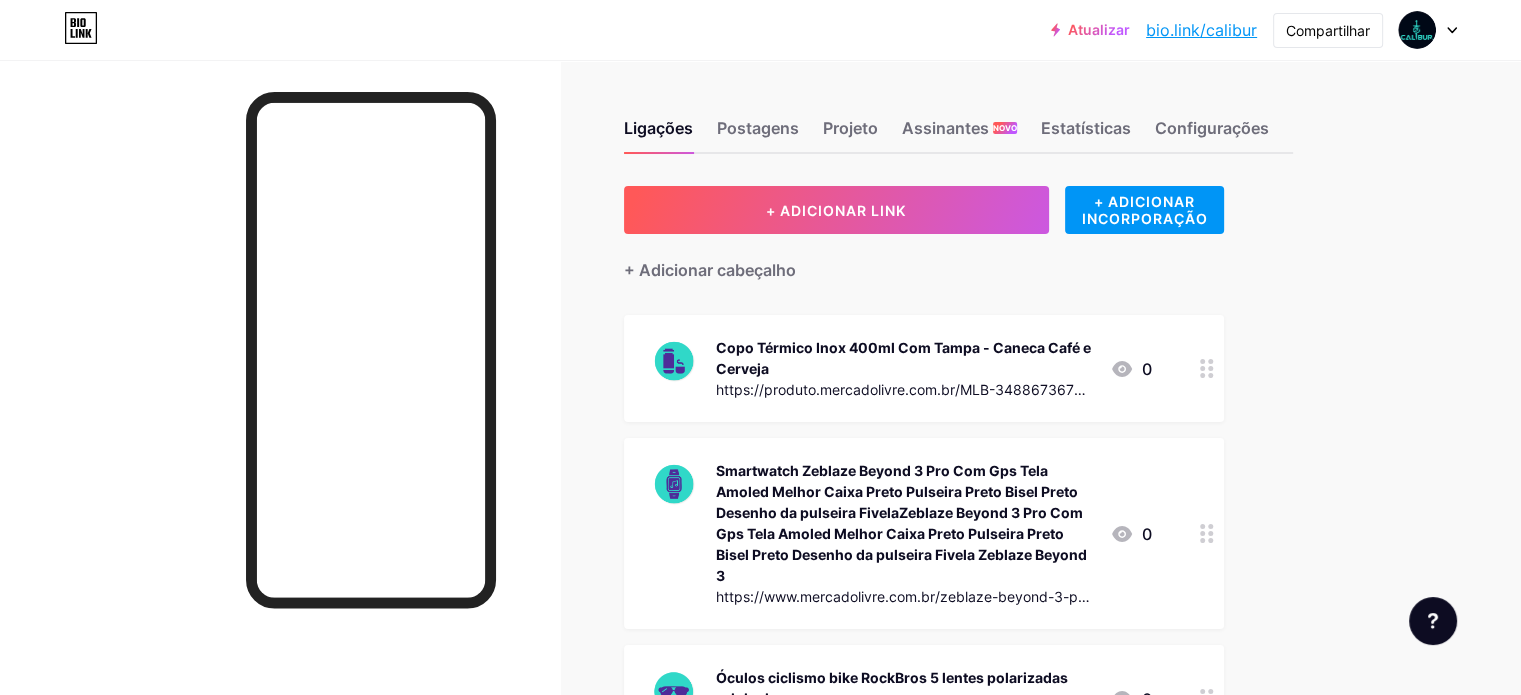 click 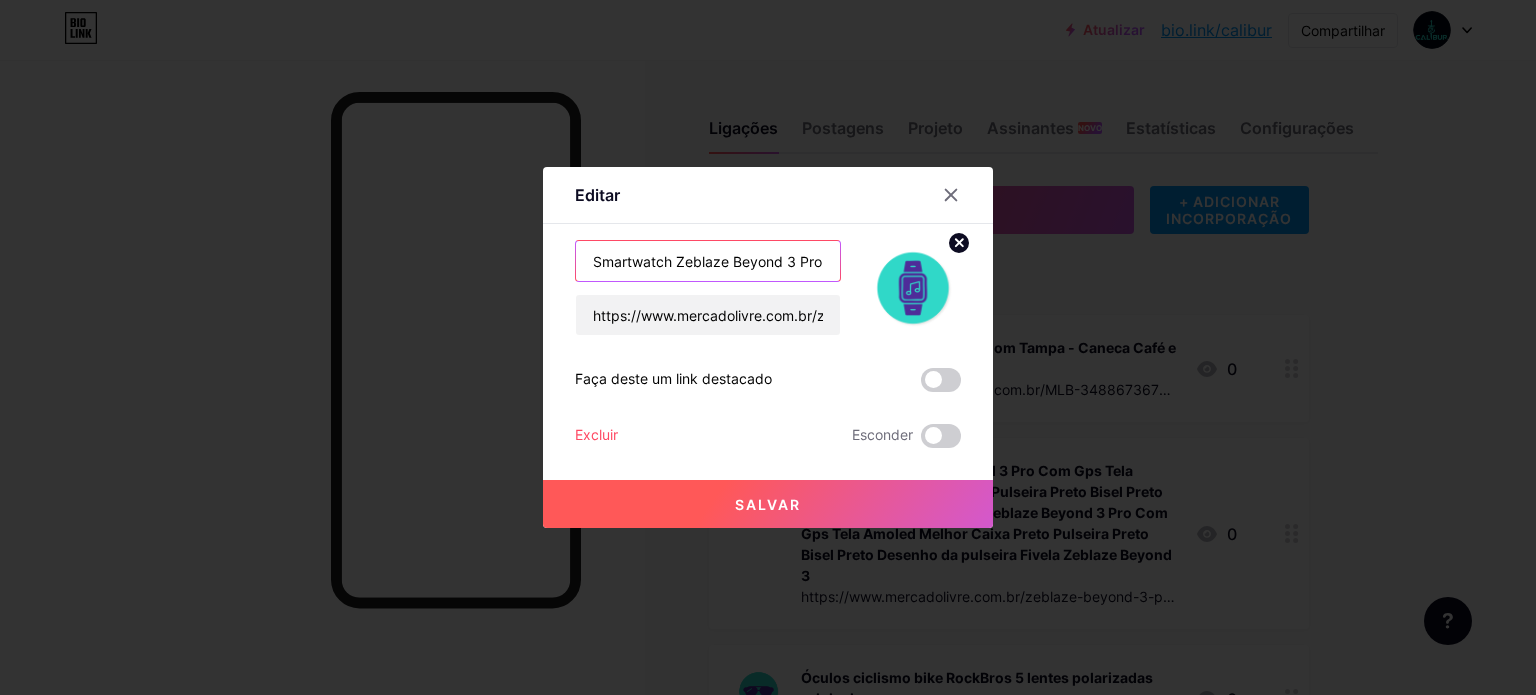 click on "Smartwatch Zeblaze Beyond 3 Pro Com Gps Tela Amoled Melhor Caixa Preto Pulseira Preto Bisel Preto Desenho da pulseira FivelaZeblaze Beyond 3 Pro Com Gps Tela Amoled Melhor Caixa Preto Pulseira Preto Bisel Preto Desenho da pulseira Fivela Zeblaze Beyond 3" at bounding box center [708, 261] 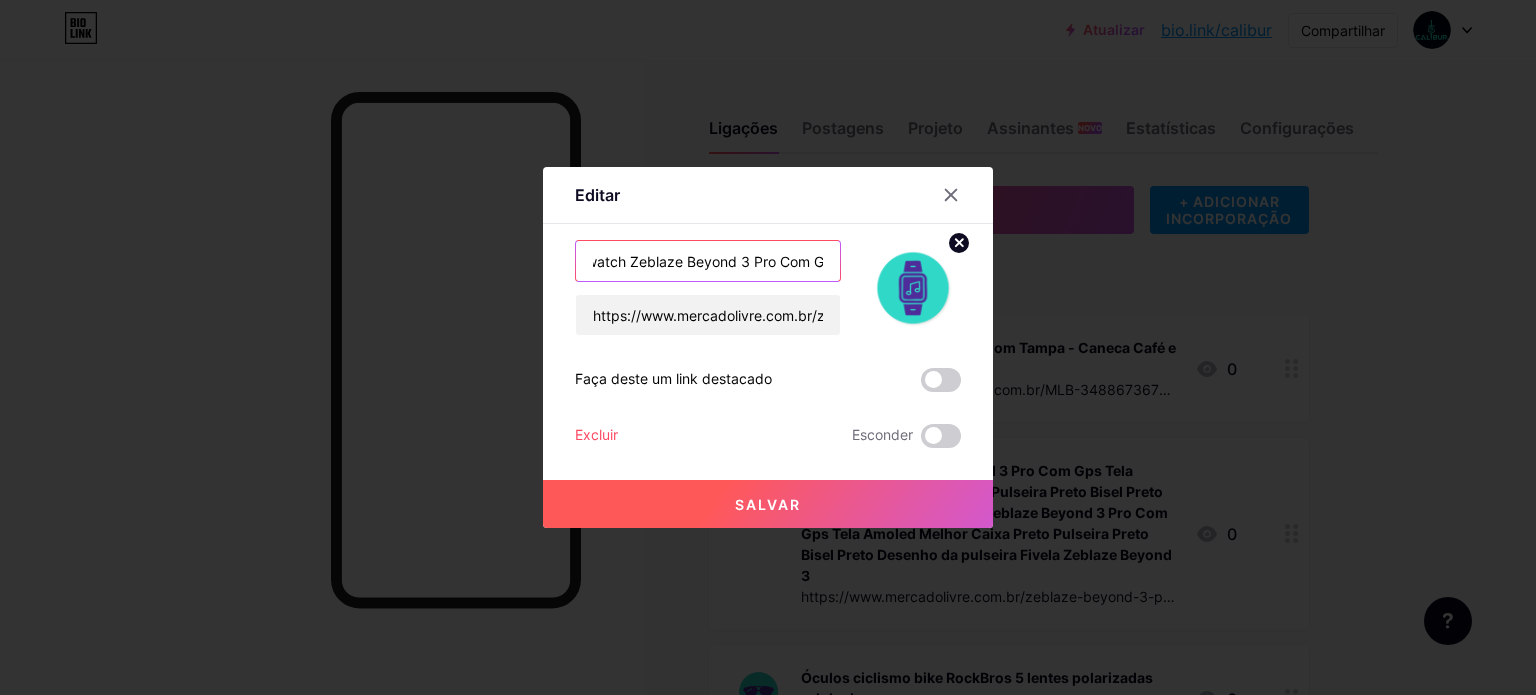 scroll, scrollTop: 0, scrollLeft: 0, axis: both 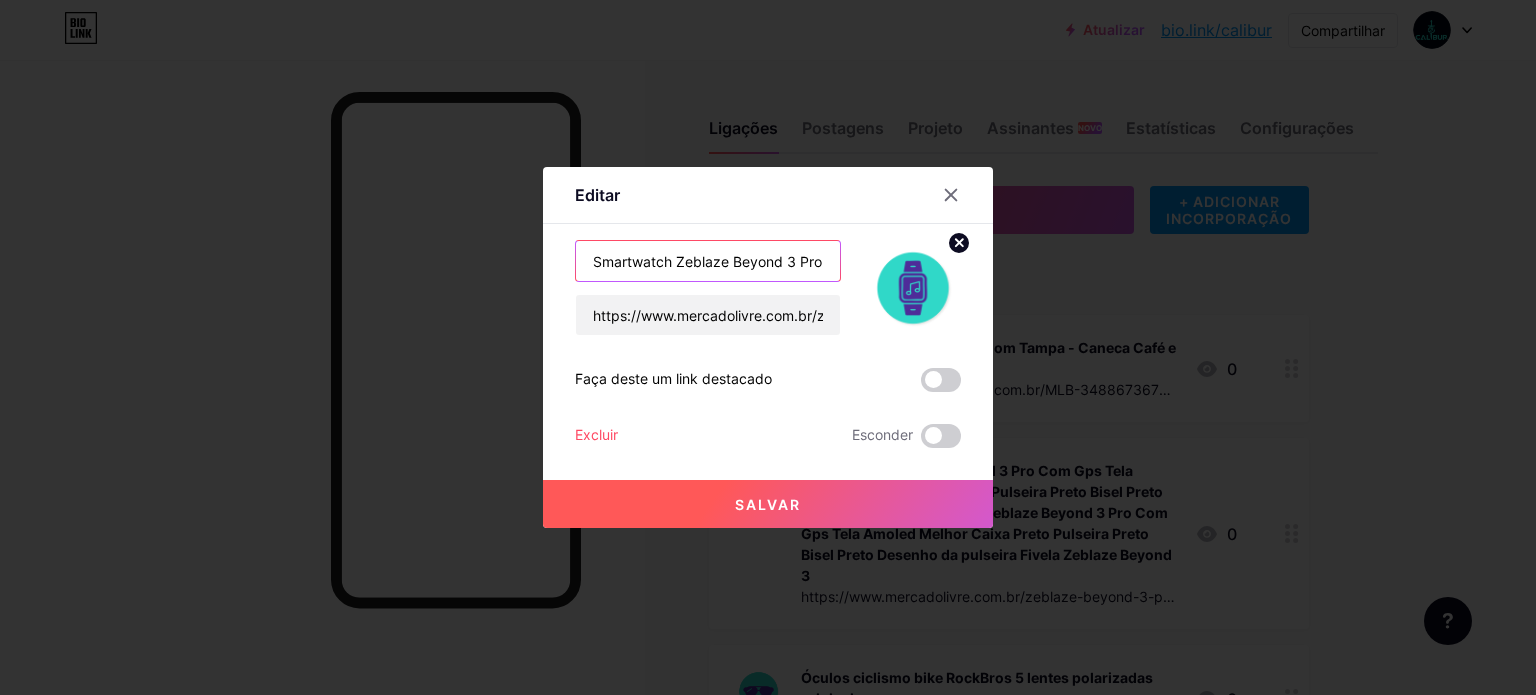 drag, startPoint x: 813, startPoint y: 263, endPoint x: 608, endPoint y: 271, distance: 205.15604 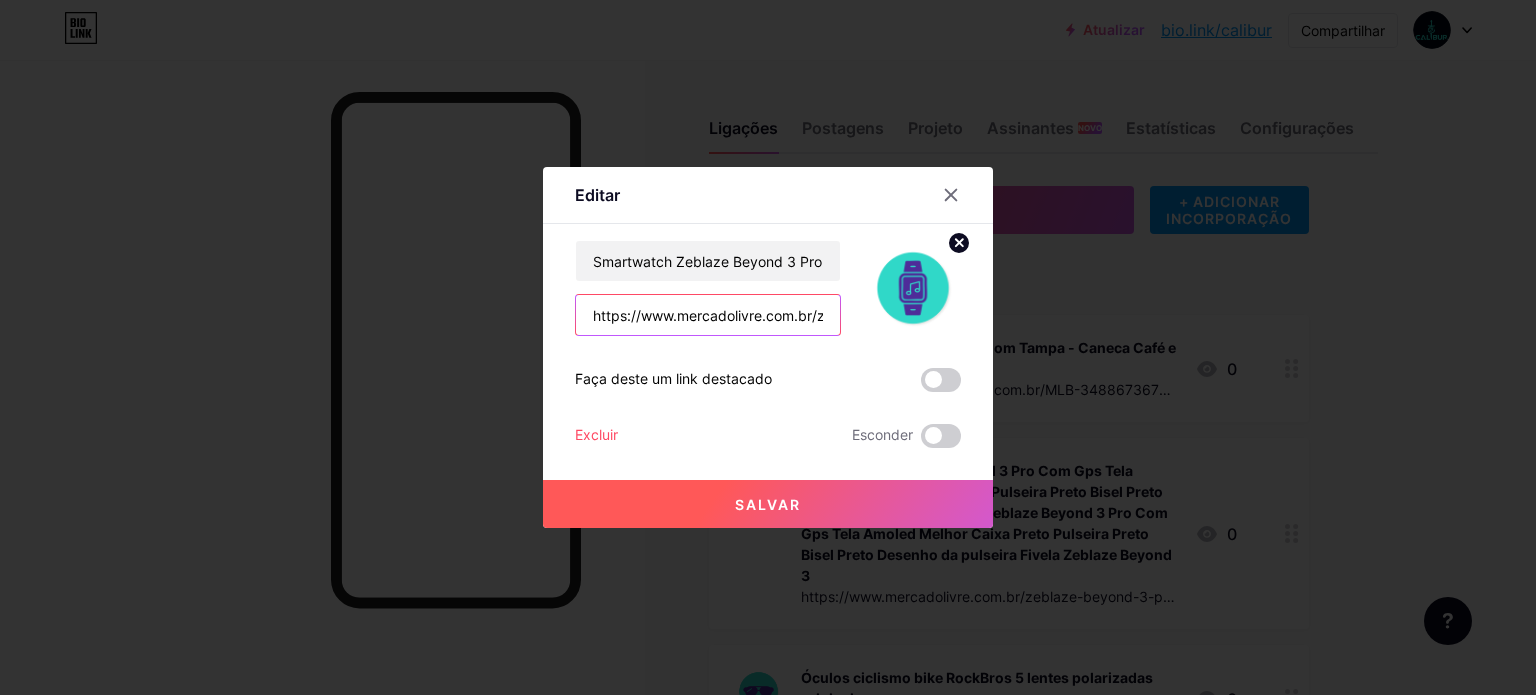 click on "https://www.mercadolivre.com.br/zeblaze-beyond-3-pro-com-gps-tela-amoled-melhor-caixa-preto-pulseira-preto-bisel-preto-desenho-da-pulseira-fivela/p/MLB37286296?pdp_filters=item_id:MLB3721753331#origin%3Dshare%26sid%3Dshare" at bounding box center (708, 315) 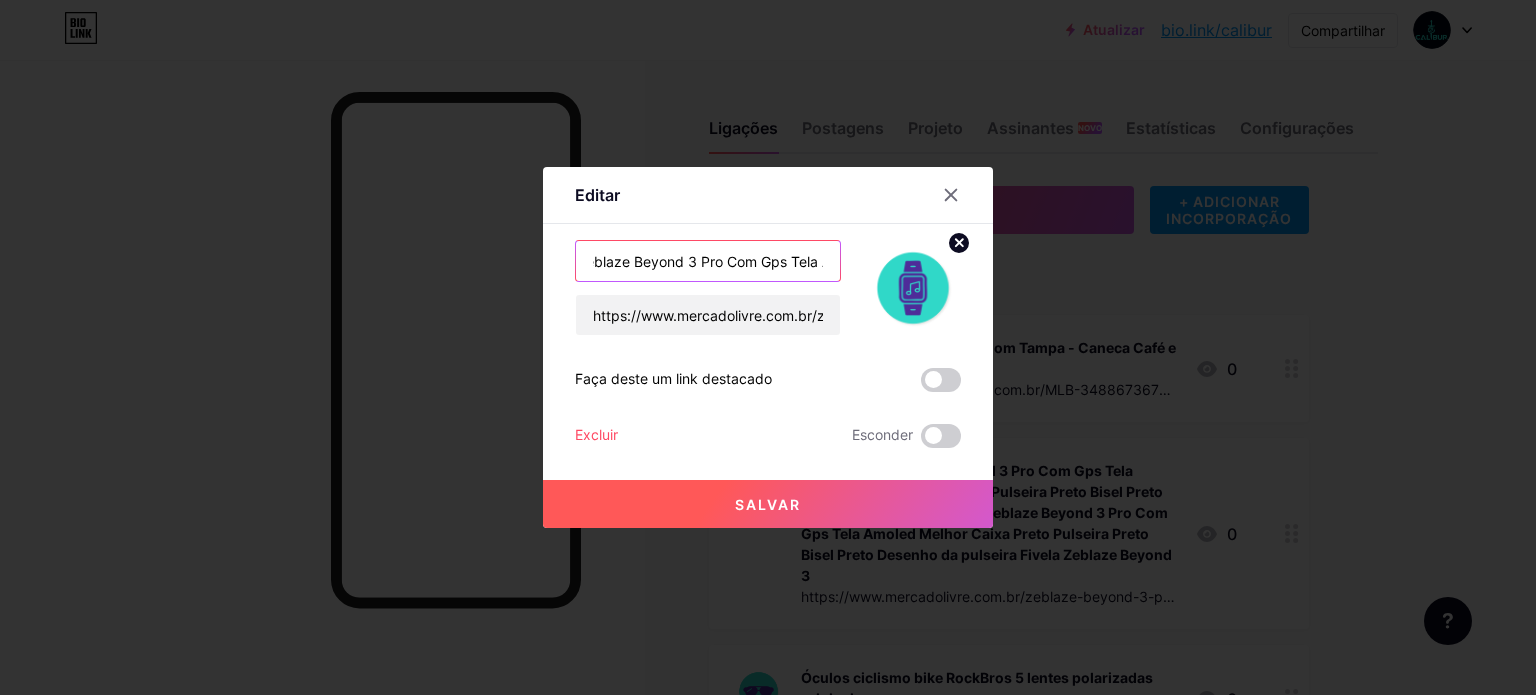 scroll, scrollTop: 0, scrollLeft: 100, axis: horizontal 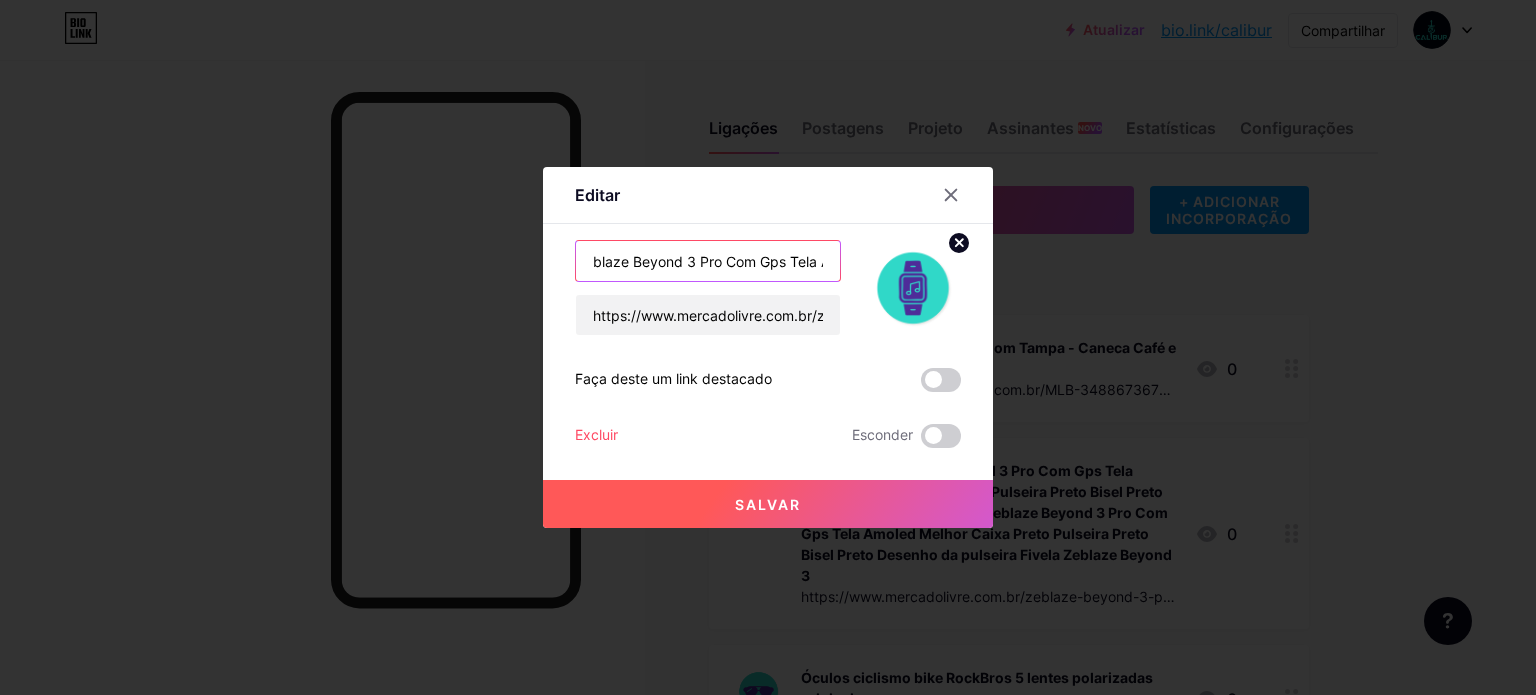 drag, startPoint x: 813, startPoint y: 263, endPoint x: 731, endPoint y: 267, distance: 82.0975 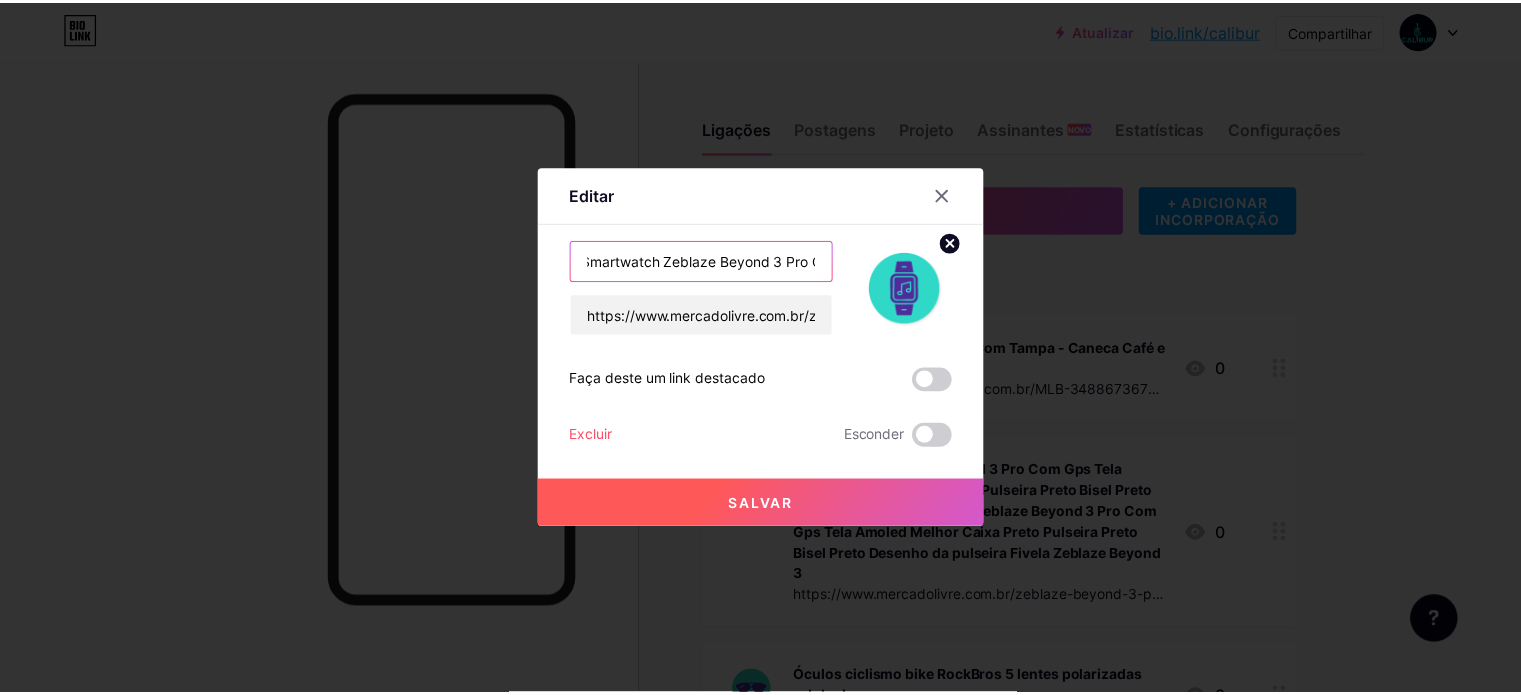 scroll, scrollTop: 0, scrollLeft: 0, axis: both 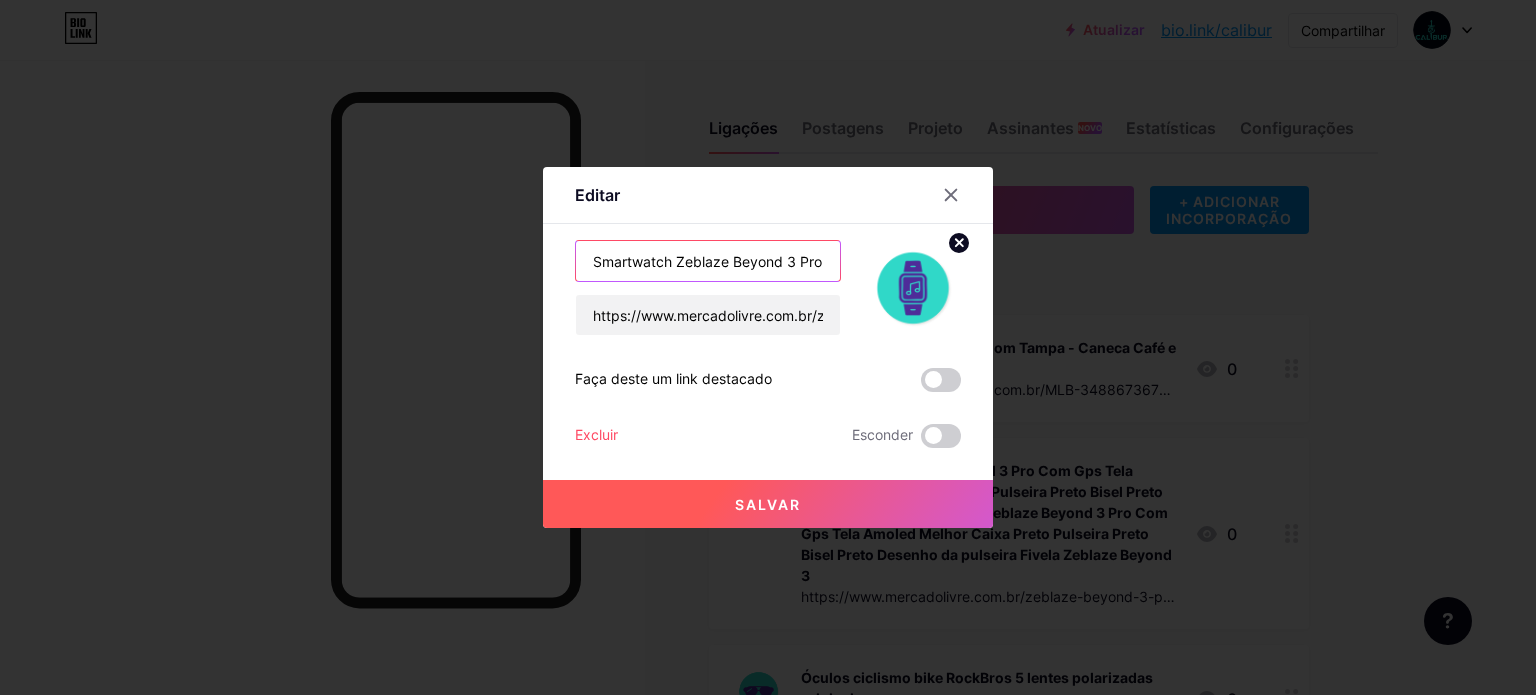 drag, startPoint x: 712, startPoint y: 261, endPoint x: 511, endPoint y: 259, distance: 201.00995 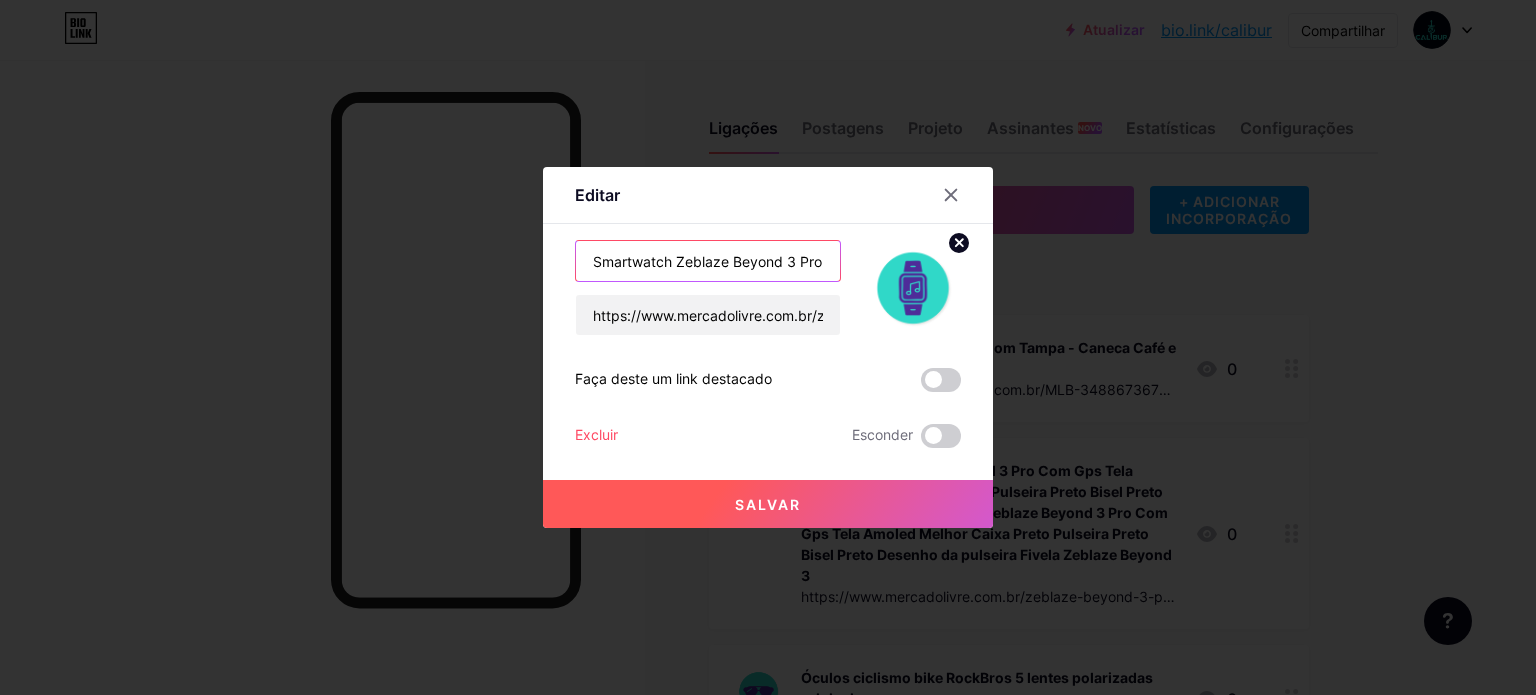 click on "Editar           Contente
YouTube
Reproduza vídeos do YouTube sem sair da sua página.
ADICIONAR
Vimeo
Reproduza vídeos do Vimeo sem sair da sua página.
ADICIONAR
TikTok
Aumente seus seguidores no TikTok
ADICIONAR
Tweet
Incorpore um tweet.
ADICIONAR
Reddit
Exiba seu perfil do Reddit
ADICIONAR
Spotify
Incorpore o Spotify para reproduzir a prévia de uma faixa.
ADICIONAR
Contração muscular
ADICIONAR
ADICIONAR" at bounding box center (768, 347) 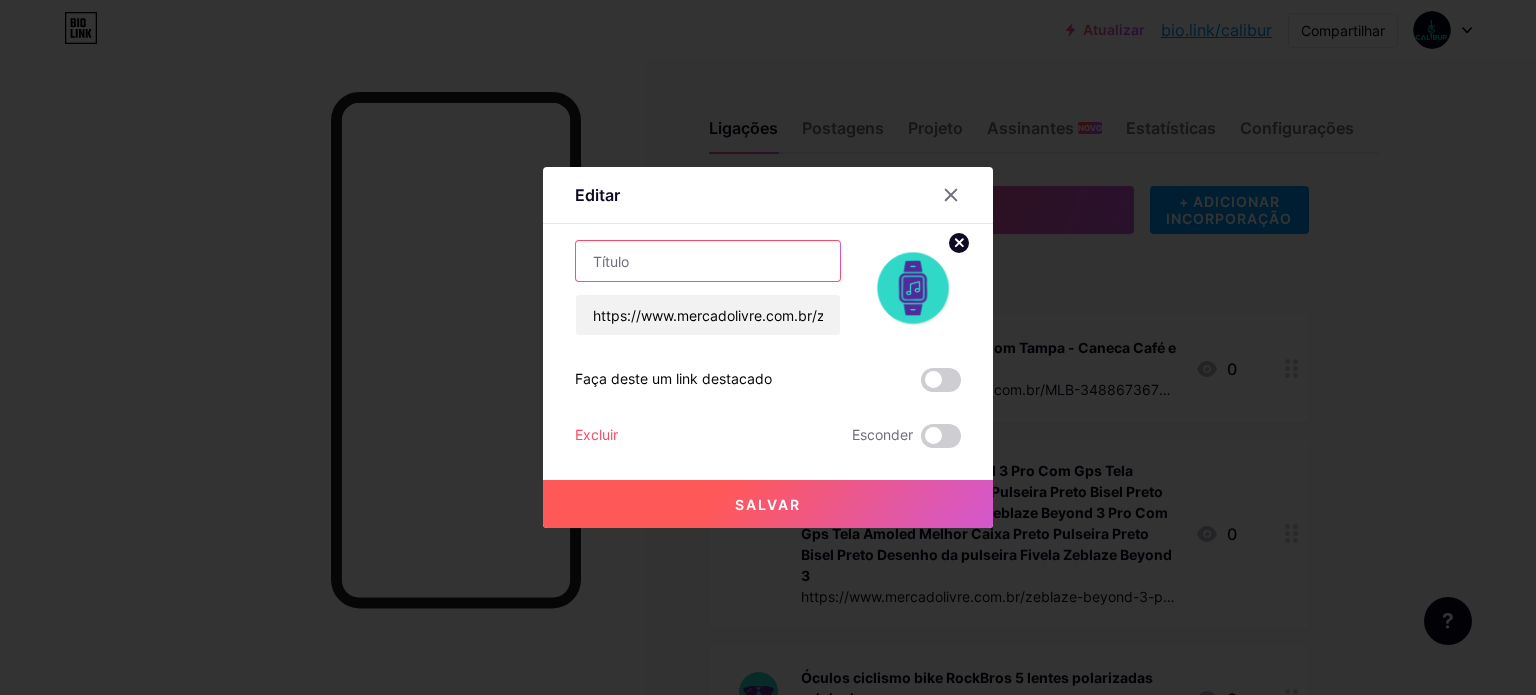 paste on "Smartwatch Zeblaze Beyond 3 Pro" 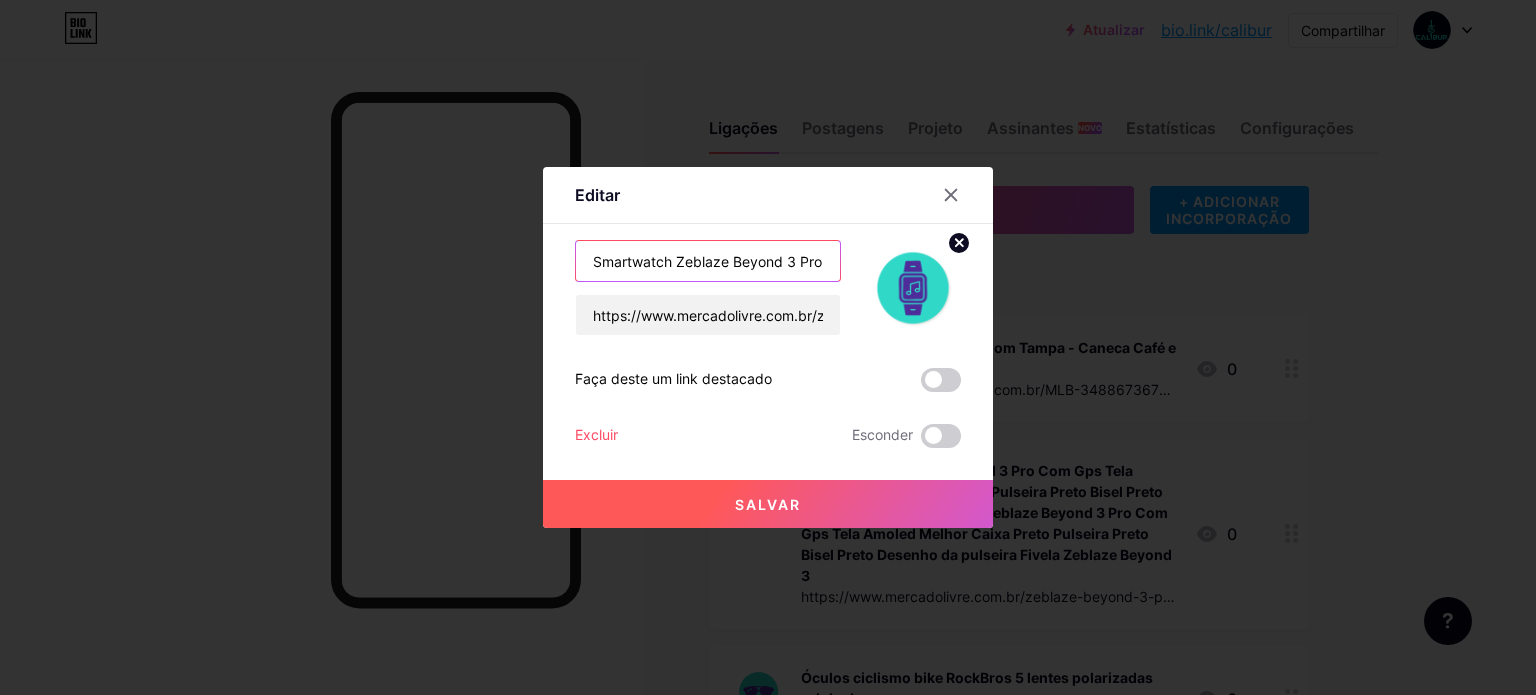 type on "Smartwatch Zeblaze Beyond 3 Pro" 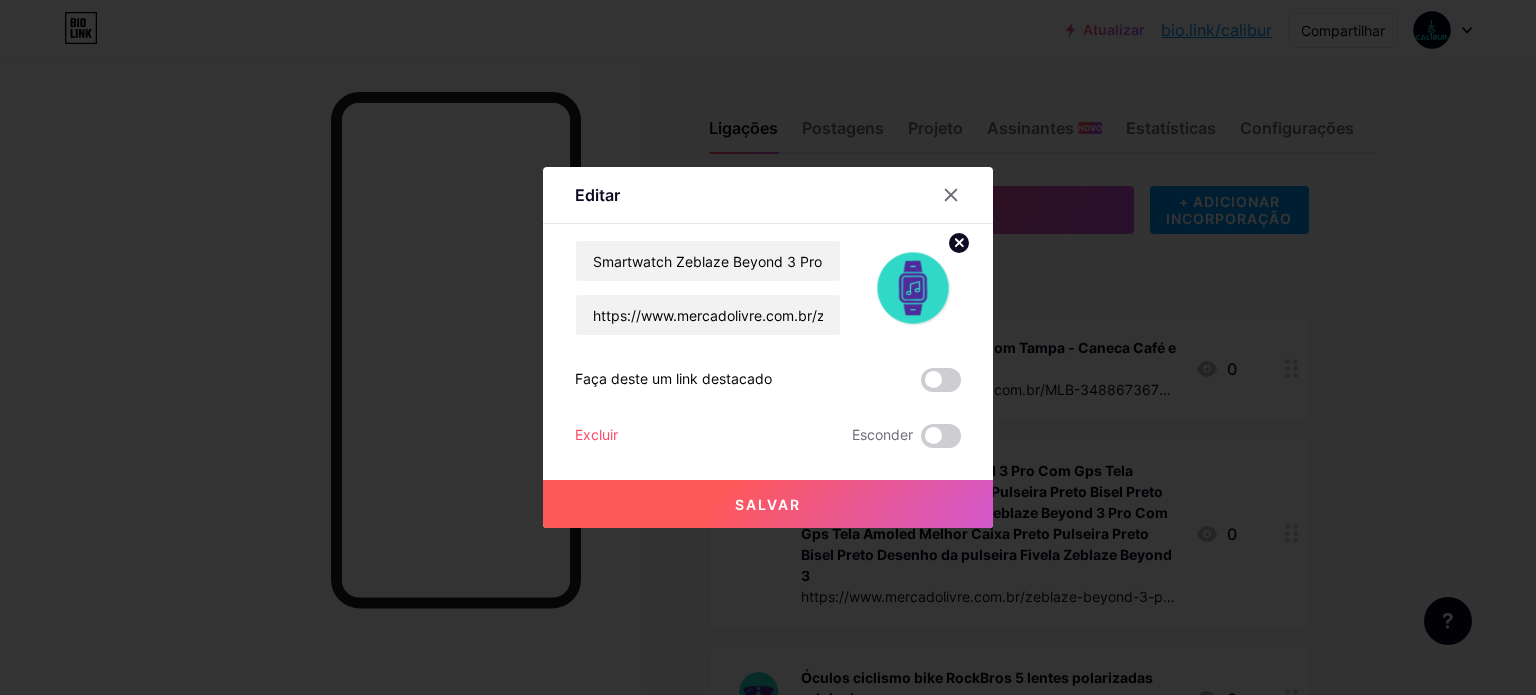 click on "Salvar" at bounding box center [768, 504] 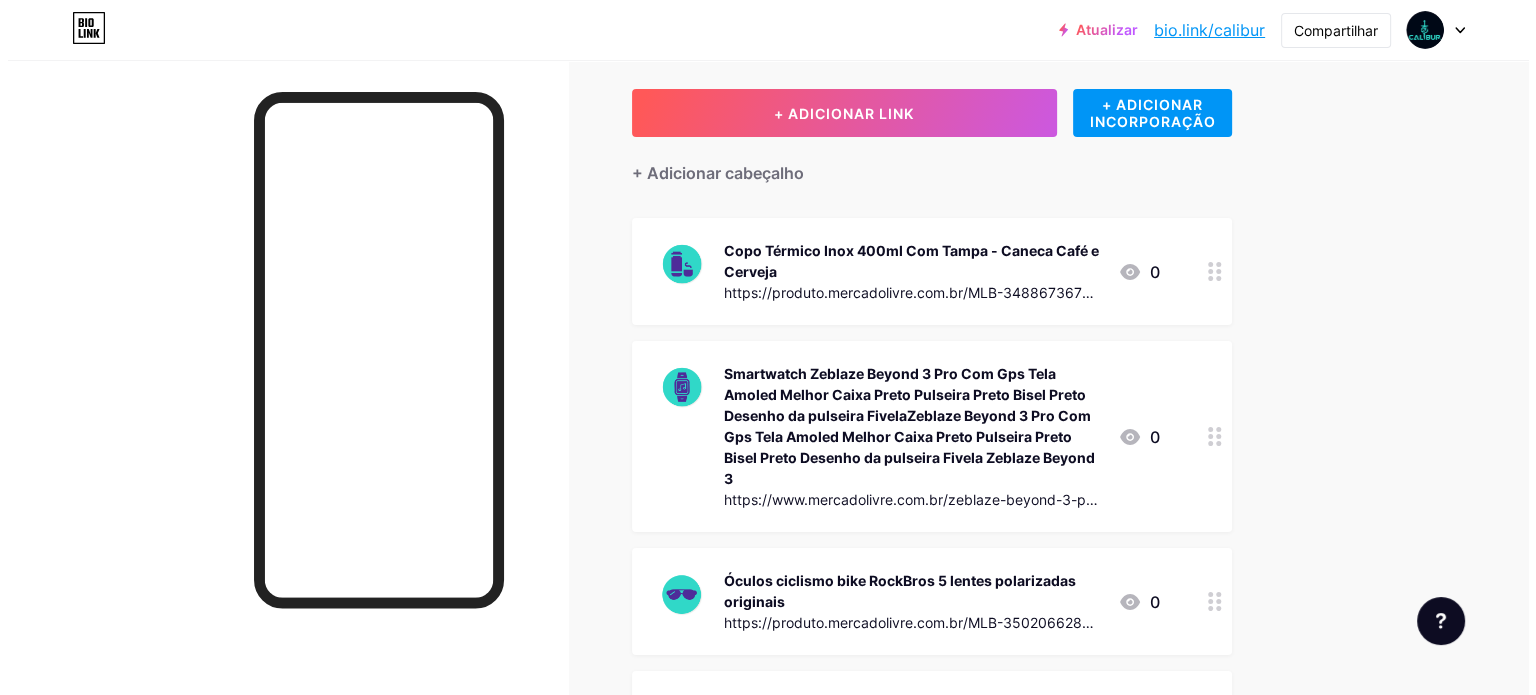 scroll, scrollTop: 100, scrollLeft: 0, axis: vertical 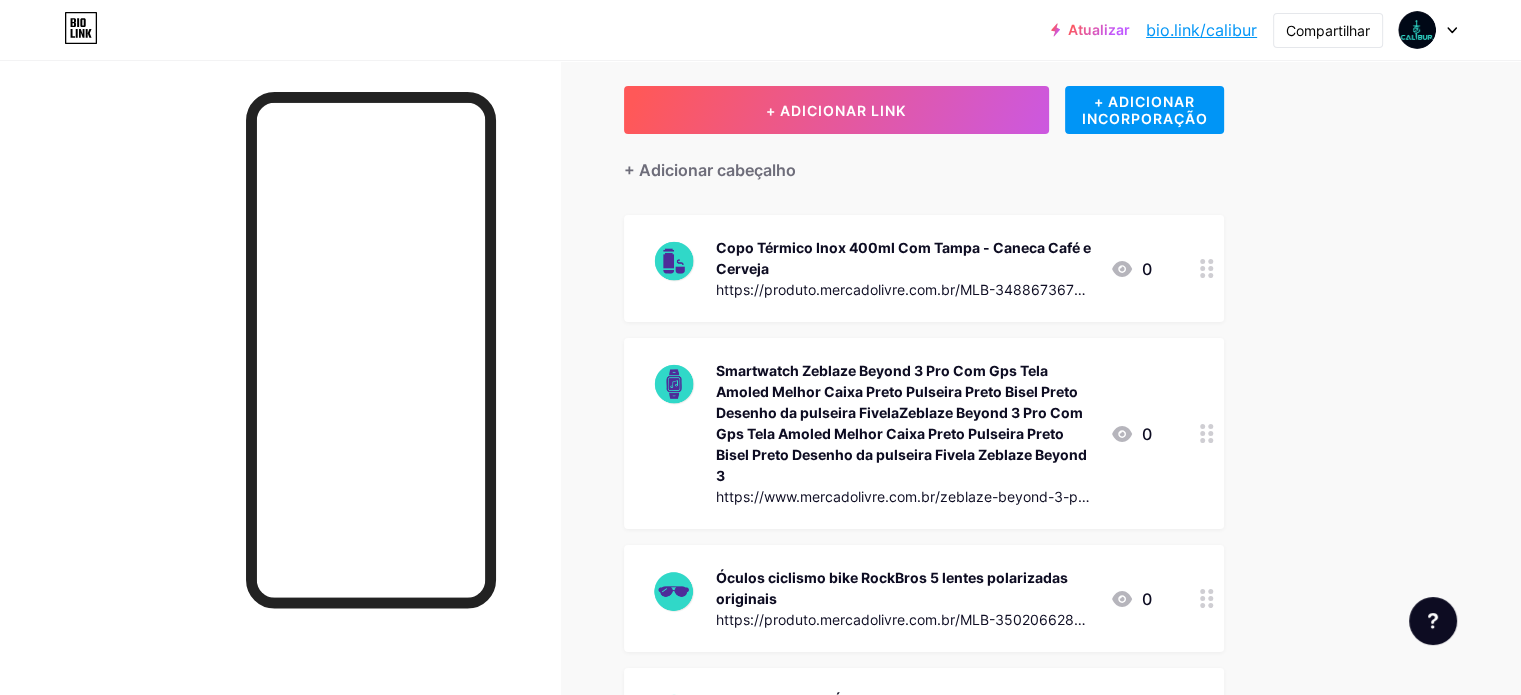 click on "Smartwatch Zeblaze Beyond 3 Pro Com Gps Tela Amoled Melhor Caixa Preto Pulseira Preto Bisel Preto Desenho da pulseira FivelaZeblaze Beyond 3 Pro Com Gps Tela Amoled Melhor Caixa Preto Pulseira Preto Bisel Preto Desenho da pulseira Fivela Zeblaze Beyond 3" at bounding box center [901, 423] 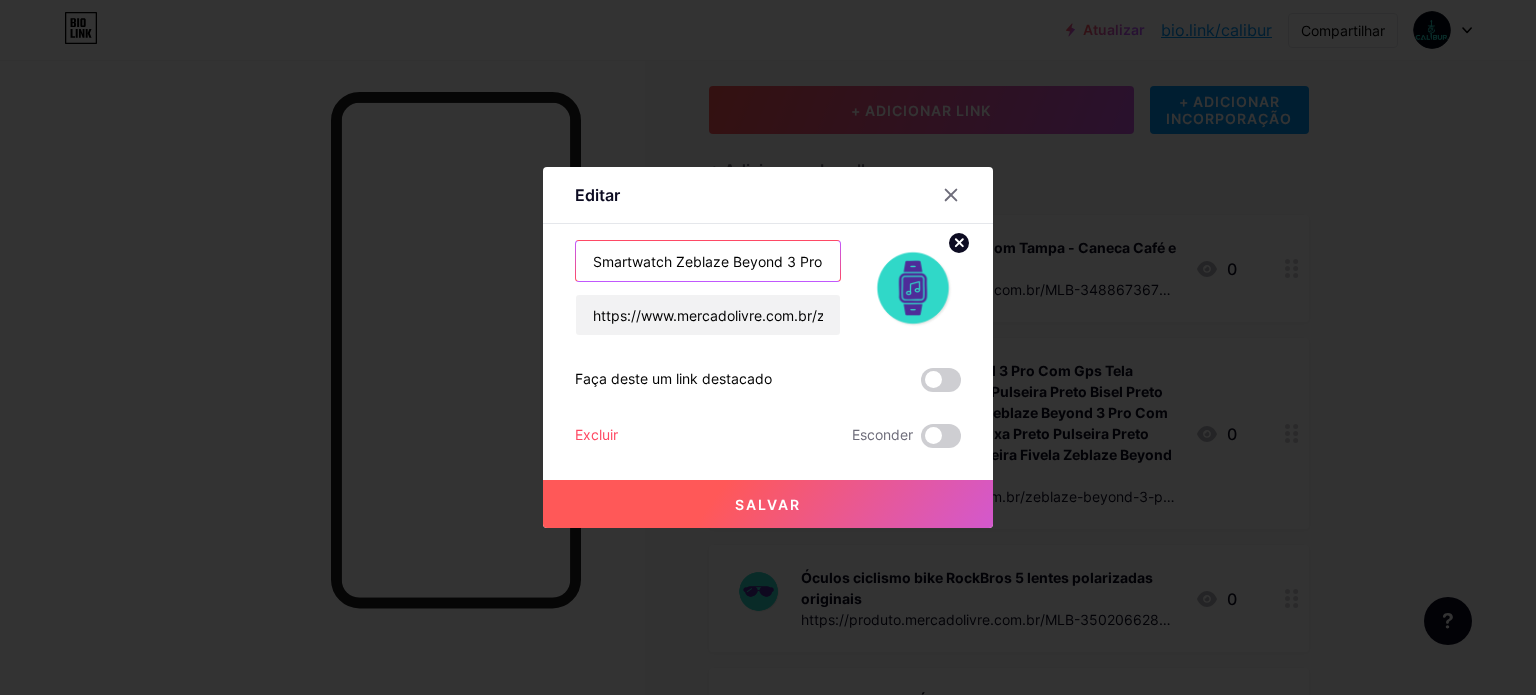 click on "Smartwatch Zeblaze Beyond 3 Pro" at bounding box center (708, 261) 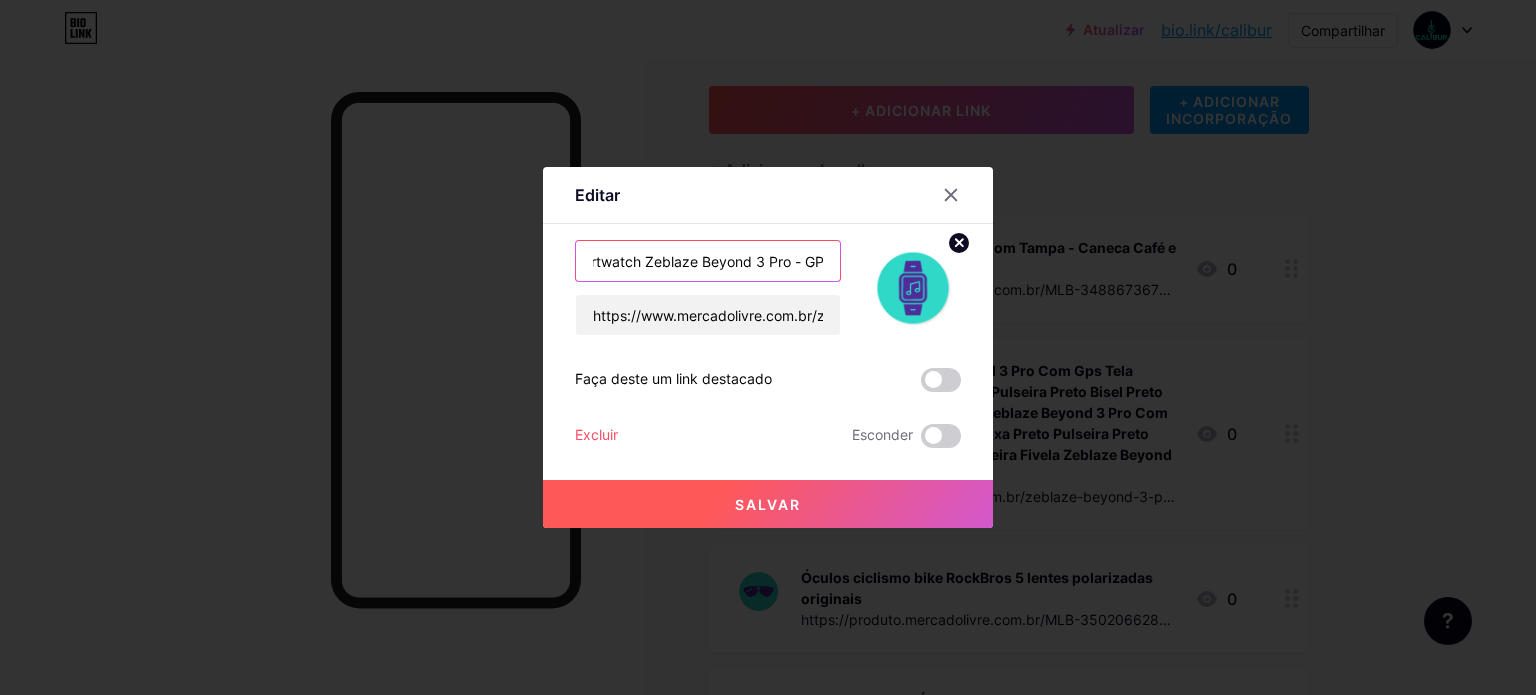 scroll, scrollTop: 0, scrollLeft: 40, axis: horizontal 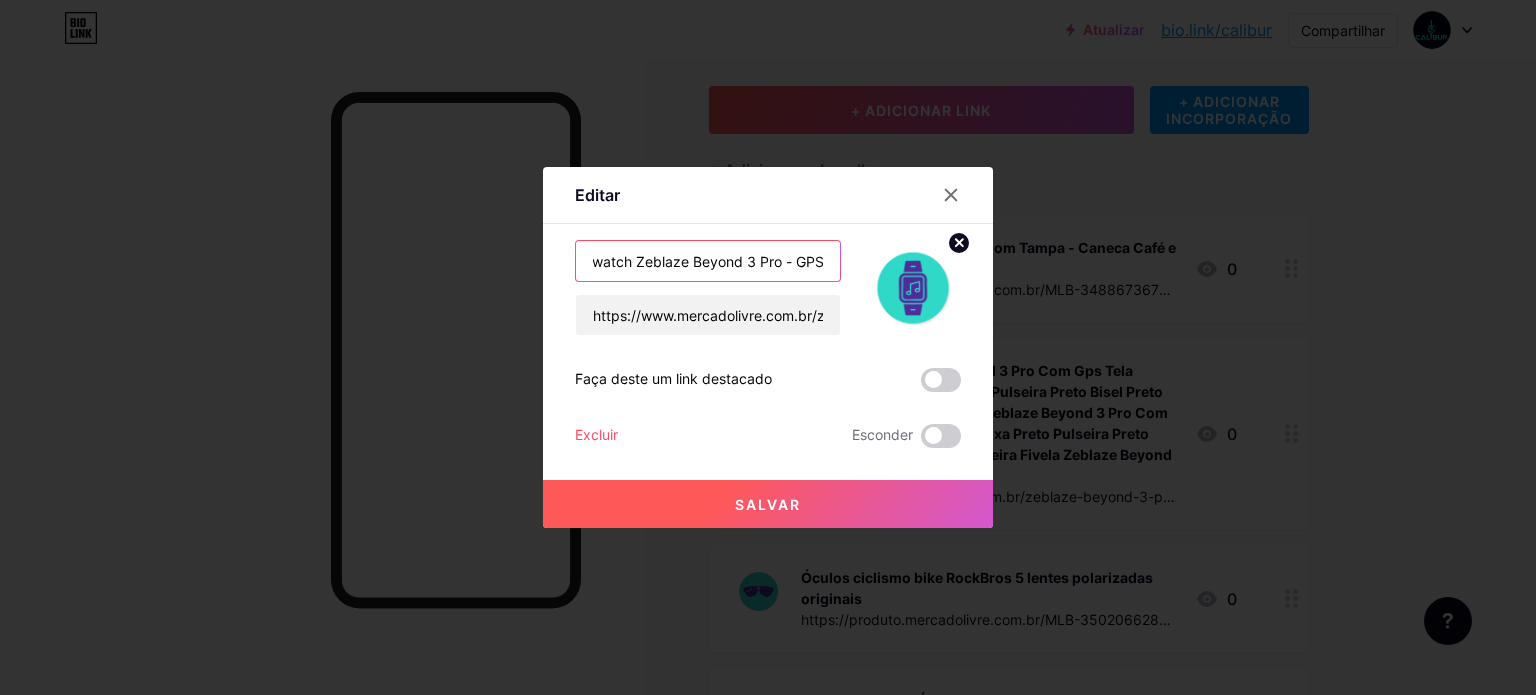 type on "Smartwatch Zeblaze Beyond 3 Pro - GPS" 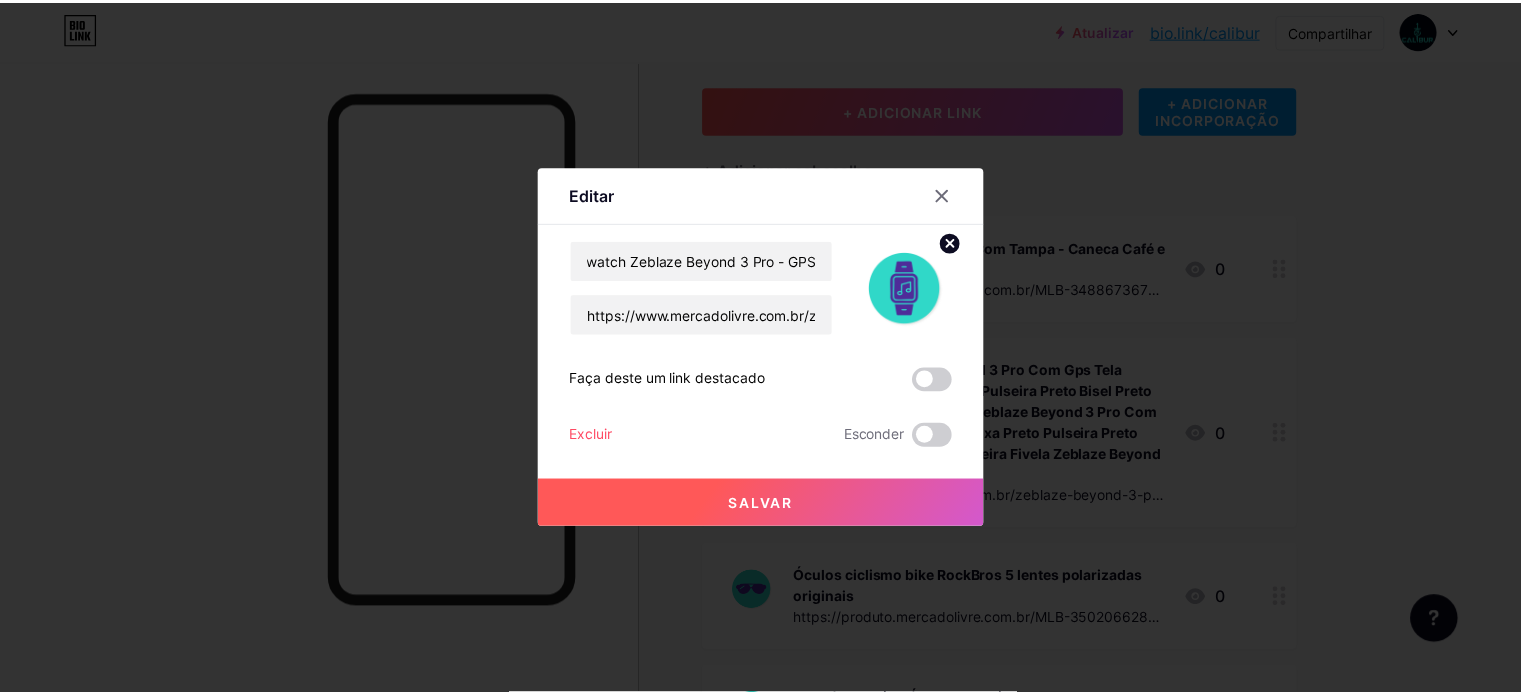 scroll, scrollTop: 0, scrollLeft: 0, axis: both 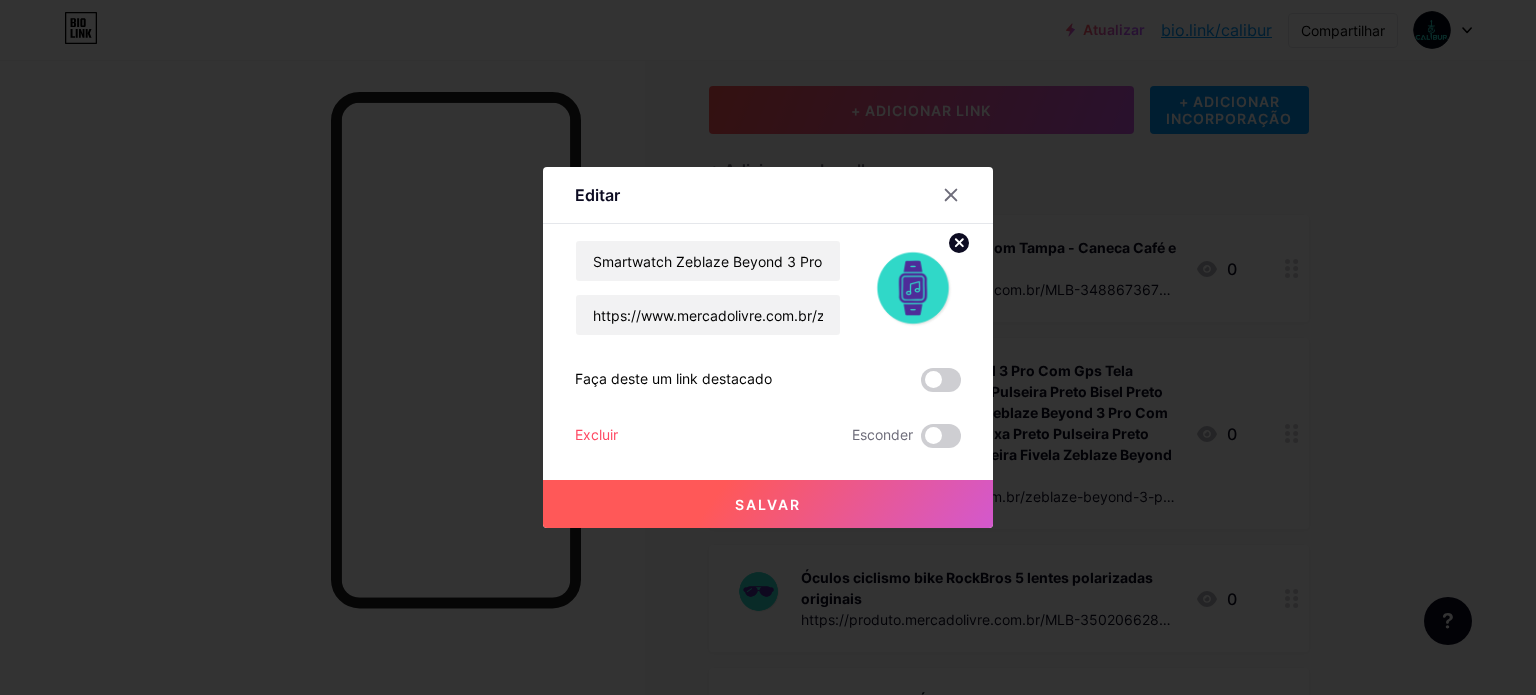 click on "Salvar" at bounding box center [768, 504] 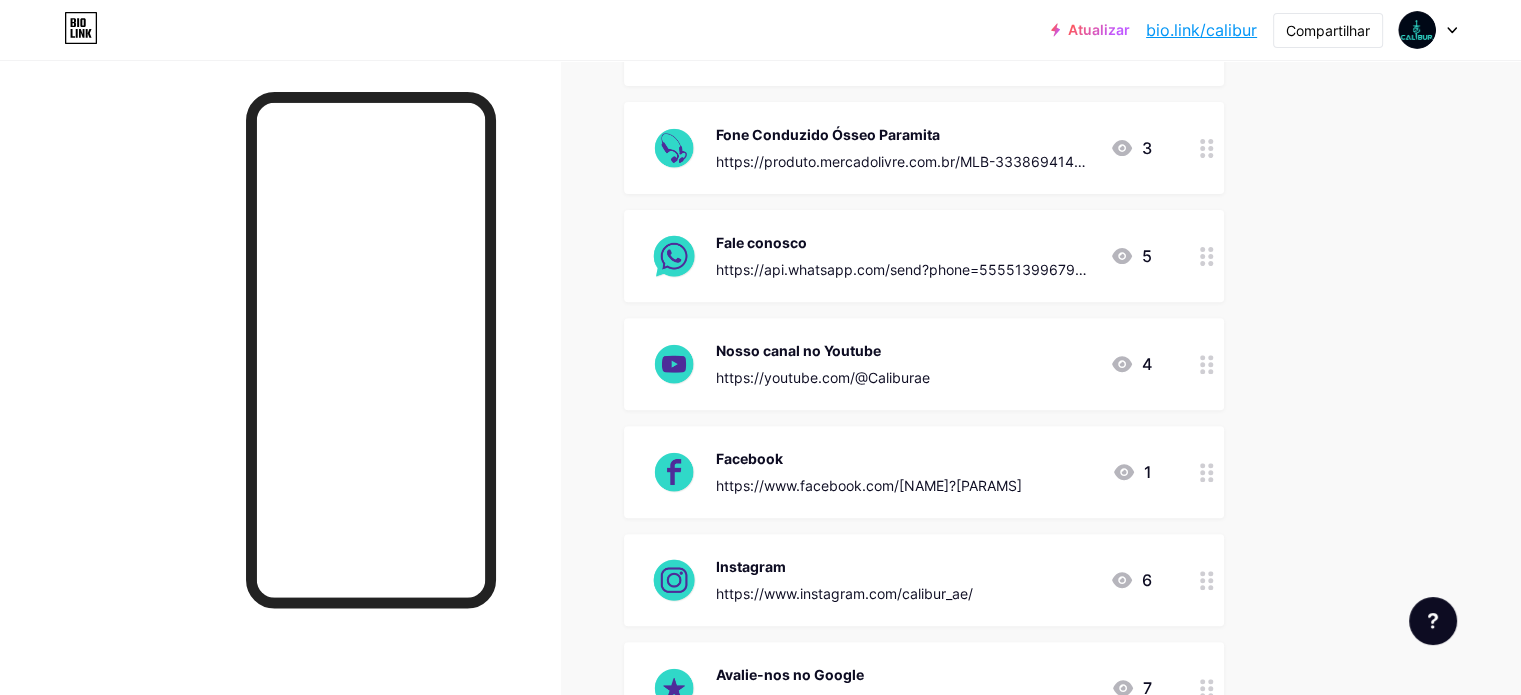 scroll, scrollTop: 700, scrollLeft: 0, axis: vertical 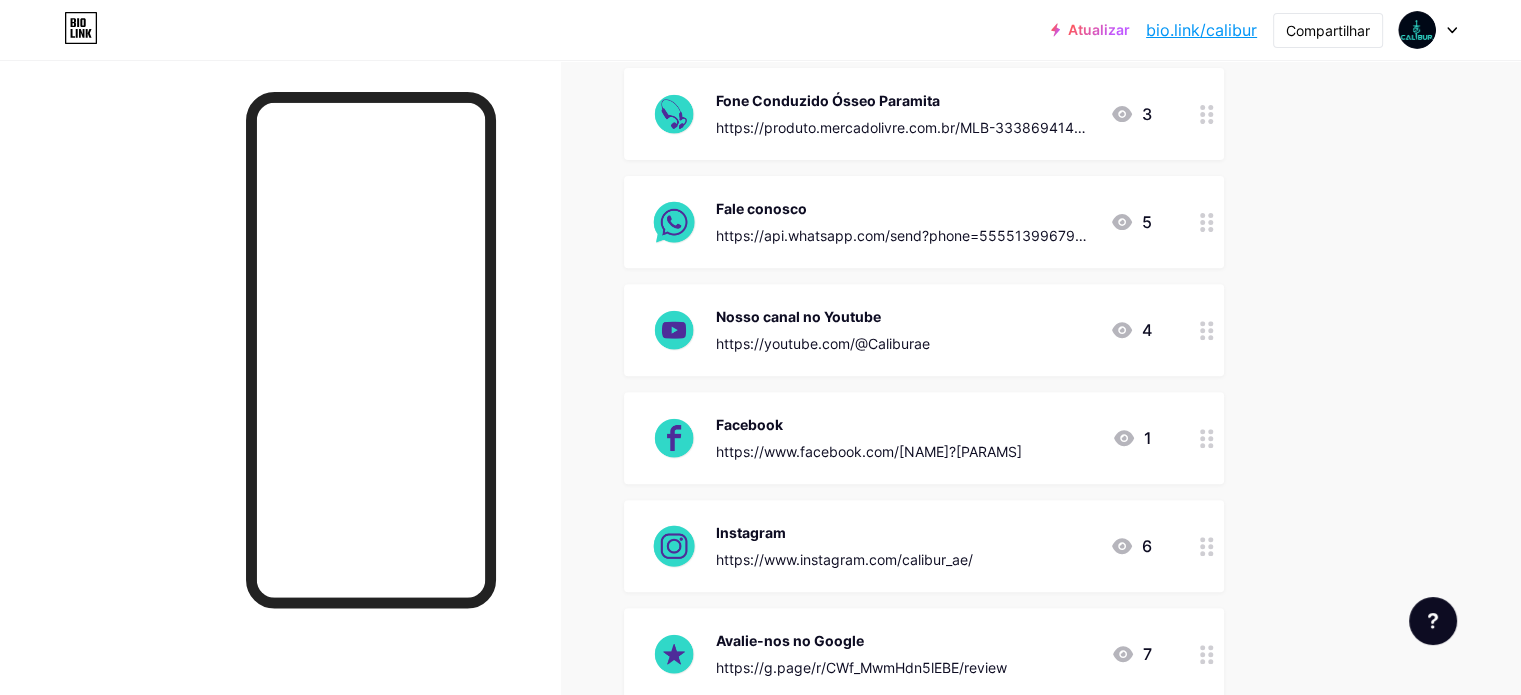 drag, startPoint x: 885, startPoint y: 551, endPoint x: 940, endPoint y: 426, distance: 136.565 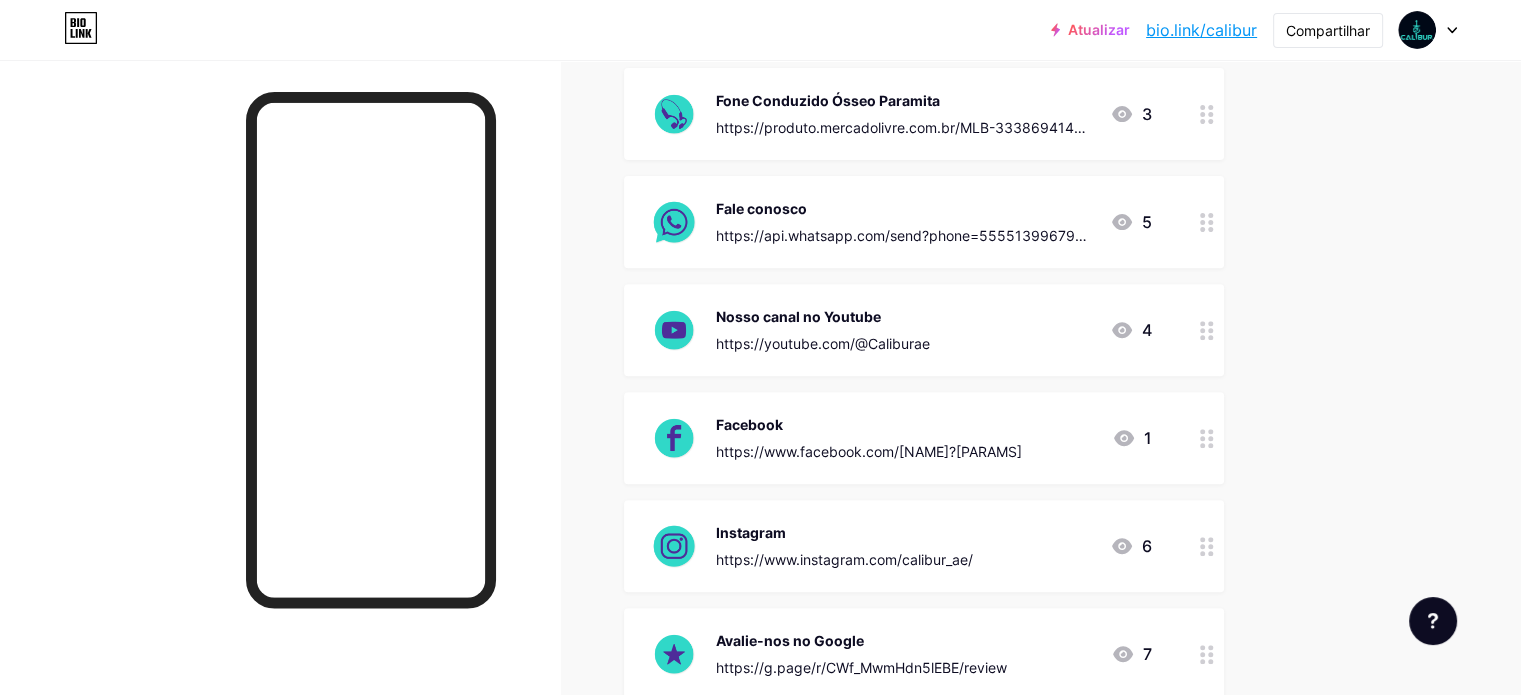click on "Copo Térmico Inox 400ml Com Tampa - Caneca Café e Cerveja
https://produto.mercadolivre.com.br/MLB-3488673673-copo-termico-inox-400ml-com-tampa-caneca-cafe-e-cerveja-_JM?attributes=PATTERN_NAME%3AY29mZmVlZQ%3D%3D%2CCOLOR_SECONDARY_COLOR%3AUHJldG8%3D#origin%3Dshare%26sid%3Dshare
0
Smartwatch Zeblaze Beyond 3 Pro Com Gps Tela Amoled Melhor Caixa Preto Pulseira Preto Bisel Preto Desenho da pulseira FivelaZeblaze Beyond 3 Pro Com Gps Tela Amoled Melhor Caixa Preto Pulseira Preto Bisel Preto Desenho da pulseira Fivela Zeblaze Beyond 3
https://www.mercadolivre.com.br/zeblaze-beyond-3-pro-com-gps-tela-amoled-melhor-caixa-preto-pulseira-preto-bisel-preto-desenho-da-pulseira-fivela/p/MLB37286296?pdp_filters=item_id:MLB3721753331#origin%3Dshare%26sid%3Dshare
0
0
3" at bounding box center [924, 327] 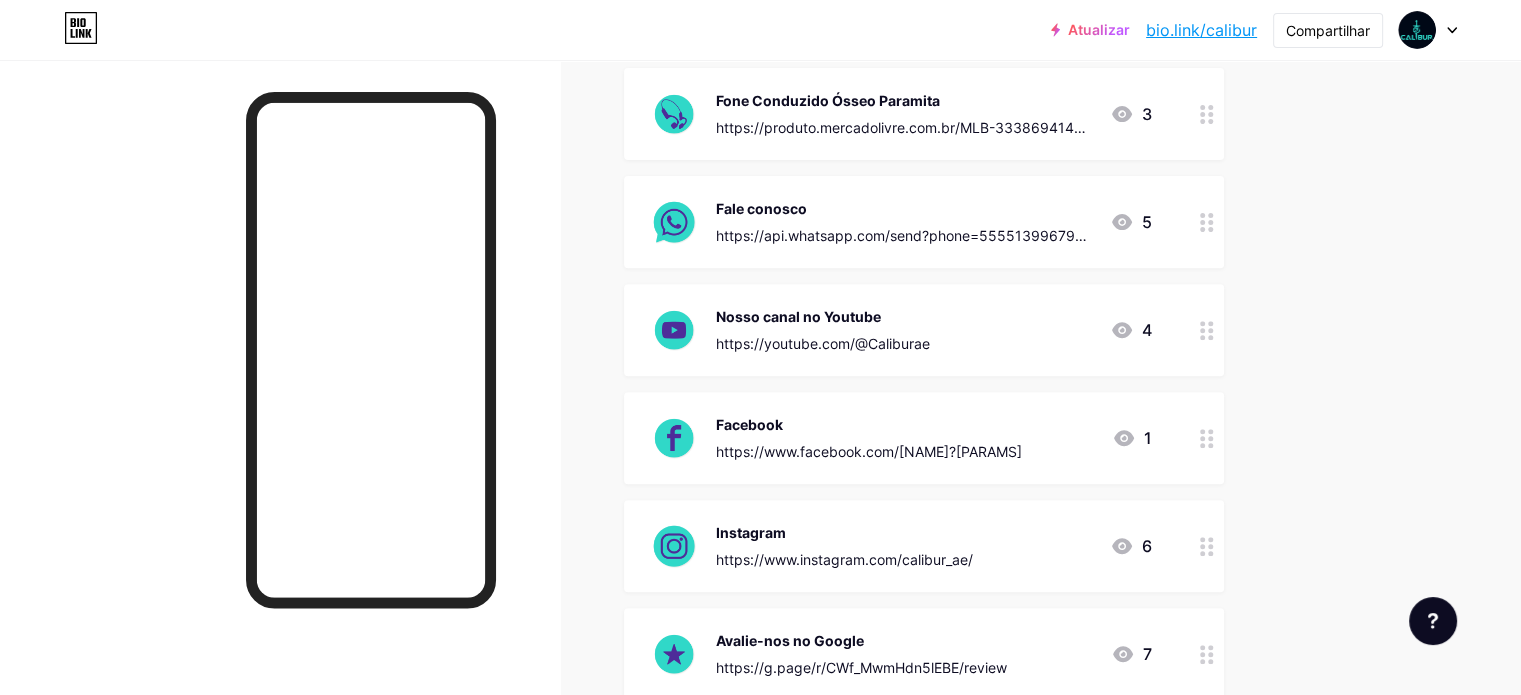 click 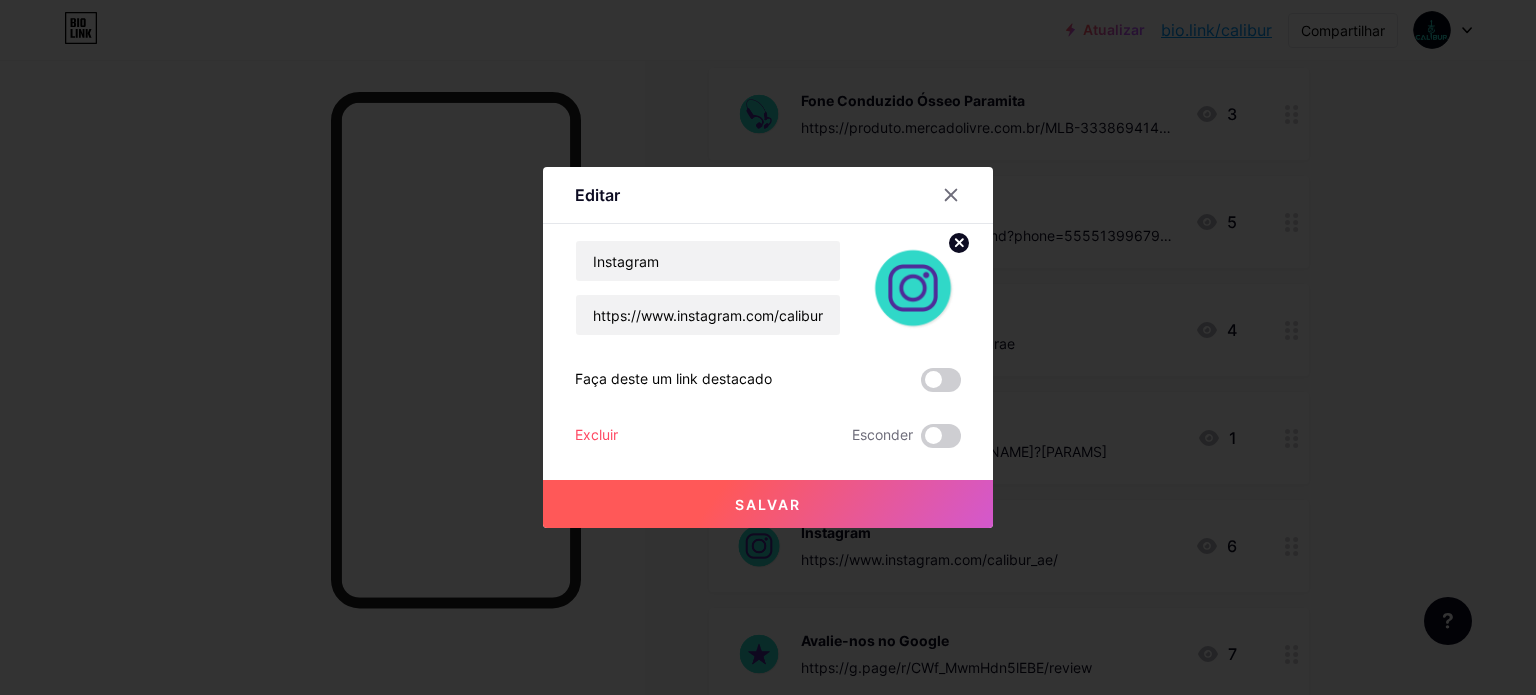 drag, startPoint x: 931, startPoint y: 187, endPoint x: 980, endPoint y: 206, distance: 52.554733 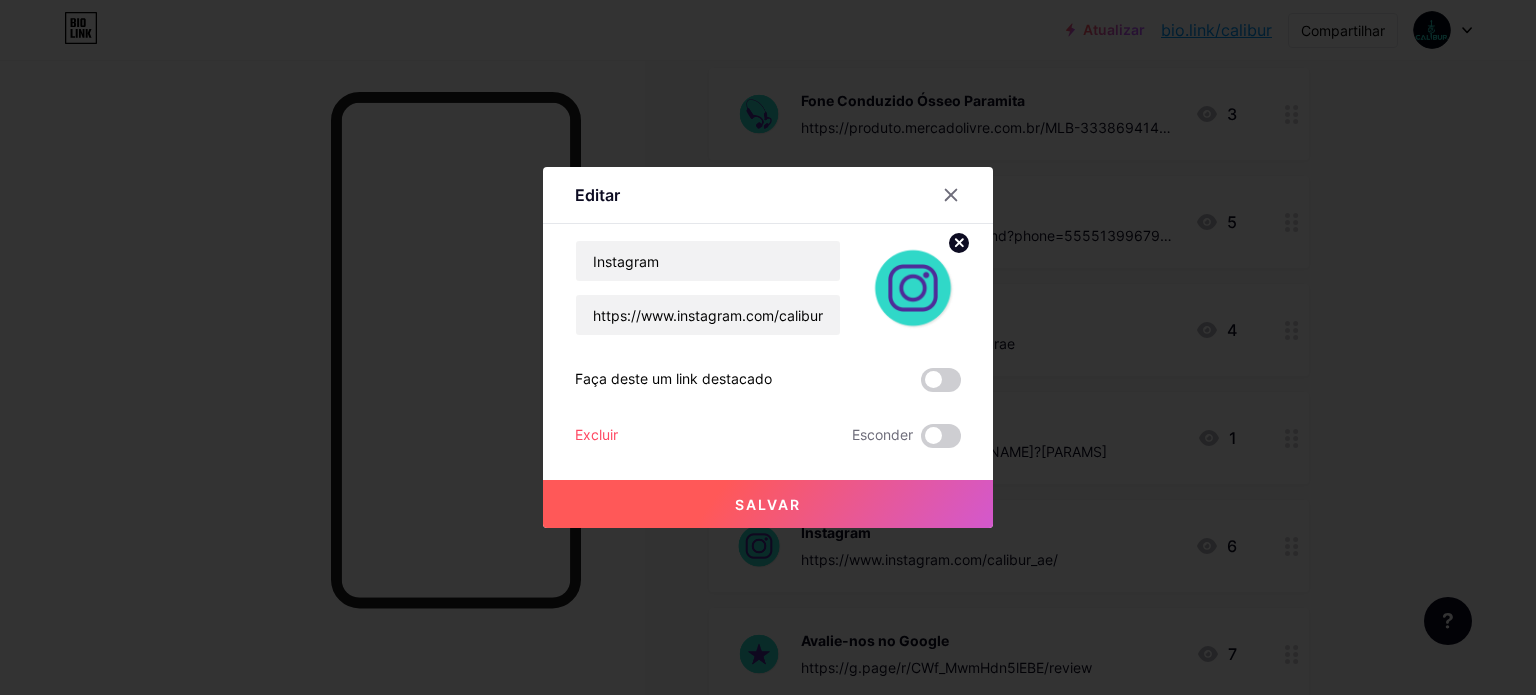 click at bounding box center (951, 195) 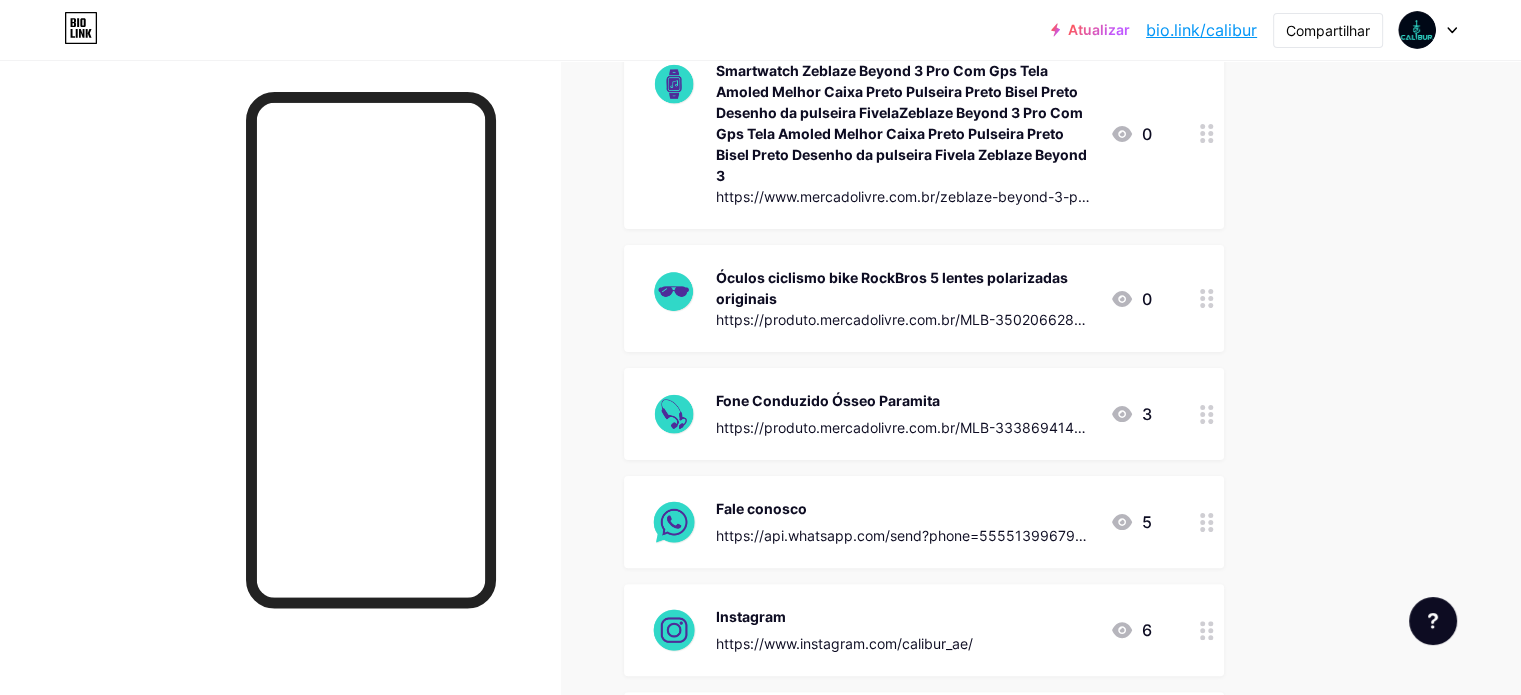 scroll, scrollTop: 0, scrollLeft: 0, axis: both 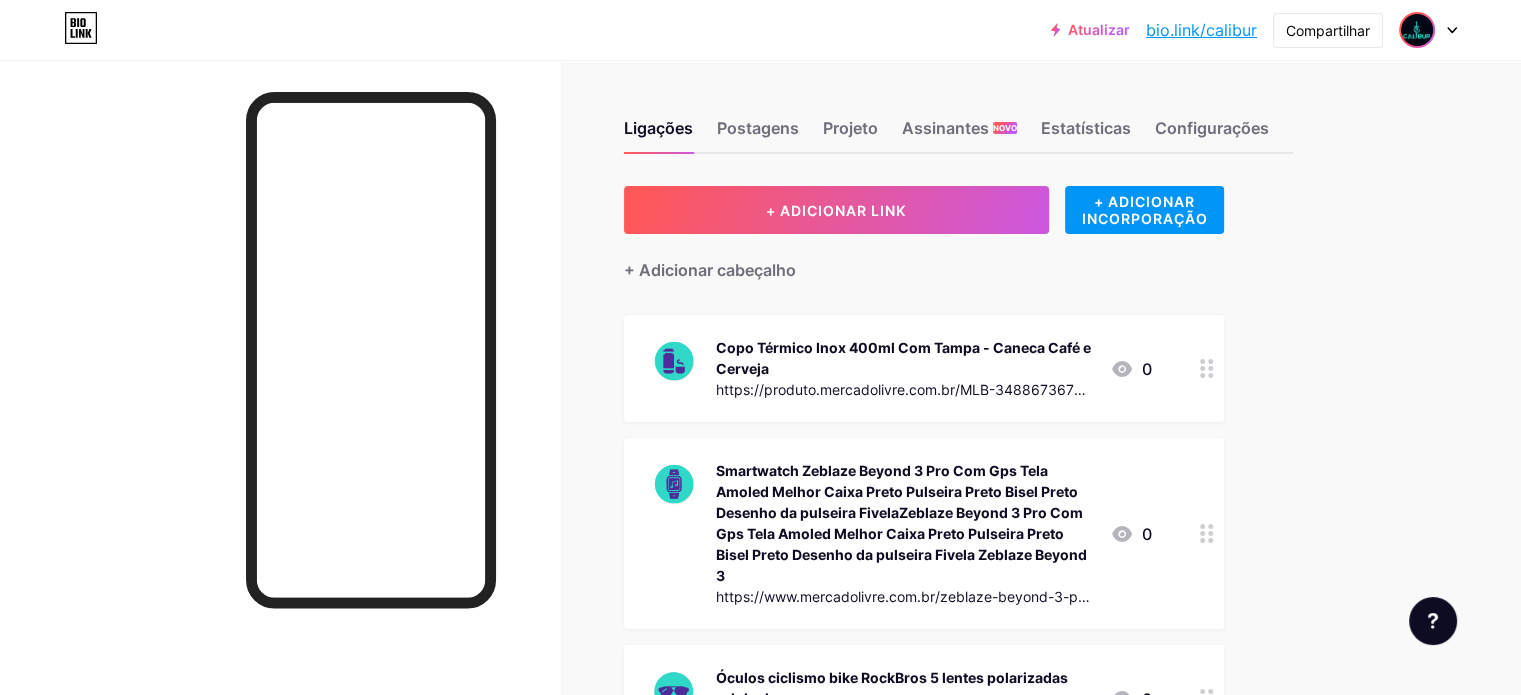 click at bounding box center (1417, 30) 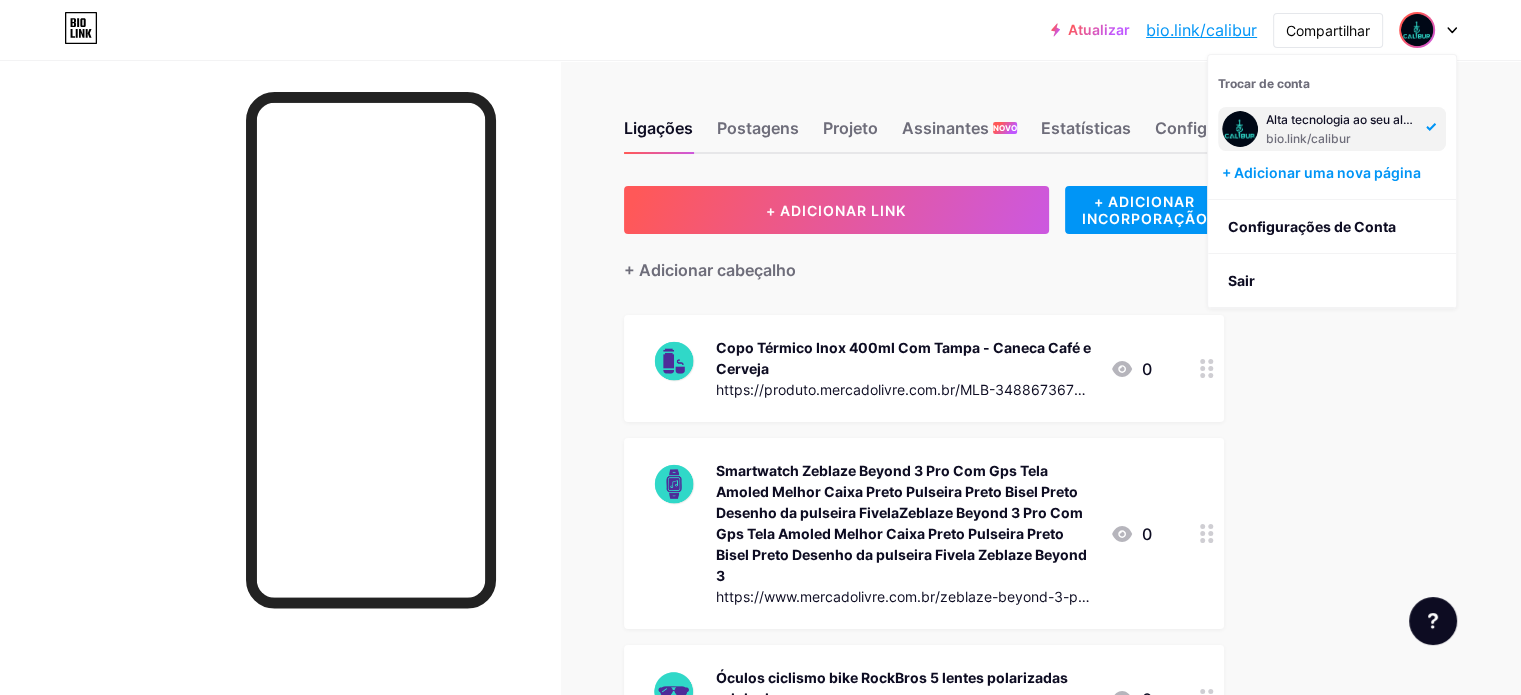 click on "+ ADICIONAR LINK     + ADICIONAR INCORPORAÇÃO
+ Adicionar cabeçalho
Copo Térmico Inox 400ml Com Tampa - Caneca Café e Cerveja
https://produto.mercadolivre.com.br/MLB-3488673673-copo-termico-inox-400ml-com-tampa-caneca-cafe-e-cerveja-_ JM?attributes=PATTERN_NAME%3AY29mZmVlZQ%3D%3D%2CCOLOR_SECONDARY_COLOR%3AUHJldG8%3D#origin%3Dshare%26sid%3Dshare
0
Smartwatch Zeblaze Beyond 3 Pro Com Gps Tela Amoled Melhor Caixa Preto Pulseira Preto Bisel Preto Desenho da pulseira FivelaZeblaze Beyond 3 Pro Com Gps Tela Amoled Melhor Caixa Preto Pulseira Preto Bisel Preto Desenho da pulseira Fivela Zeblaze Beyond 3
https://www.mercadolivre.com.br/zeblaze-beyond-3-pro-com-gps-tela-amoled-melhor-caixa-preto-pulseira-preto-bisel-preto-desenho-da-pulseira-fivela/p/MLB37286296?pdp_filters=item_id:MLB3721753331#origin%3Dshare%26sid%3Dshare
0" at bounding box center (958, 1059) 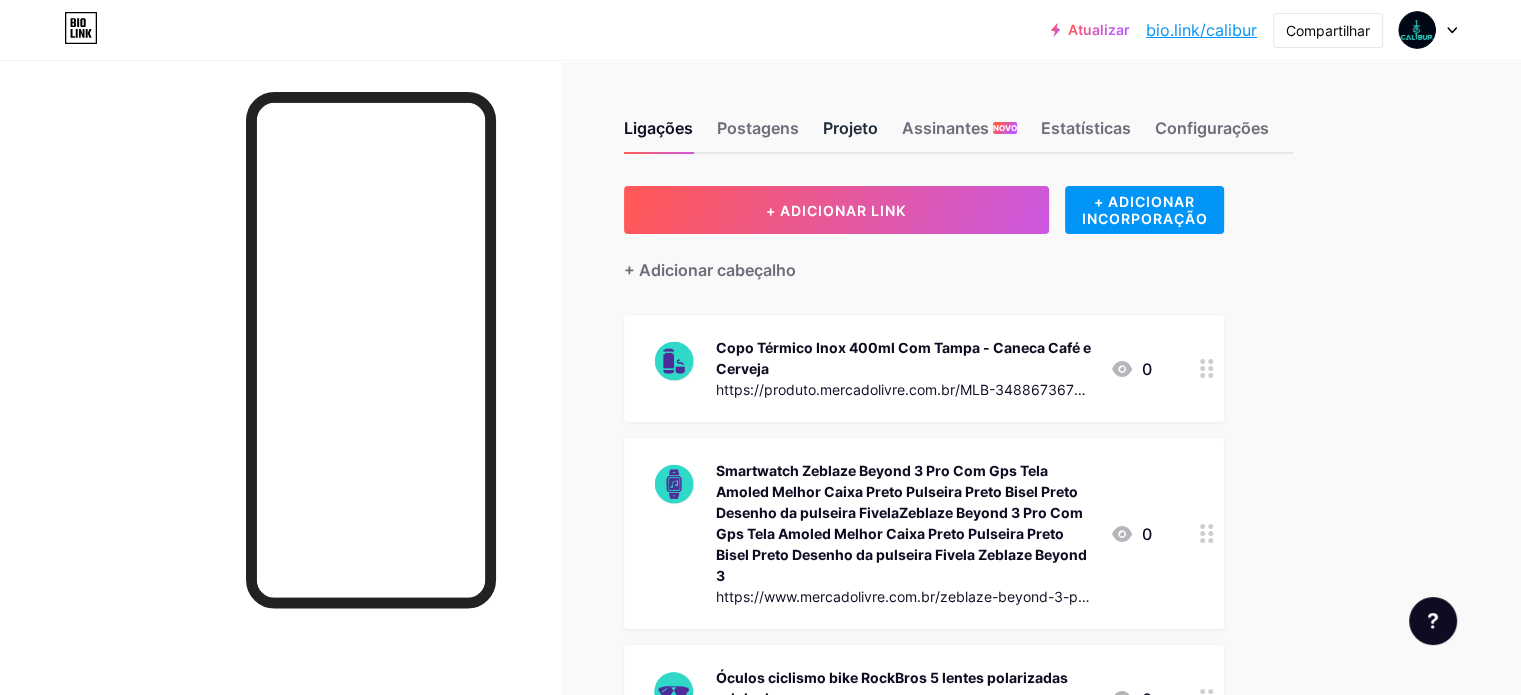 click on "Projeto" at bounding box center [850, 134] 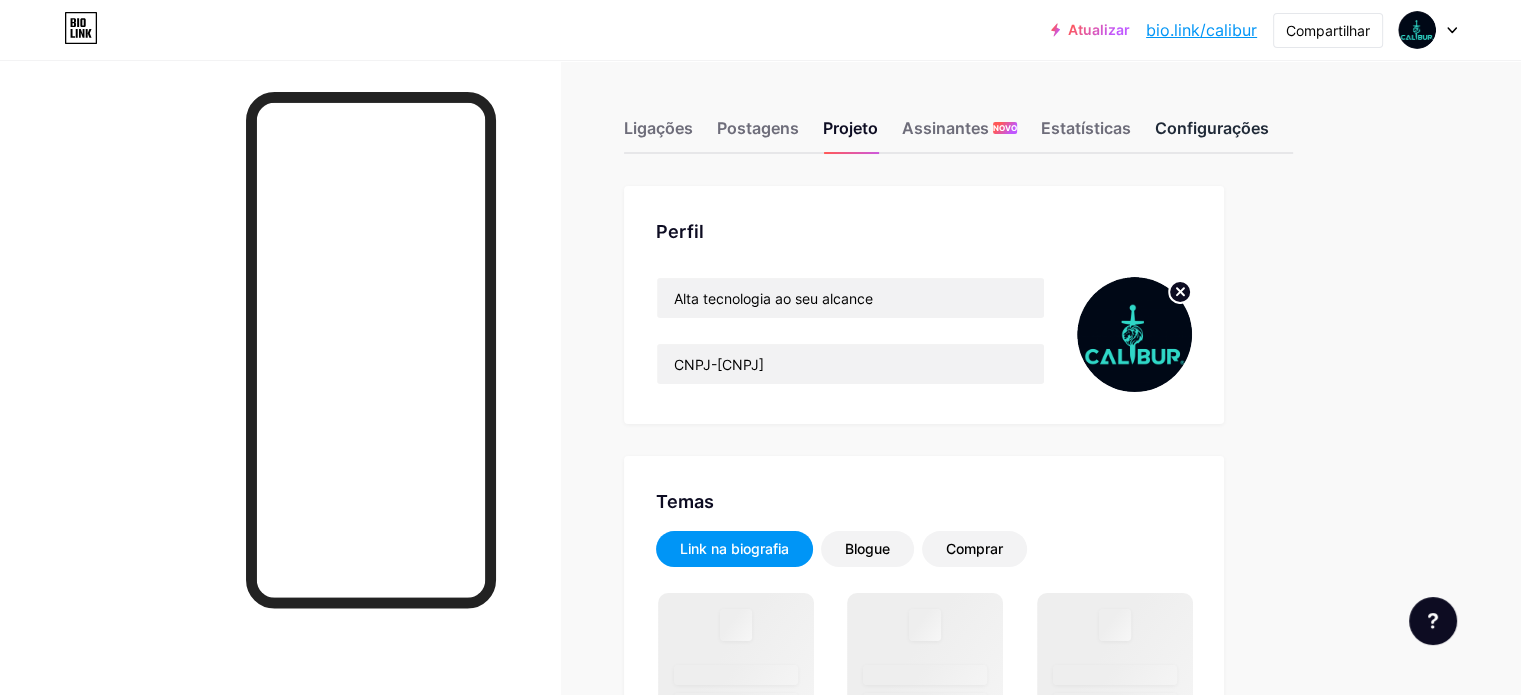 click on "Configurações" at bounding box center (1212, 134) 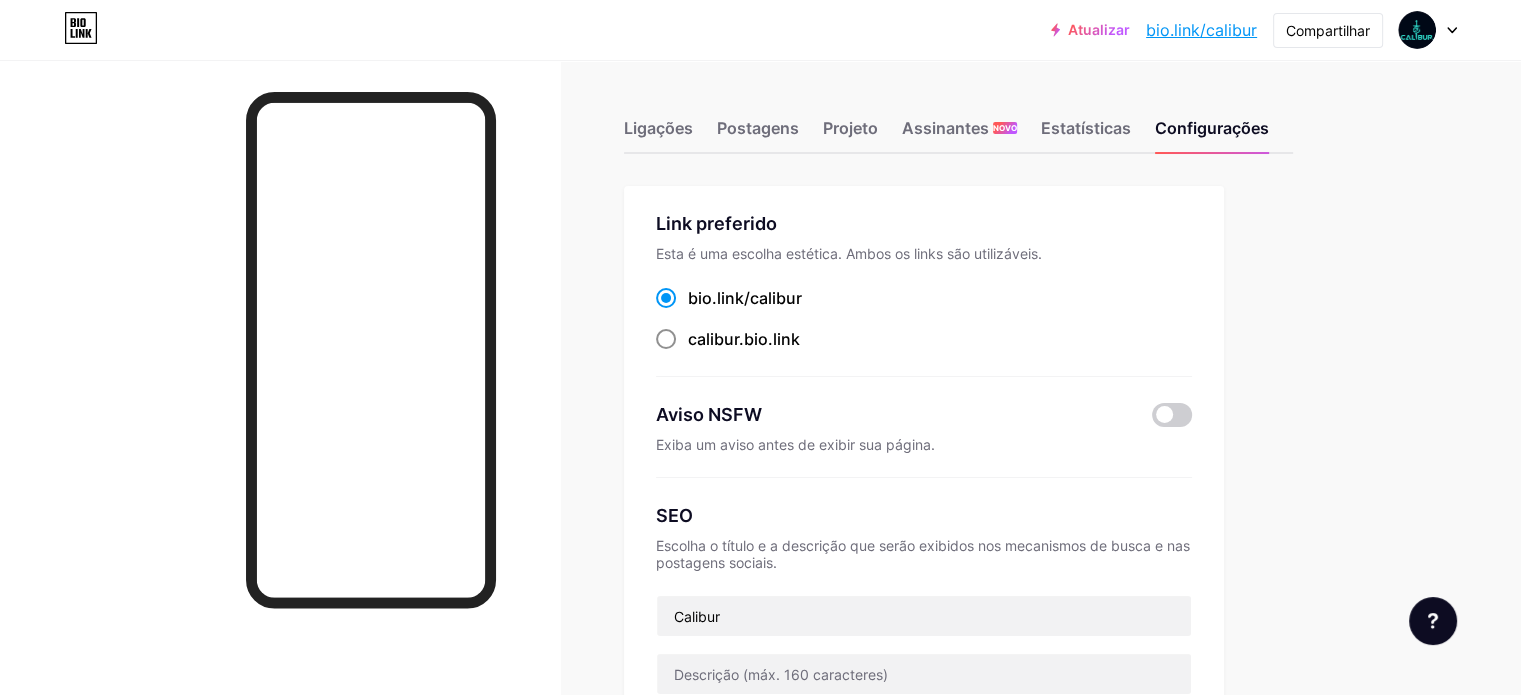 click at bounding box center (666, 339) 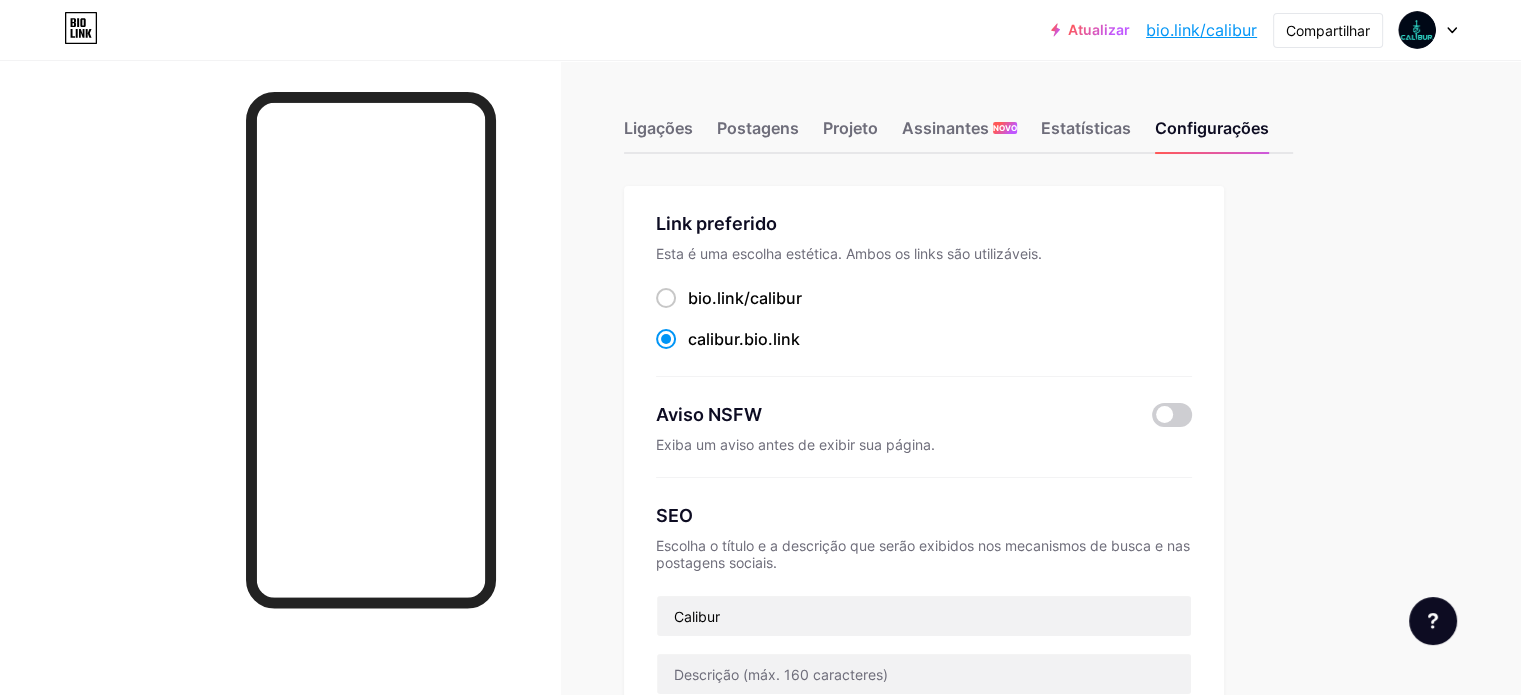 scroll, scrollTop: 400, scrollLeft: 0, axis: vertical 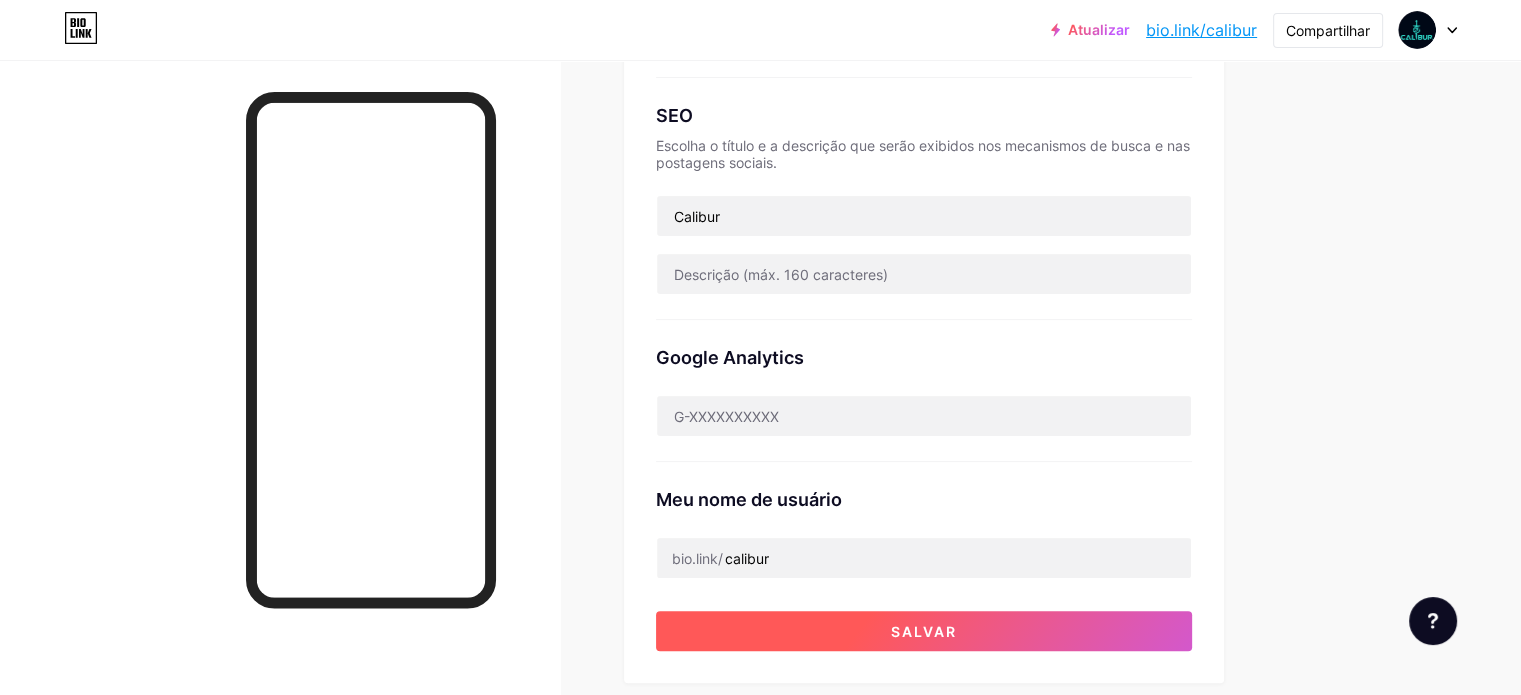 click on "Salvar" at bounding box center (924, 631) 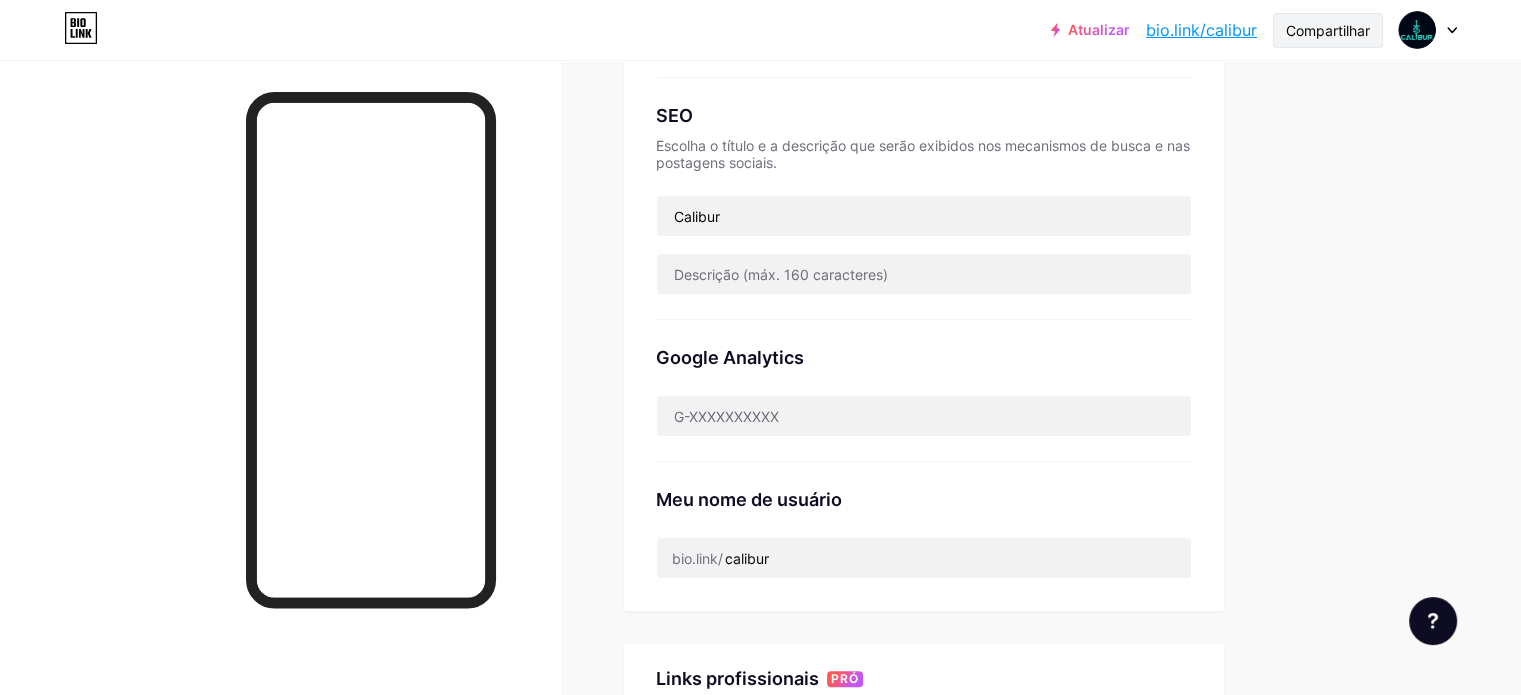 click on "Compartilhar" at bounding box center [1328, 30] 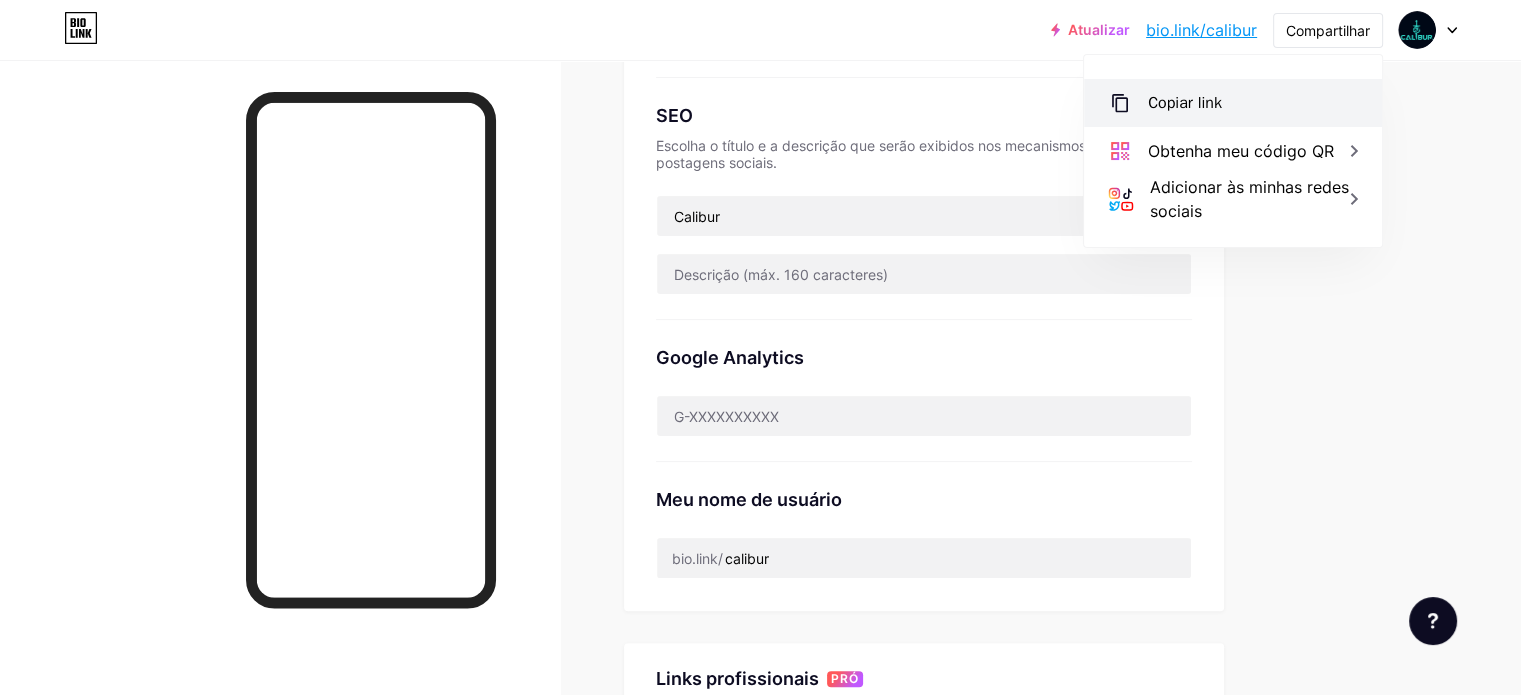 click on "Copiar link" at bounding box center (1233, 103) 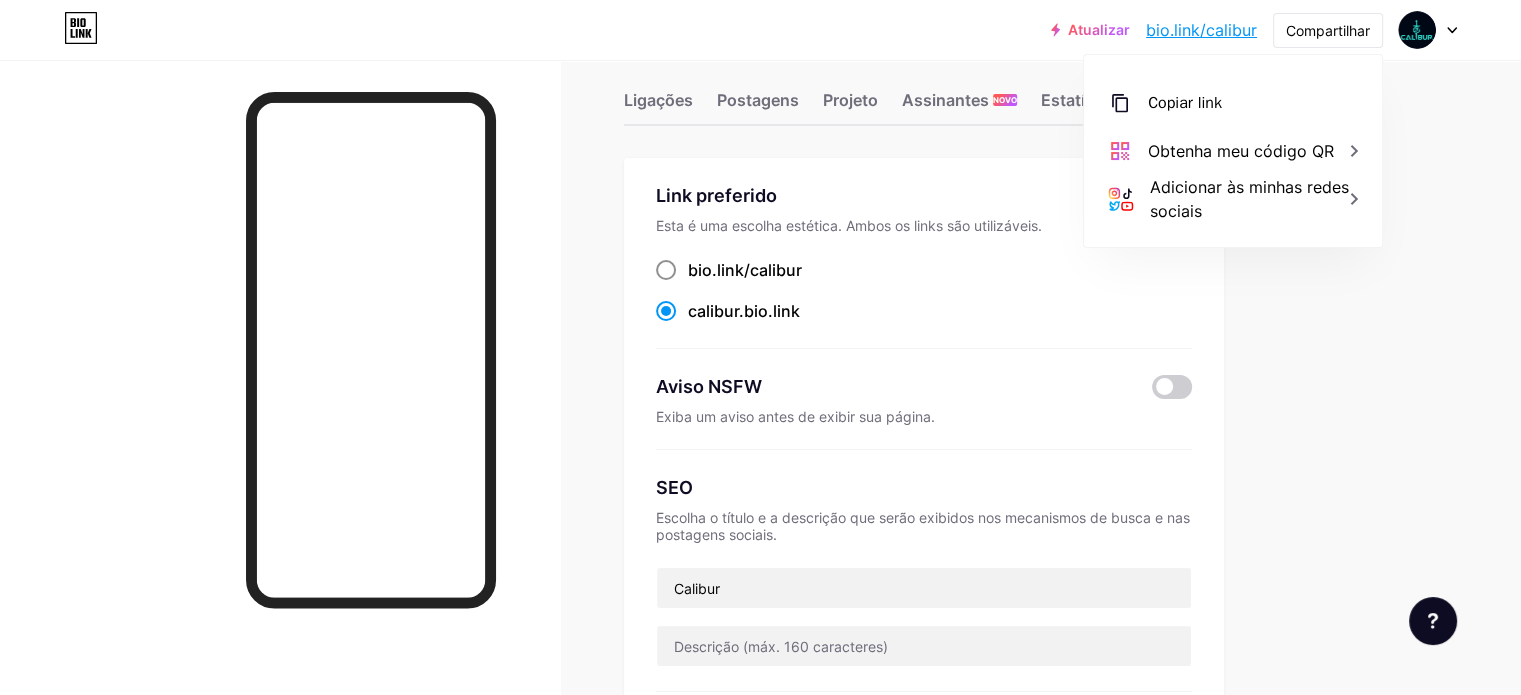 scroll, scrollTop: 0, scrollLeft: 0, axis: both 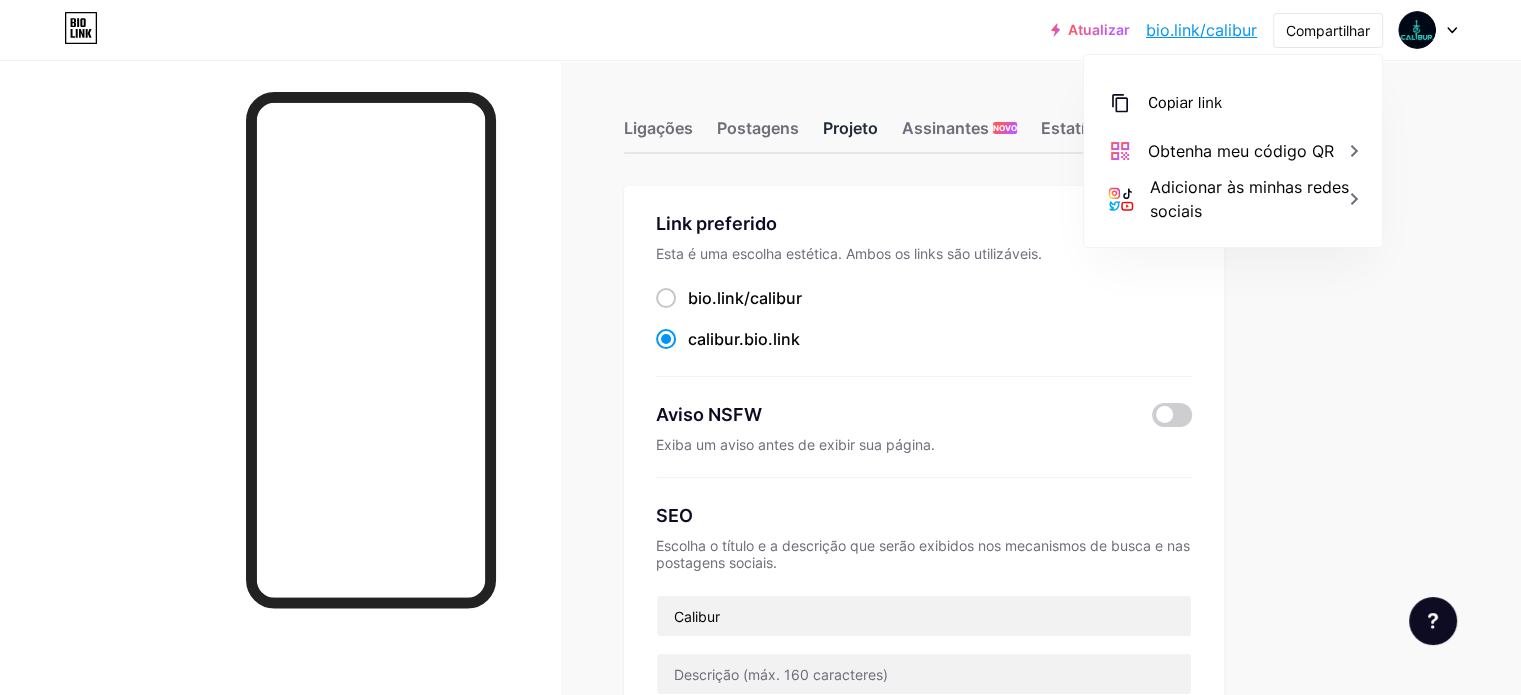 drag, startPoint x: 943, startPoint y: 127, endPoint x: 925, endPoint y: 147, distance: 26.907248 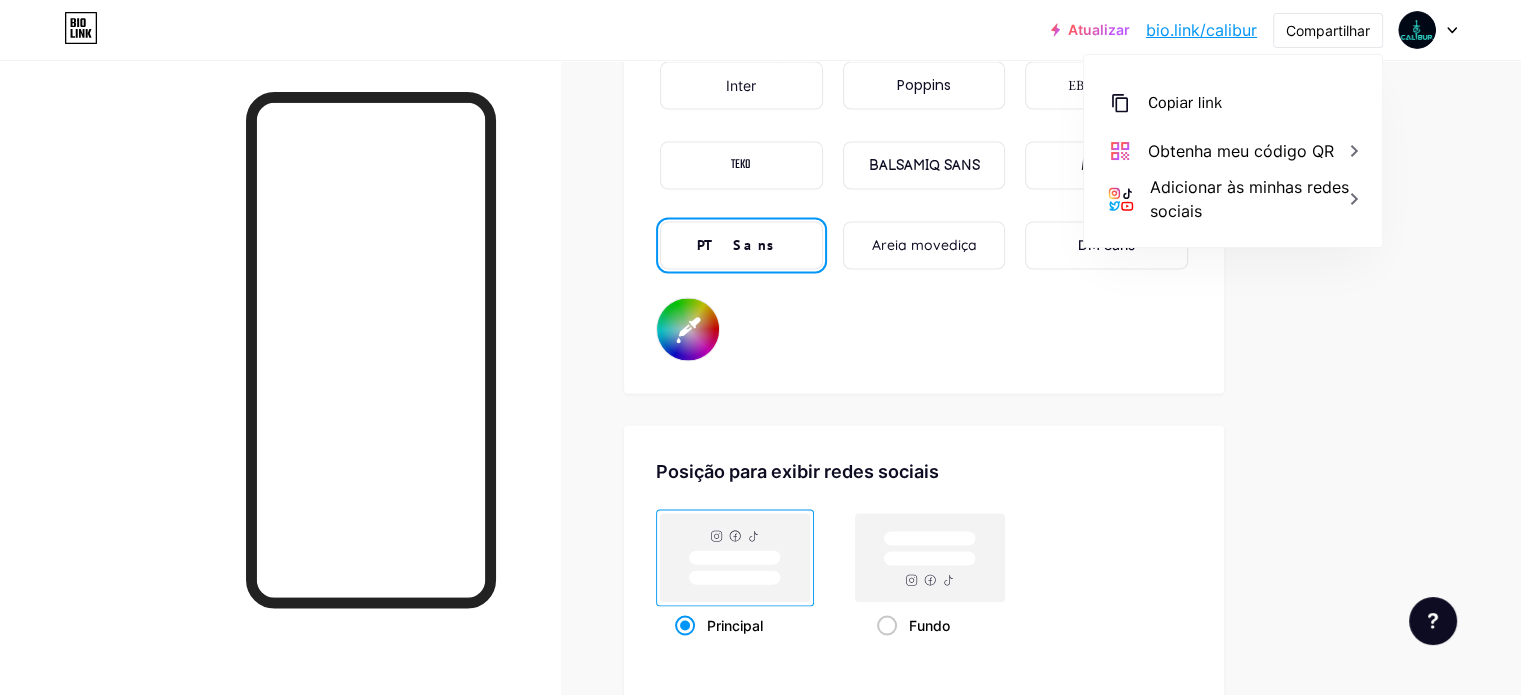 type on "#000000" 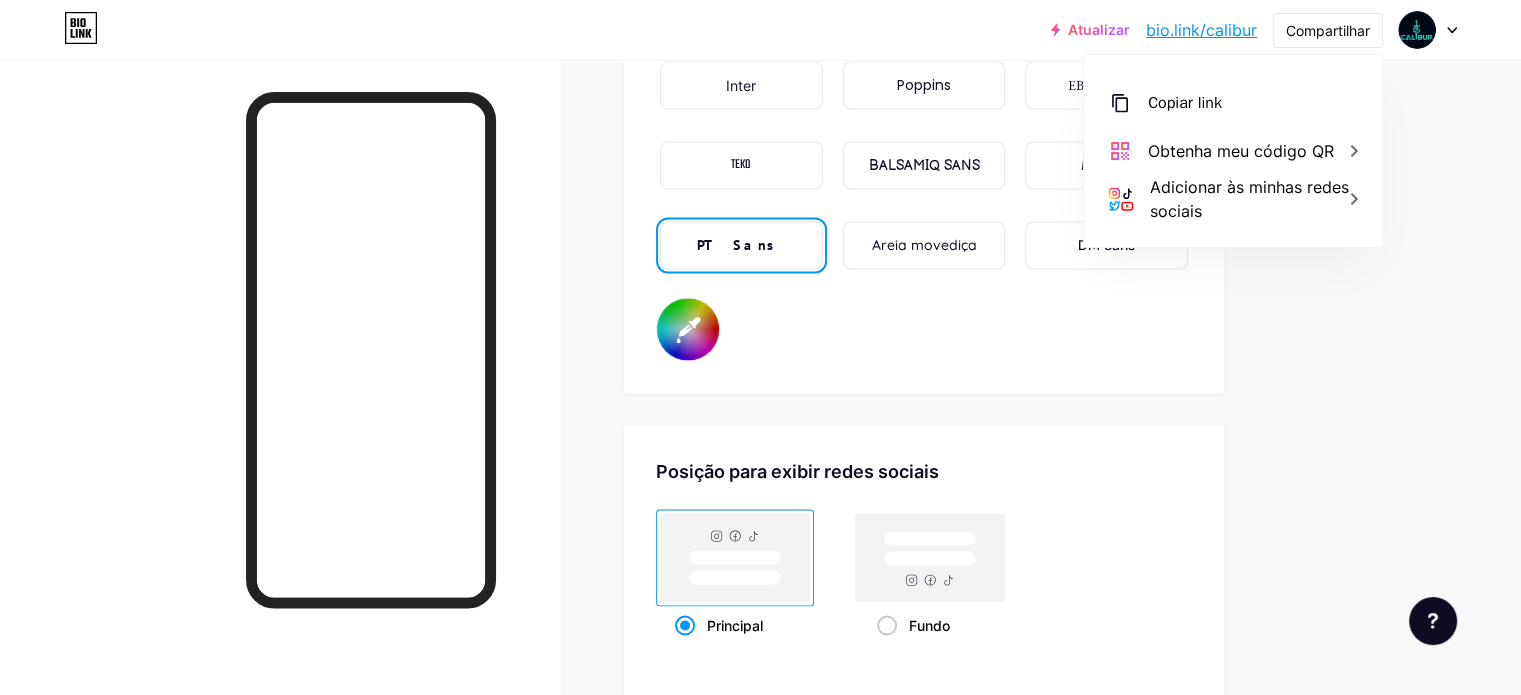 type on "#ffffff" 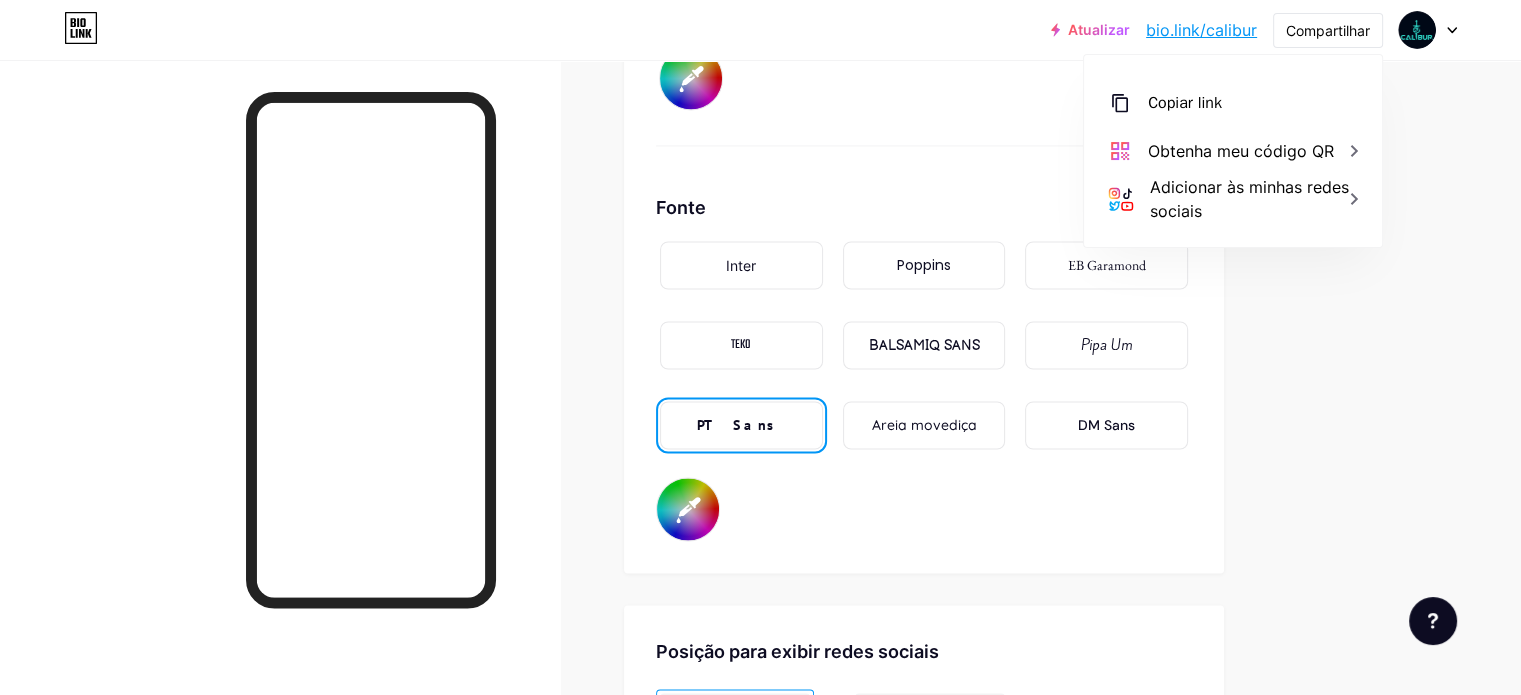 scroll, scrollTop: 3288, scrollLeft: 0, axis: vertical 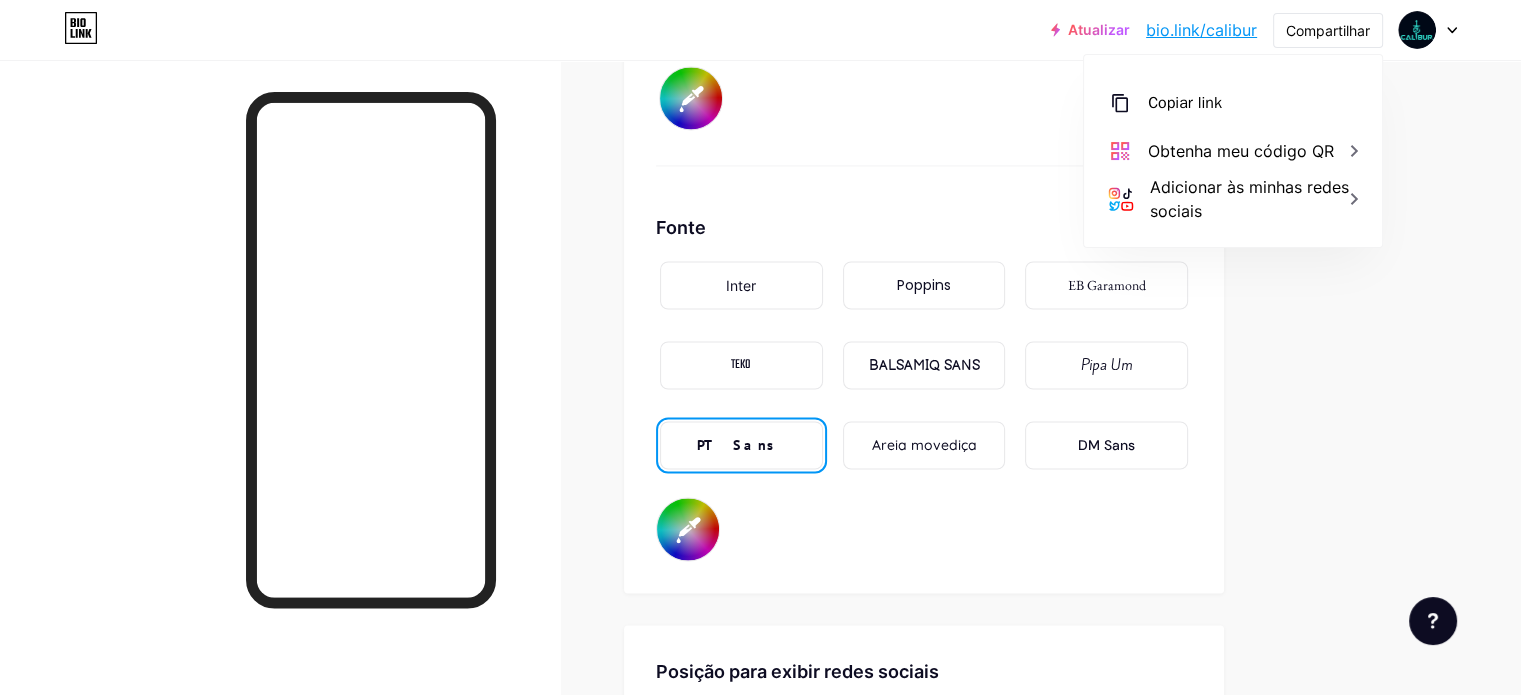 click on "Inter" at bounding box center [741, 285] 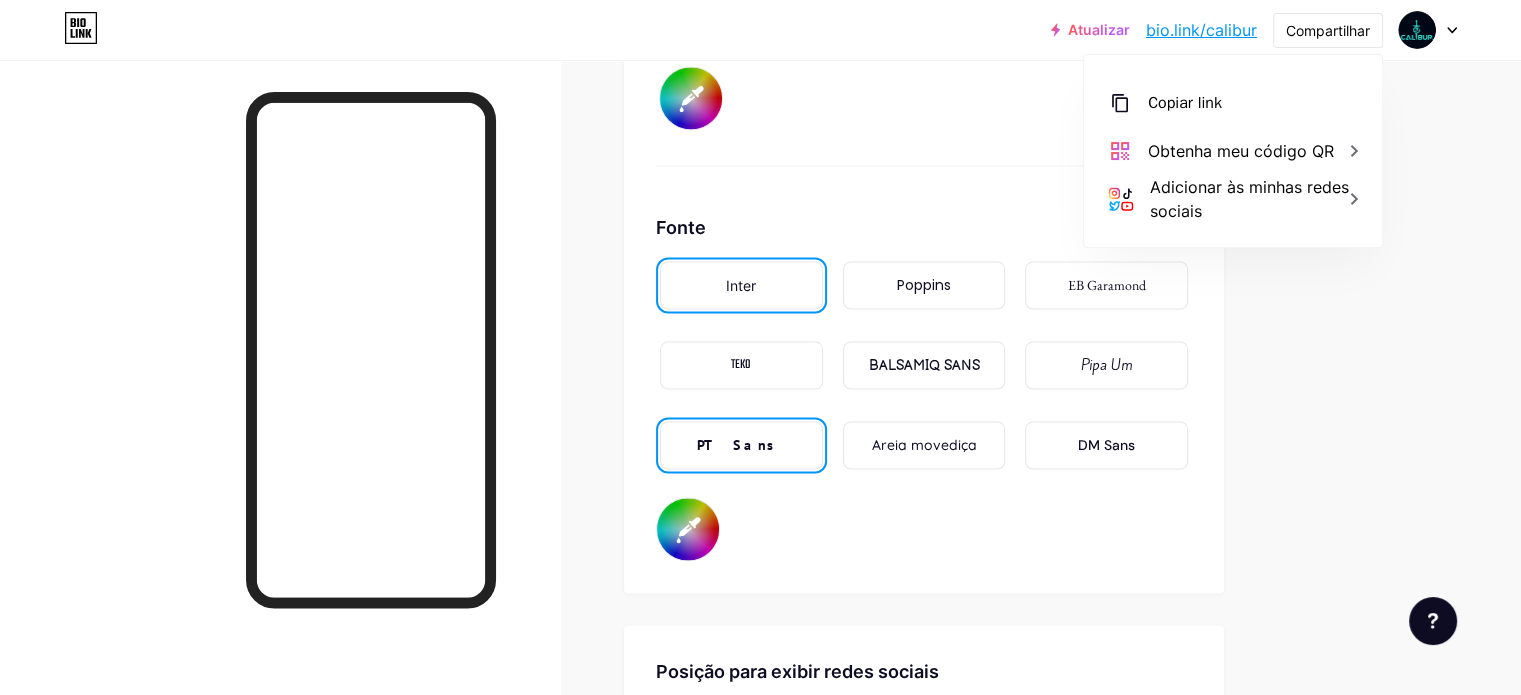 type on "#000000" 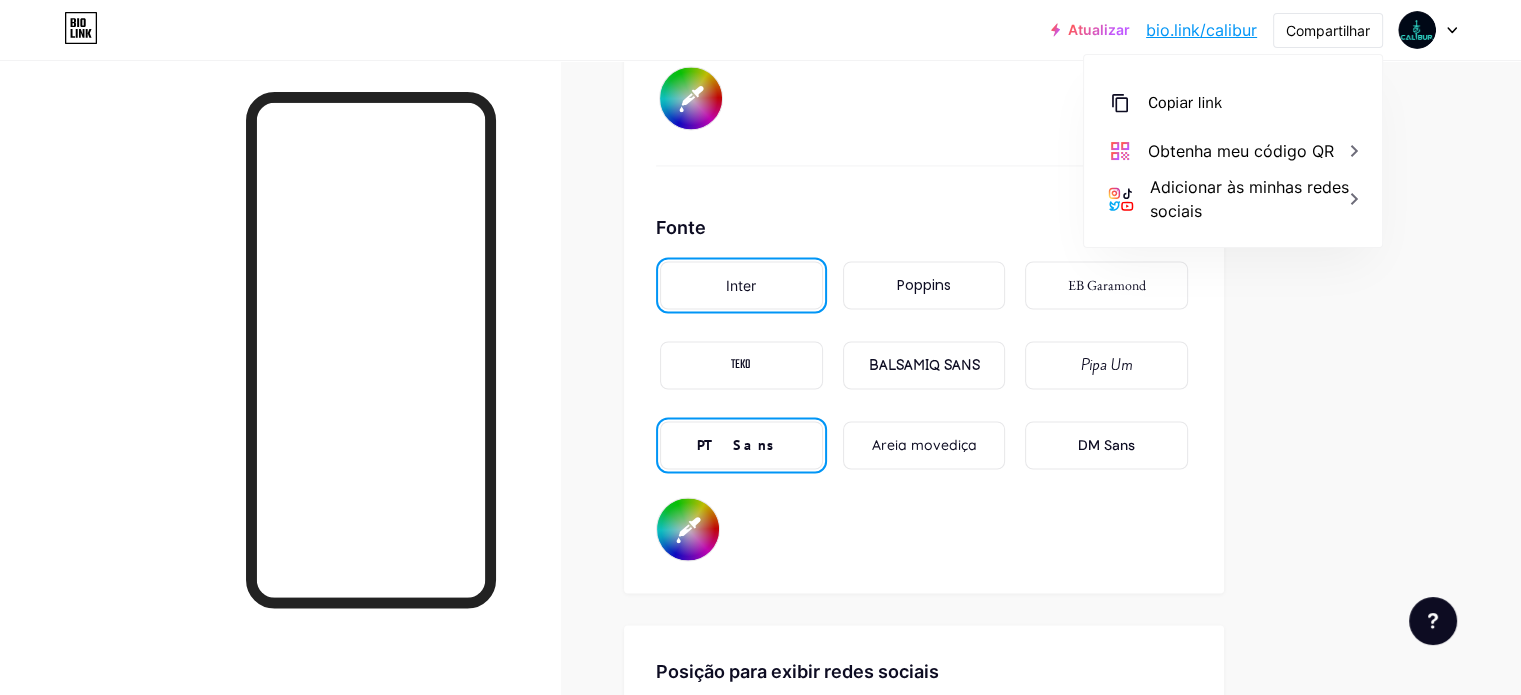type on "#ffffff" 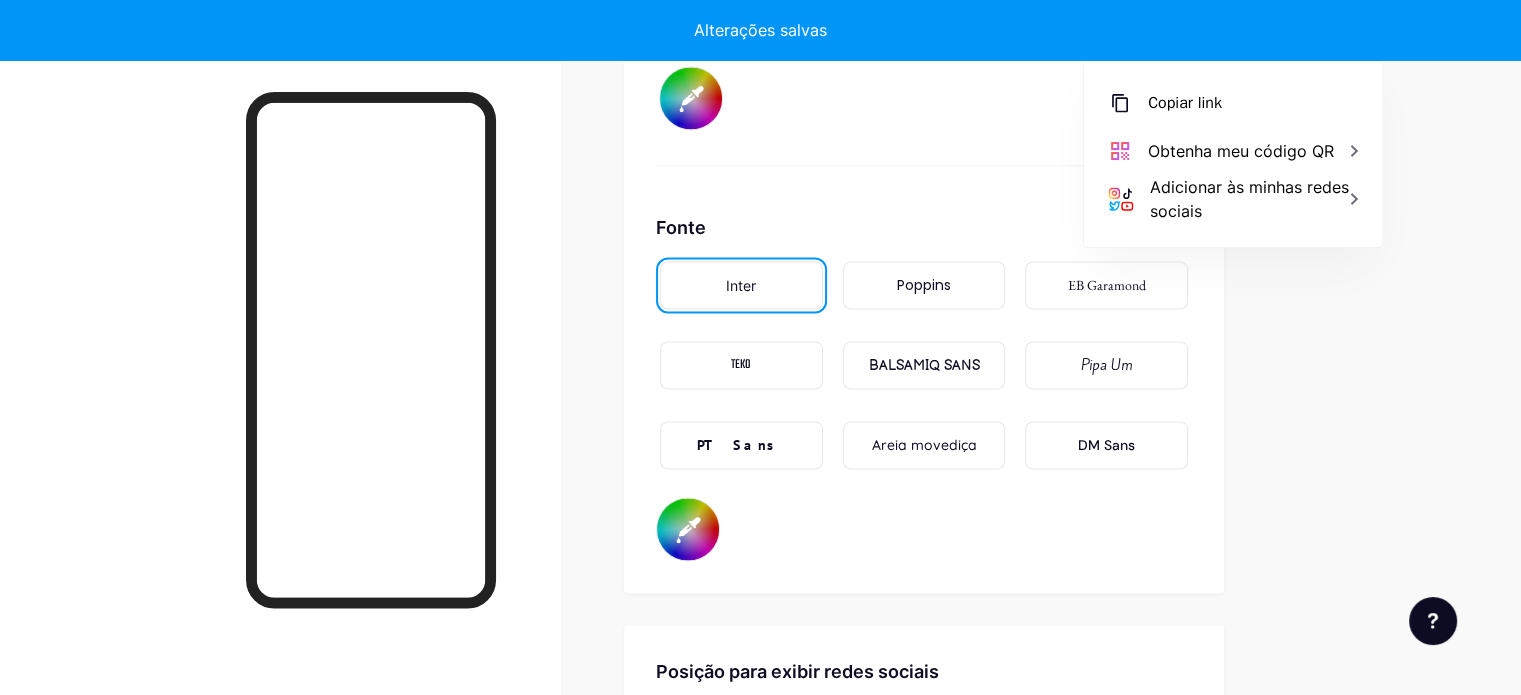 click on "Inter" at bounding box center [741, 285] 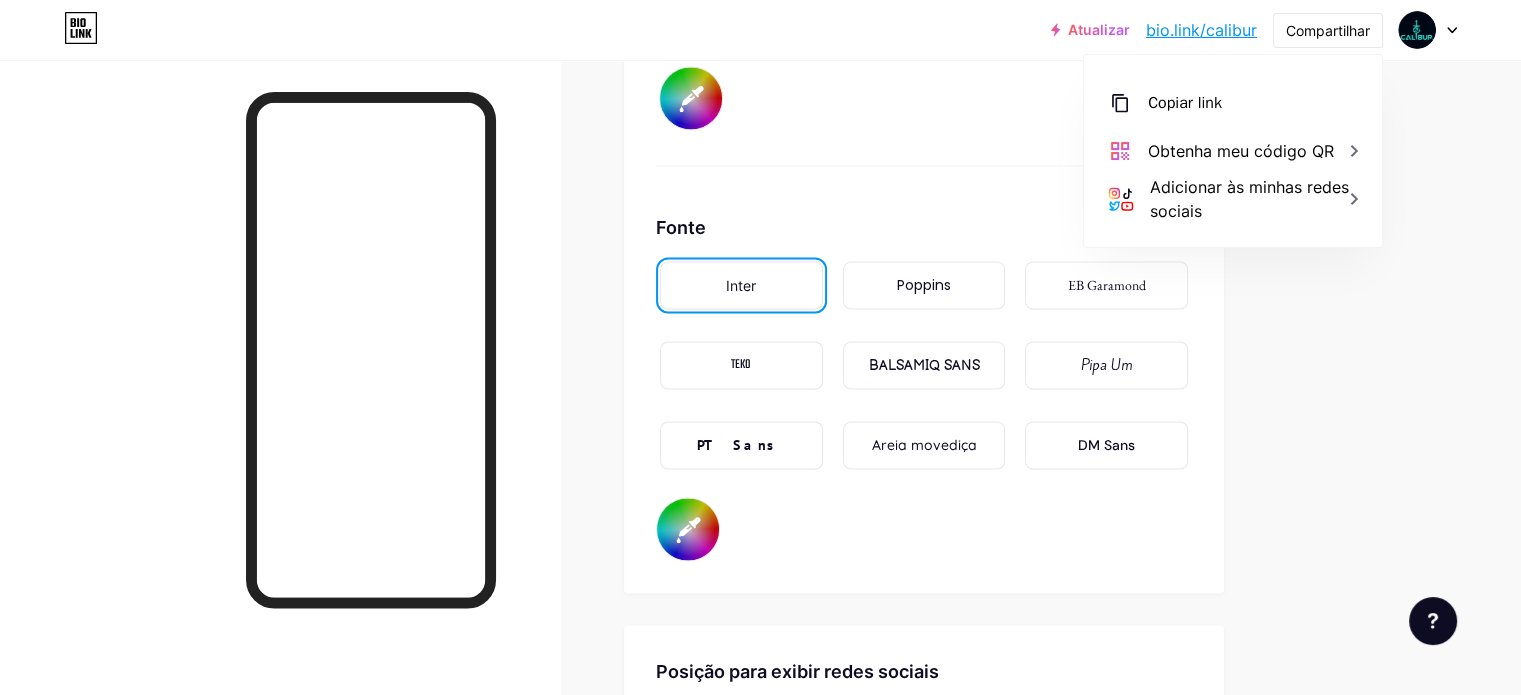 type on "#000000" 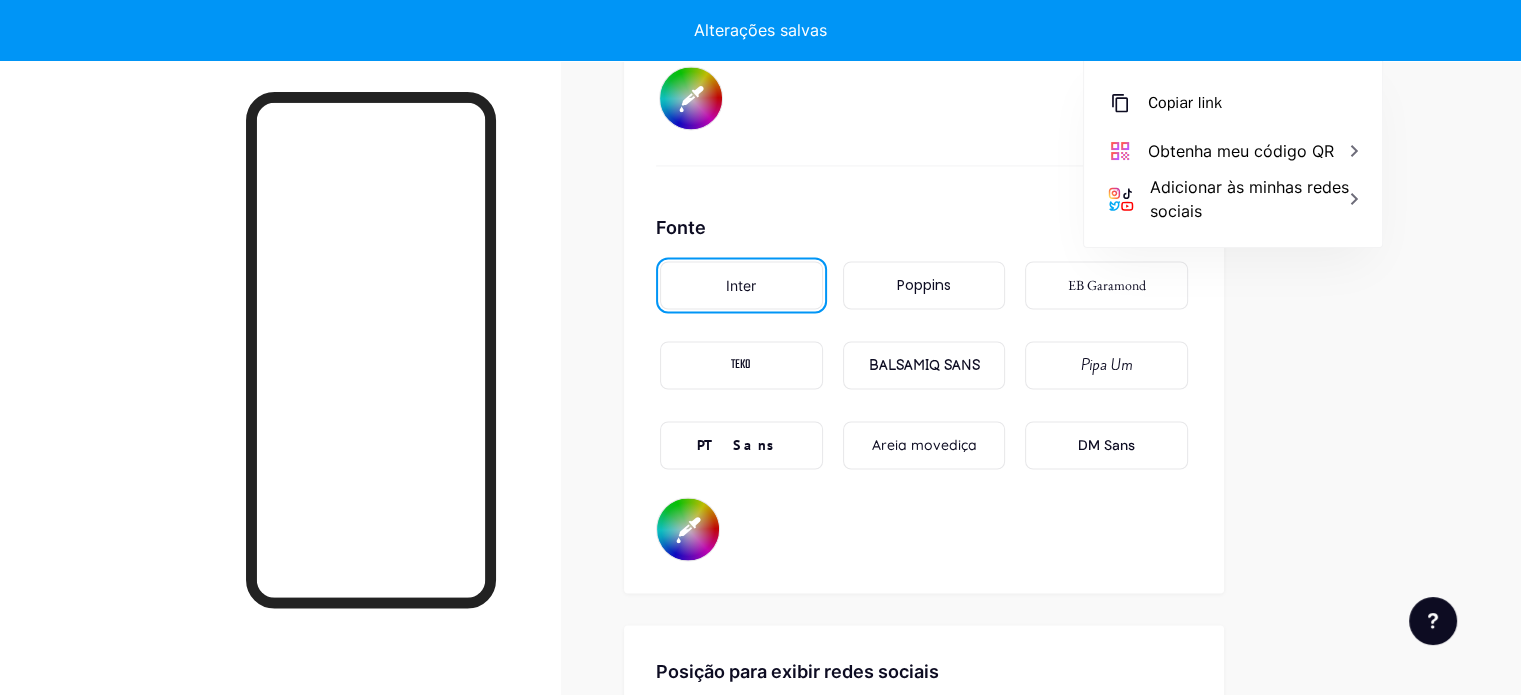 type on "#000000" 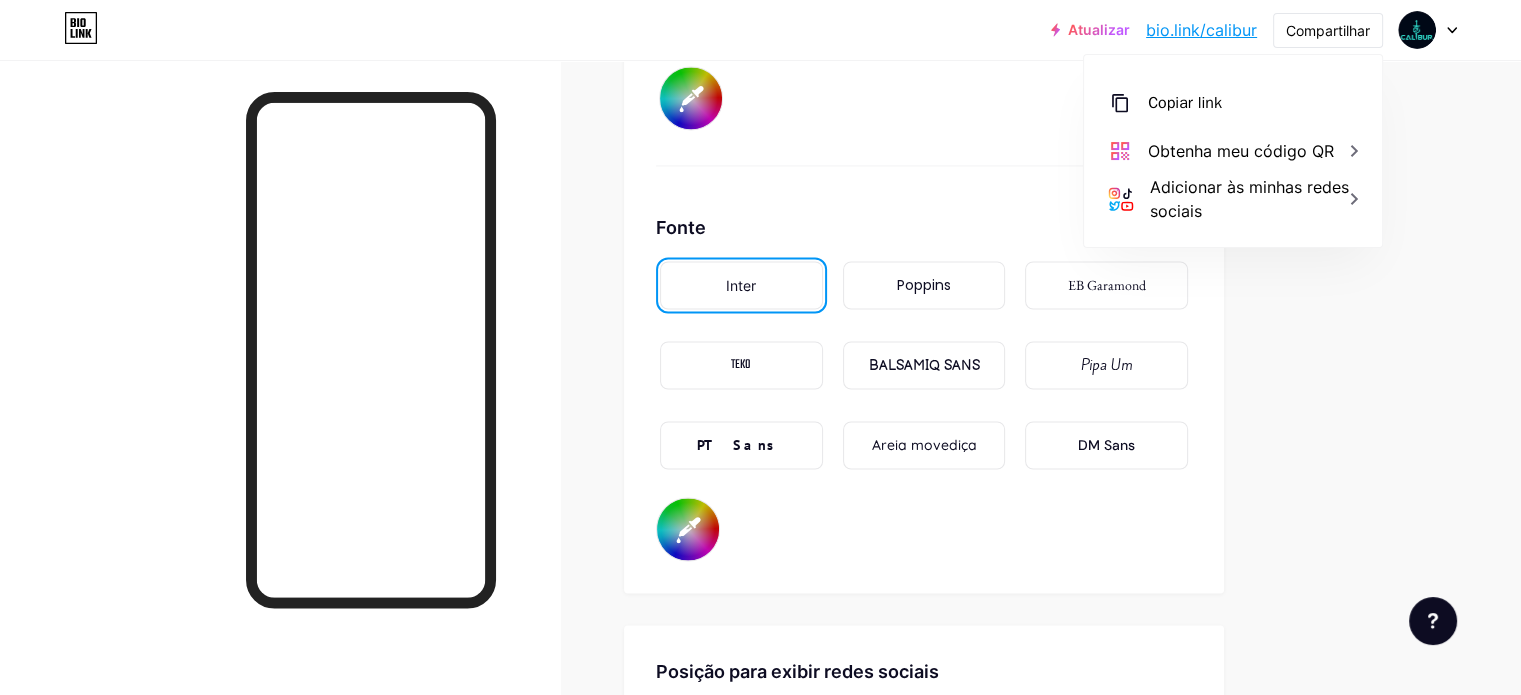 click on "Areia movediça" at bounding box center (923, 445) 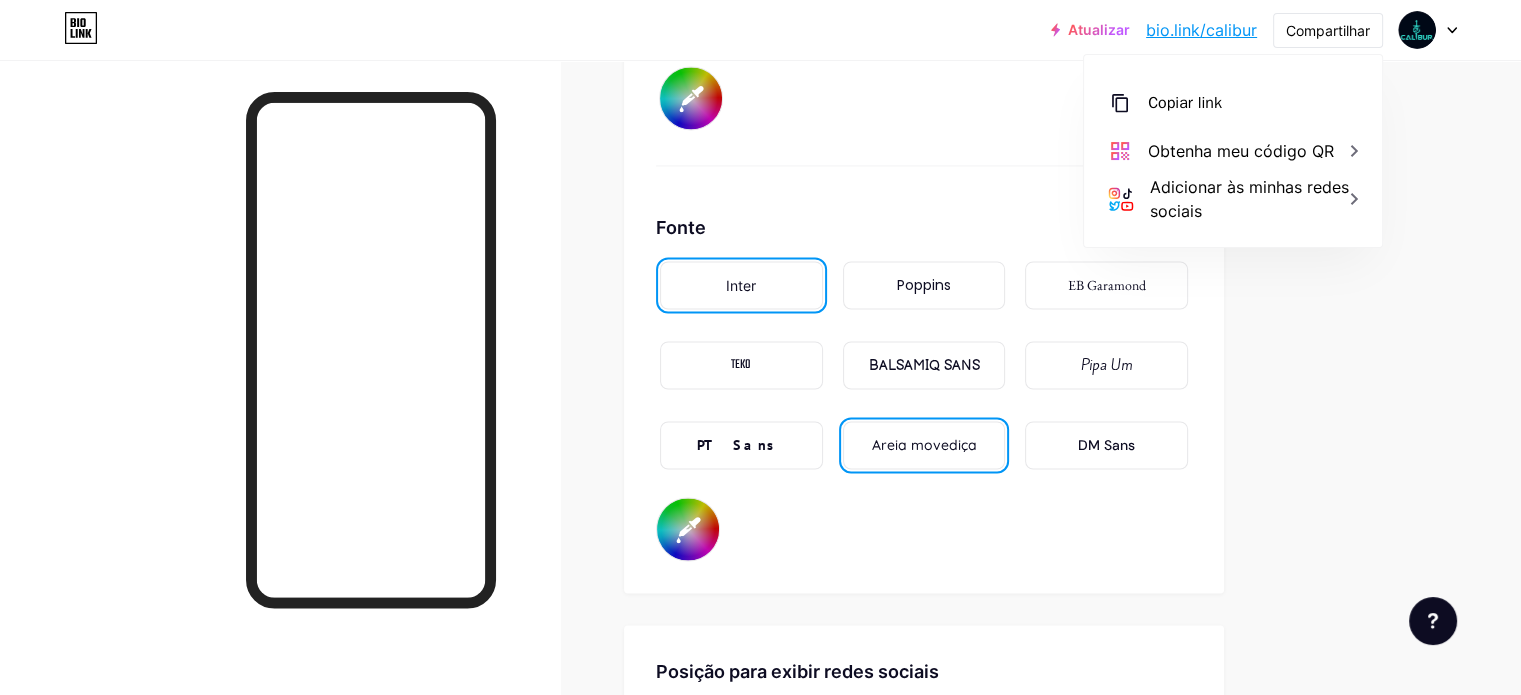 type on "#000000" 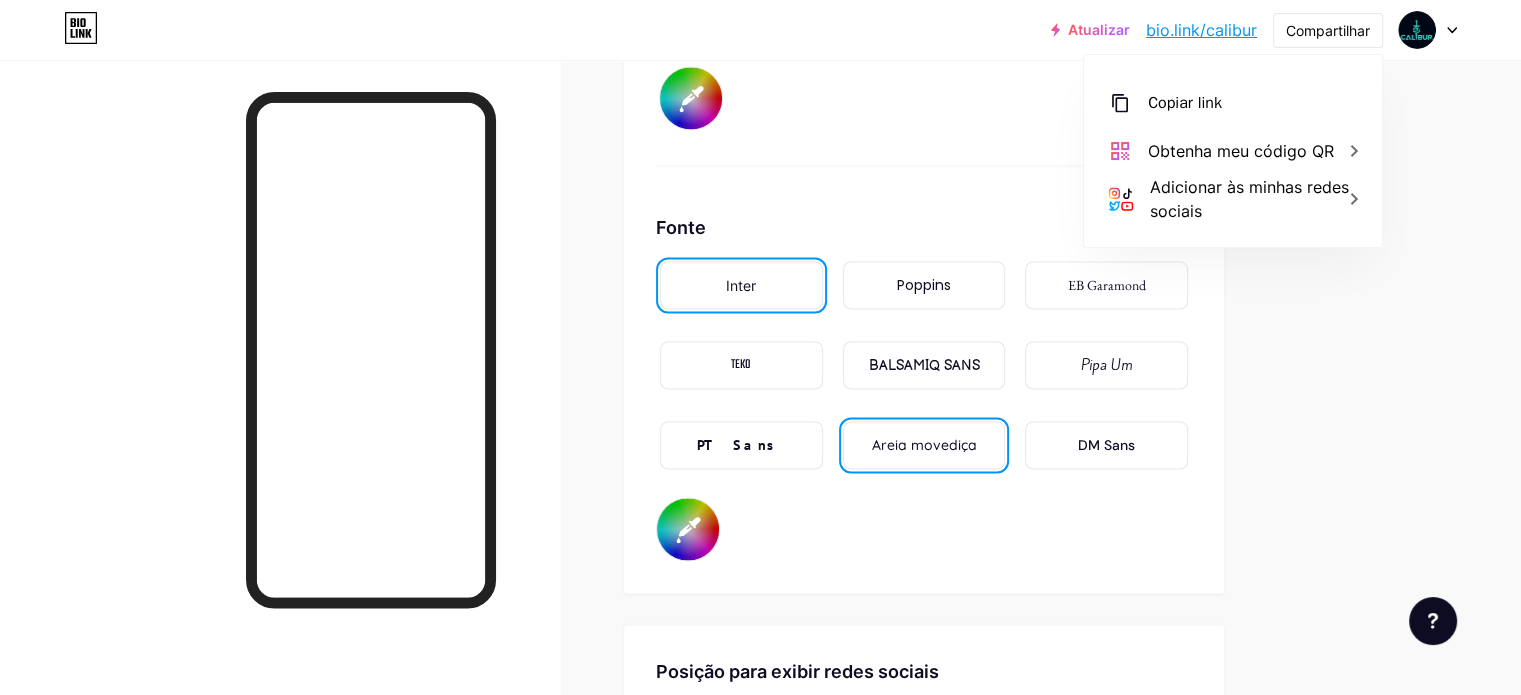 type on "#ffffff" 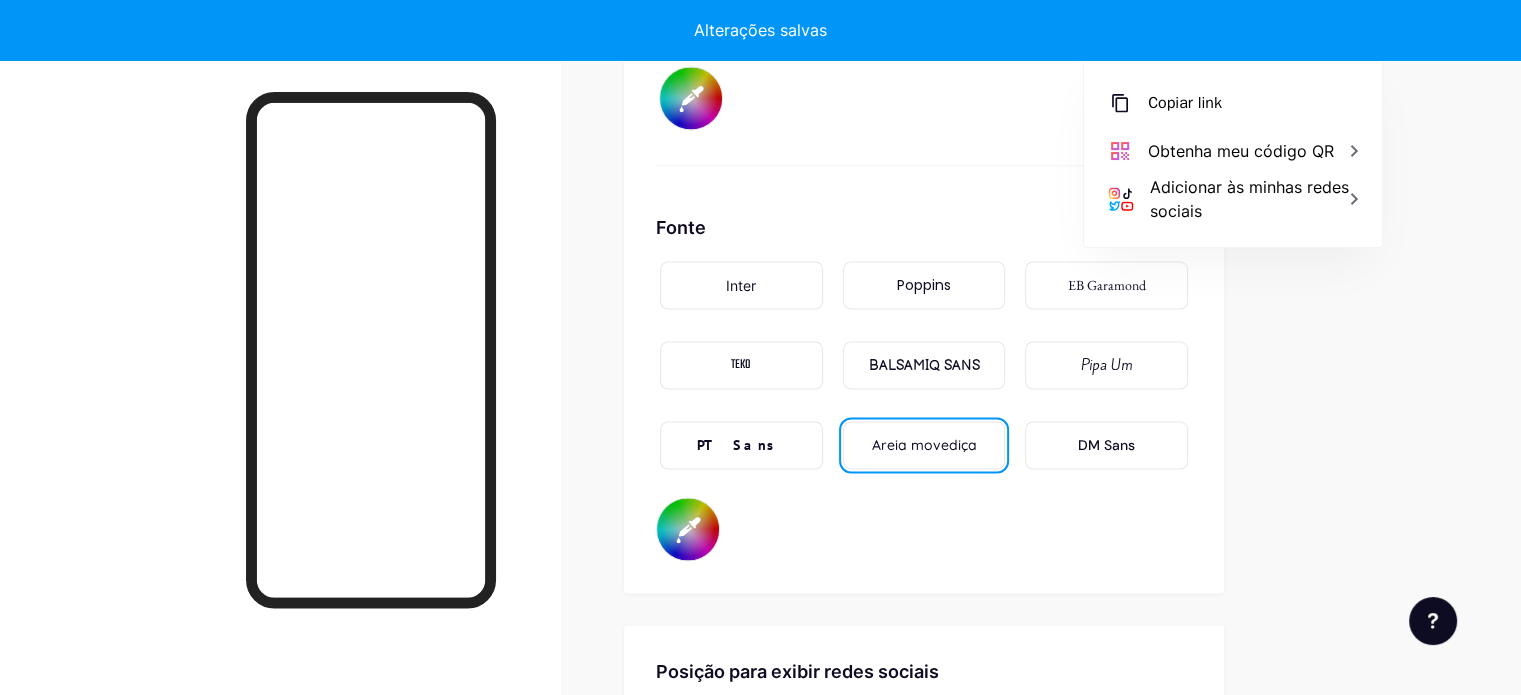 type on "#000000" 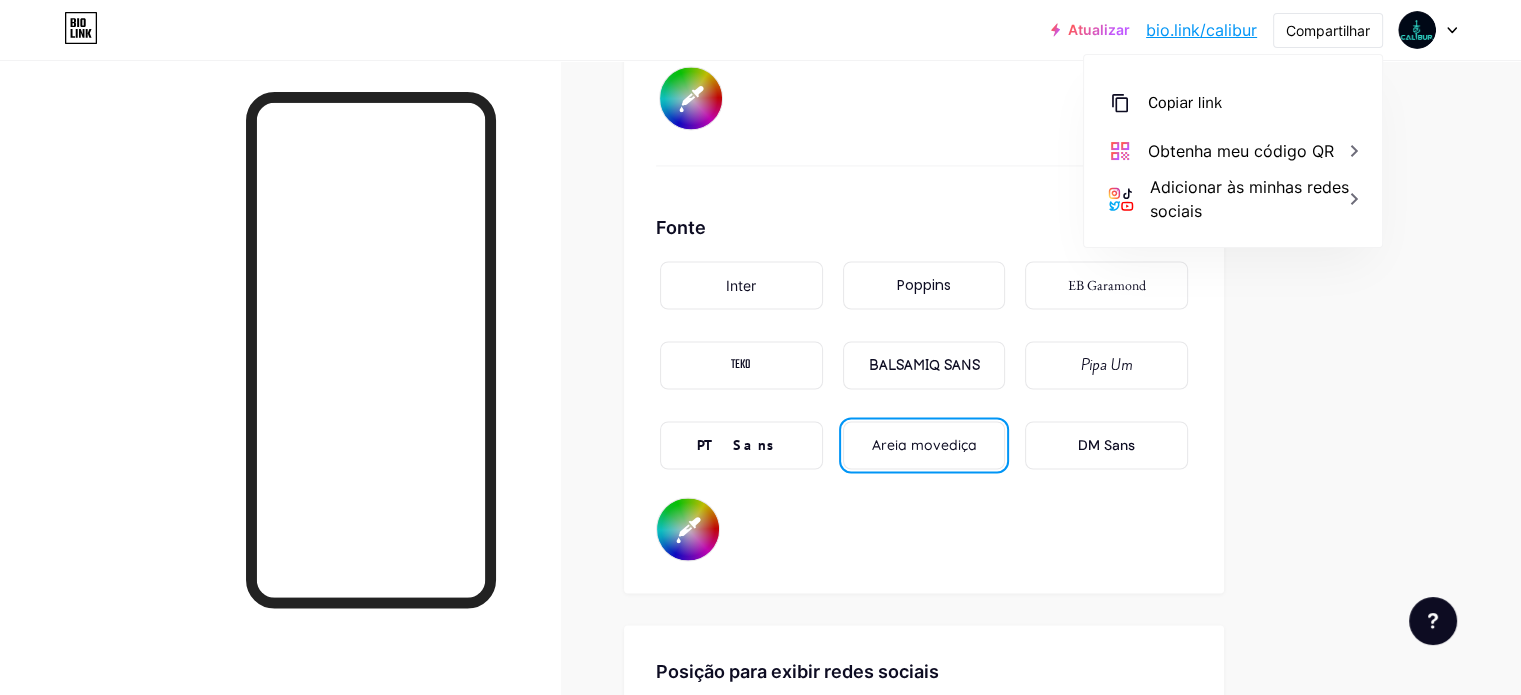 click on "DM Sans" at bounding box center (1106, 445) 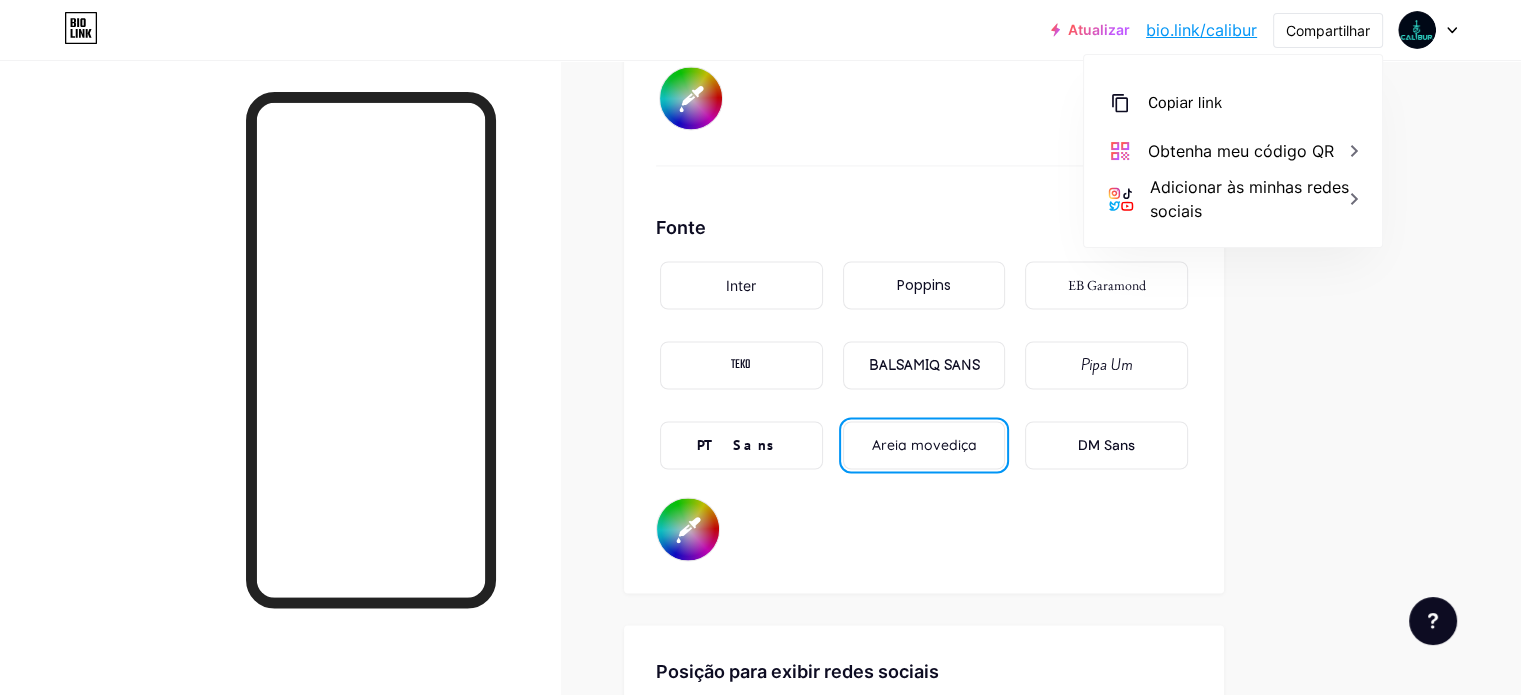 type on "#000000" 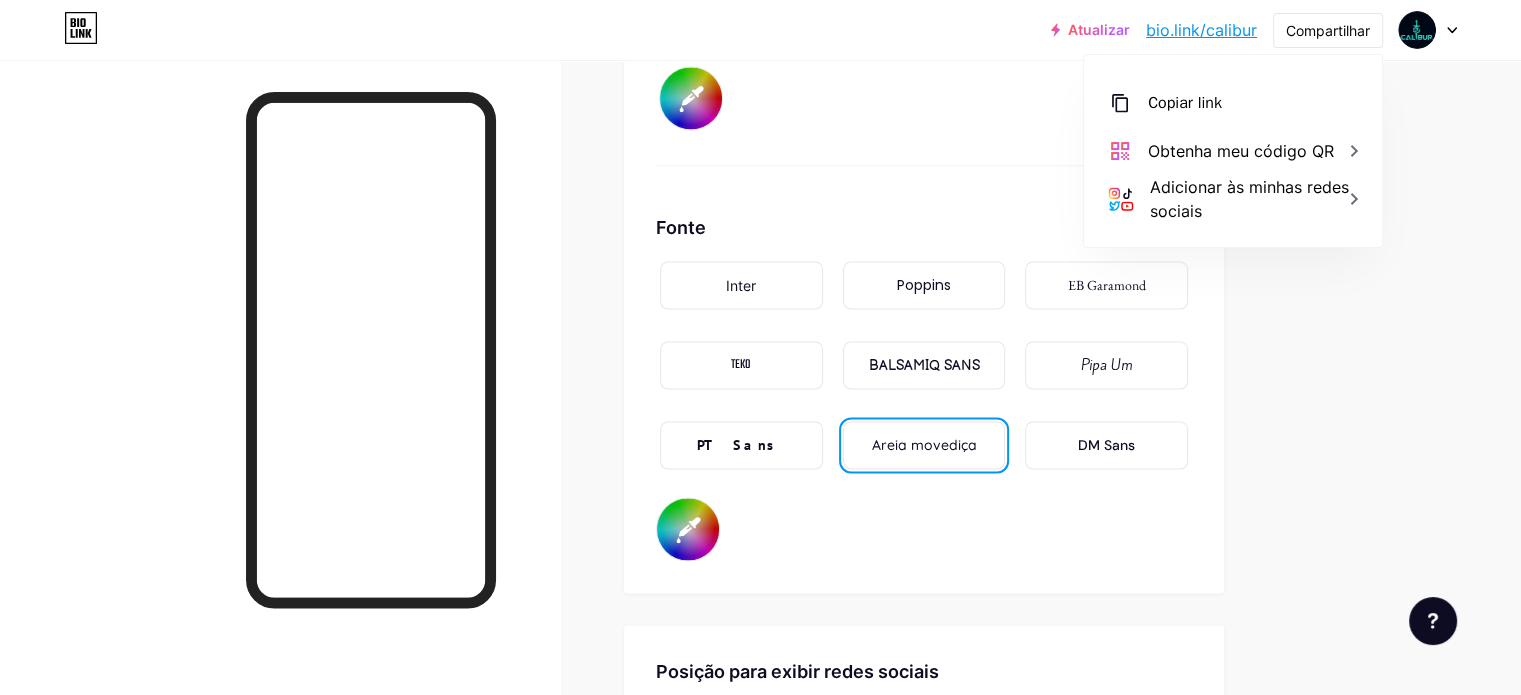 type on "#ffffff" 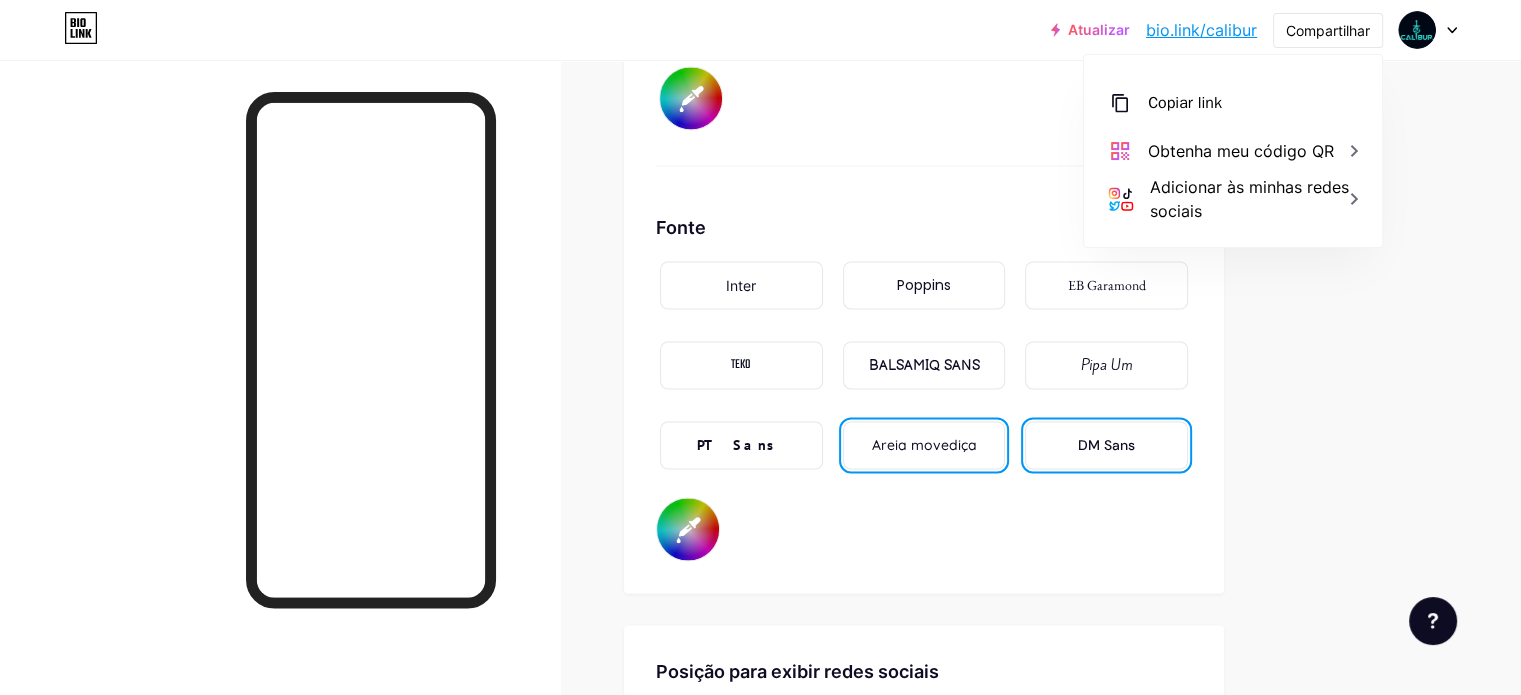 type on "#000000" 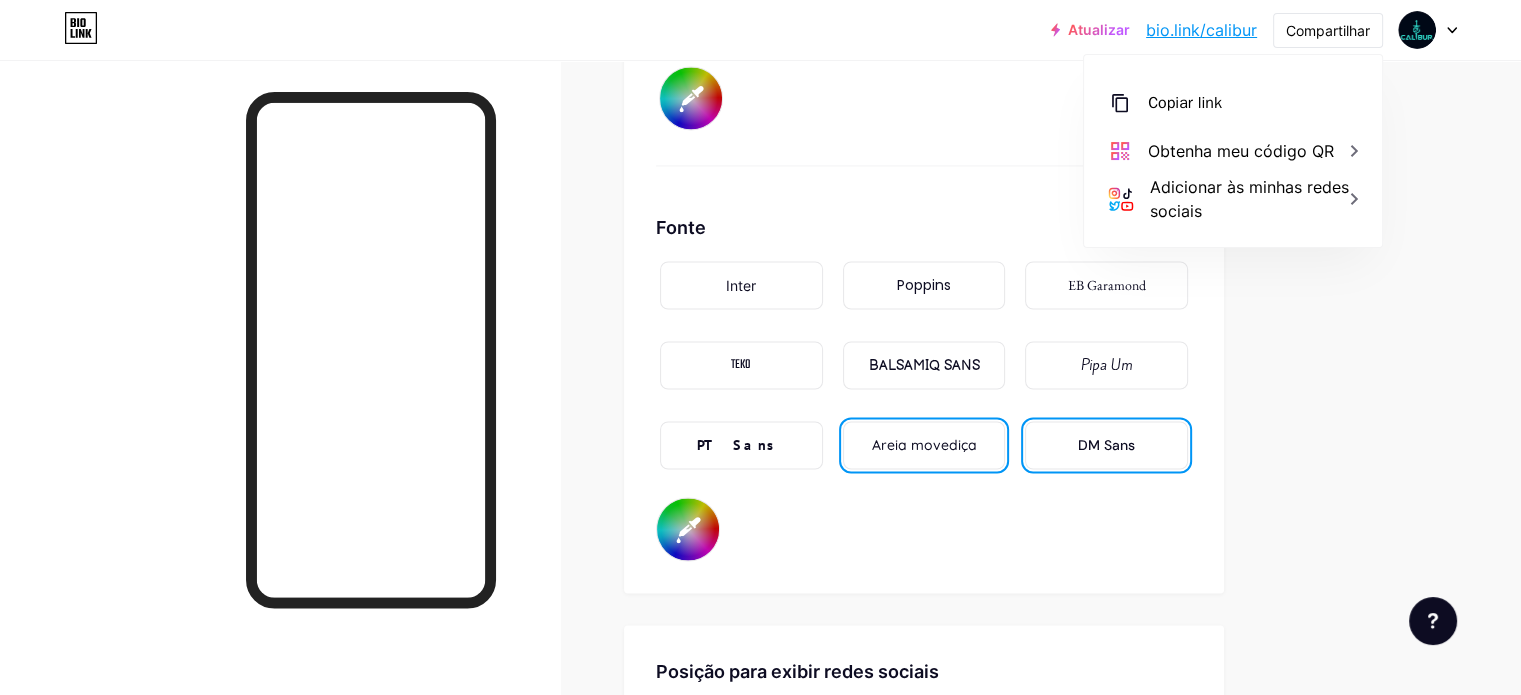type on "#ffffff" 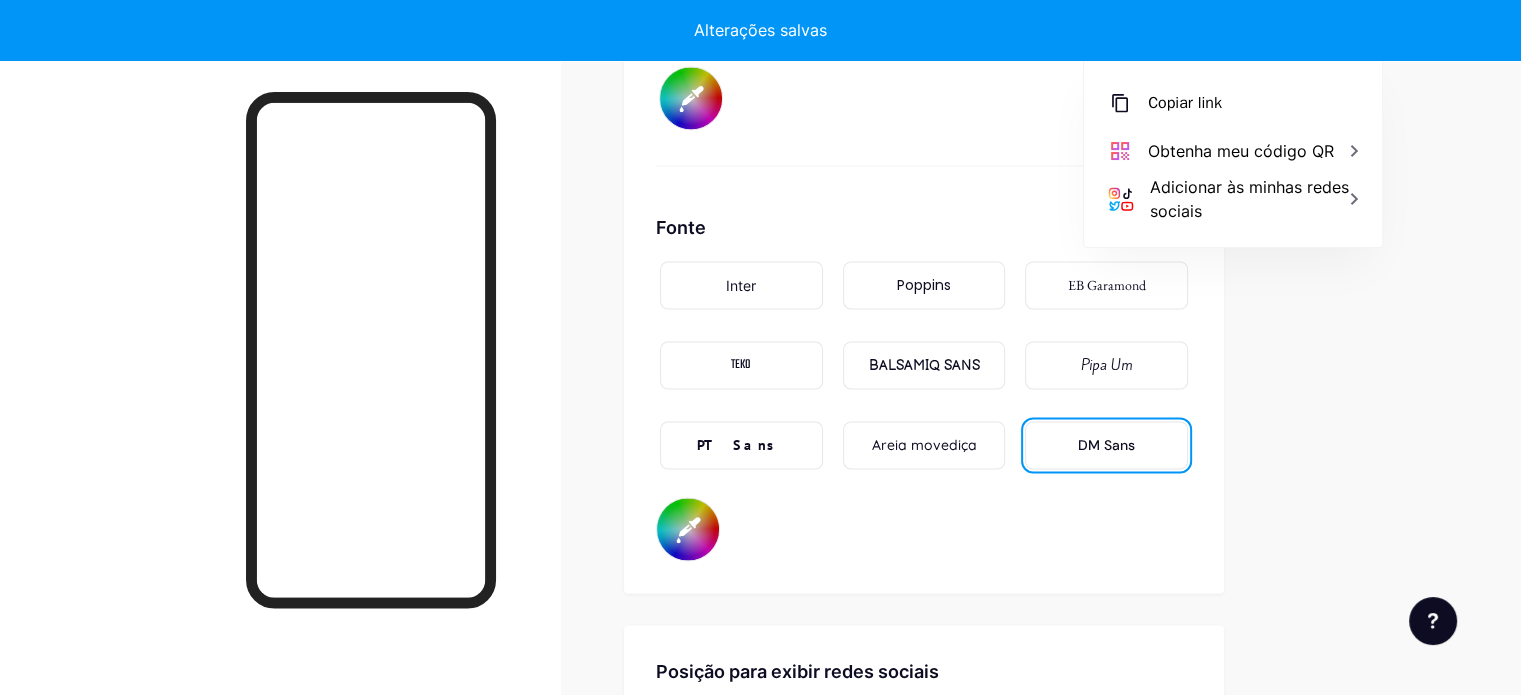 type on "#000000" 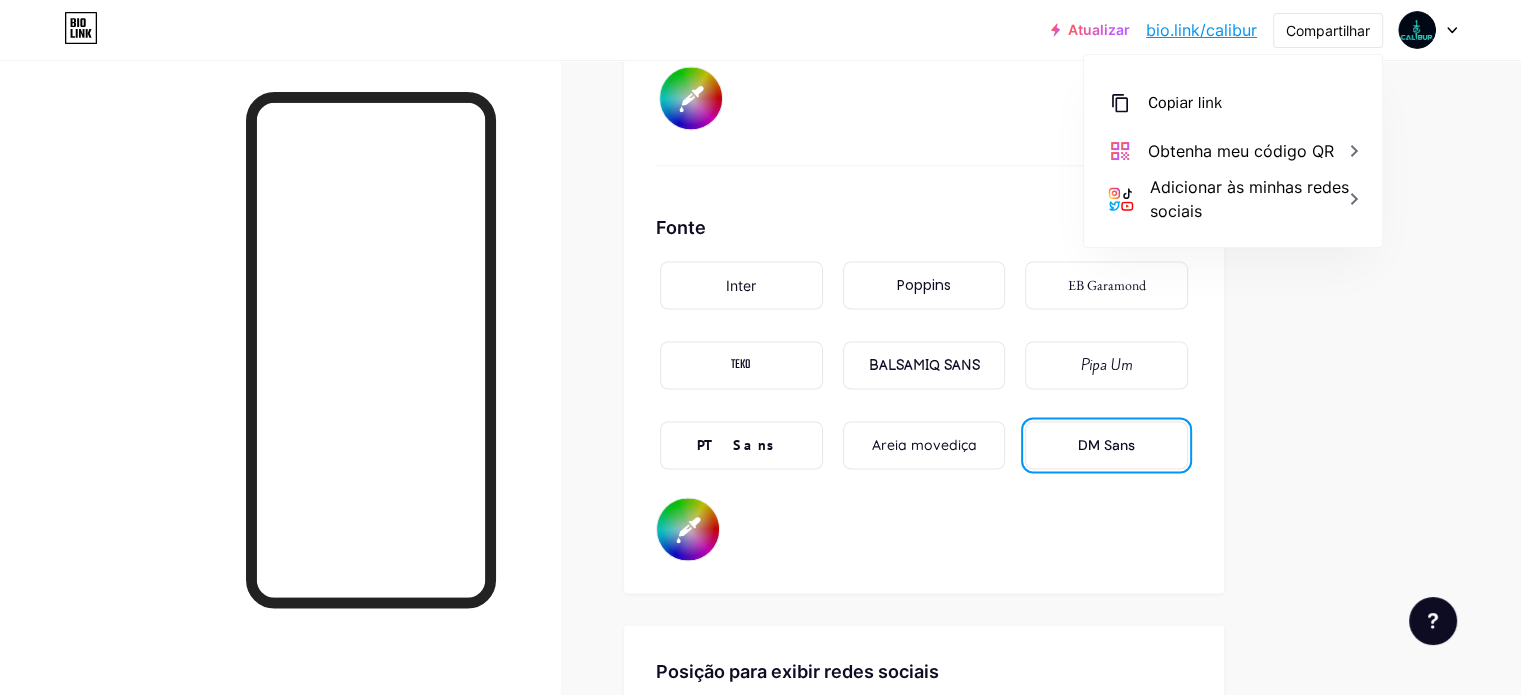 click on "Areia movediça" at bounding box center [923, 445] 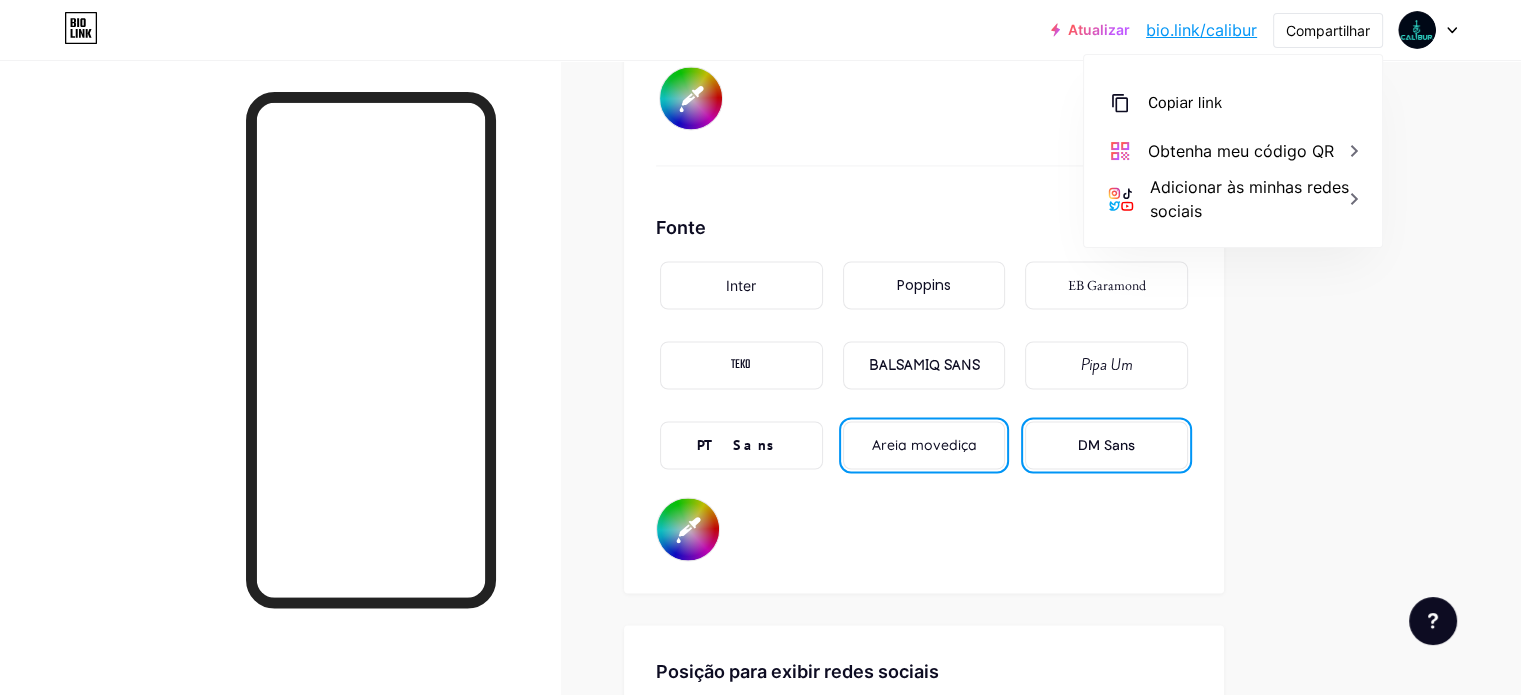 type on "#000000" 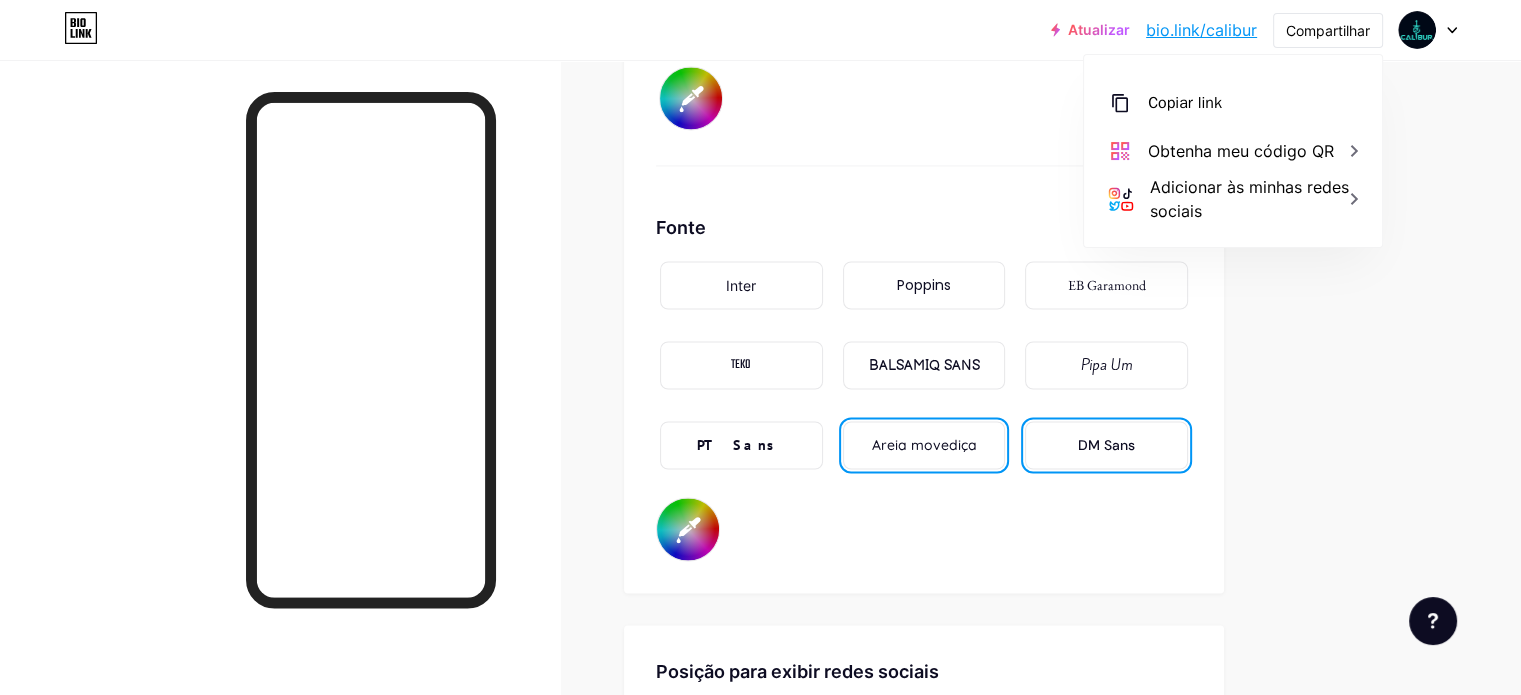 type on "#ffffff" 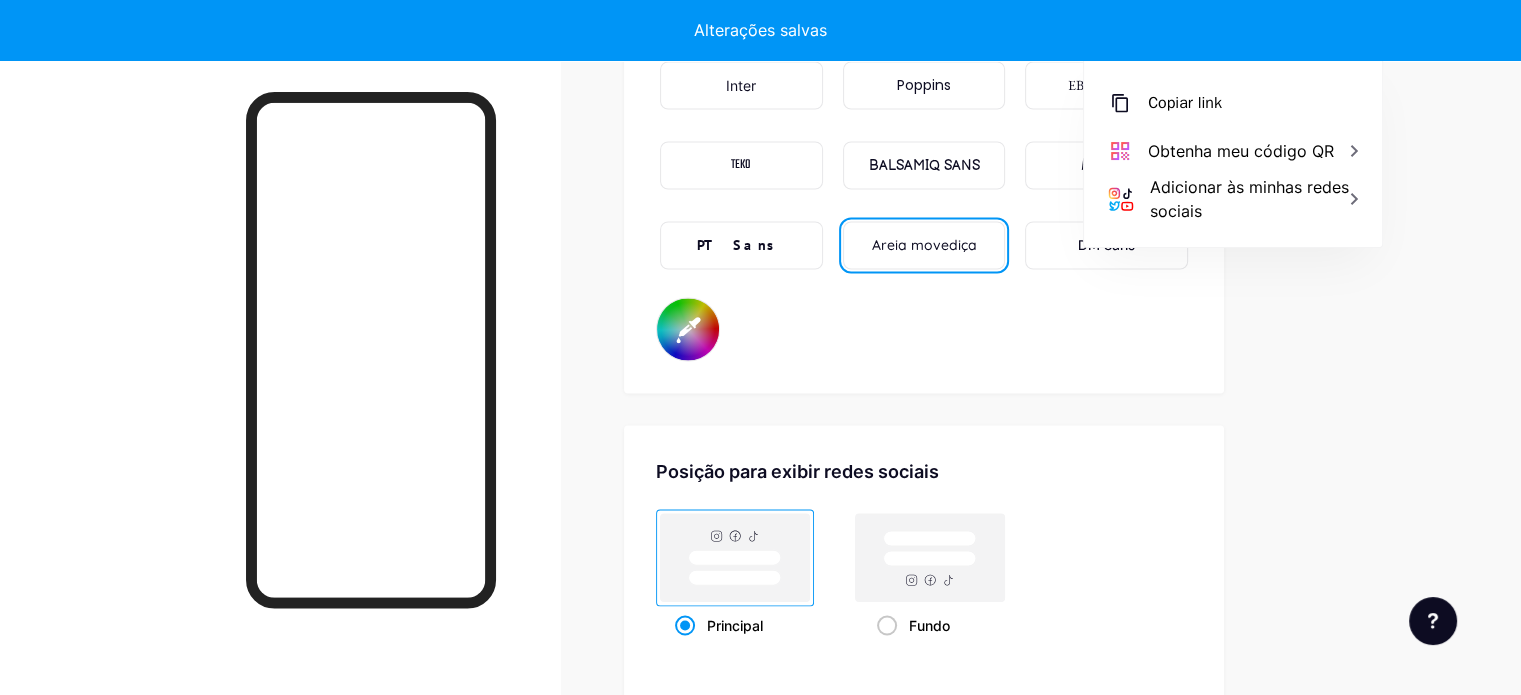 type on "#000000" 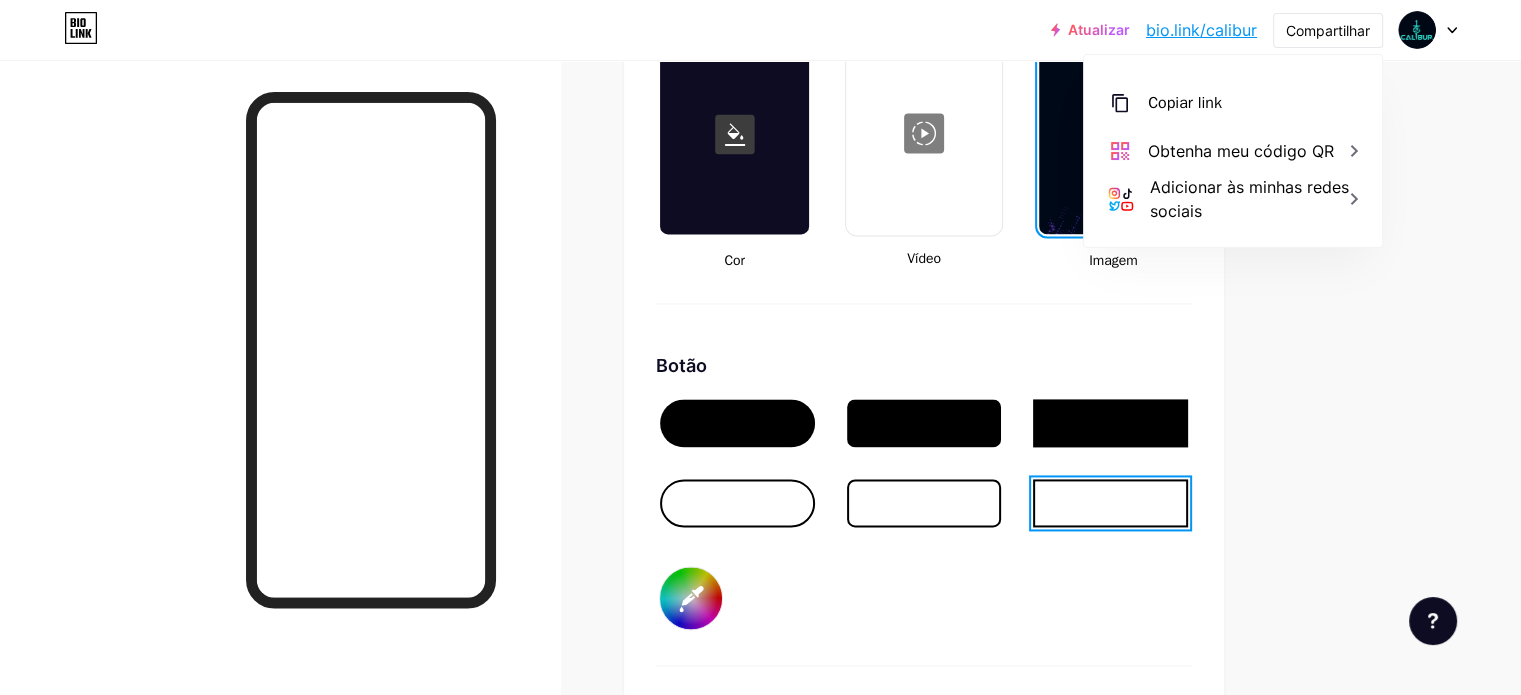 scroll, scrollTop: 2809, scrollLeft: 0, axis: vertical 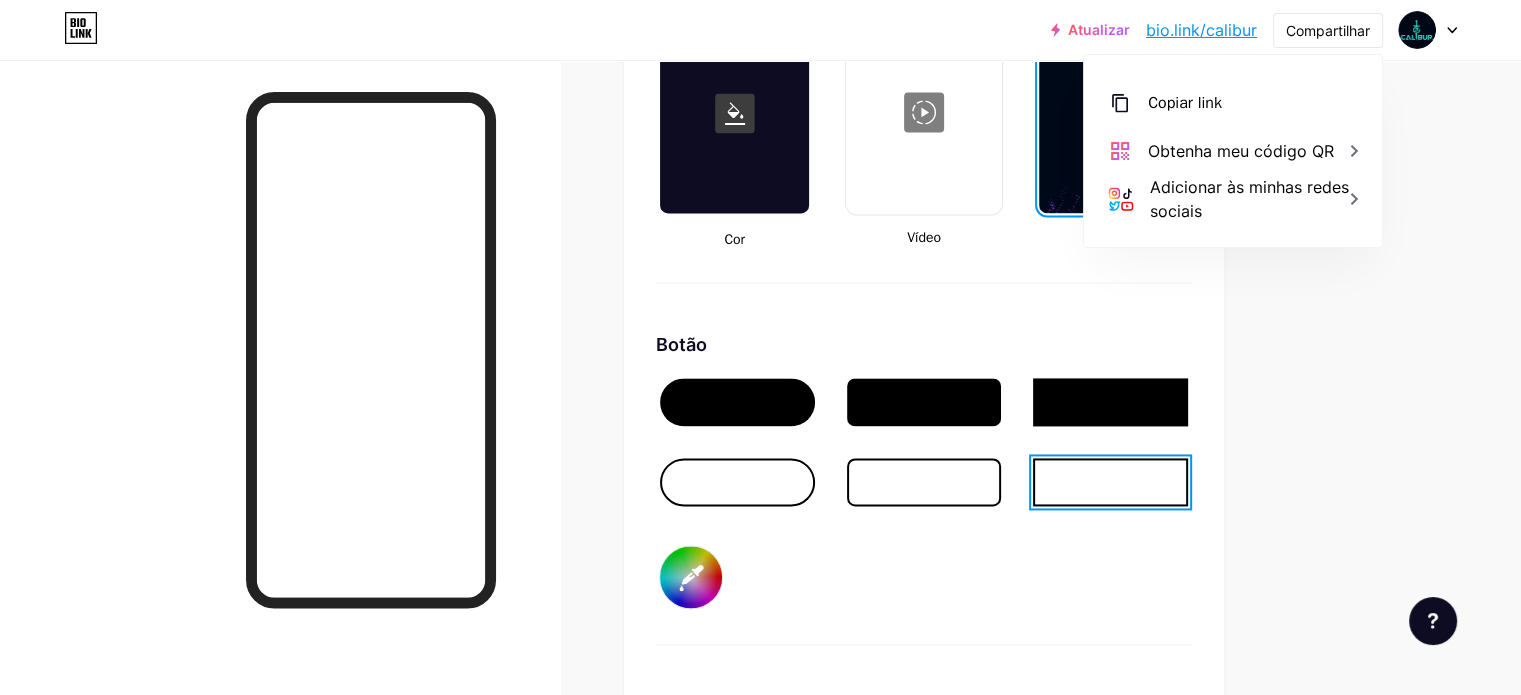 click at bounding box center (1110, 482) 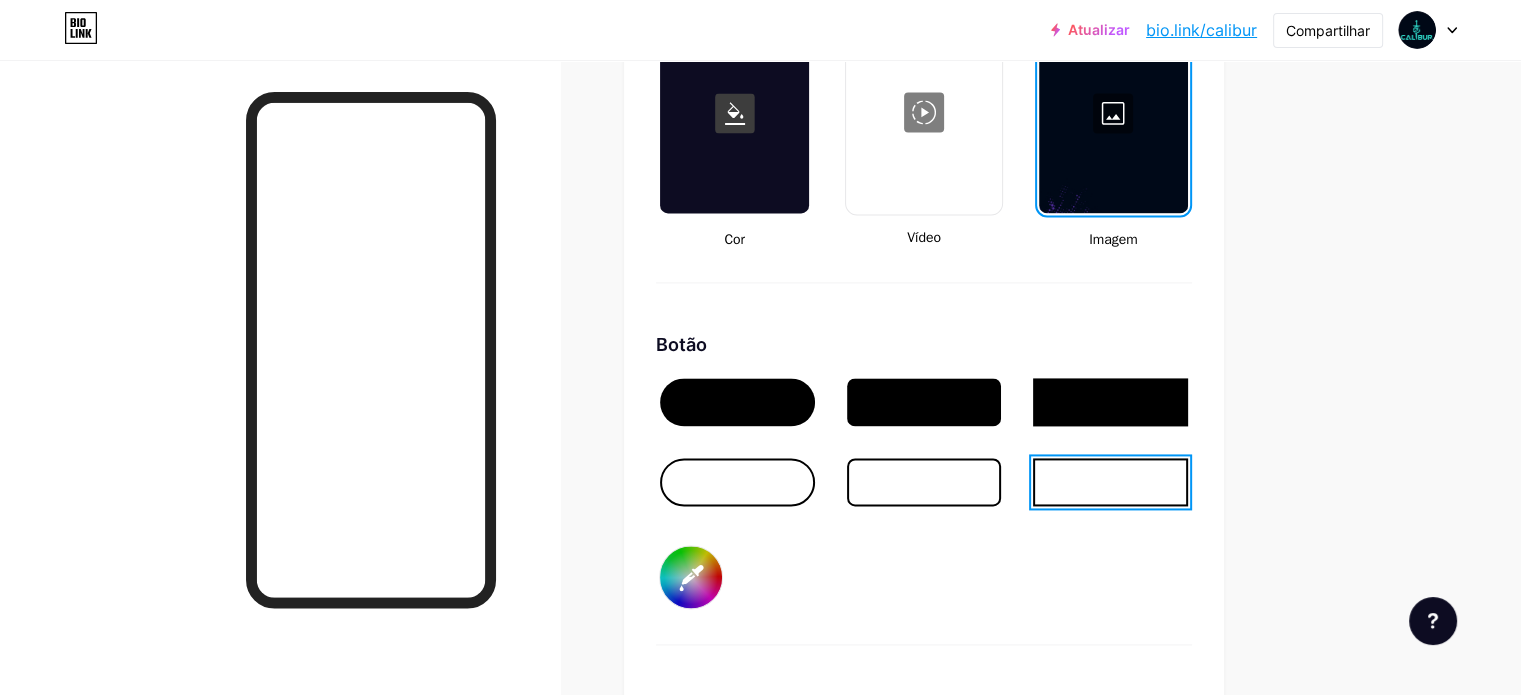 type on "#000000" 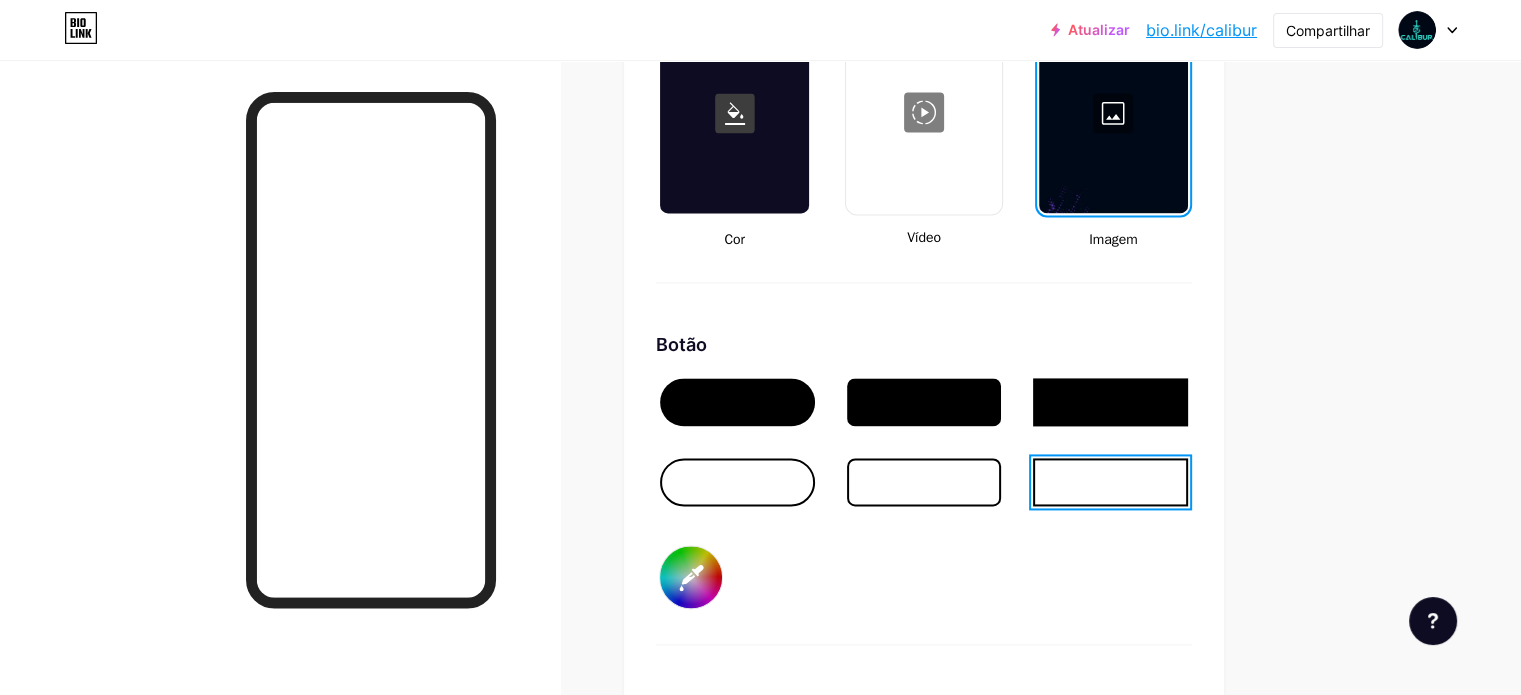type on "#ffffff" 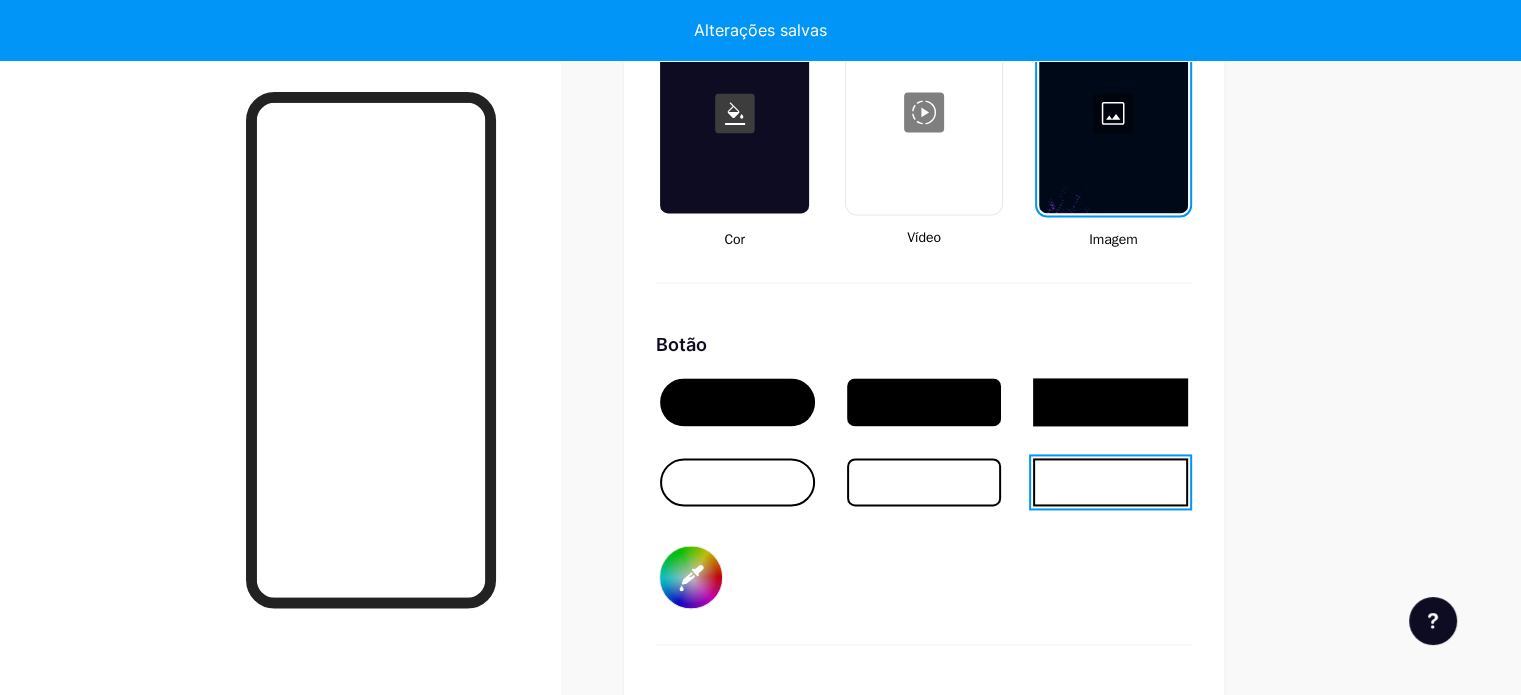 type on "#000000" 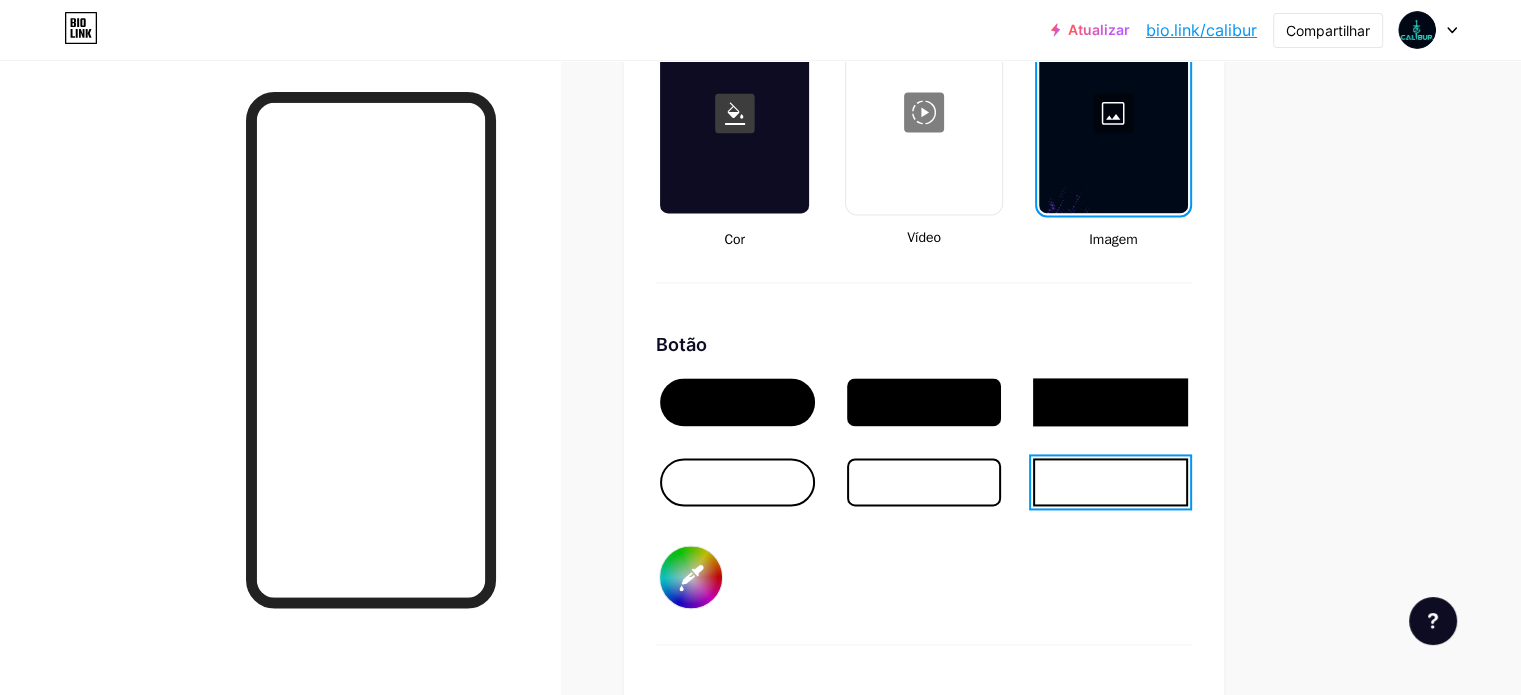 click at bounding box center (737, 402) 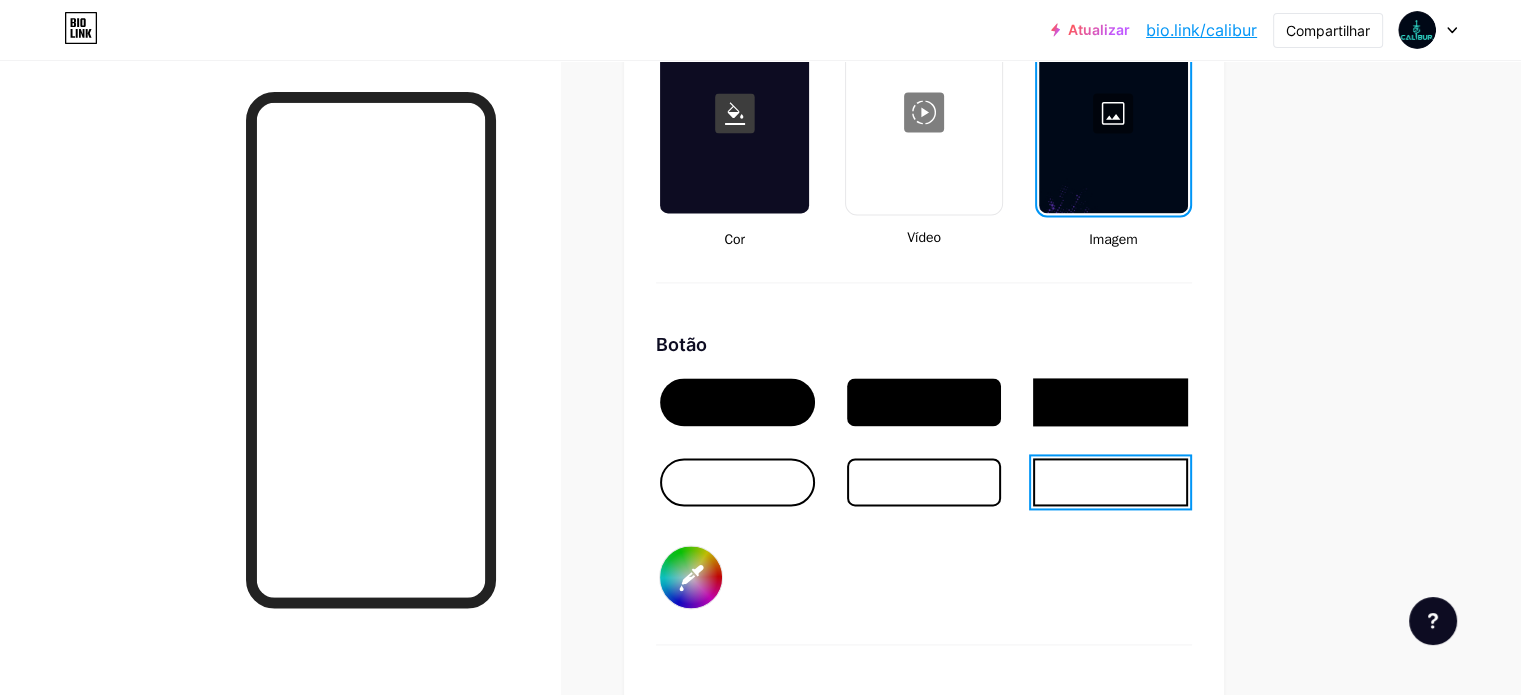 type on "#000000" 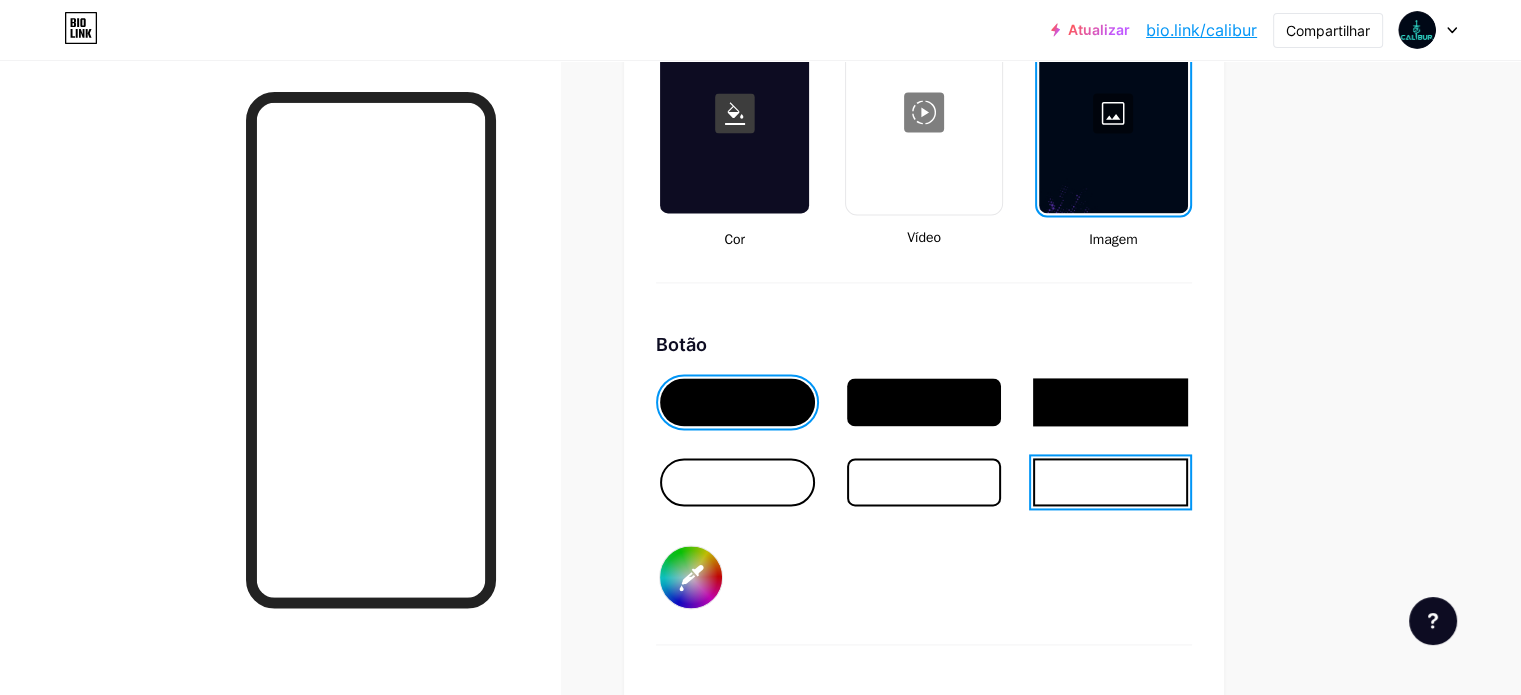 type on "#000000" 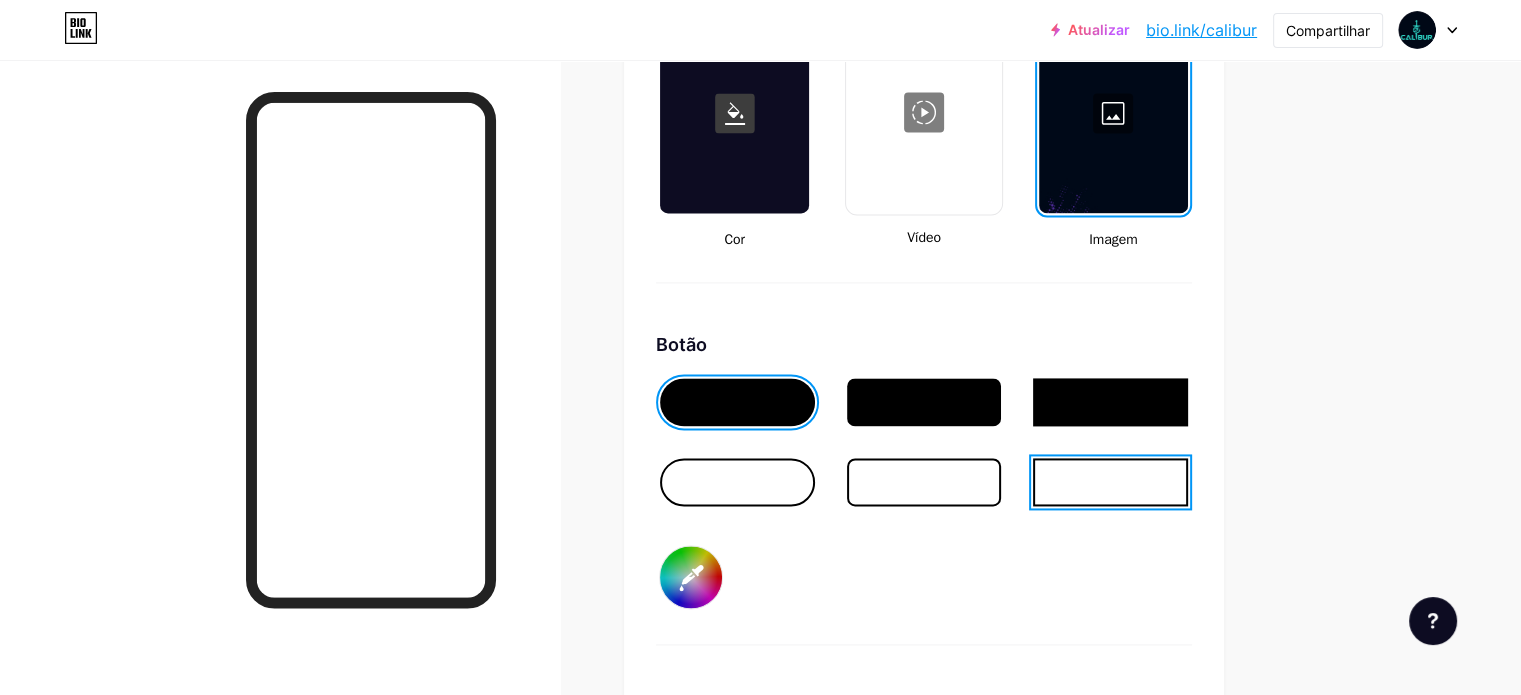 type on "#ffffff" 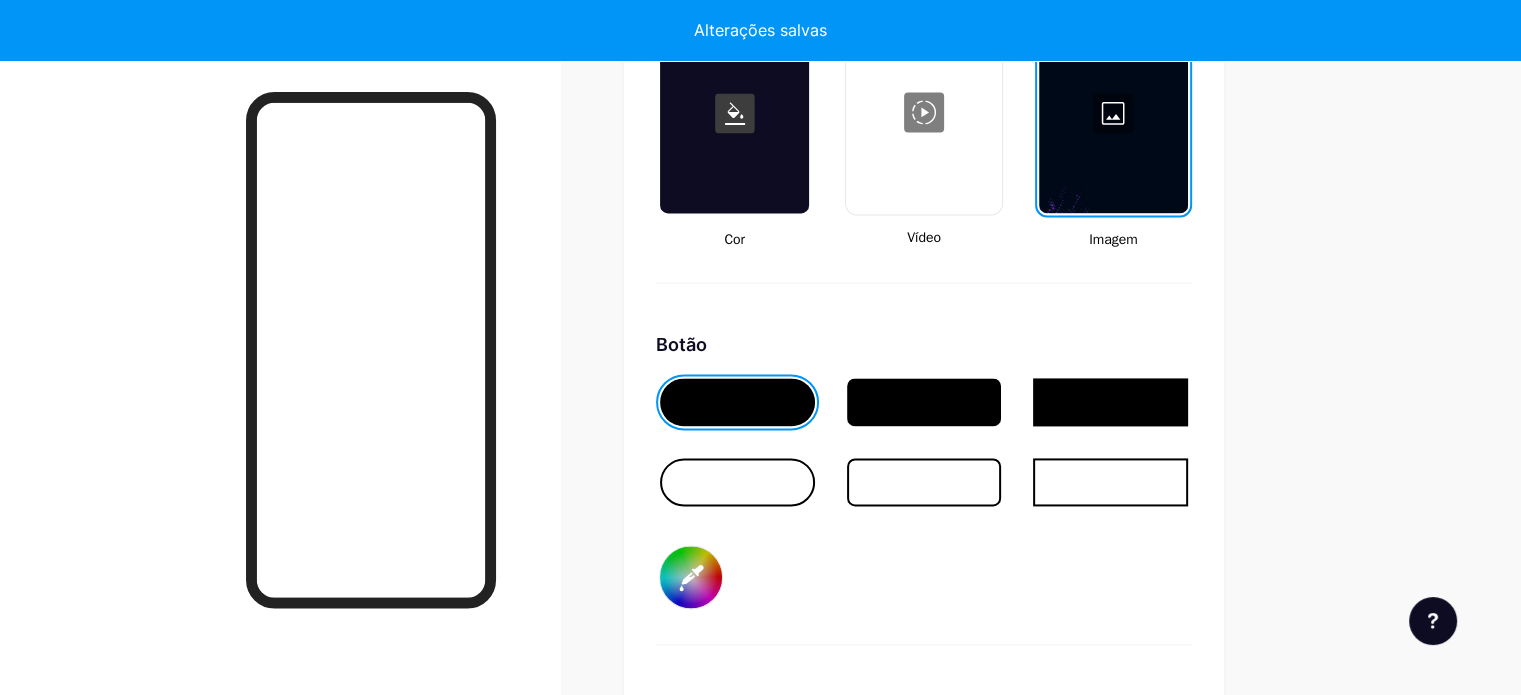 type on "#000000" 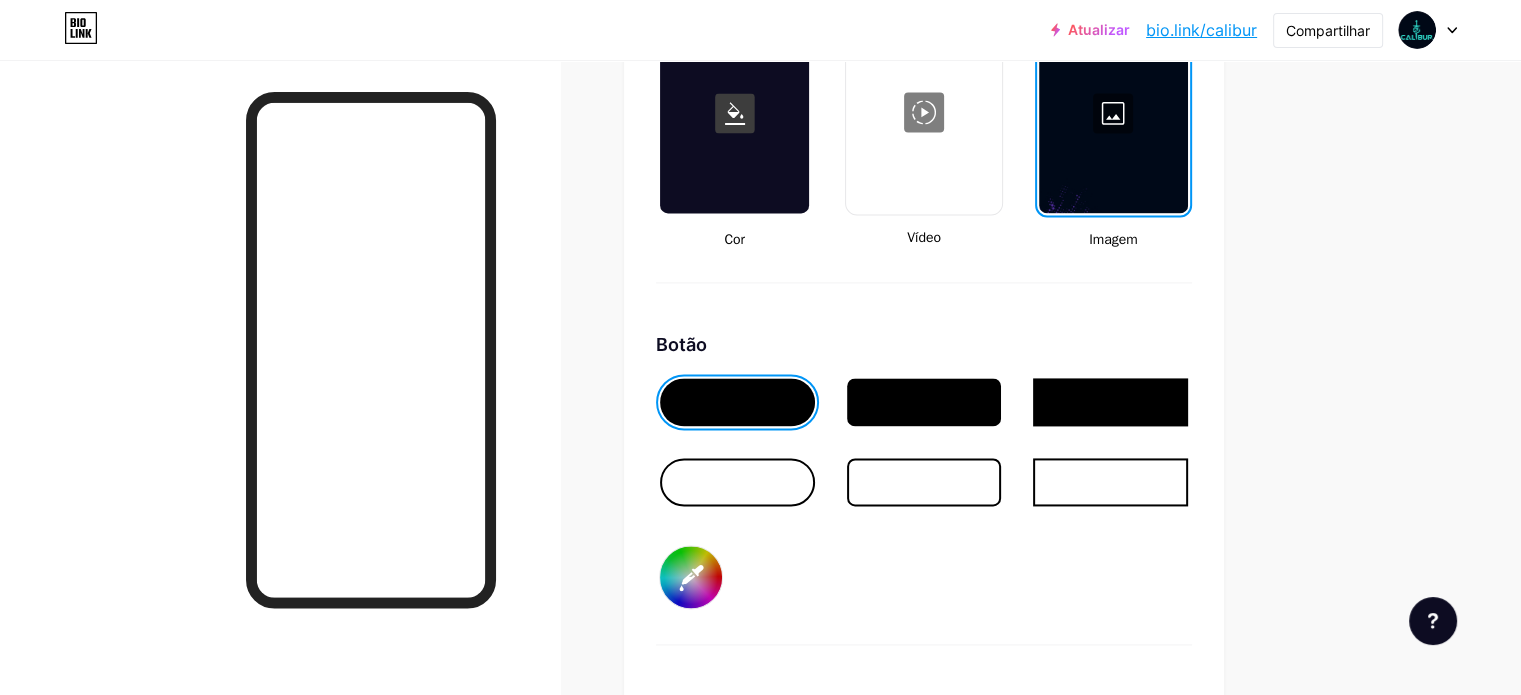 click on "#000000" at bounding box center (691, 577) 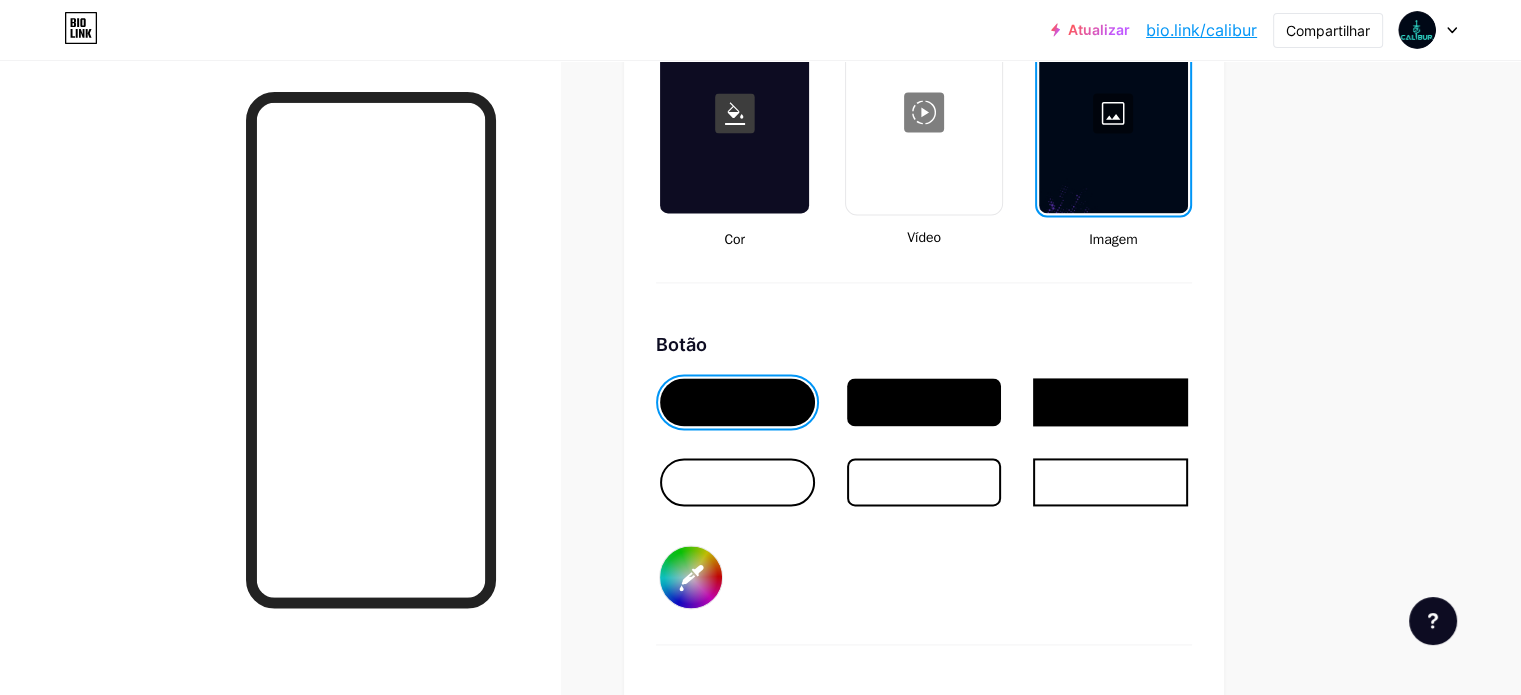 type on "#000918" 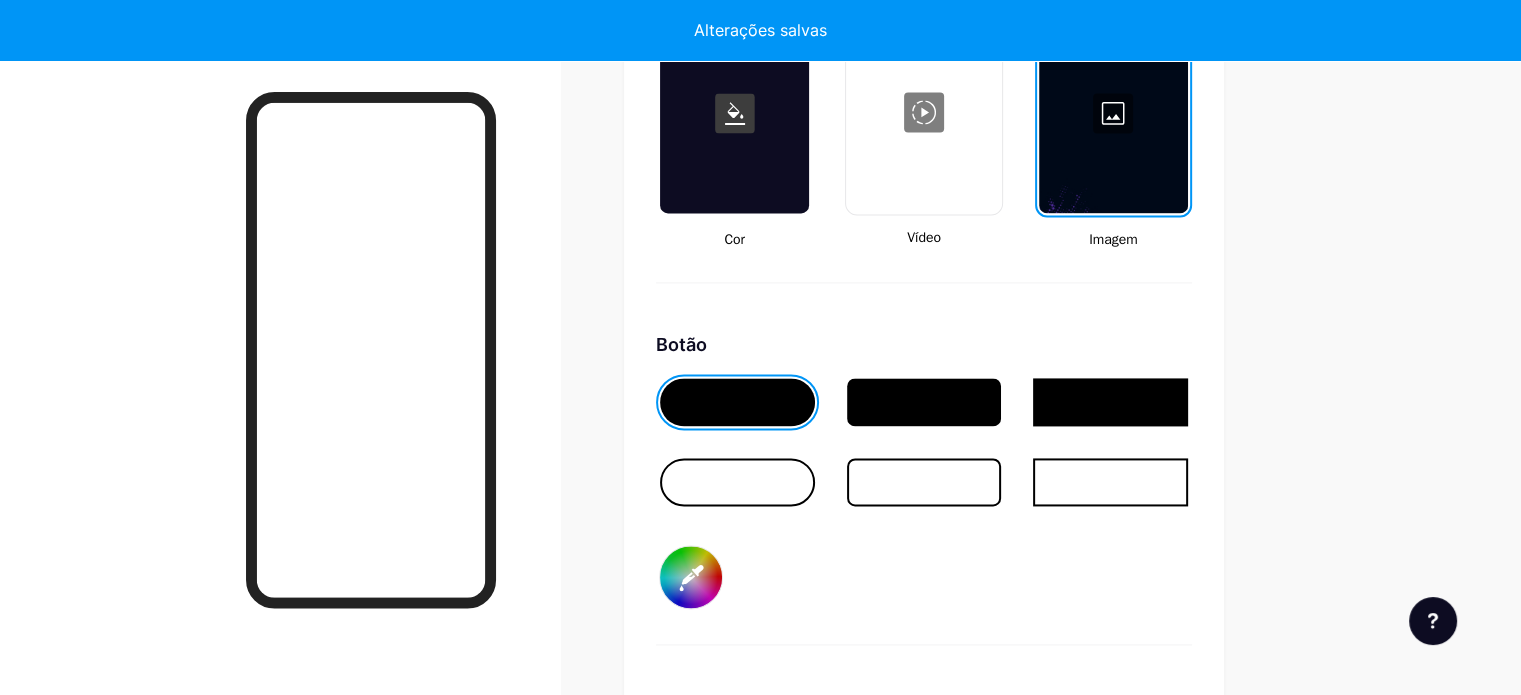 type on "#ffffff" 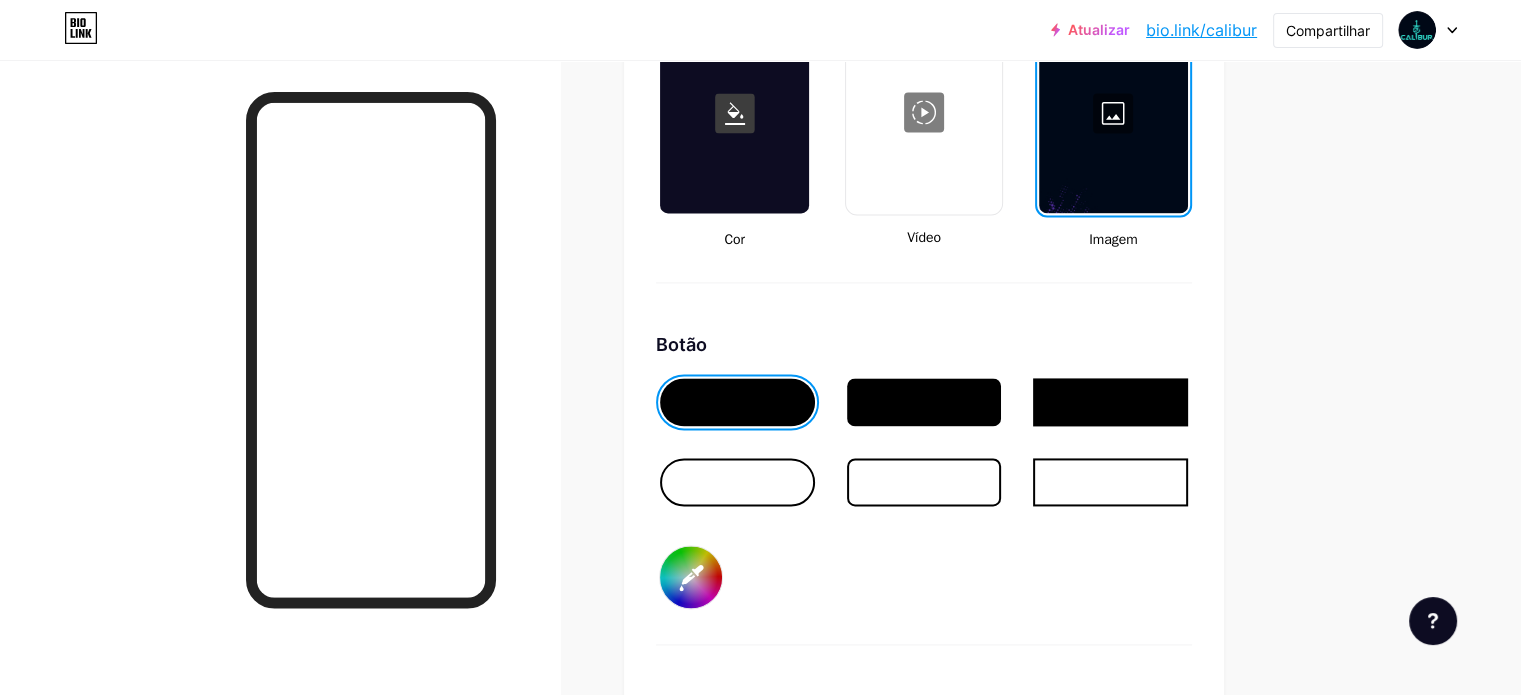 type on "#000918" 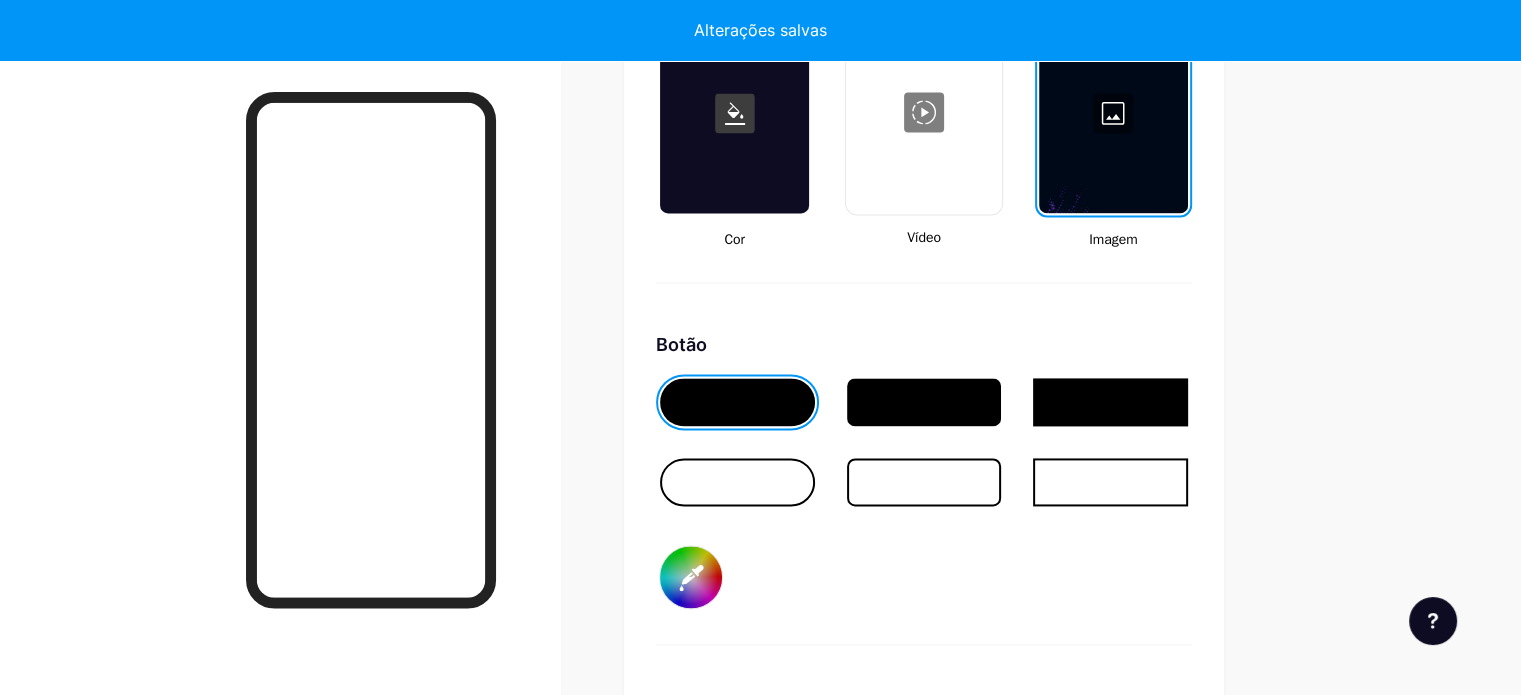 type on "#ffffff" 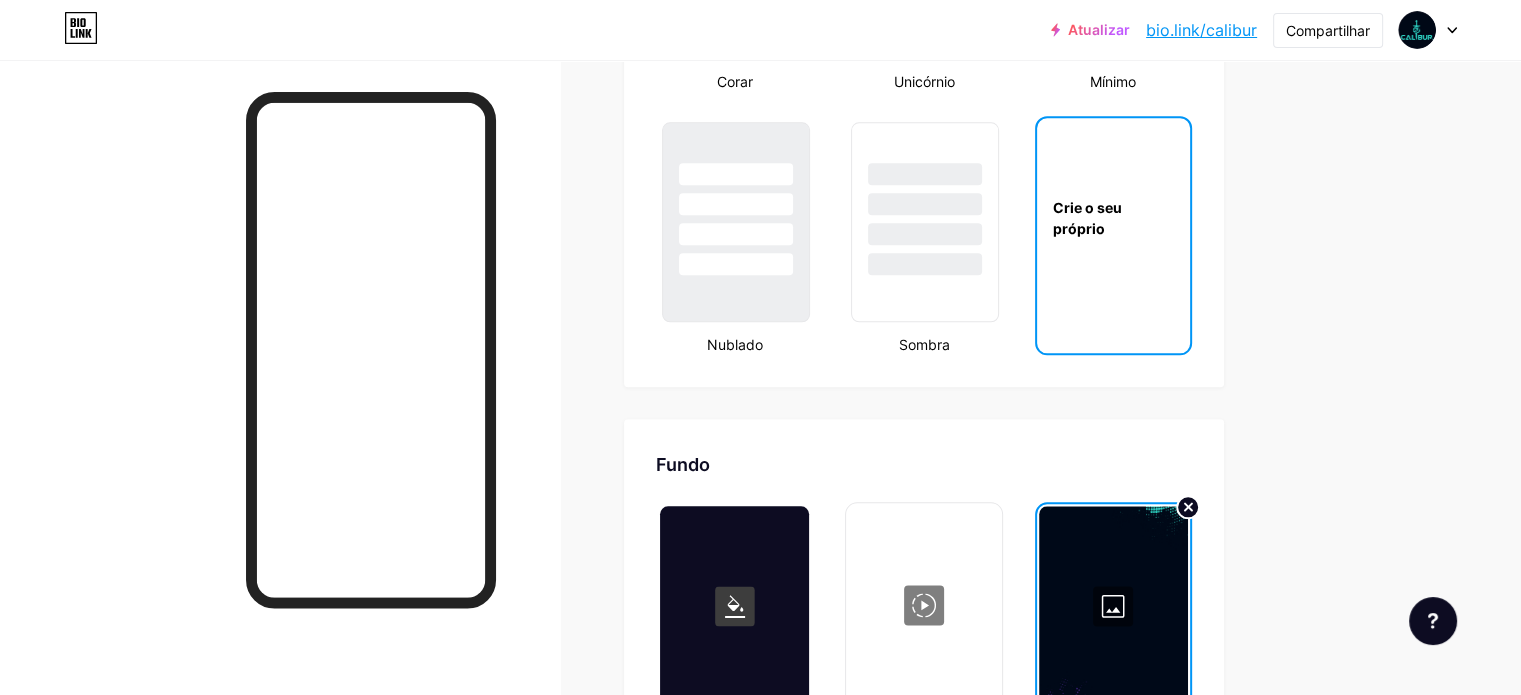 scroll, scrollTop: 2309, scrollLeft: 0, axis: vertical 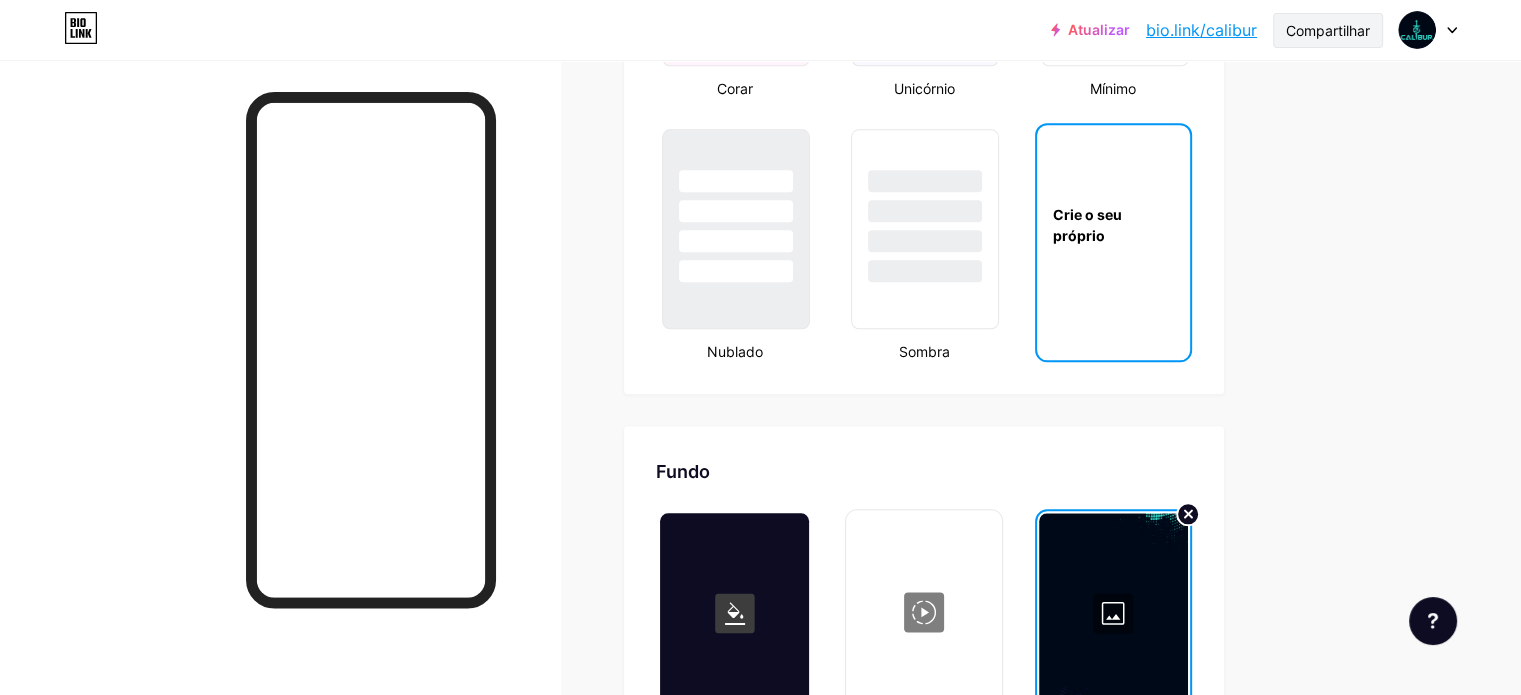 click on "Compartilhar" at bounding box center [1328, 30] 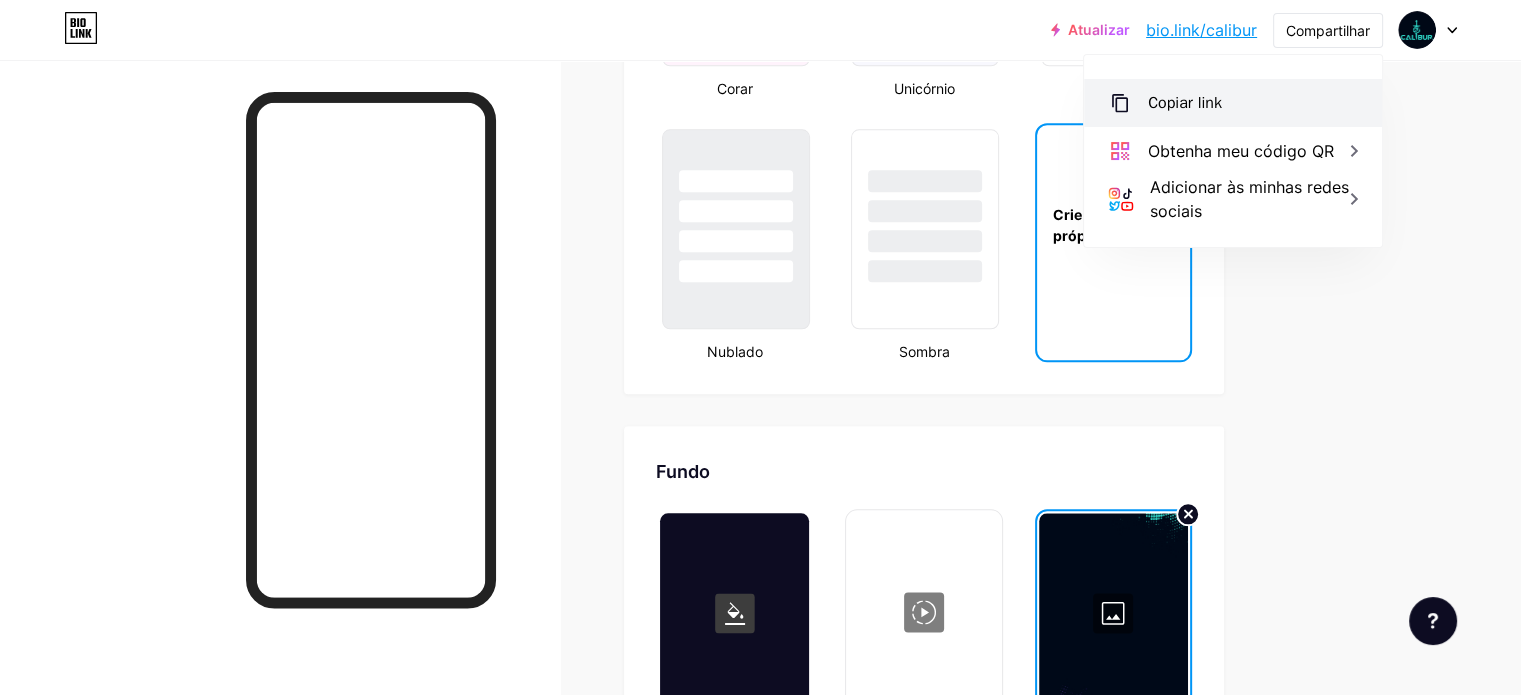 click on "Copiar link" at bounding box center [1185, 103] 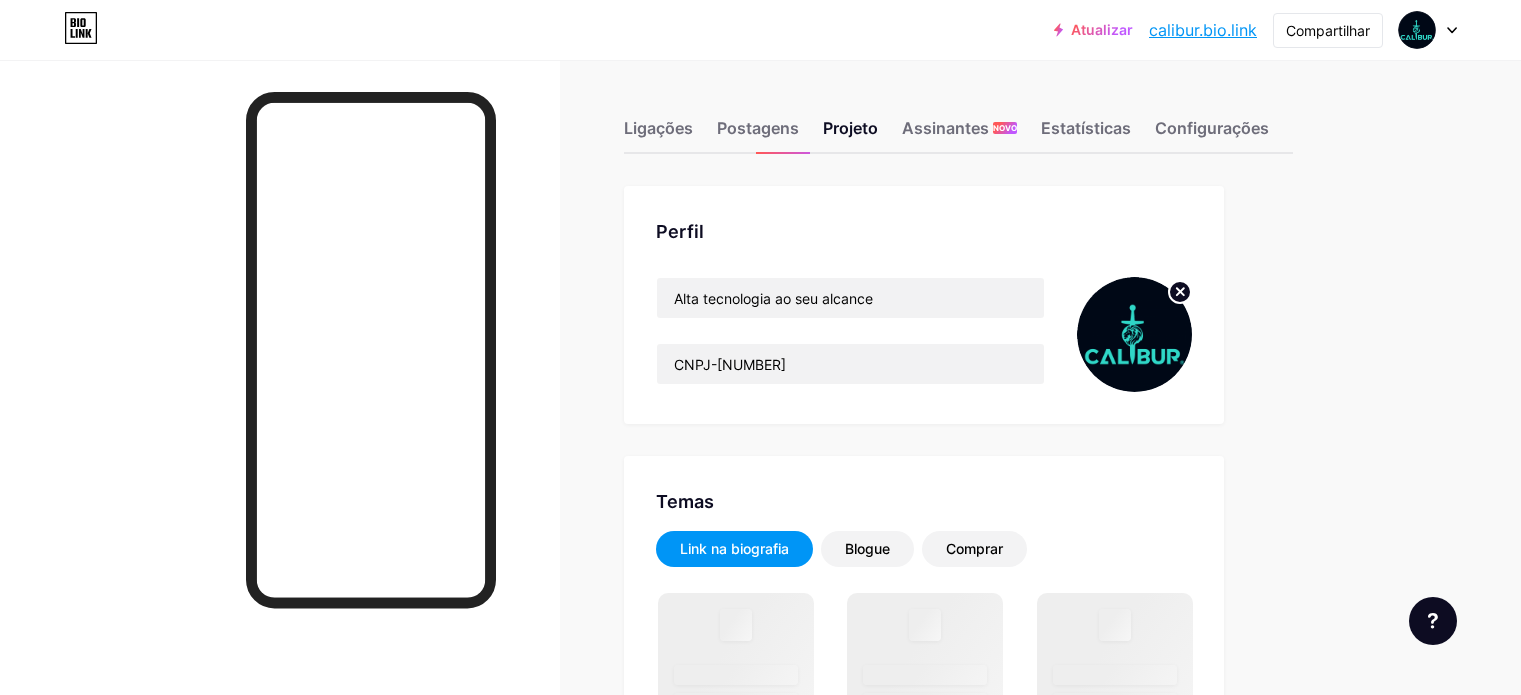 scroll, scrollTop: 0, scrollLeft: 0, axis: both 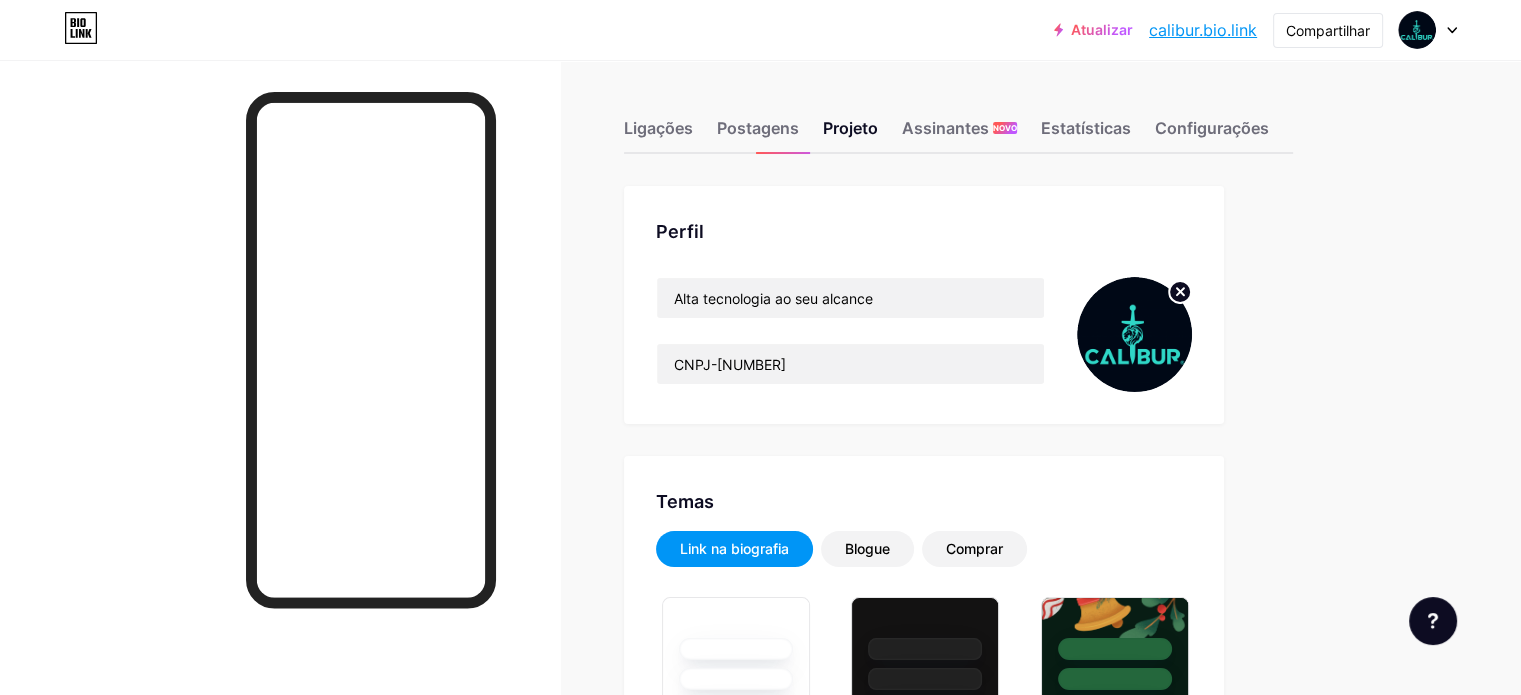 type on "#000918" 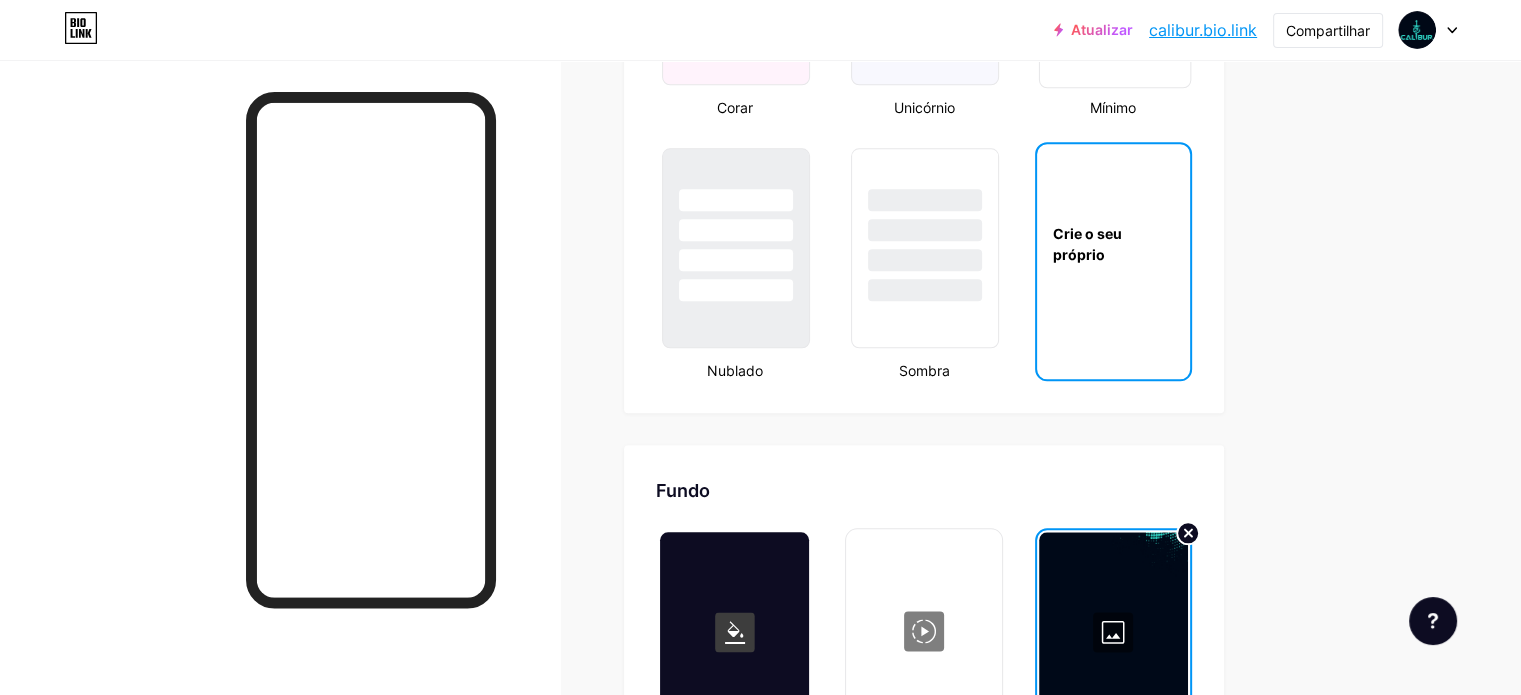 scroll, scrollTop: 2500, scrollLeft: 0, axis: vertical 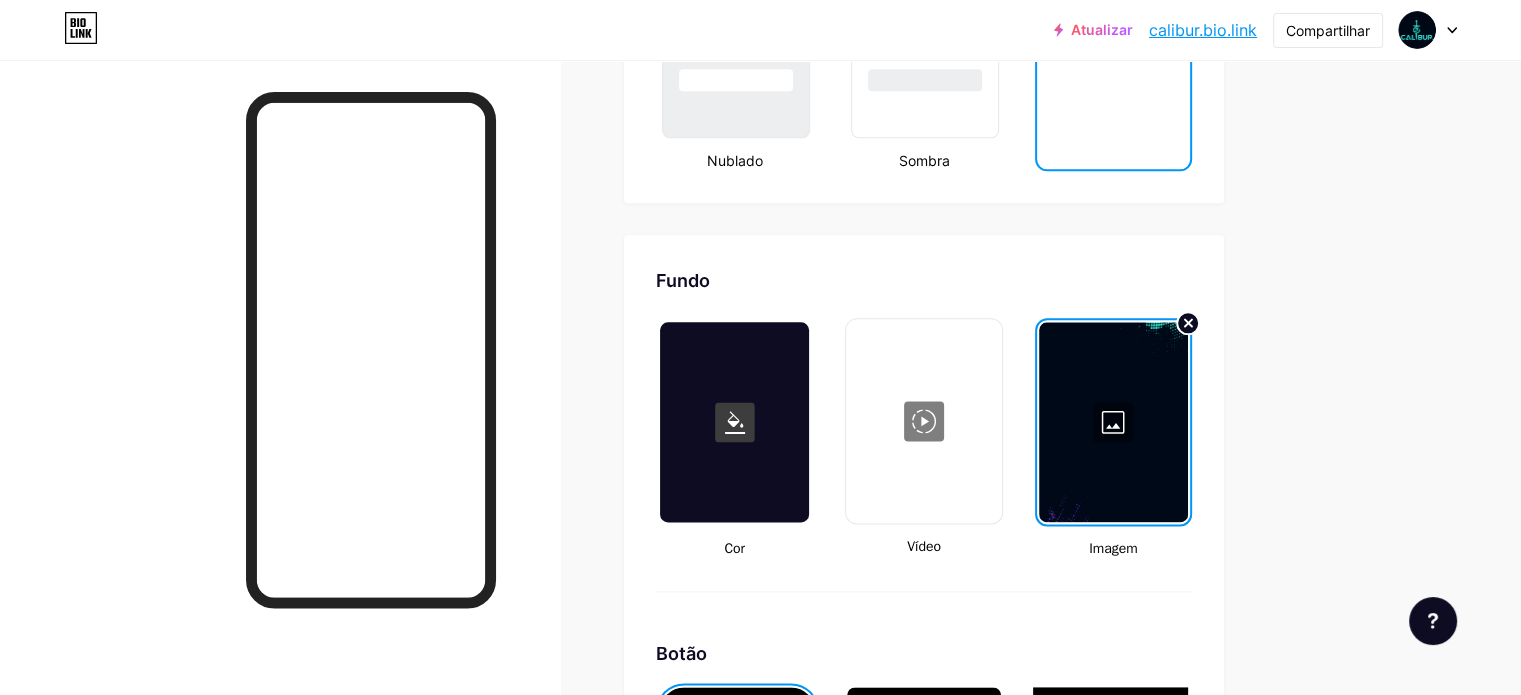 click at bounding box center (1113, 422) 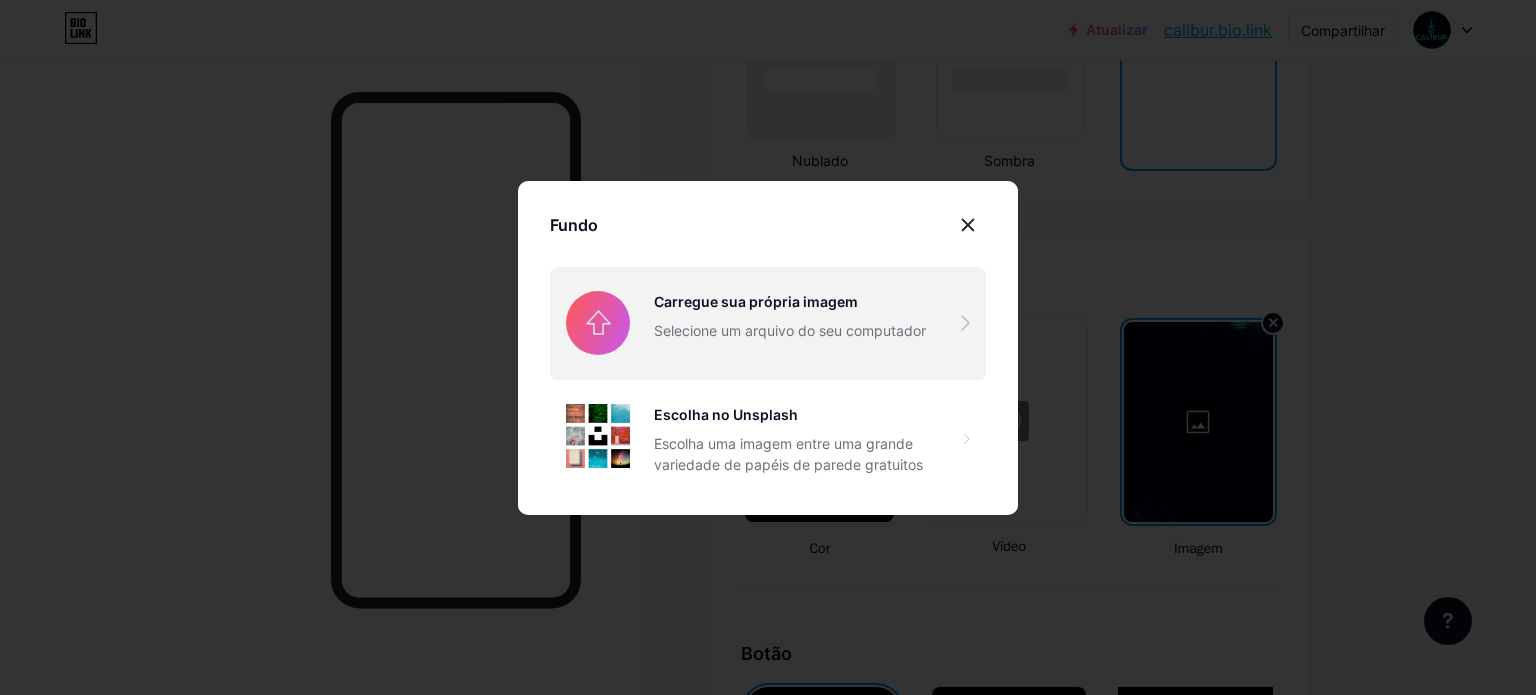 click at bounding box center (768, 323) 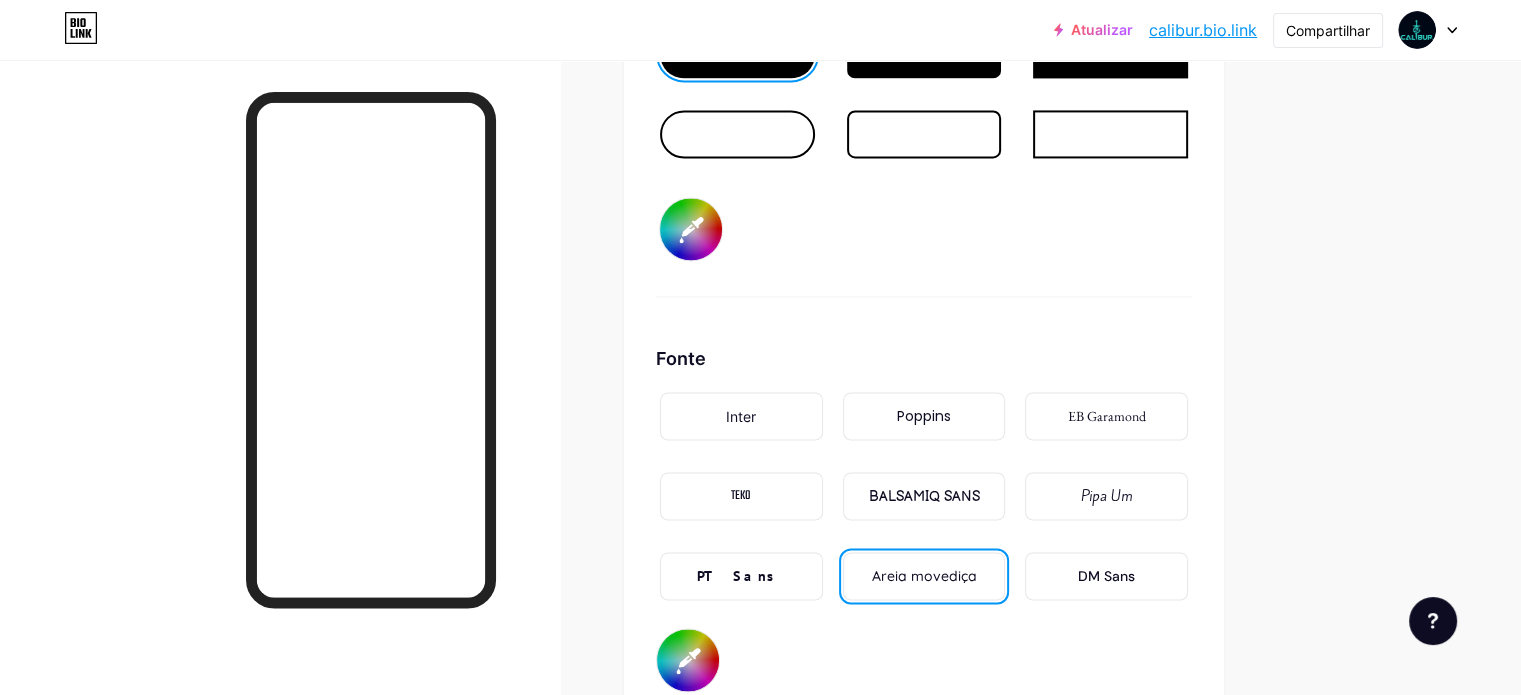 scroll, scrollTop: 3200, scrollLeft: 0, axis: vertical 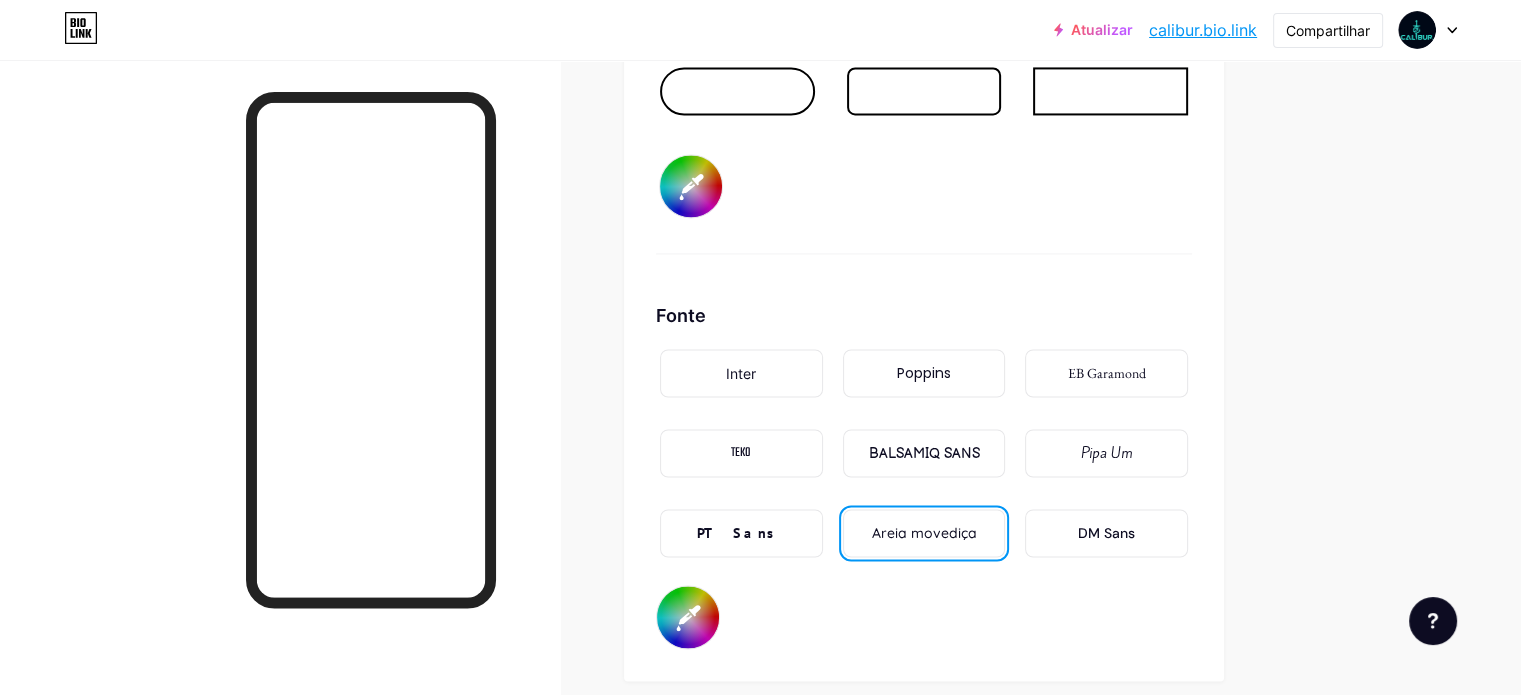 click on "#000918" at bounding box center (691, 186) 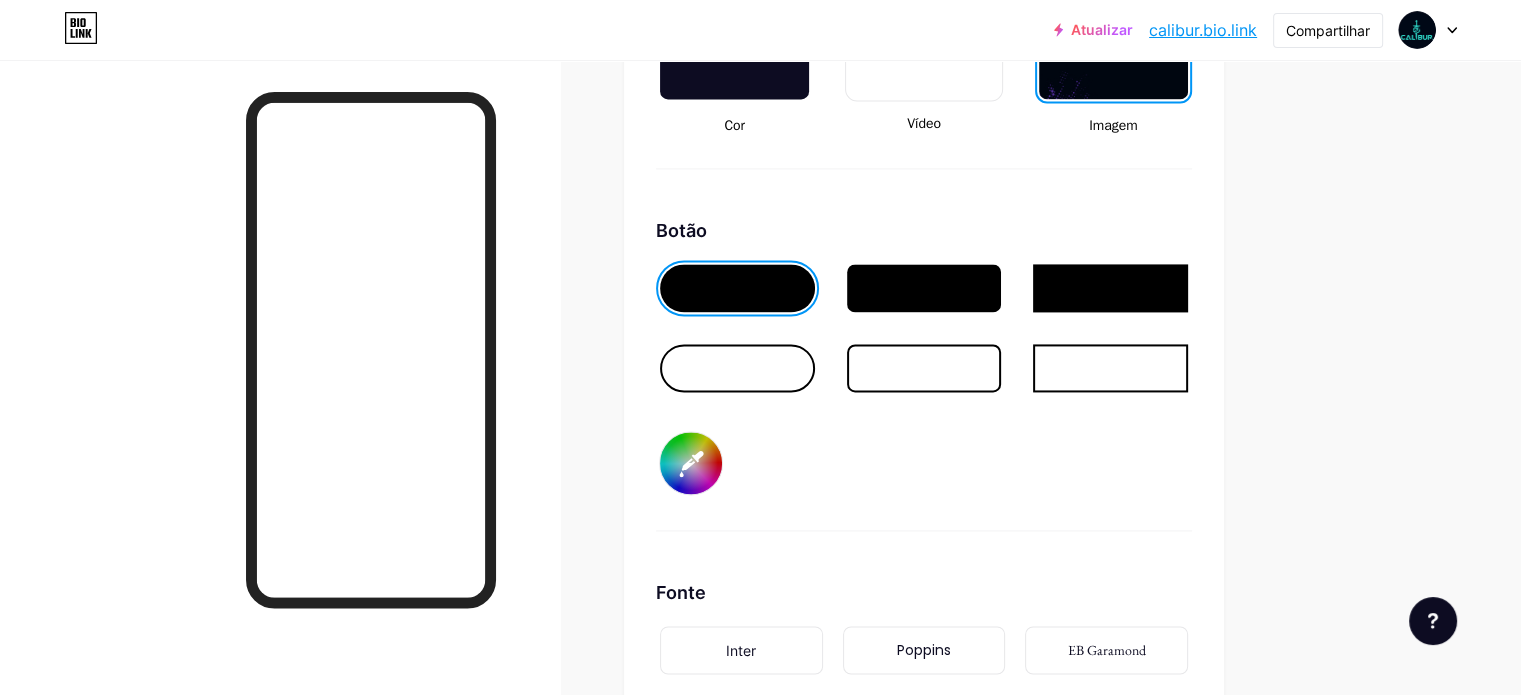 scroll, scrollTop: 2609, scrollLeft: 0, axis: vertical 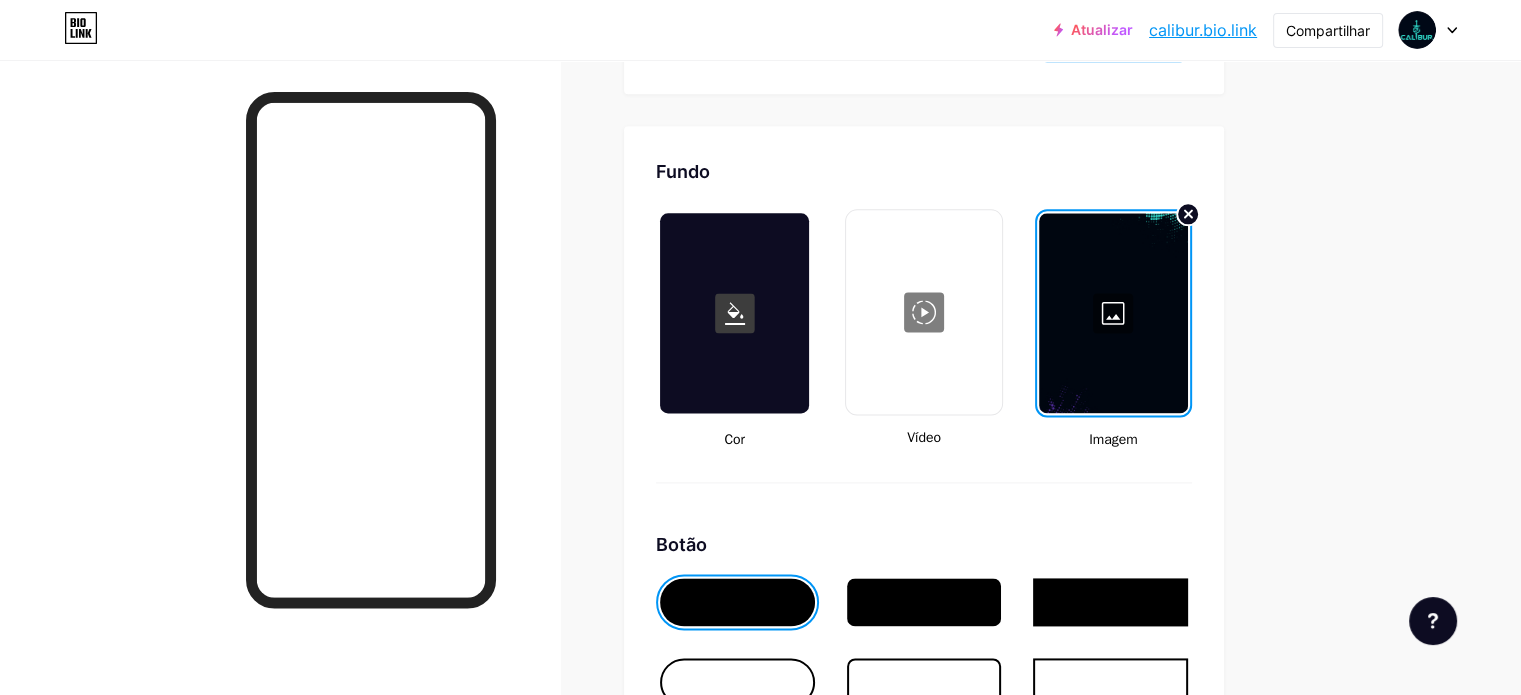 click at bounding box center [1113, 313] 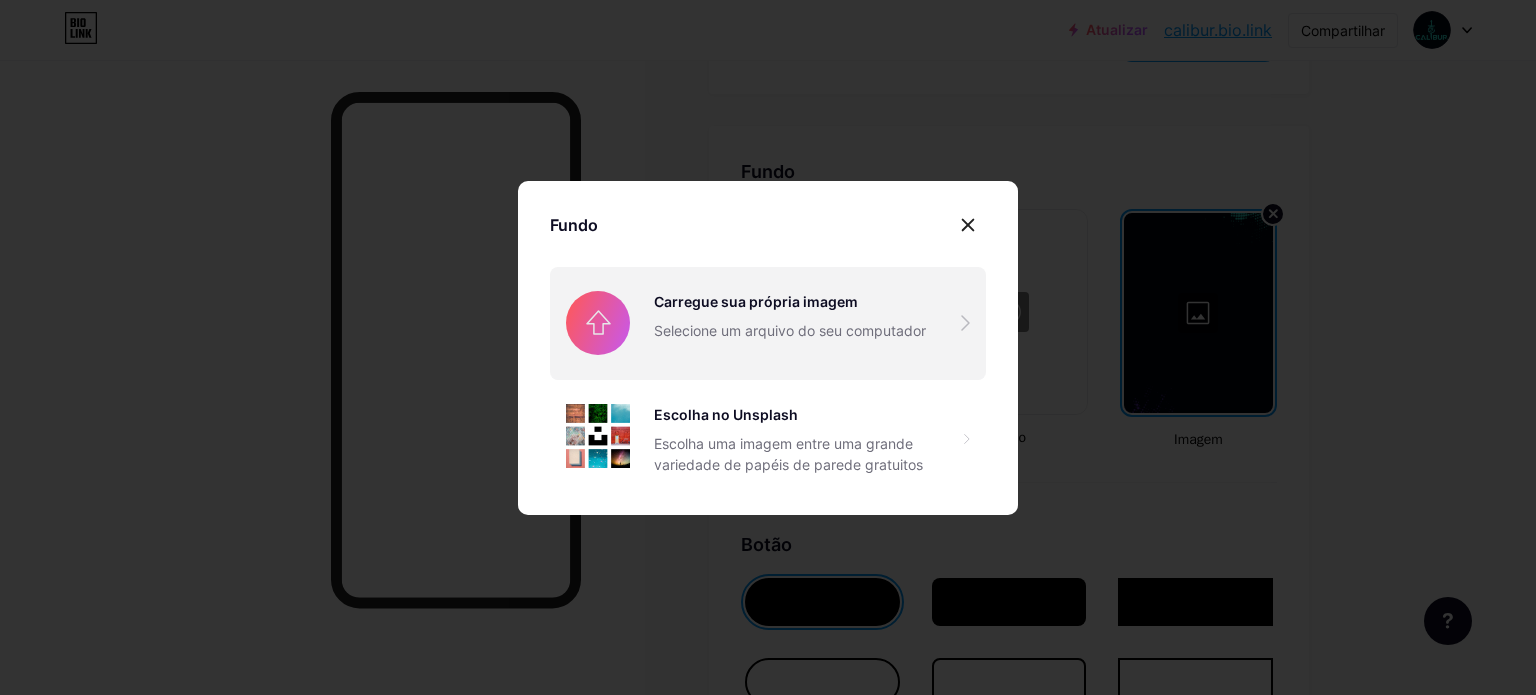 click at bounding box center (768, 323) 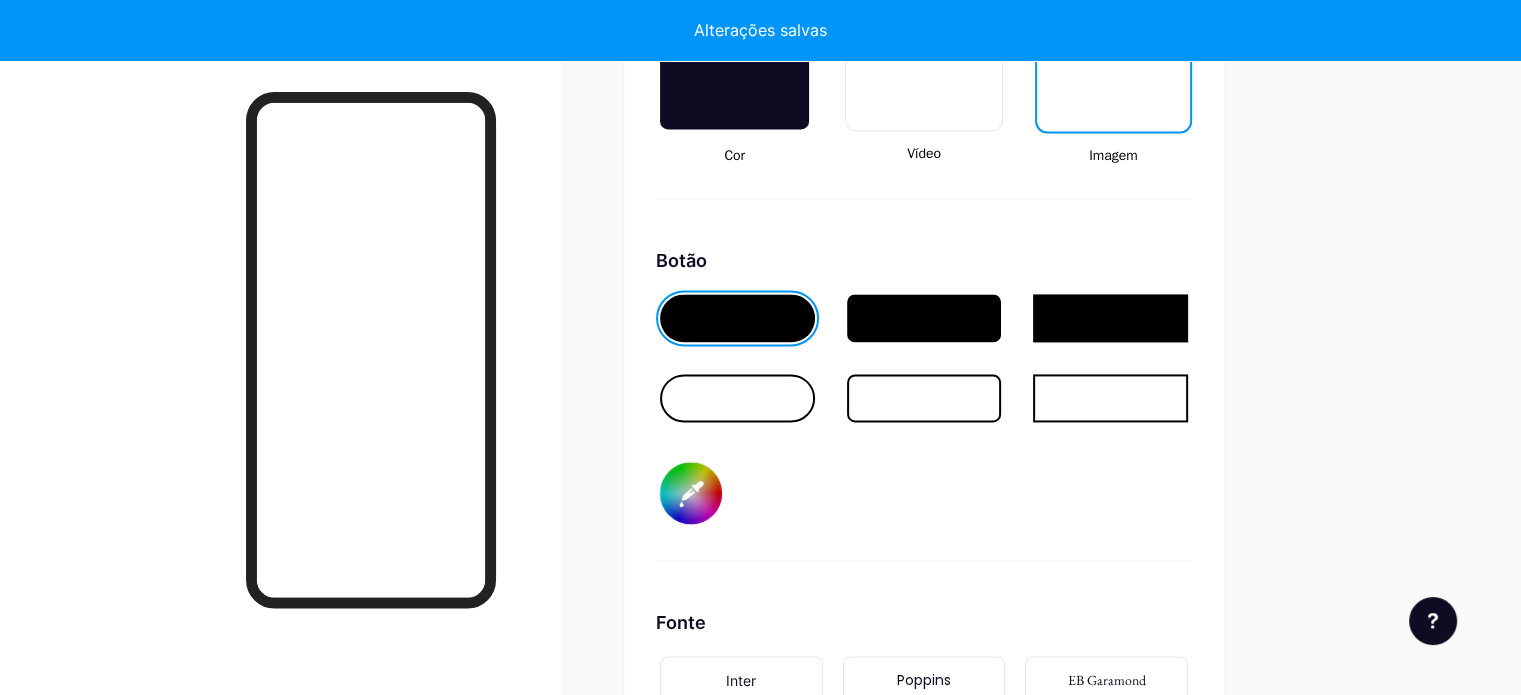 scroll, scrollTop: 2909, scrollLeft: 0, axis: vertical 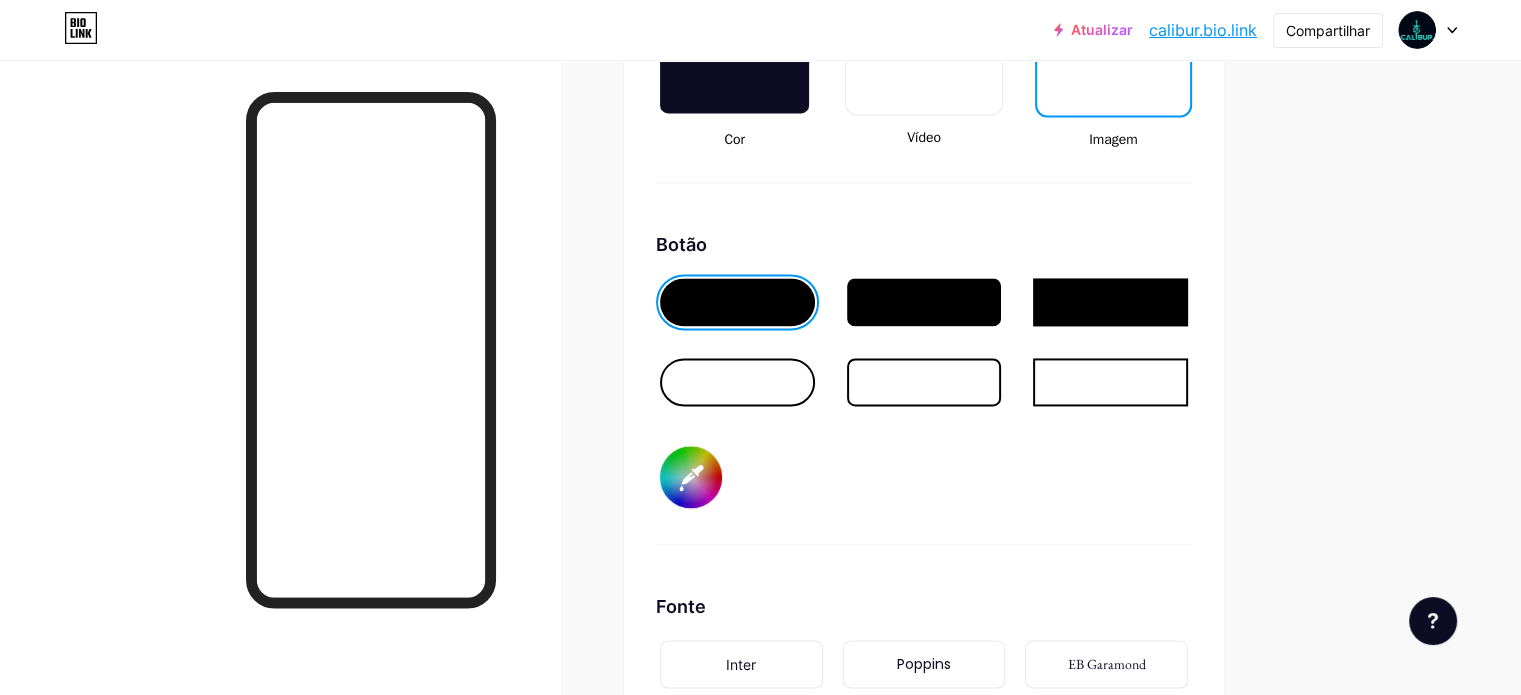 click on "#000918" at bounding box center [691, 477] 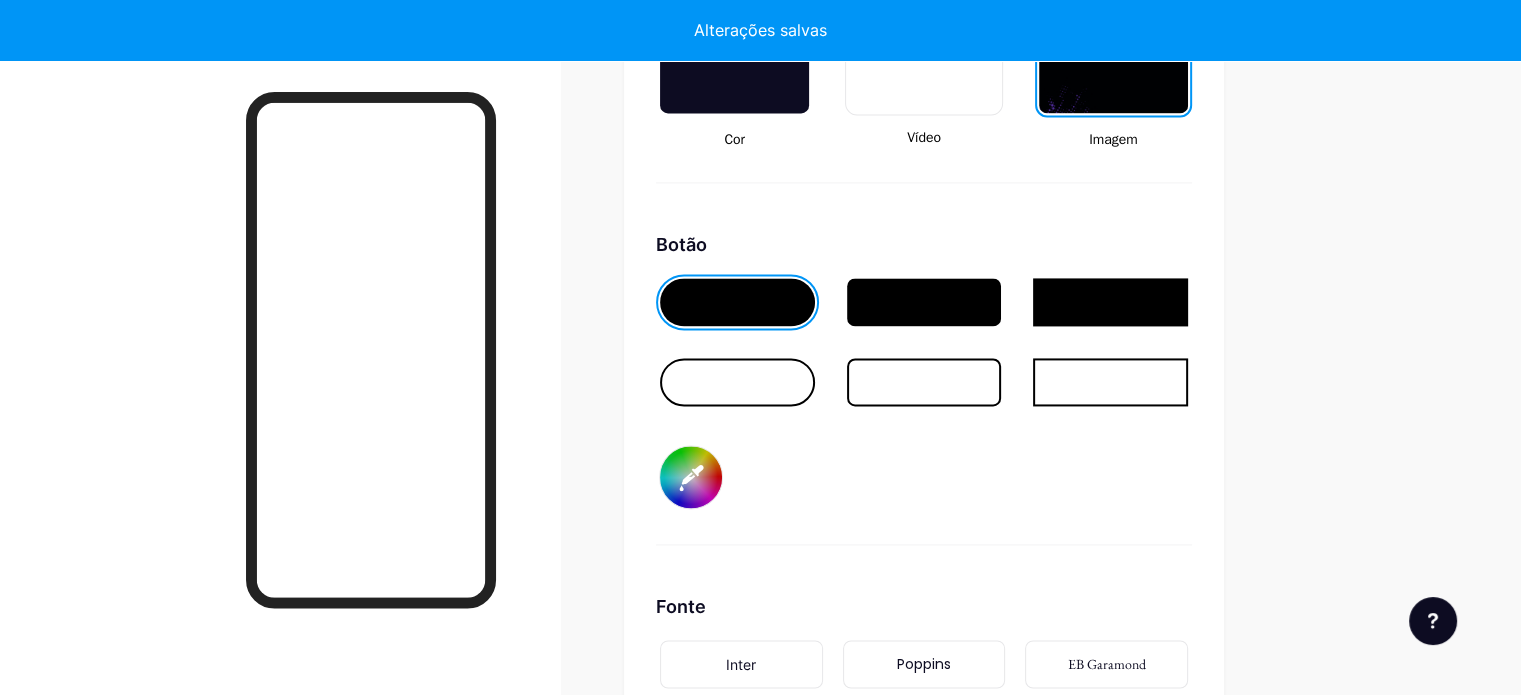 type on "#ffffff" 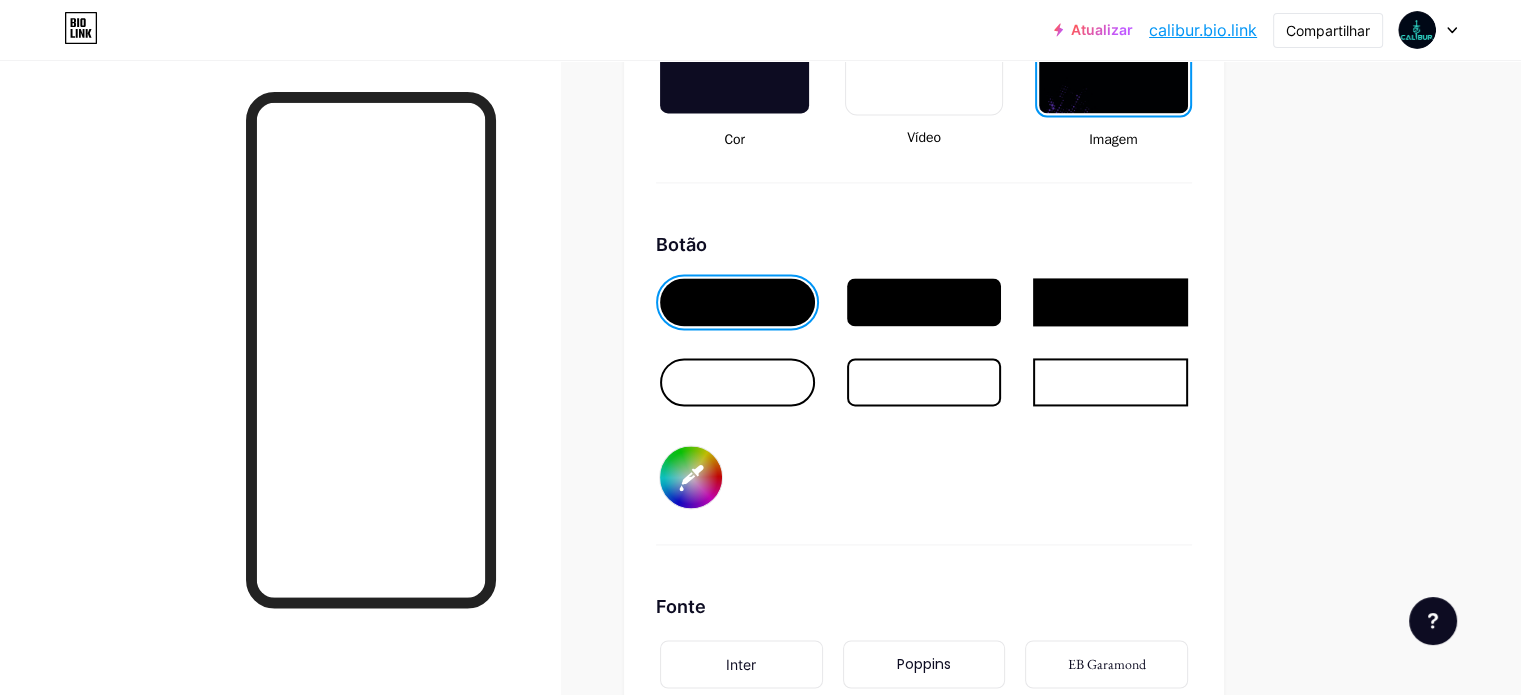 type on "#000103" 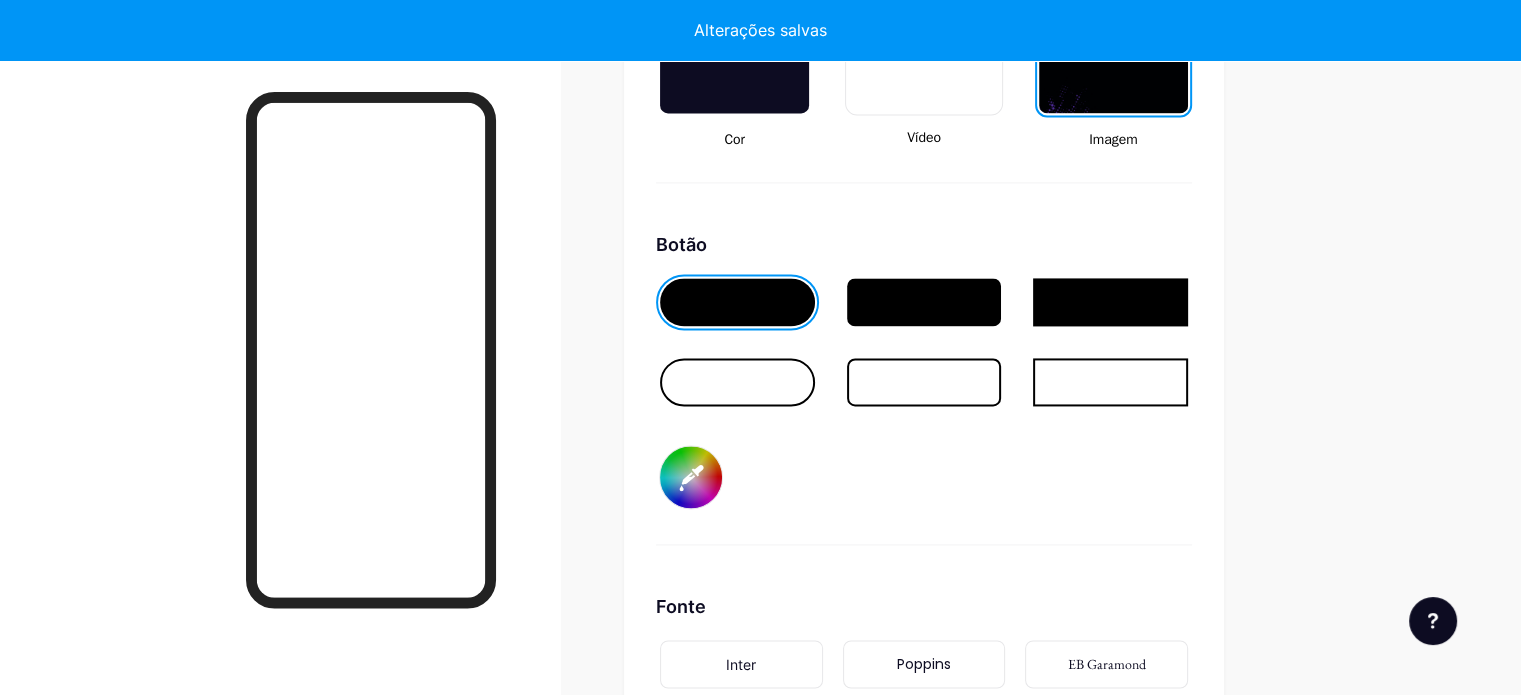 type on "#ffffff" 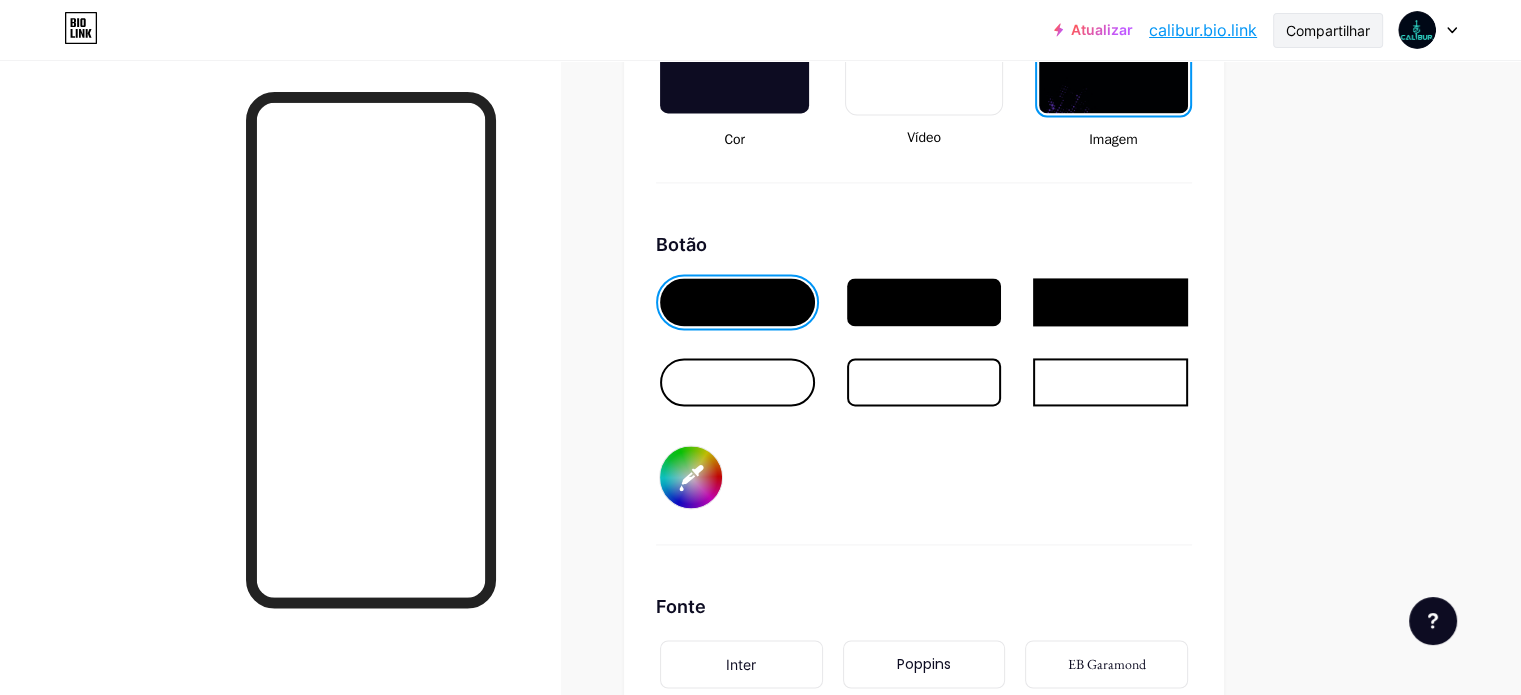 type on "#000103" 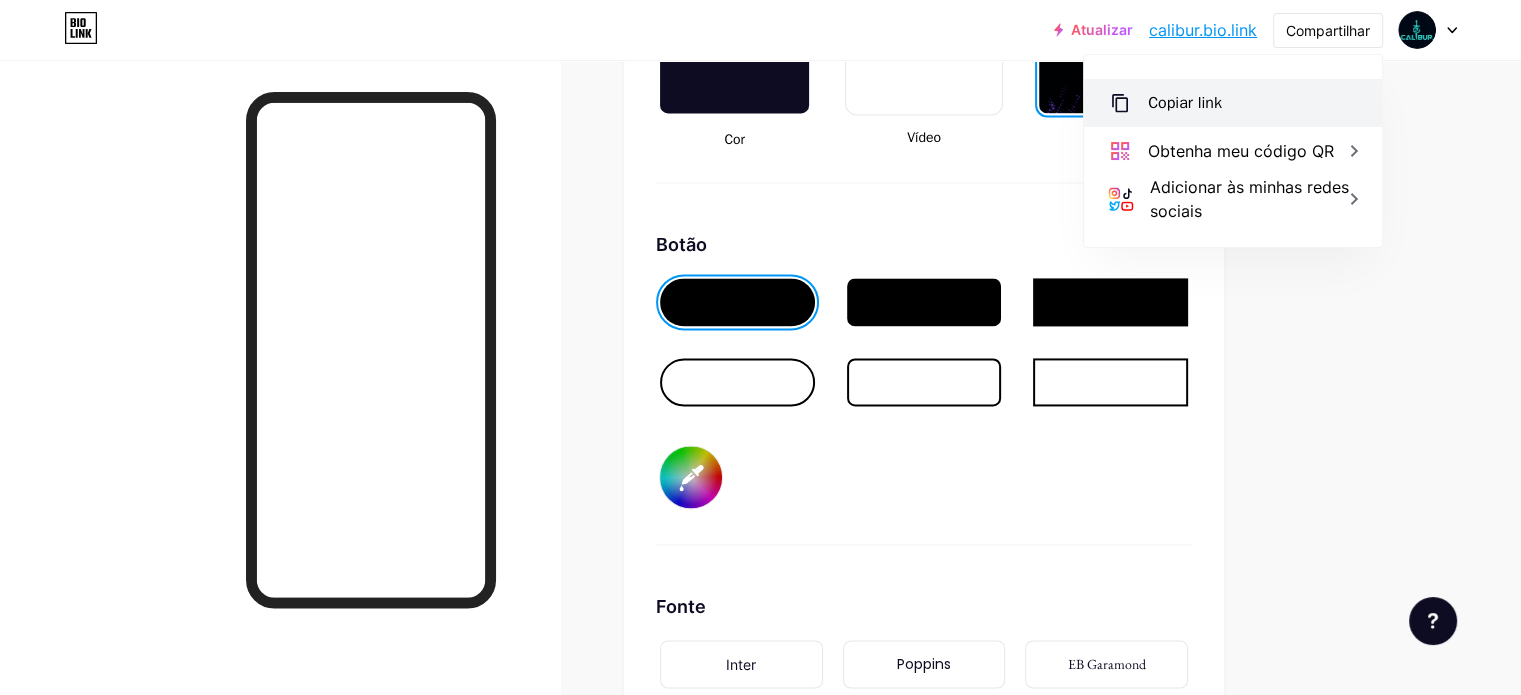 click on "Copiar link" at bounding box center [1185, 103] 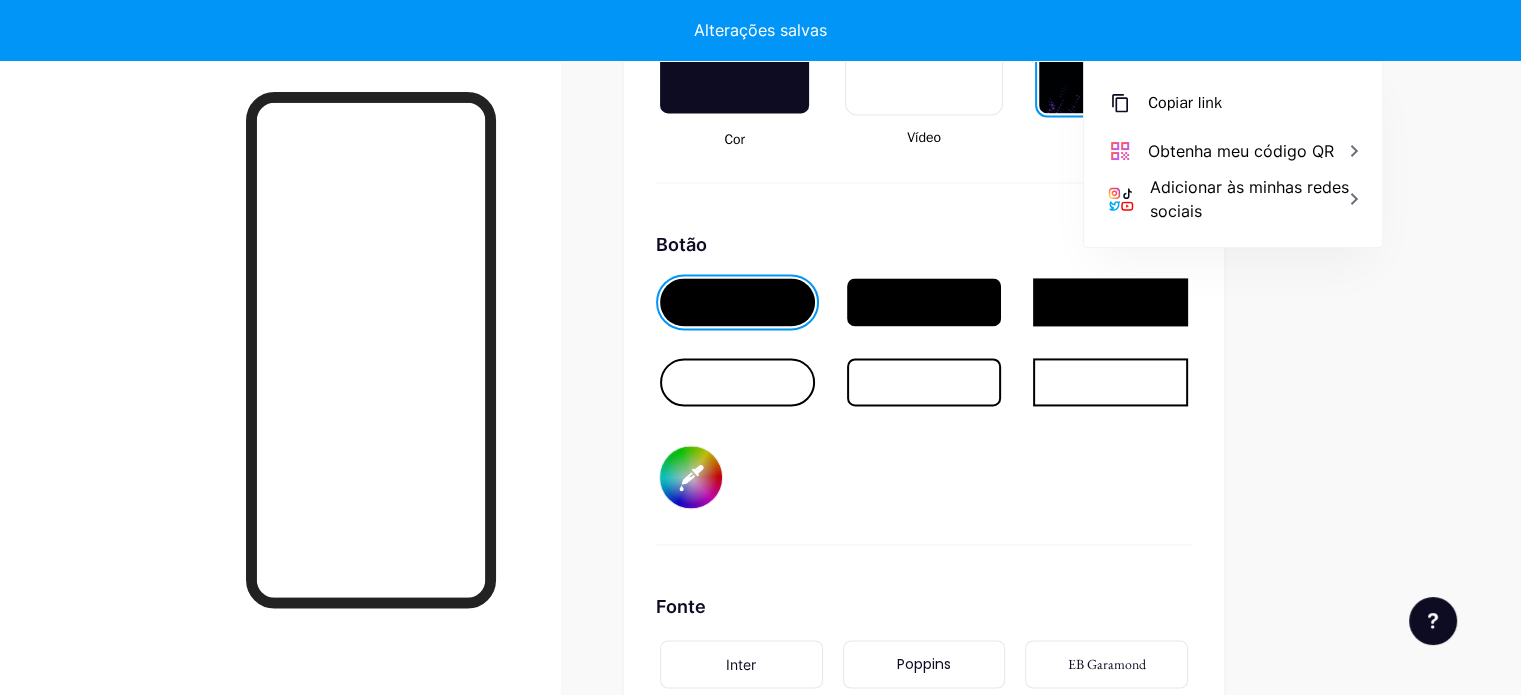 type on "#ffffff" 